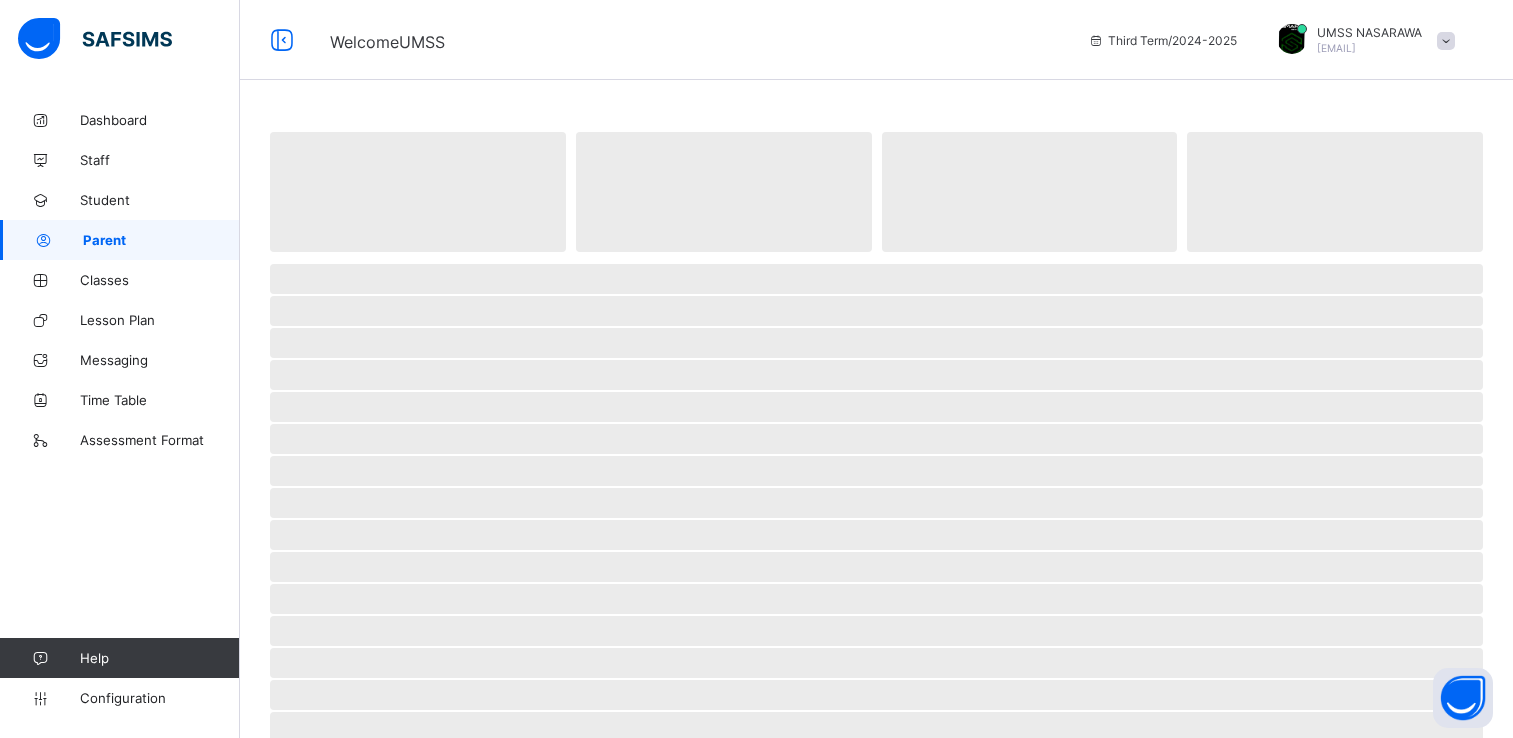 scroll, scrollTop: 0, scrollLeft: 0, axis: both 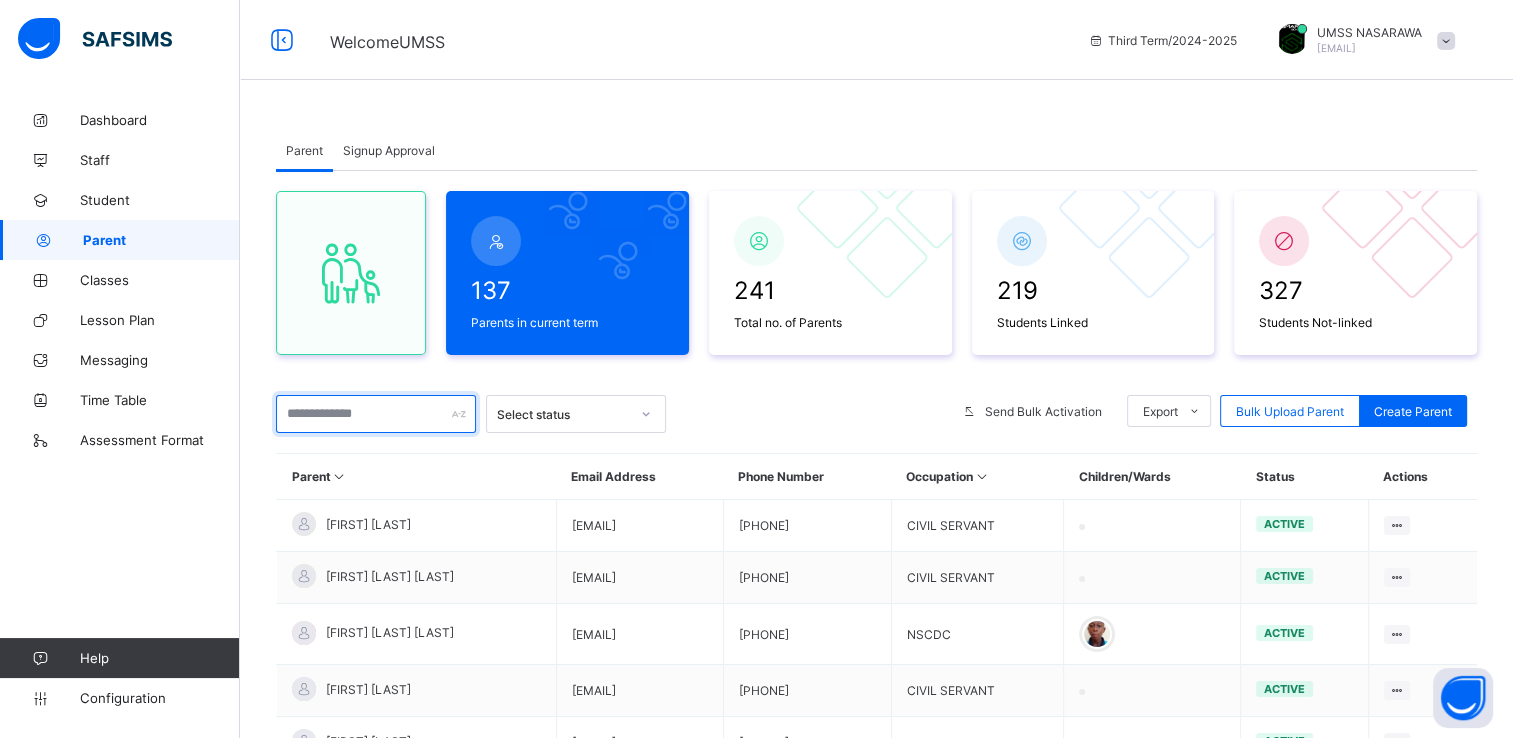 click at bounding box center [376, 414] 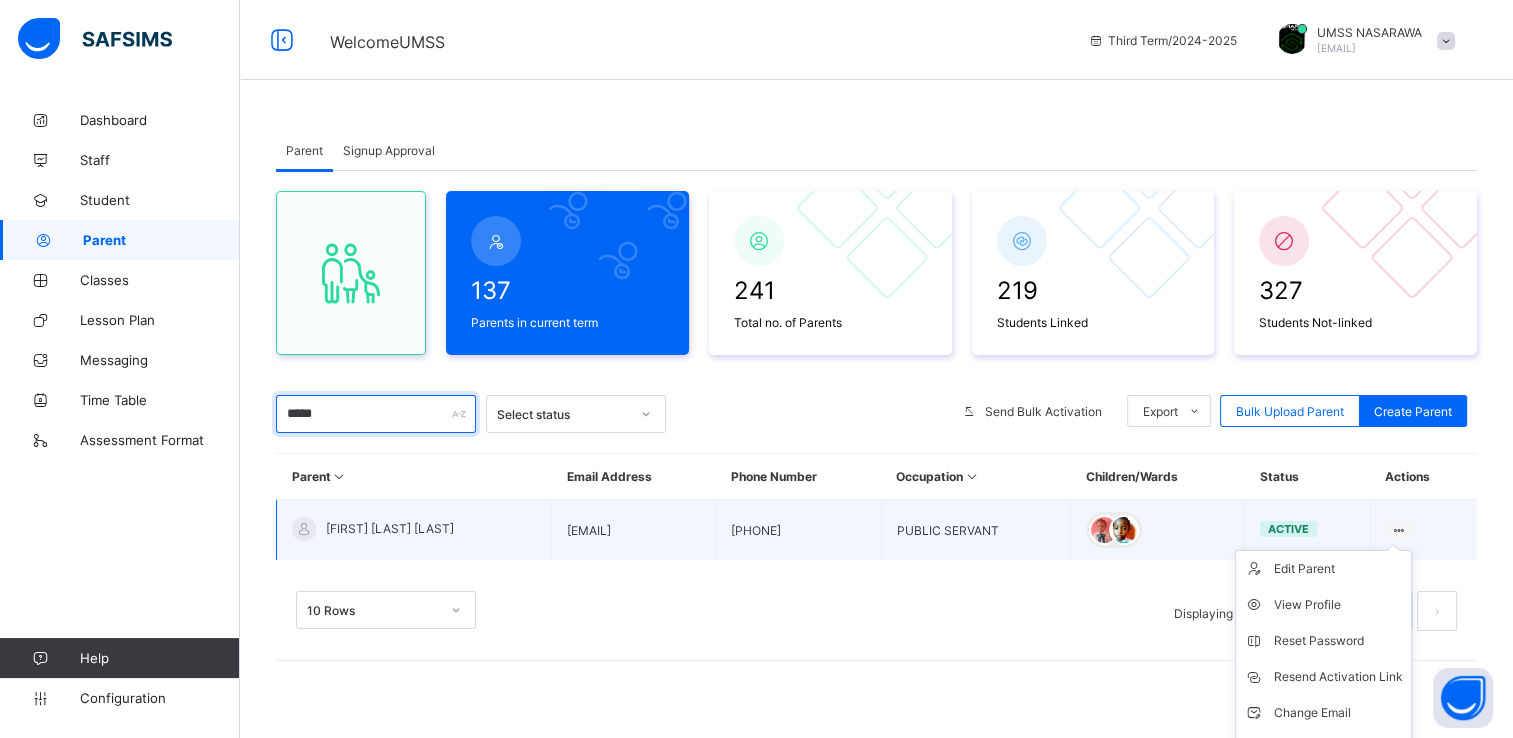 type on "*****" 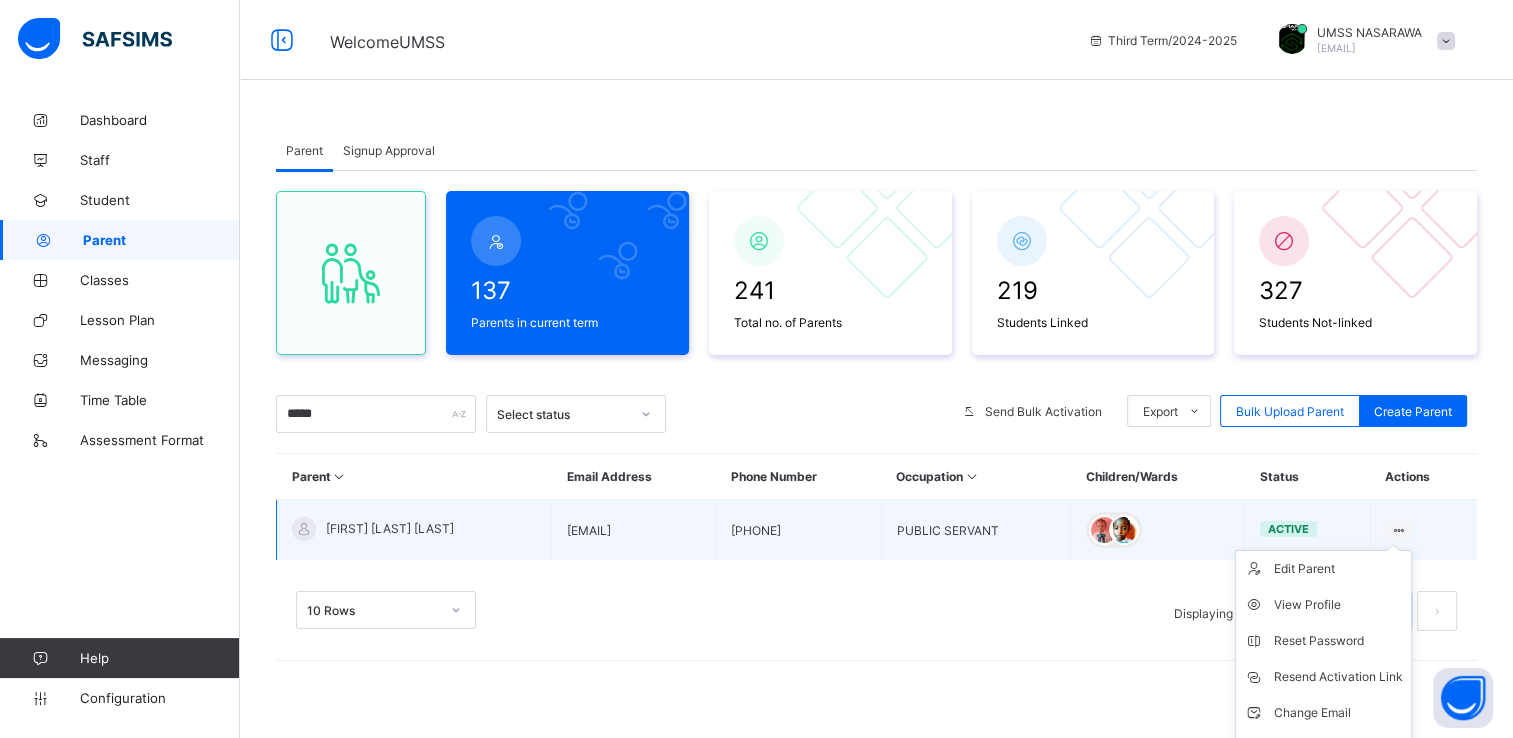 click at bounding box center (1399, 530) 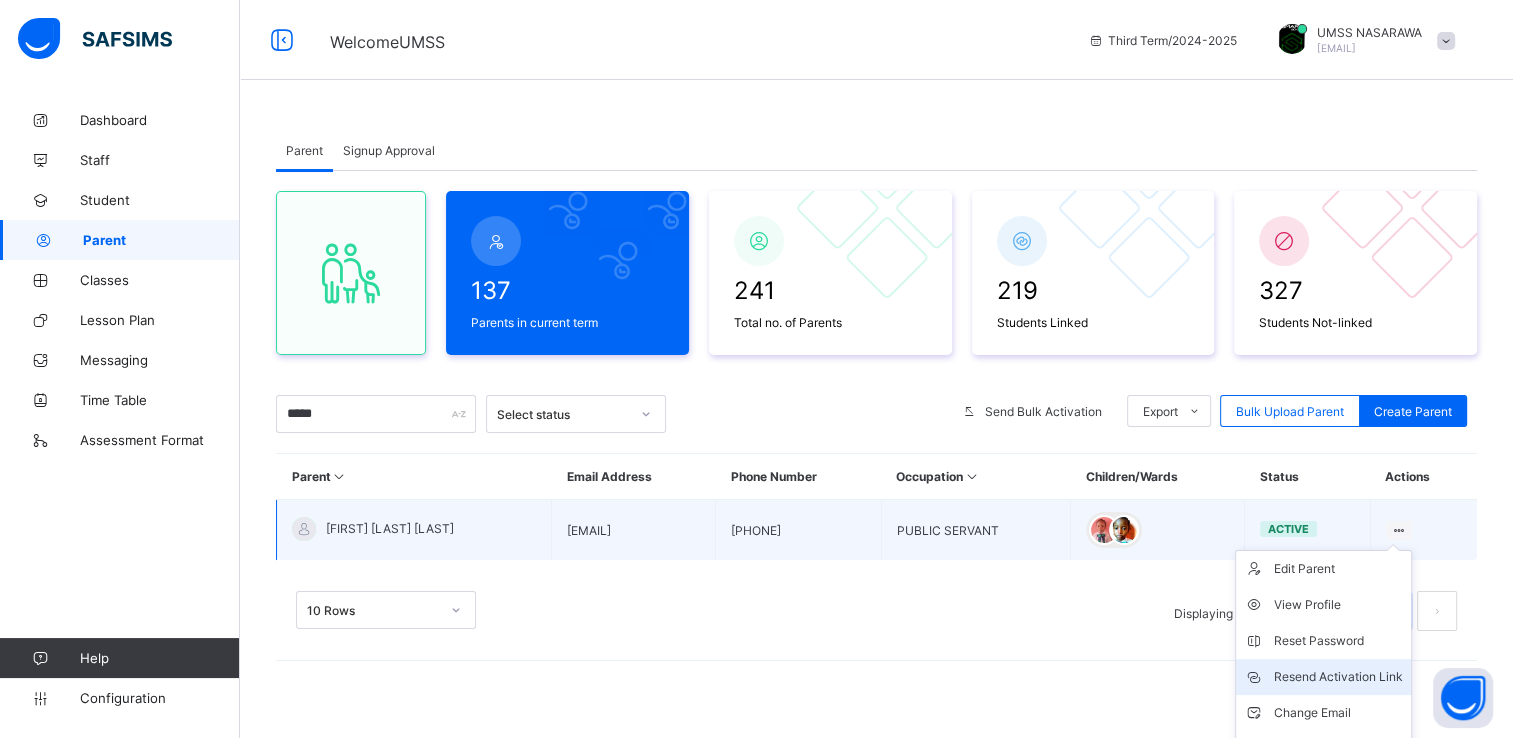 click on "Resend Activation Link" at bounding box center [1338, 677] 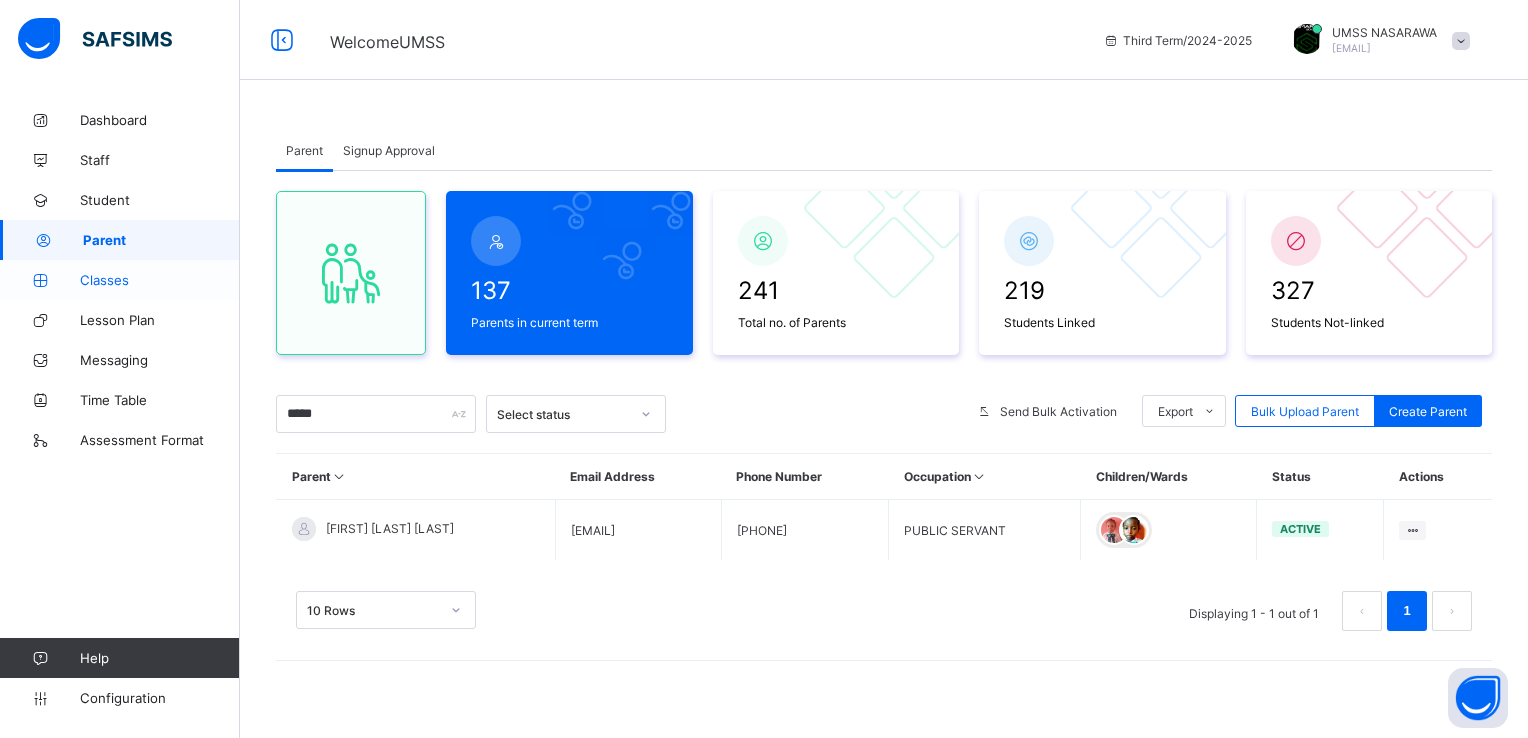 click on "Classes" at bounding box center [160, 280] 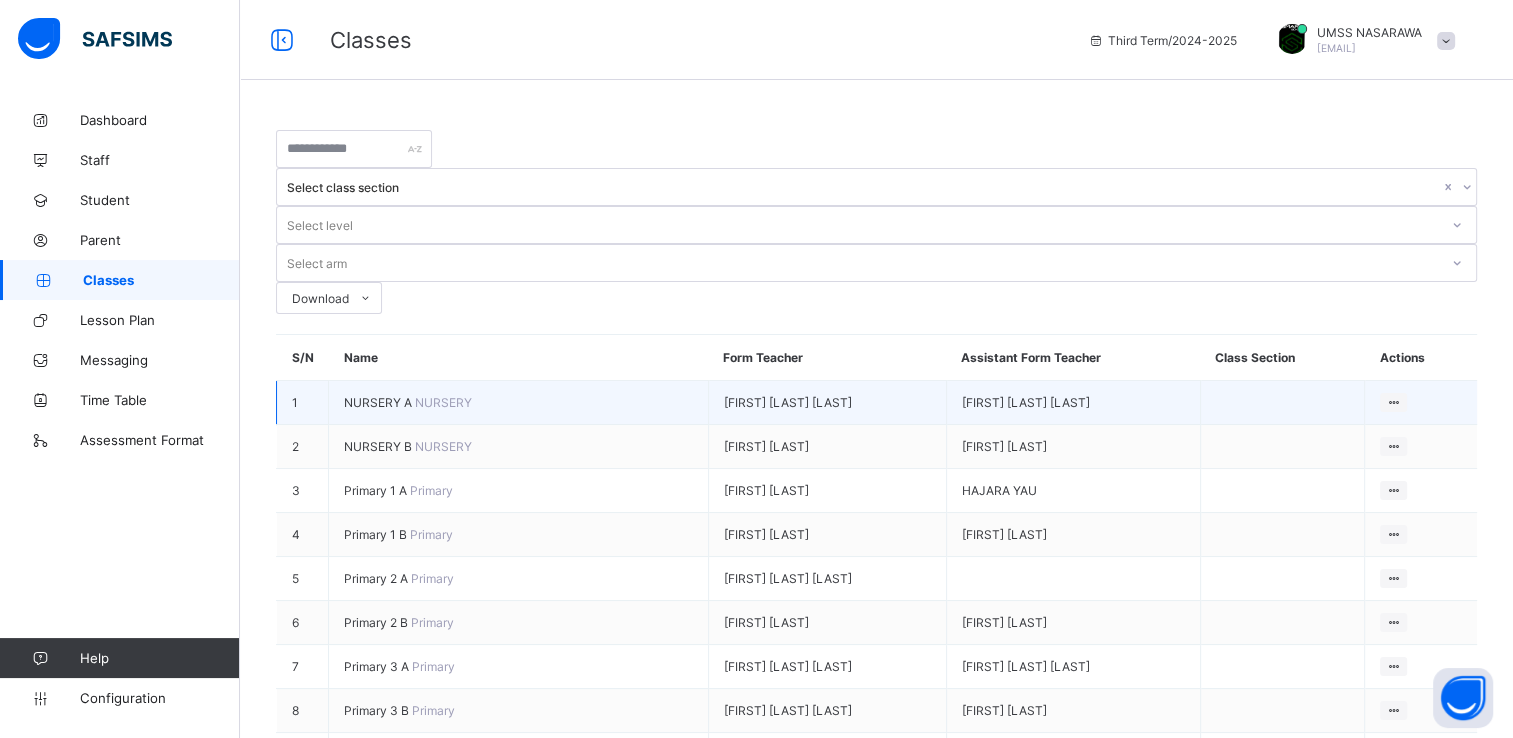 drag, startPoint x: 819, startPoint y: 377, endPoint x: 799, endPoint y: 286, distance: 93.17188 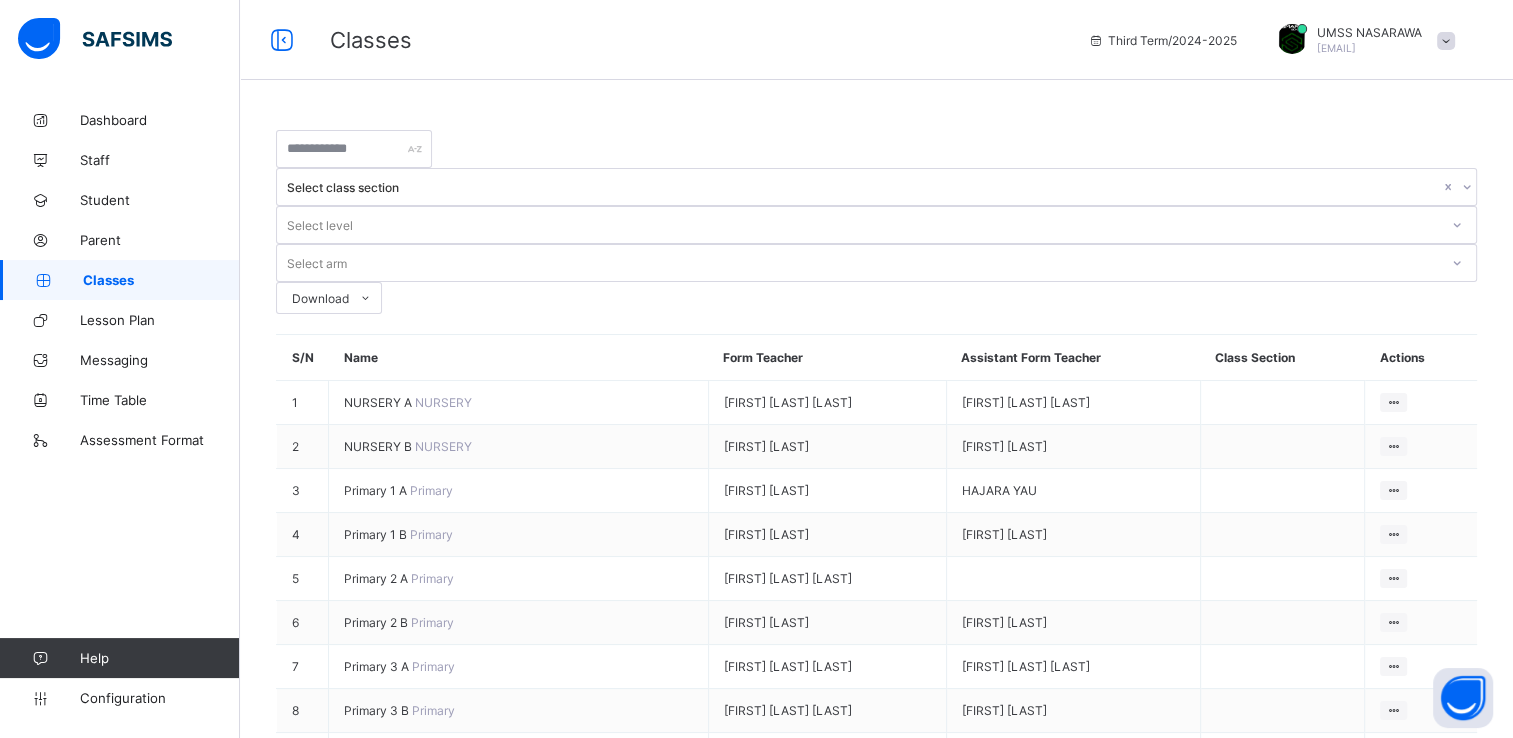 drag, startPoint x: 799, startPoint y: 286, endPoint x: 622, endPoint y: 167, distance: 213.28384 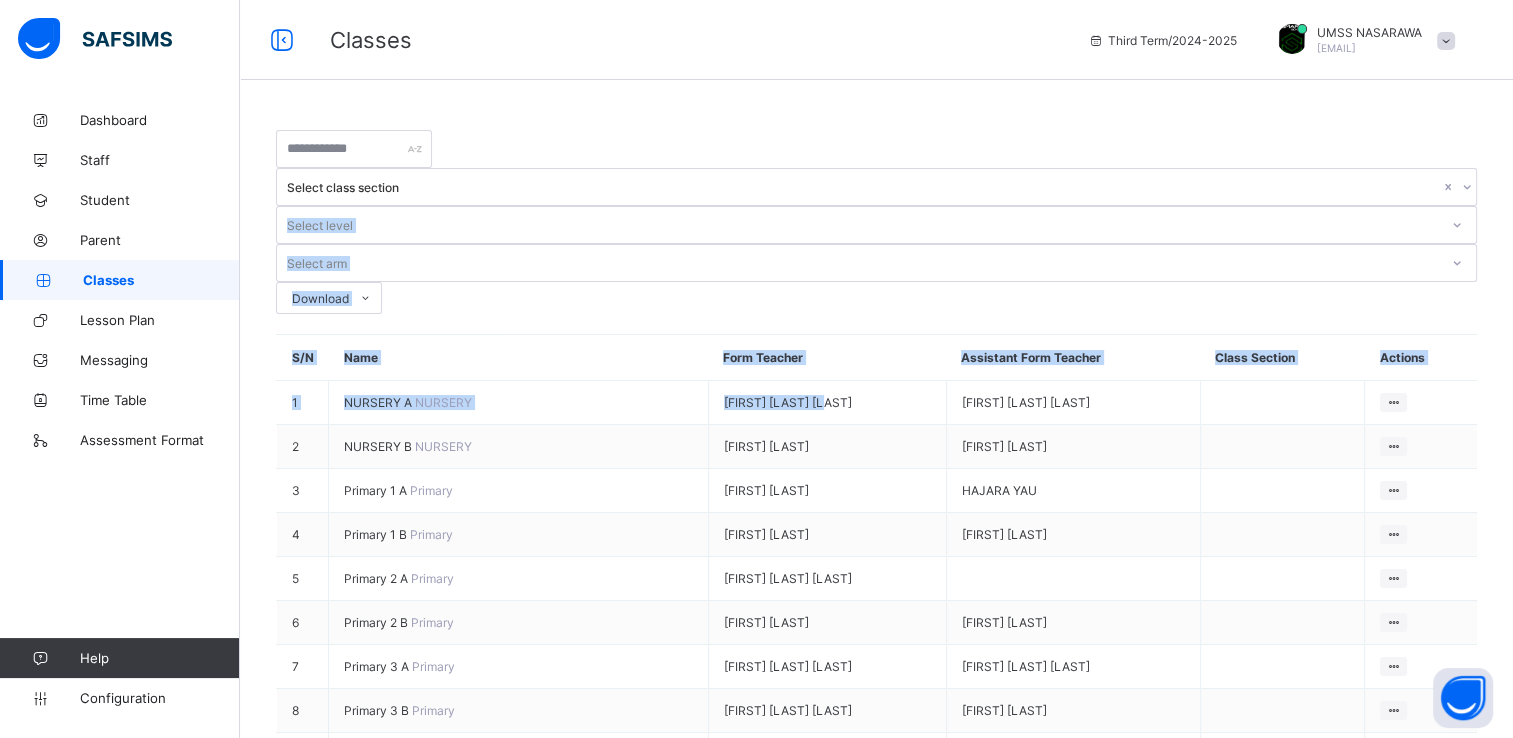click on "Select class section" at bounding box center (863, 187) 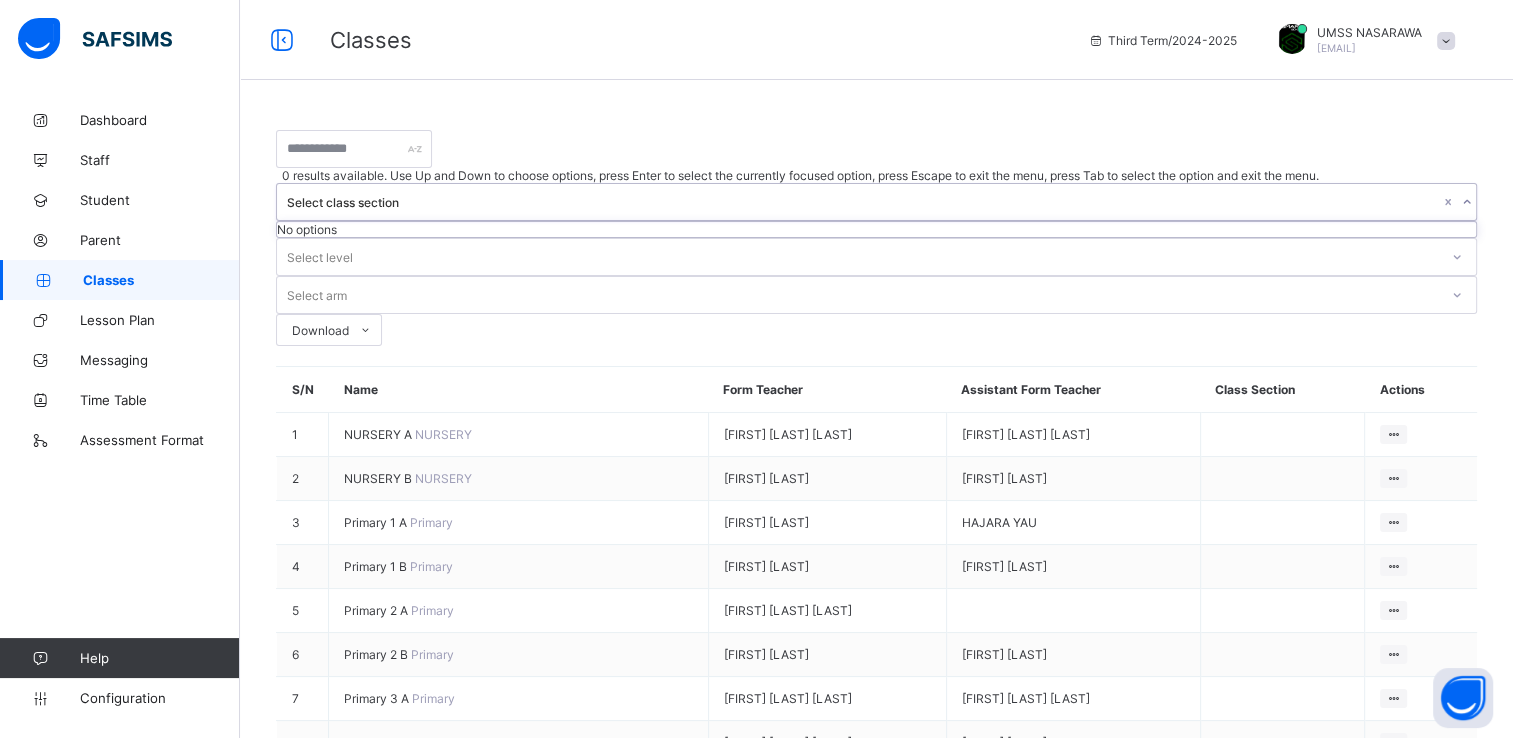 click on "Select class section" at bounding box center [876, 202] 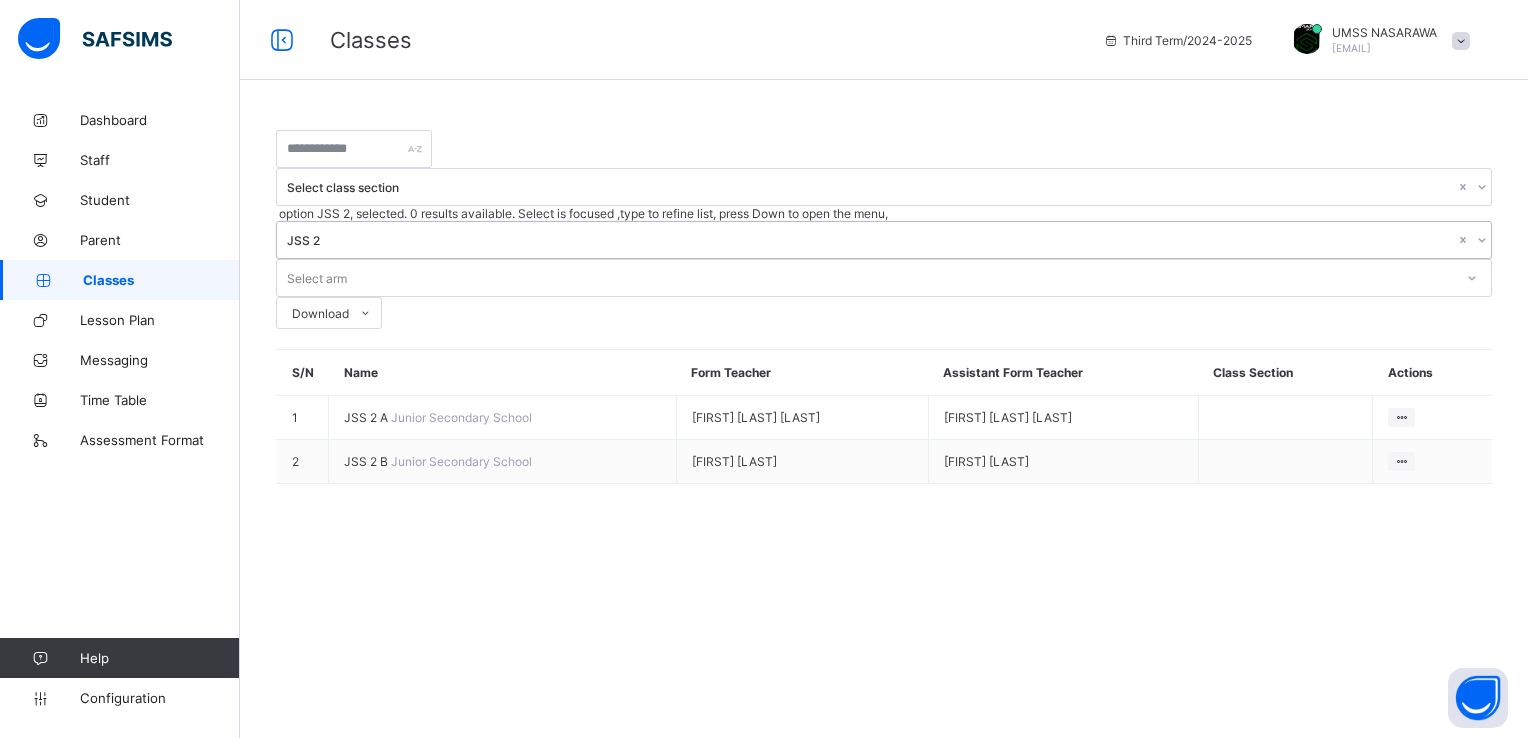drag, startPoint x: 765, startPoint y: 139, endPoint x: 732, endPoint y: -7, distance: 149.683 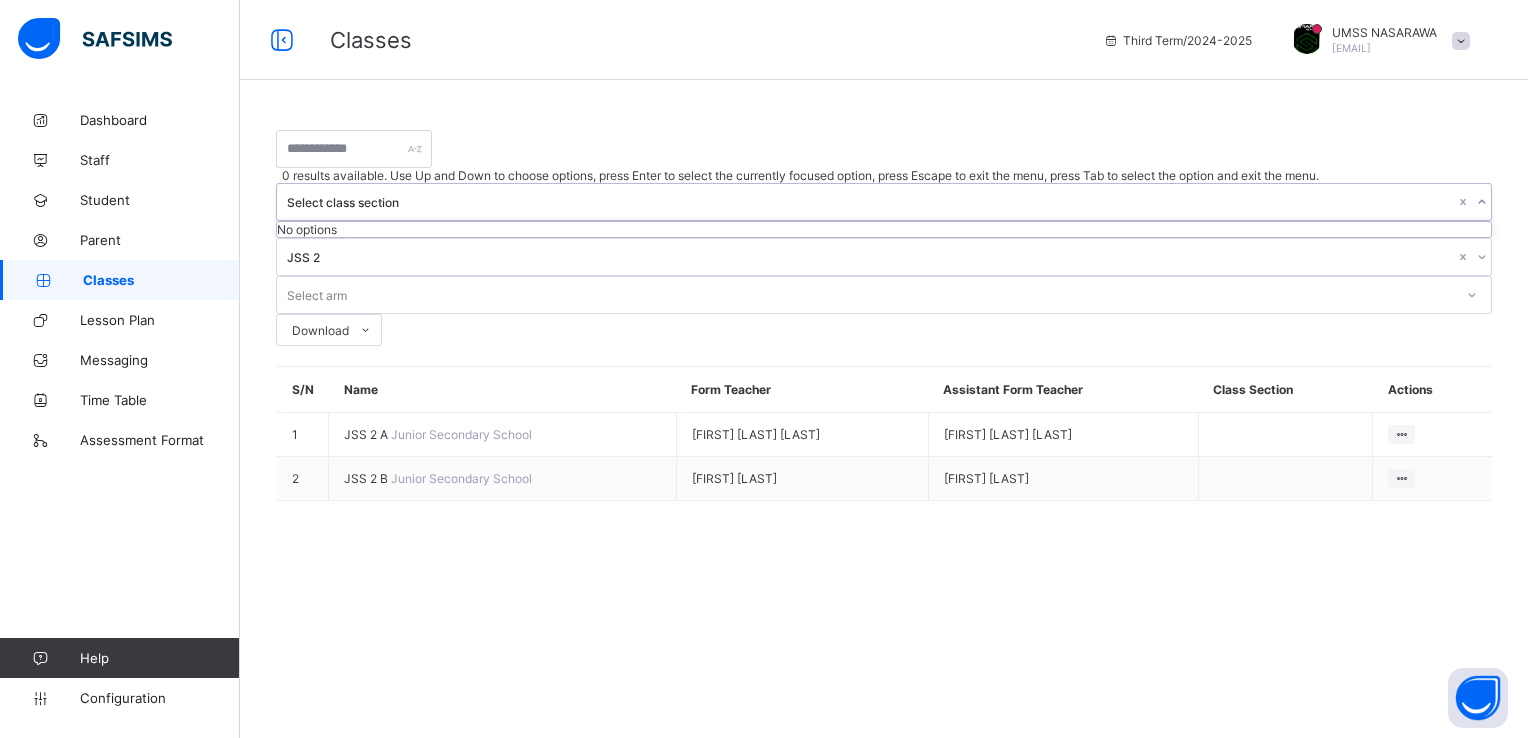 drag, startPoint x: 732, startPoint y: -7, endPoint x: 1100, endPoint y: 98, distance: 382.68655 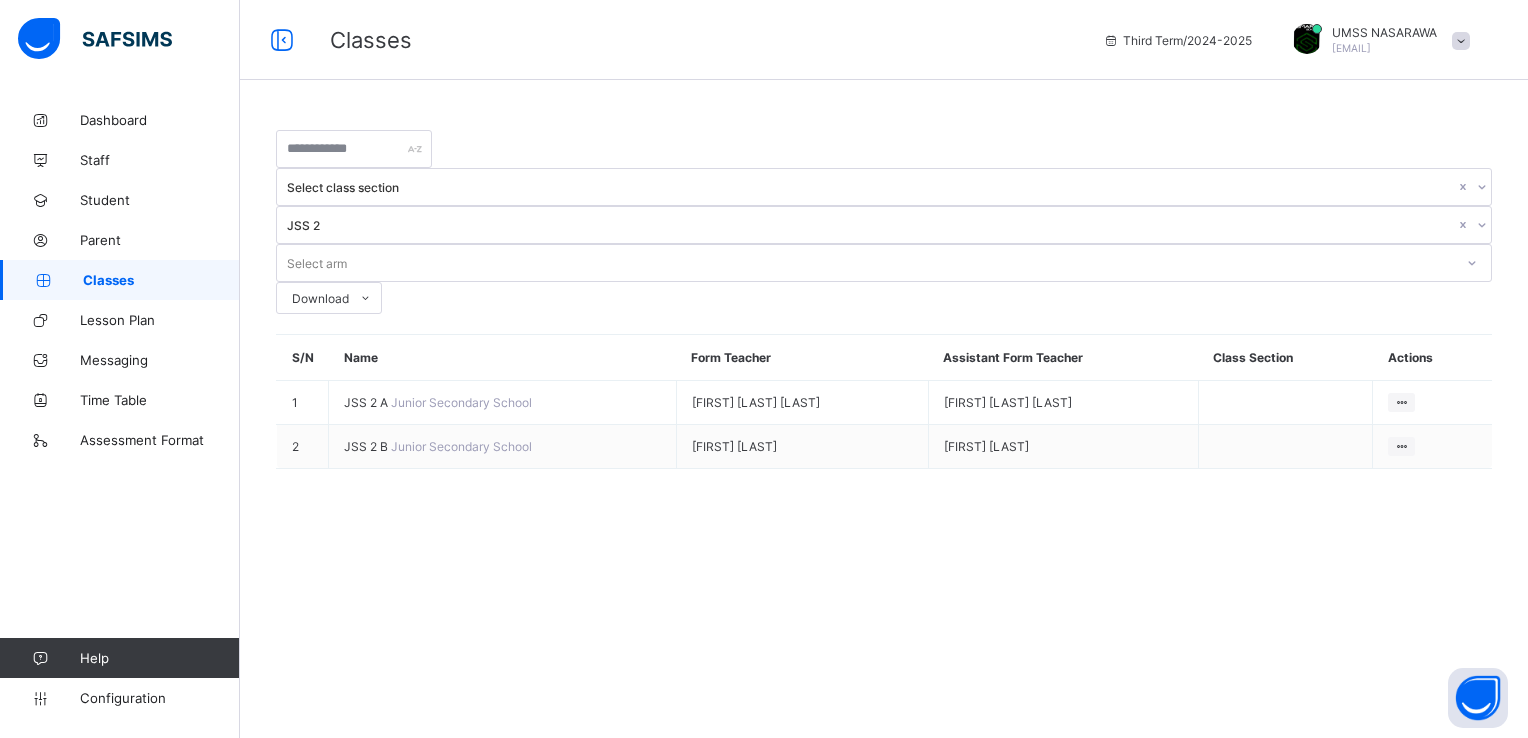 drag, startPoint x: 1100, startPoint y: 98, endPoint x: 1303, endPoint y: 94, distance: 203.0394 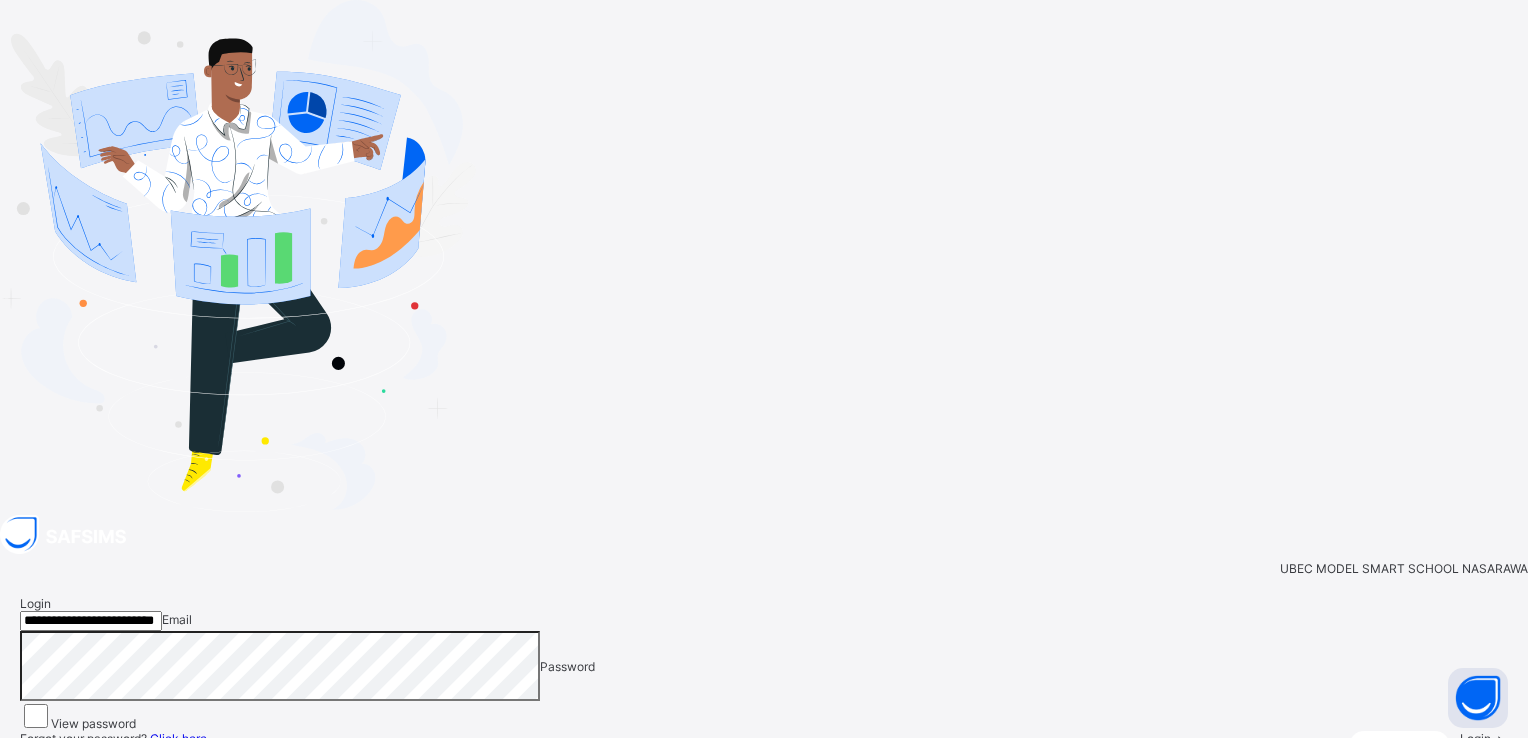 drag, startPoint x: 1459, startPoint y: 209, endPoint x: 782, endPoint y: 694, distance: 832.7989 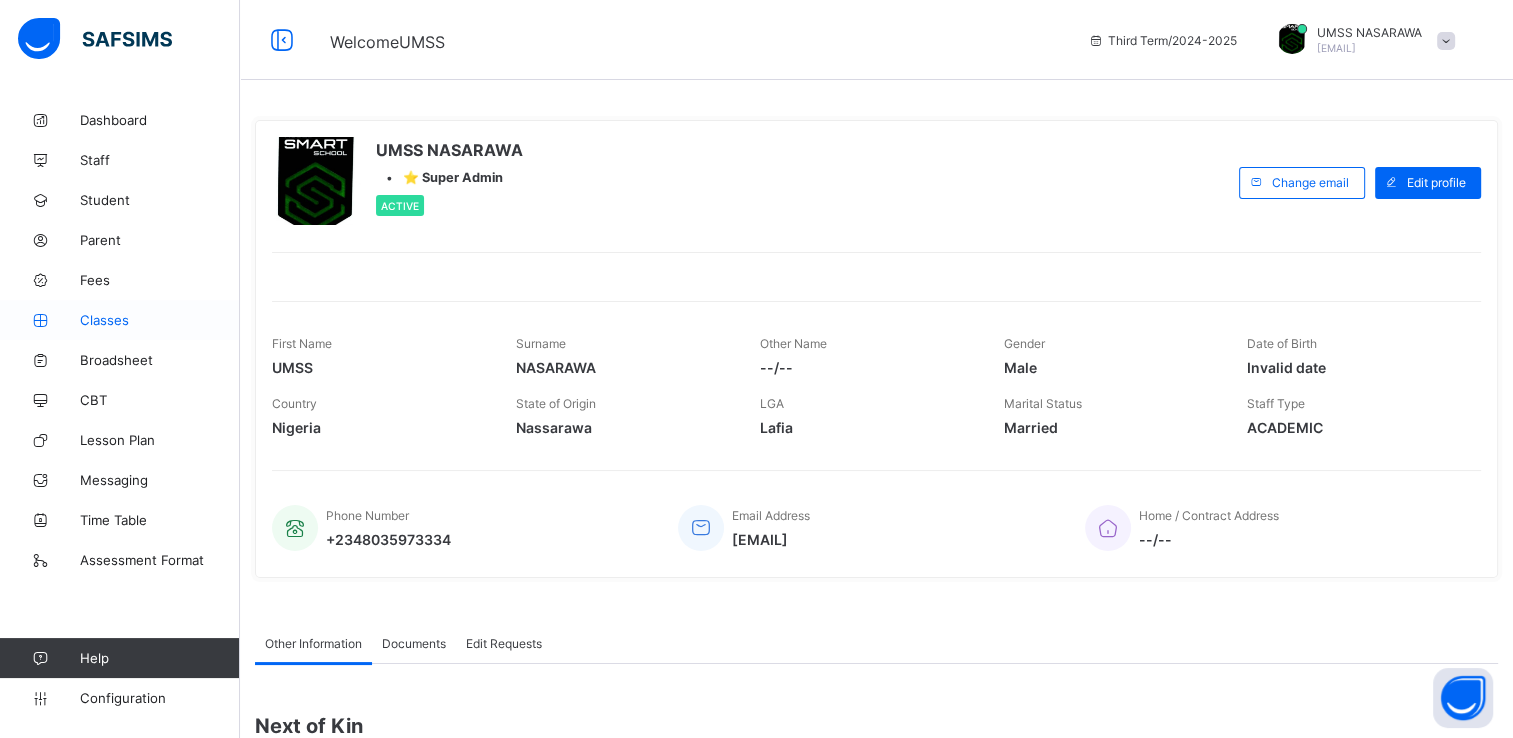 click on "Classes" at bounding box center (160, 320) 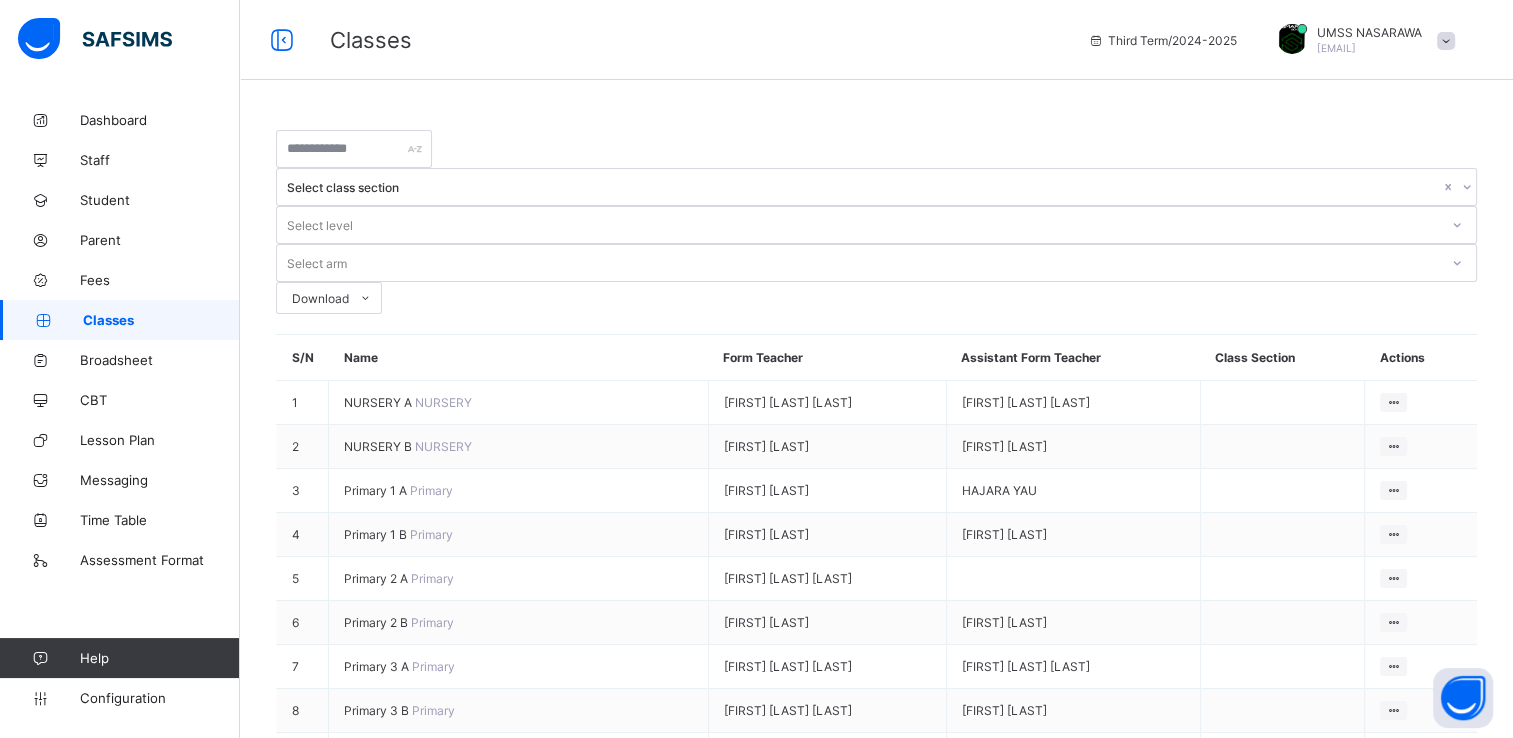 click on "Classes" at bounding box center [161, 320] 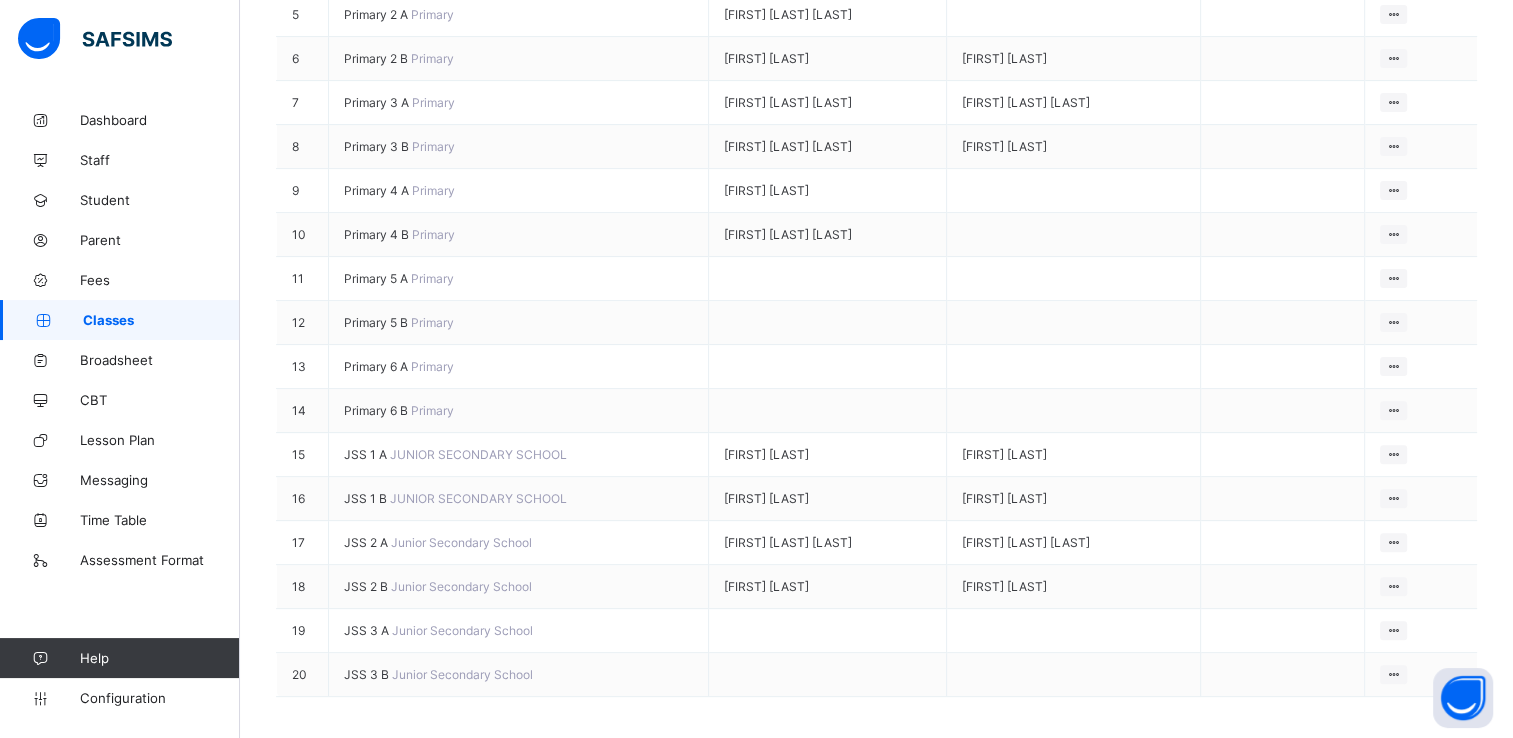 scroll, scrollTop: 650, scrollLeft: 0, axis: vertical 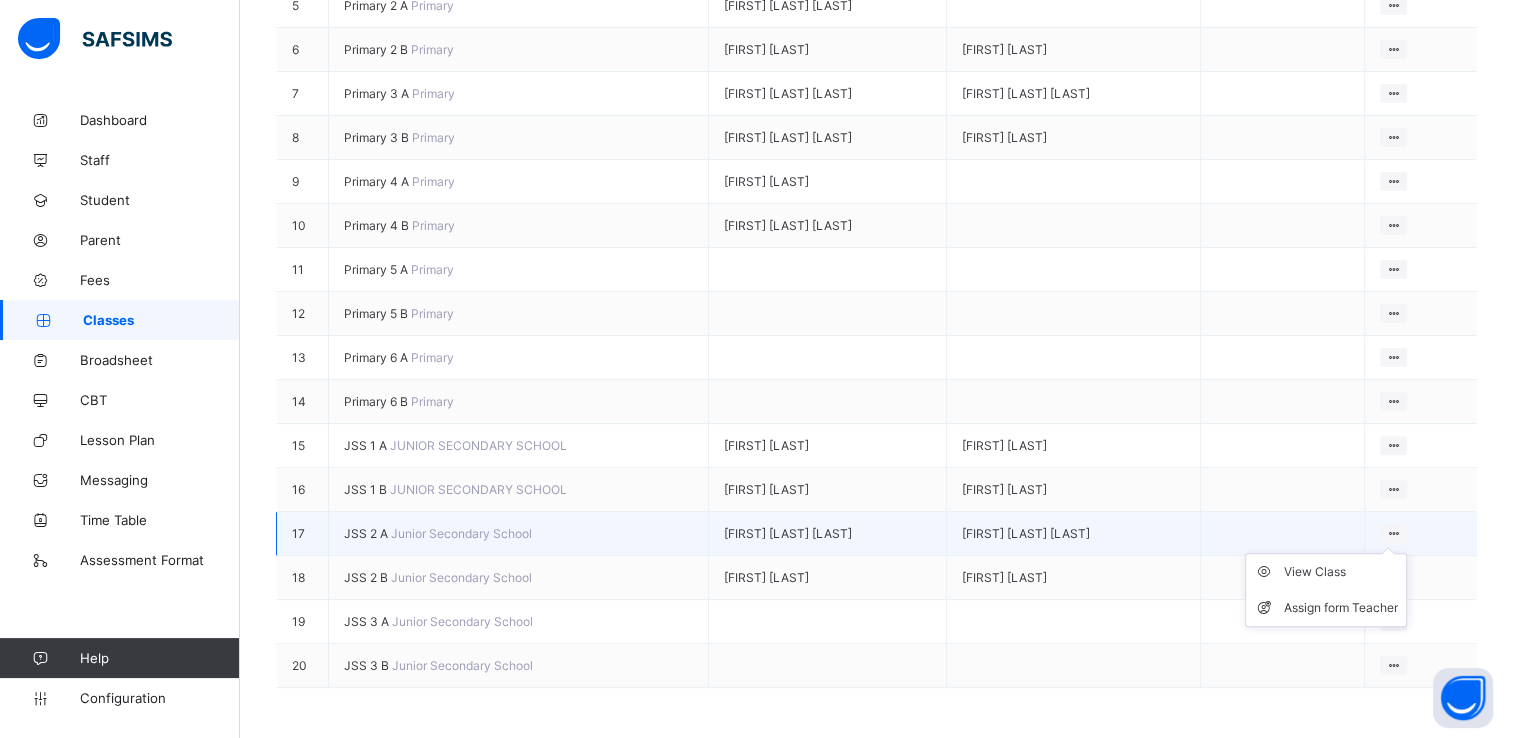 click at bounding box center (1393, 533) 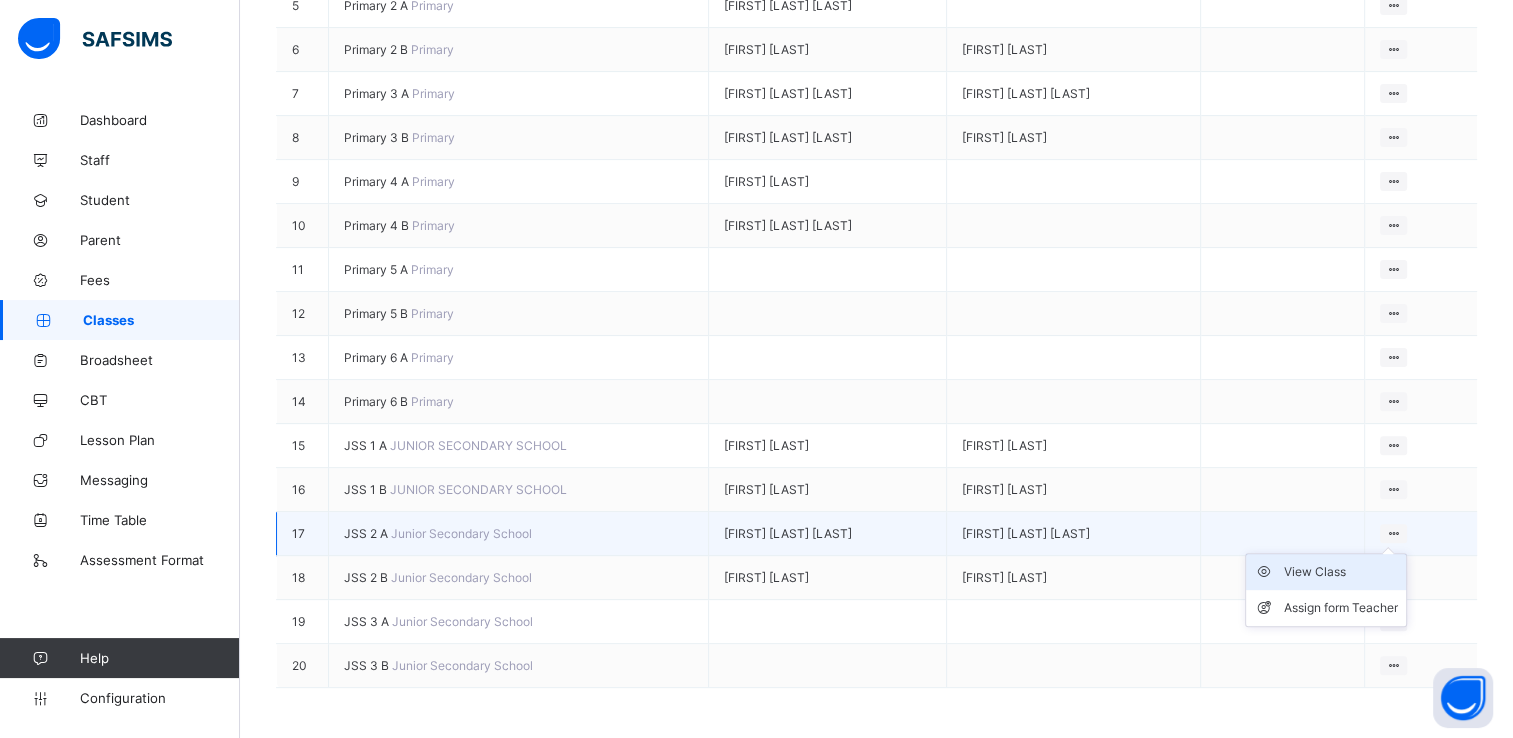 click on "View Class" at bounding box center (1341, 572) 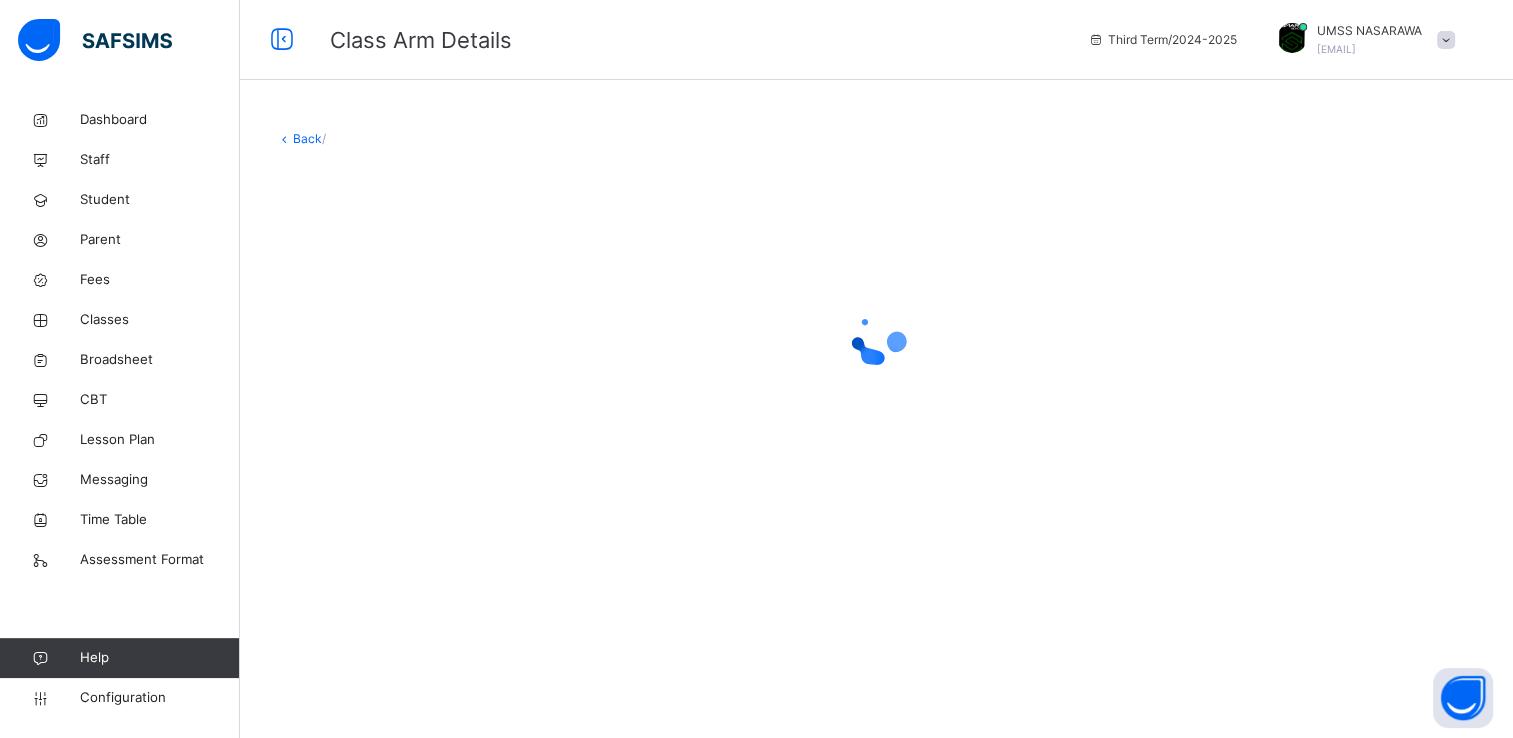 scroll, scrollTop: 0, scrollLeft: 0, axis: both 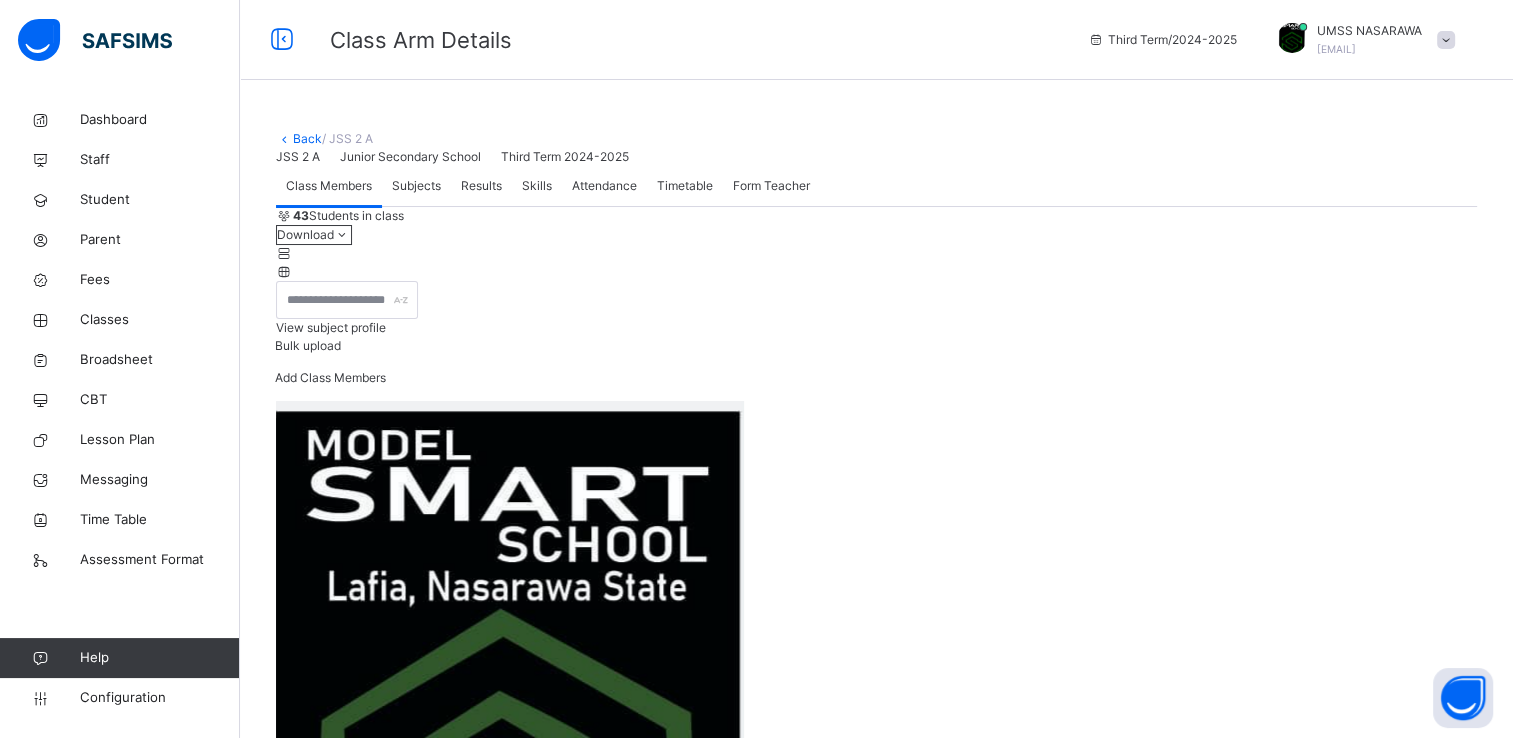 click on "Results" at bounding box center [481, 186] 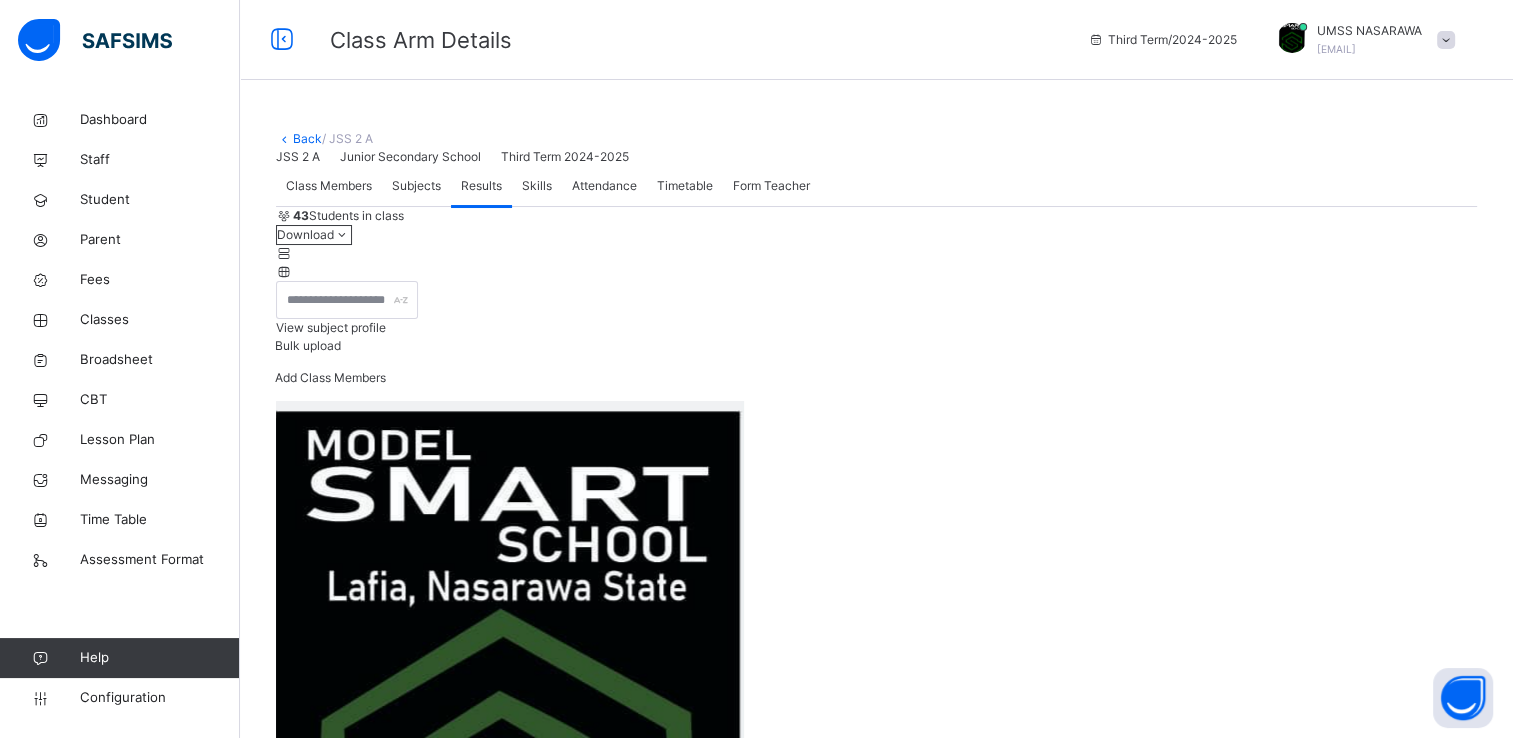 click on "[FIRST] [LAST] [LAST]" at bounding box center (876, 7236) 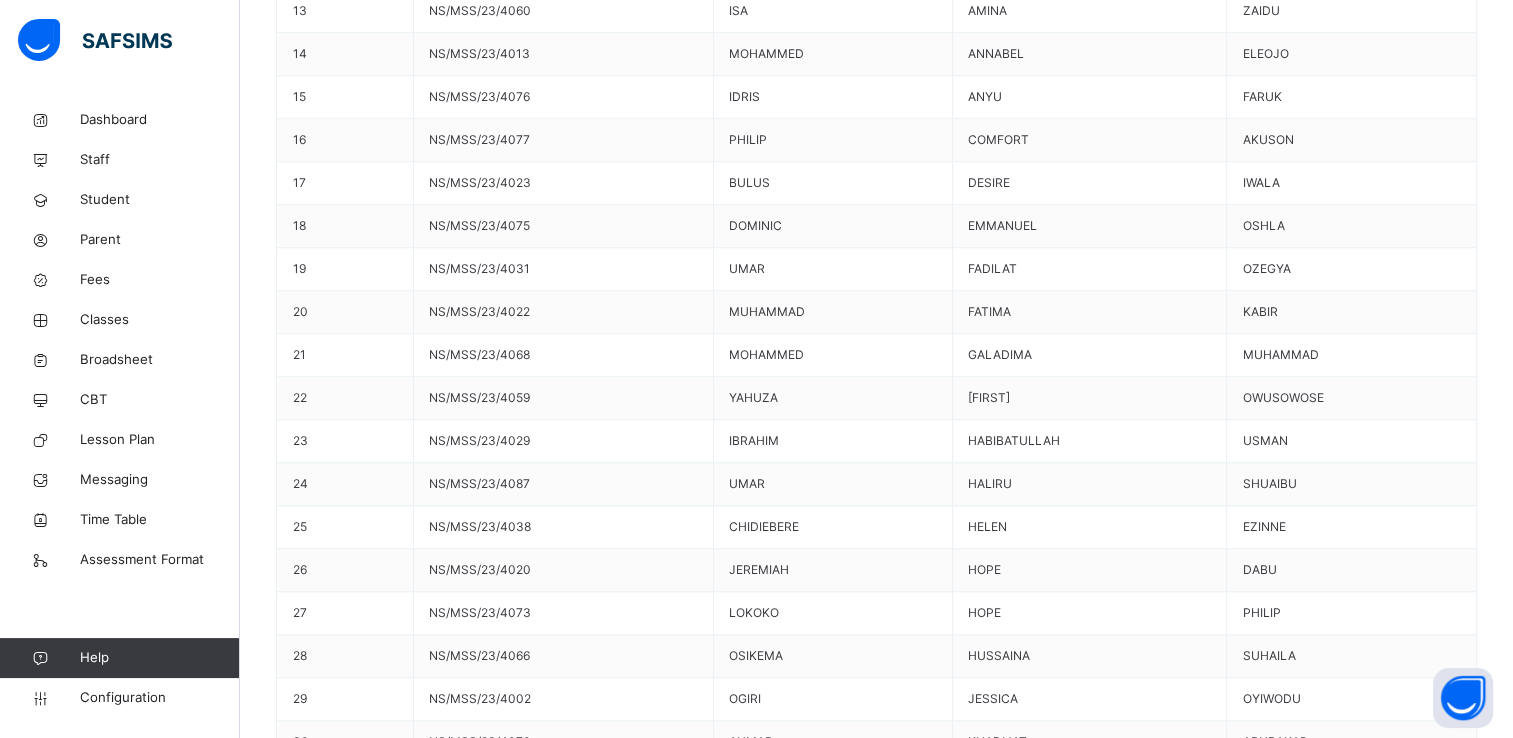 scroll, scrollTop: 1849, scrollLeft: 0, axis: vertical 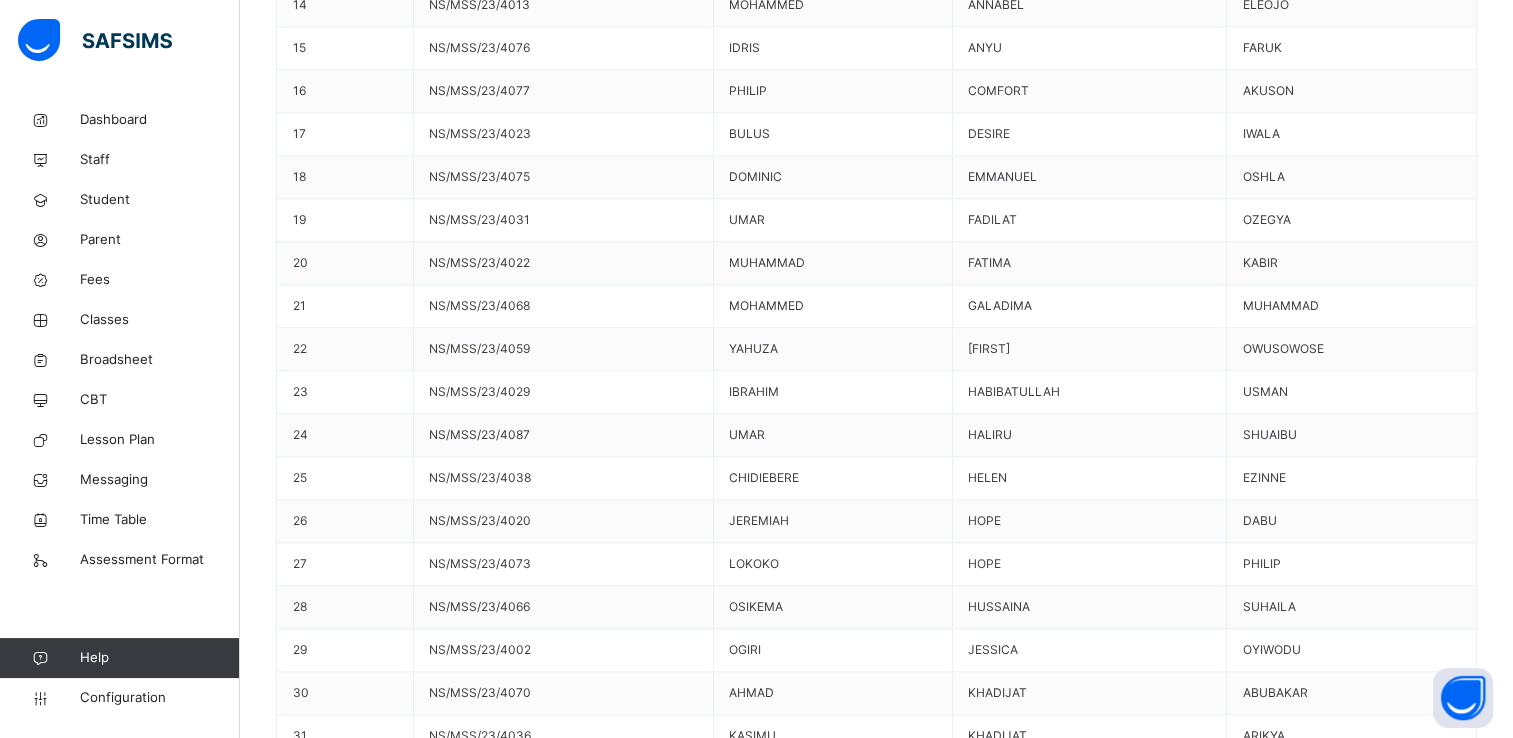 click on "Generate" at bounding box center [322, 9757] 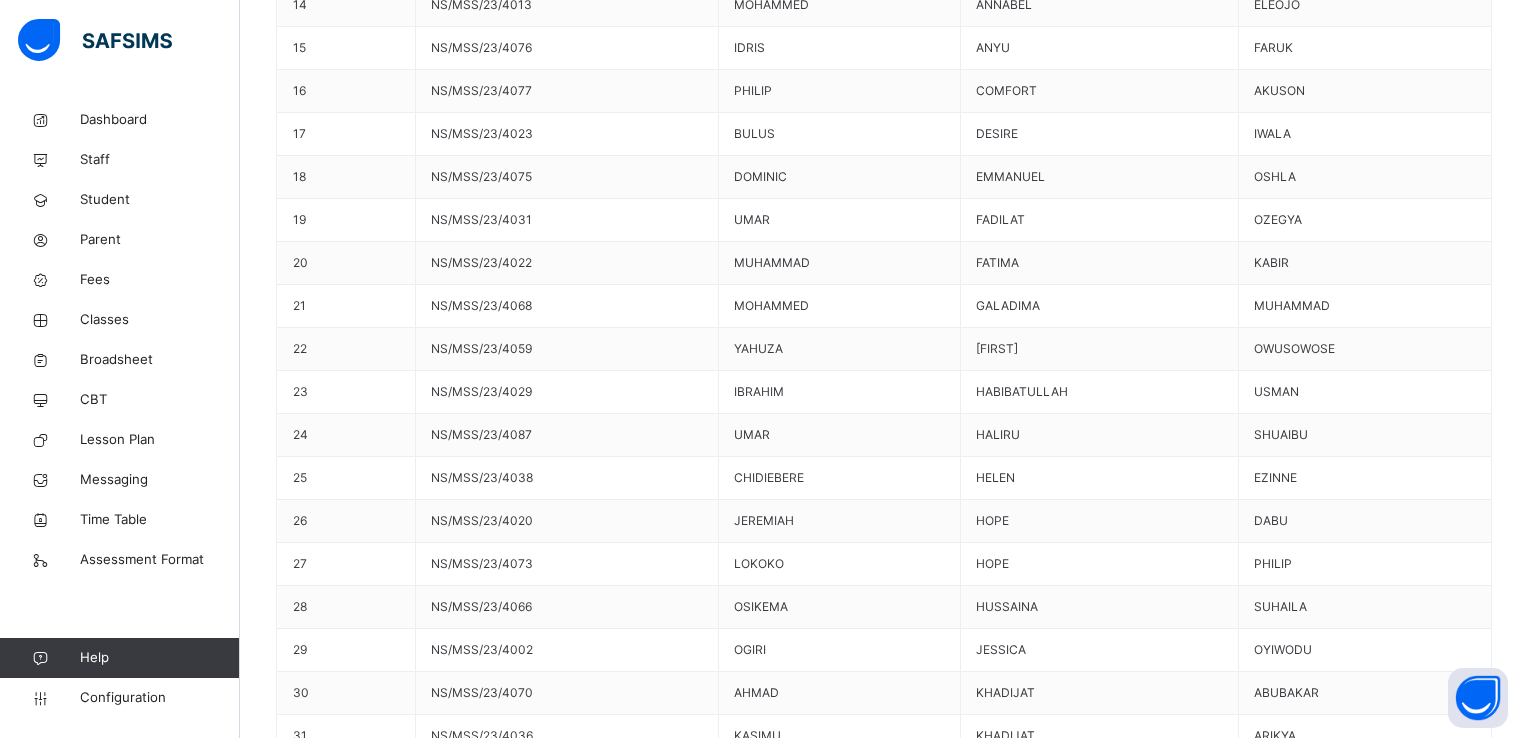 click on "Use this comment" at bounding box center (884, 10100) 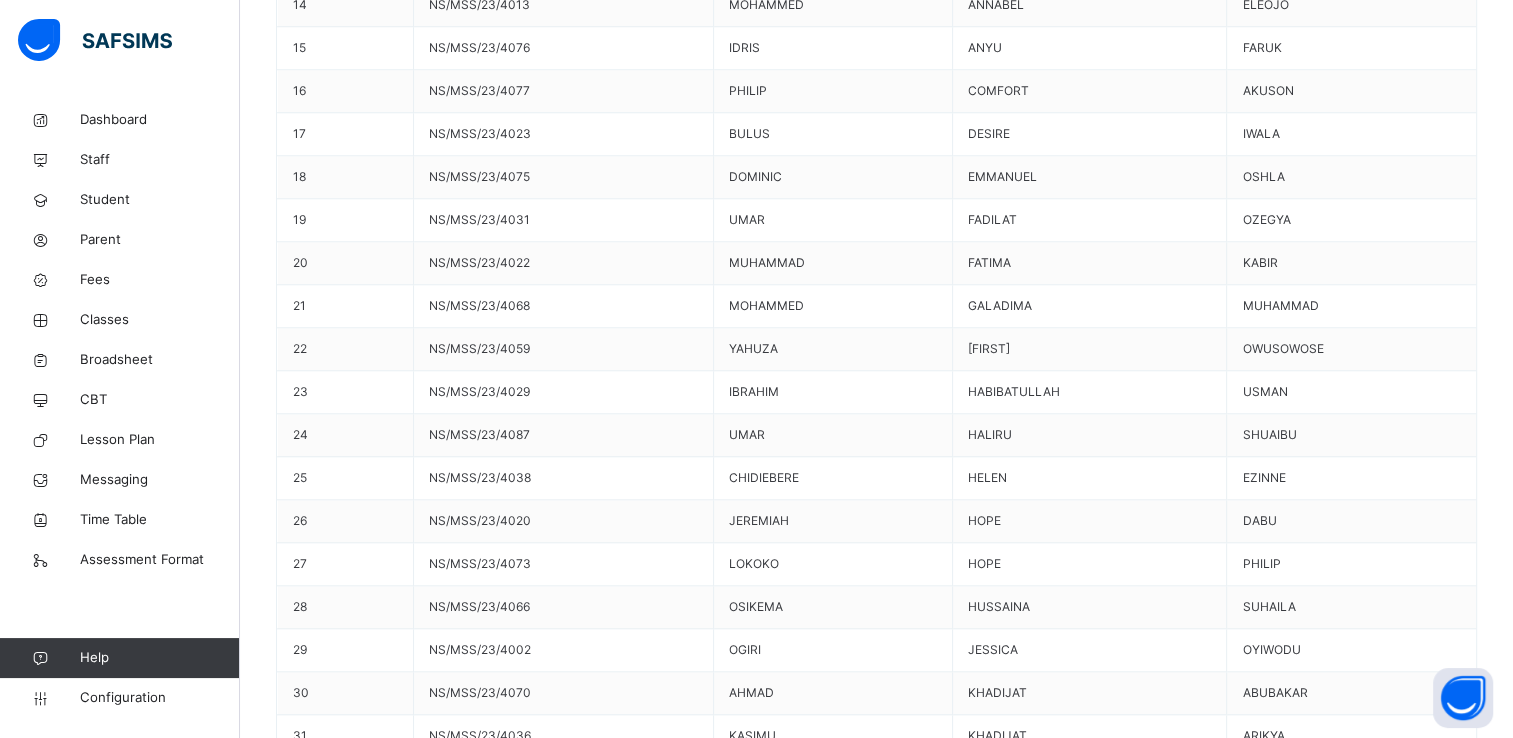 click on "Save Comment" at bounding box center [1419, 9899] 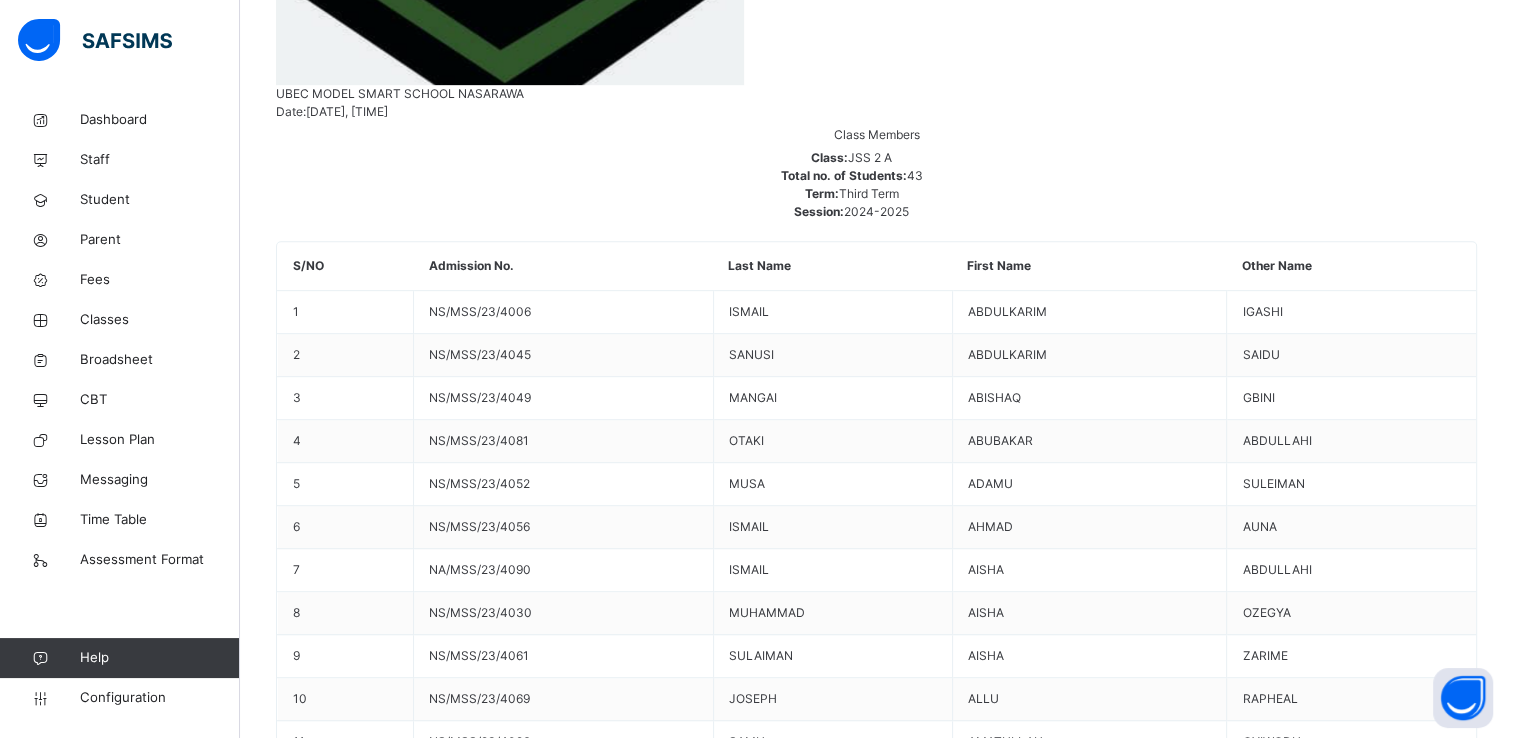 scroll, scrollTop: 920, scrollLeft: 0, axis: vertical 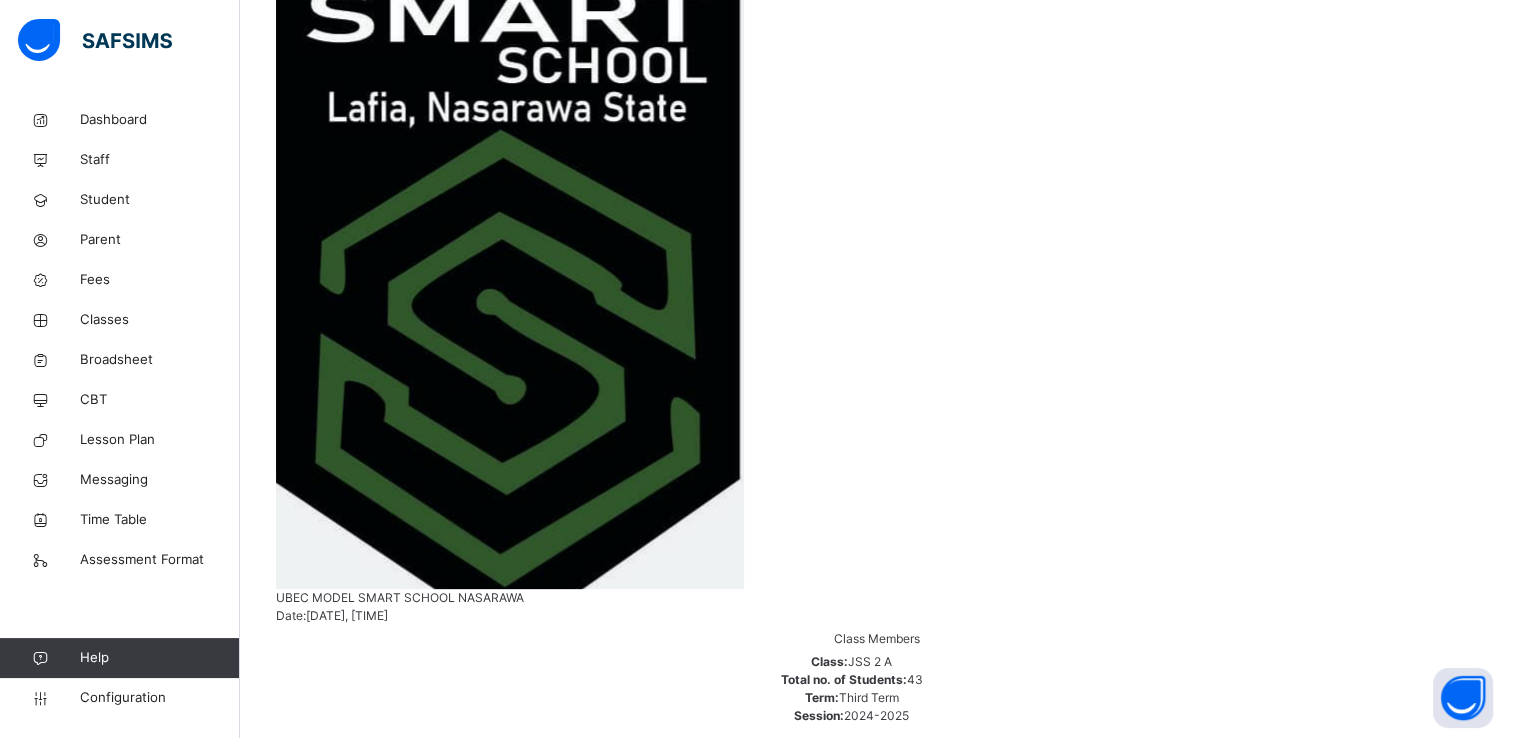 click on "[FIRST] [LAST] [LAST] [STUDENT_ID]" at bounding box center (876, 6804) 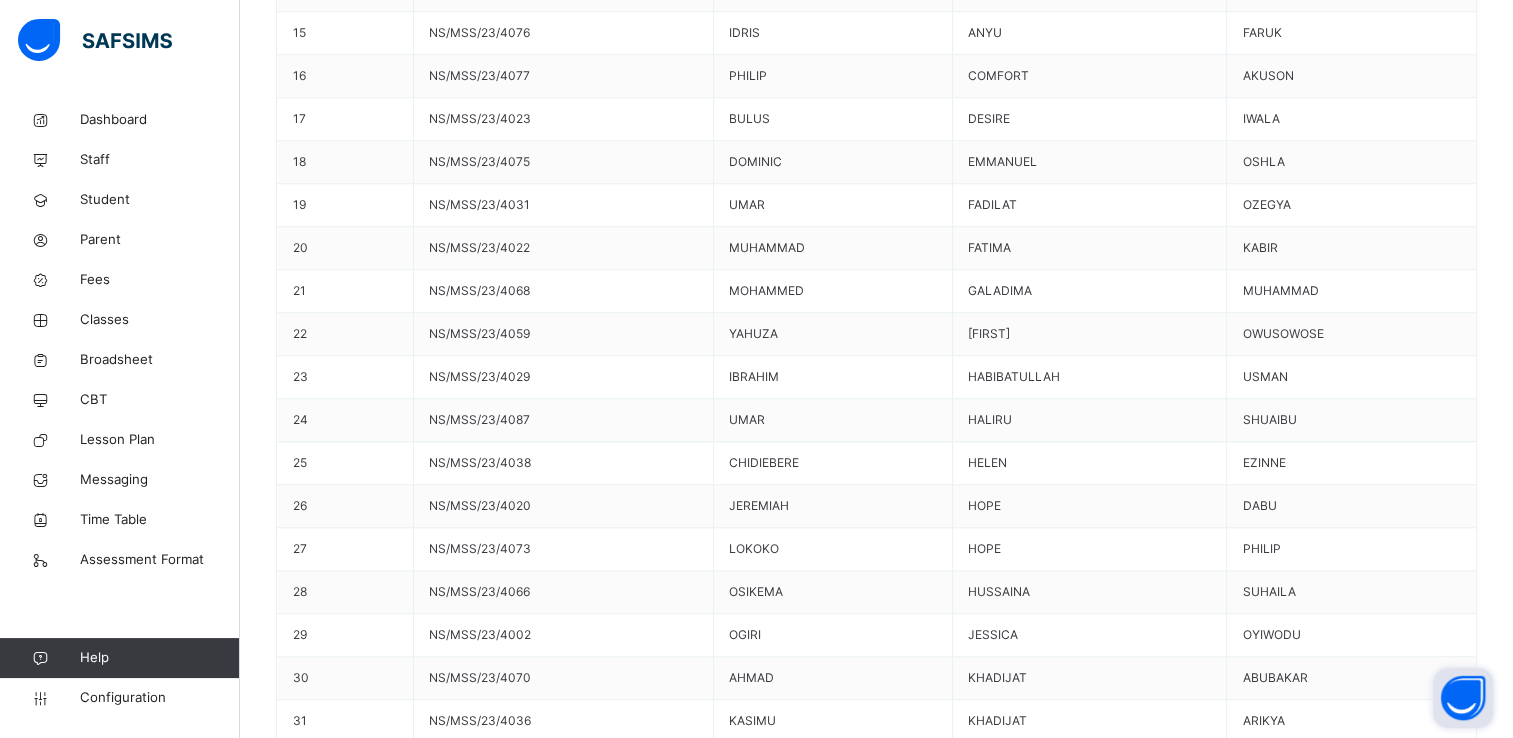 scroll, scrollTop: 1860, scrollLeft: 0, axis: vertical 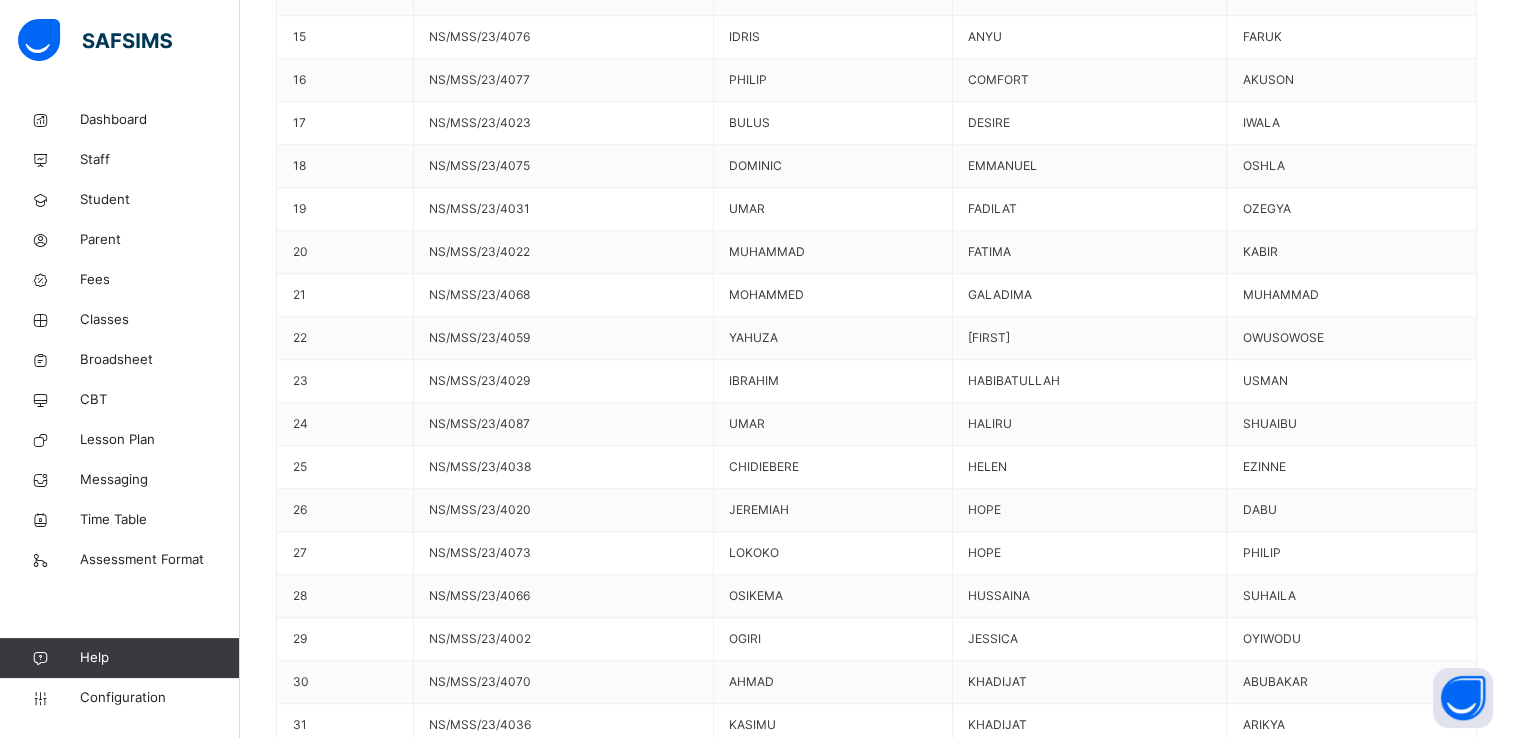 click on "Generate" at bounding box center [322, 9757] 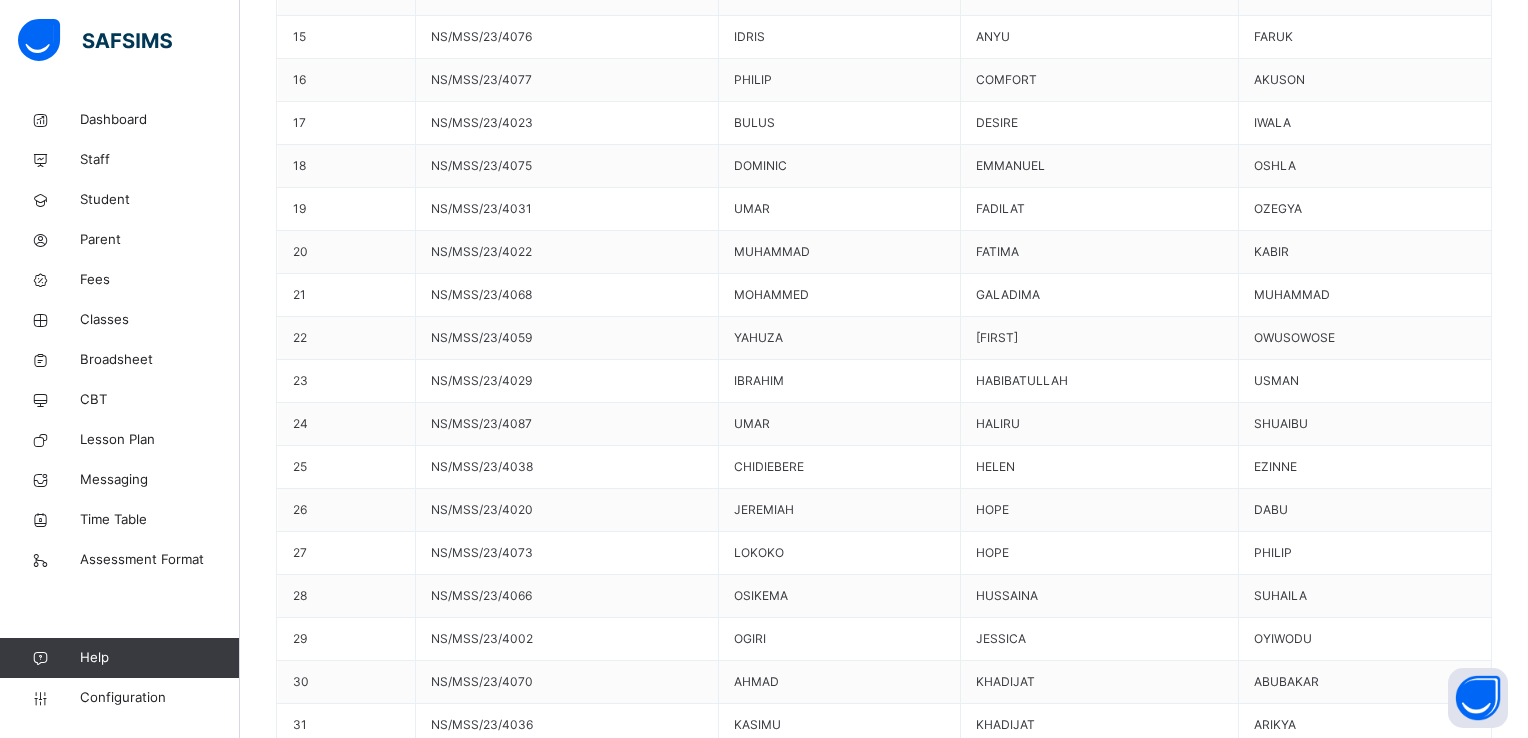 click on "Use this comment" at bounding box center (344, 10100) 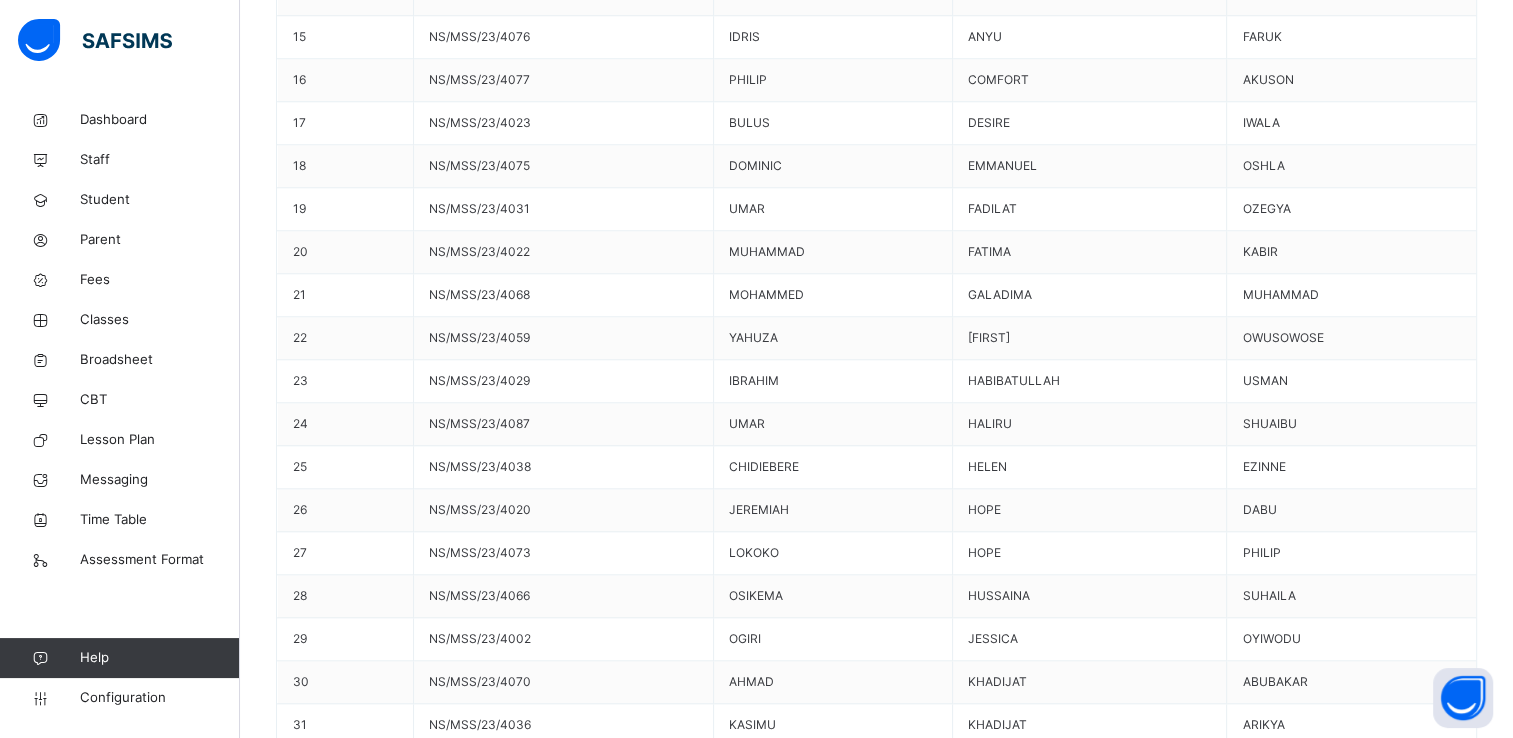scroll, scrollTop: 33, scrollLeft: 0, axis: vertical 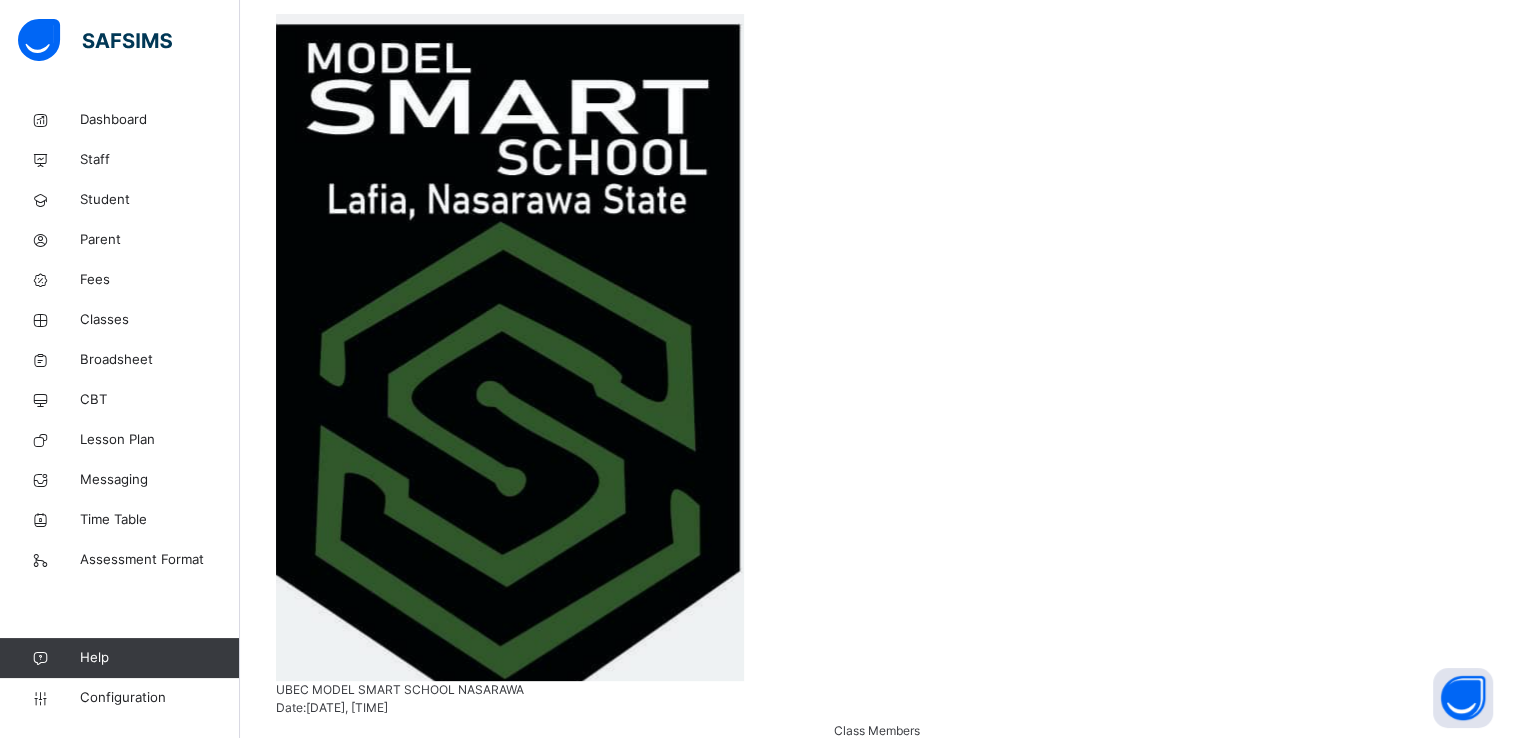 click on "[FIRST] [LAST] [LAST]" at bounding box center (876, 6982) 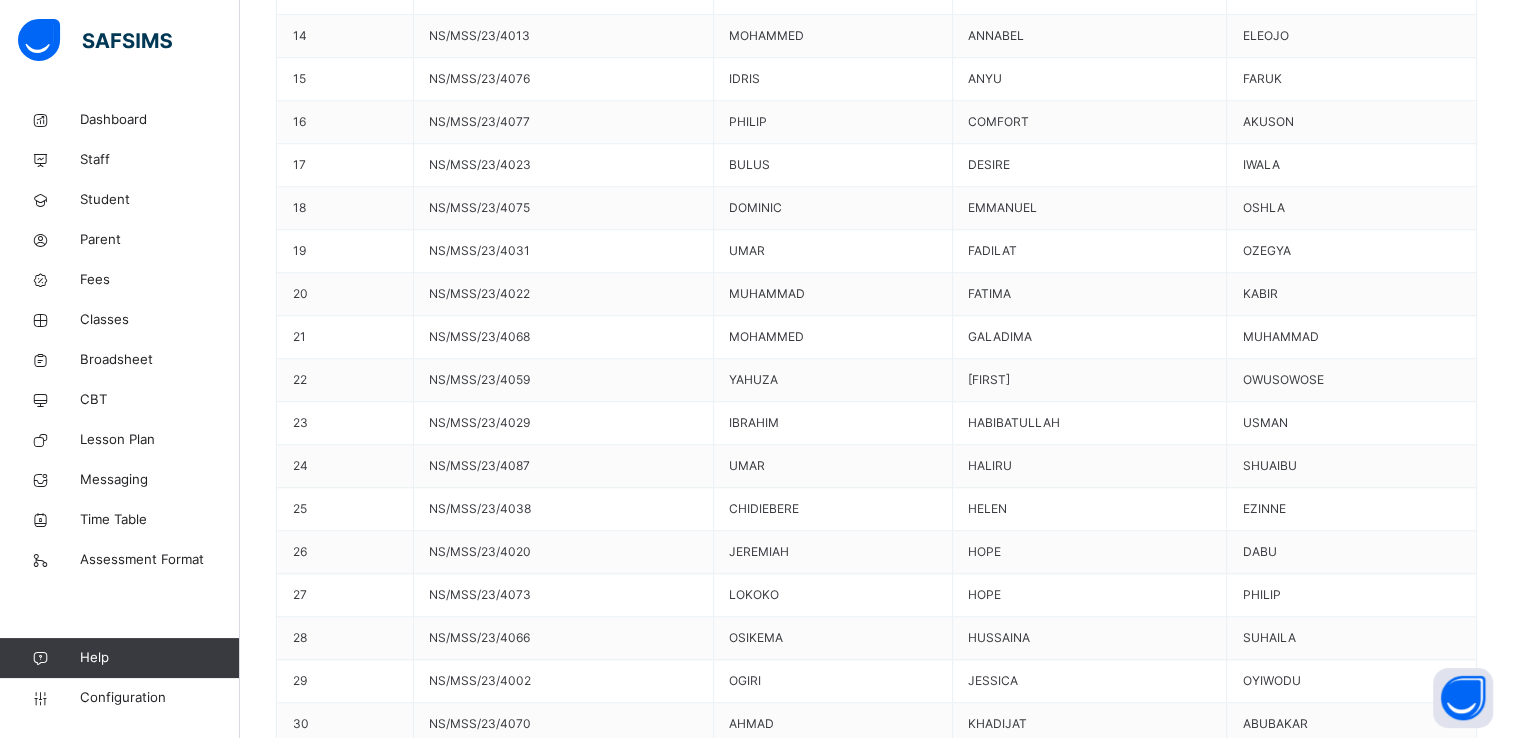 scroll, scrollTop: 1821, scrollLeft: 0, axis: vertical 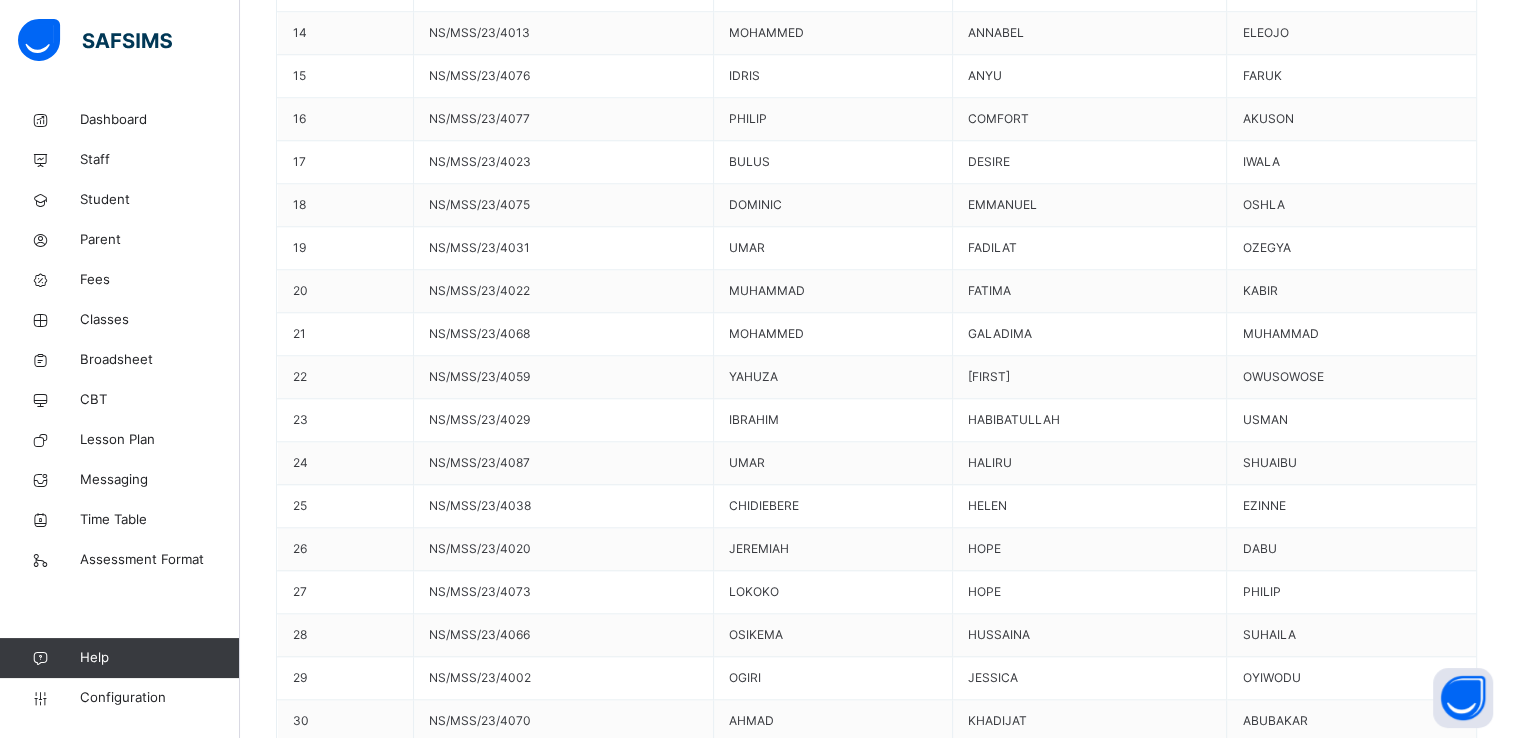 click on "Generate" at bounding box center (322, 9760) 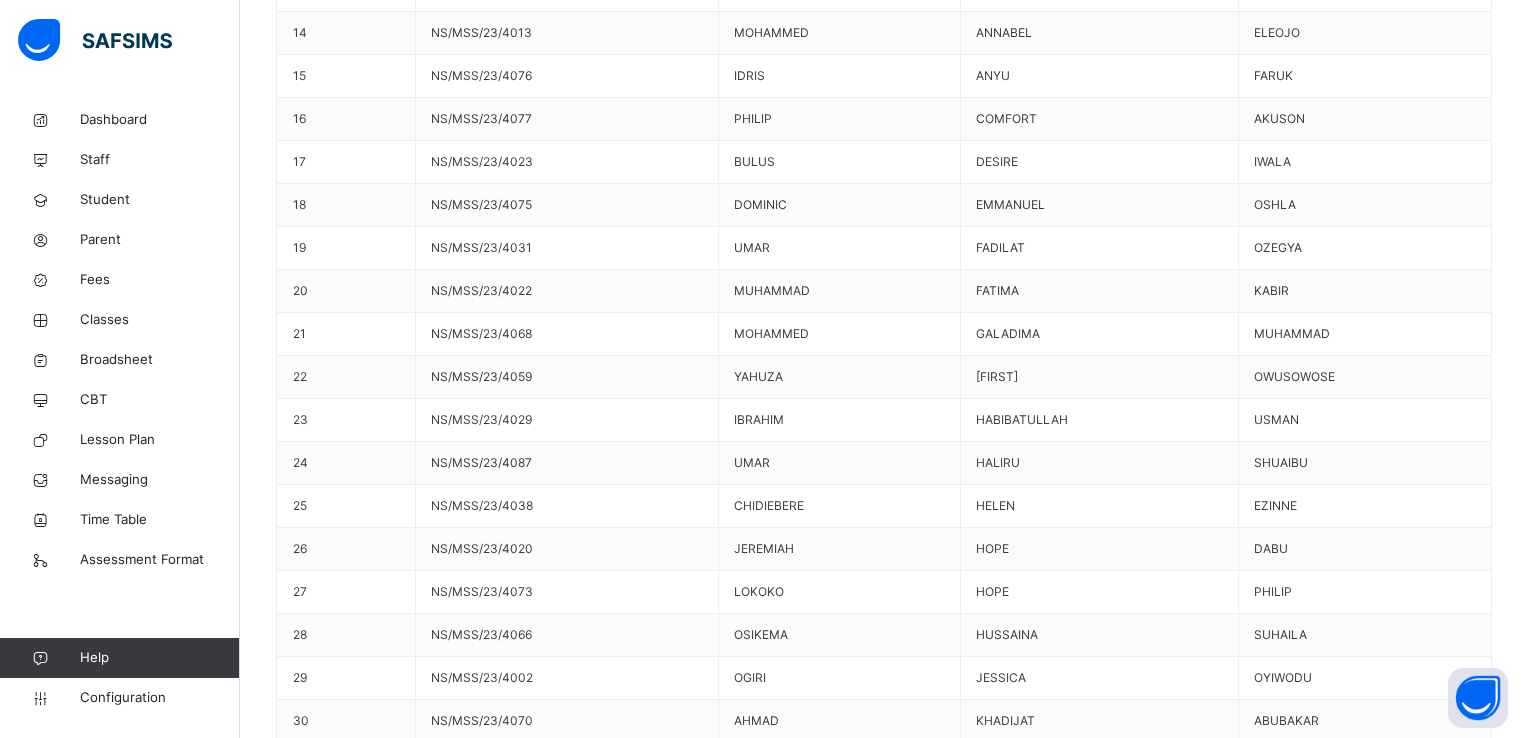 click on "Use this comment" at bounding box center [884, 10103] 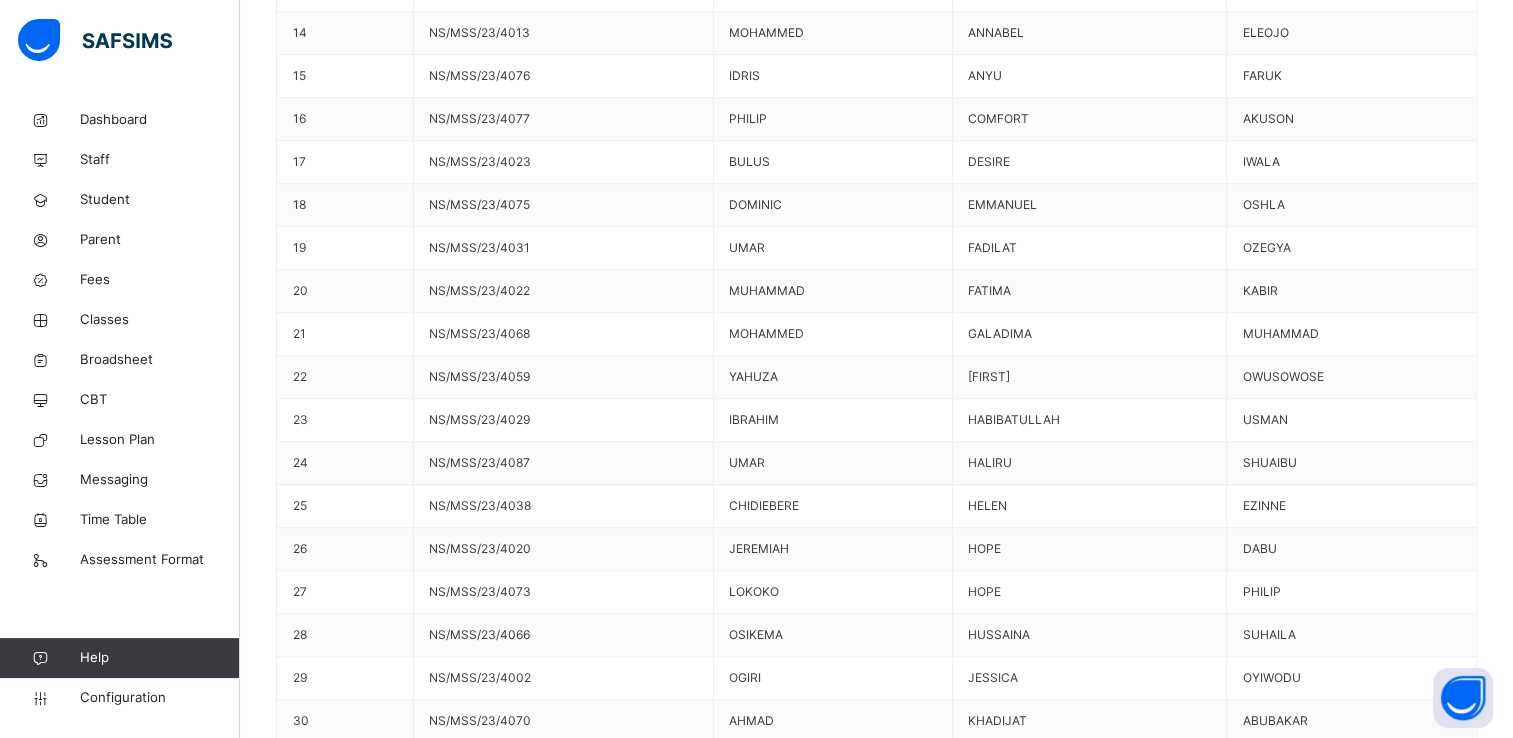 click on "Save Comment" at bounding box center [1419, 9902] 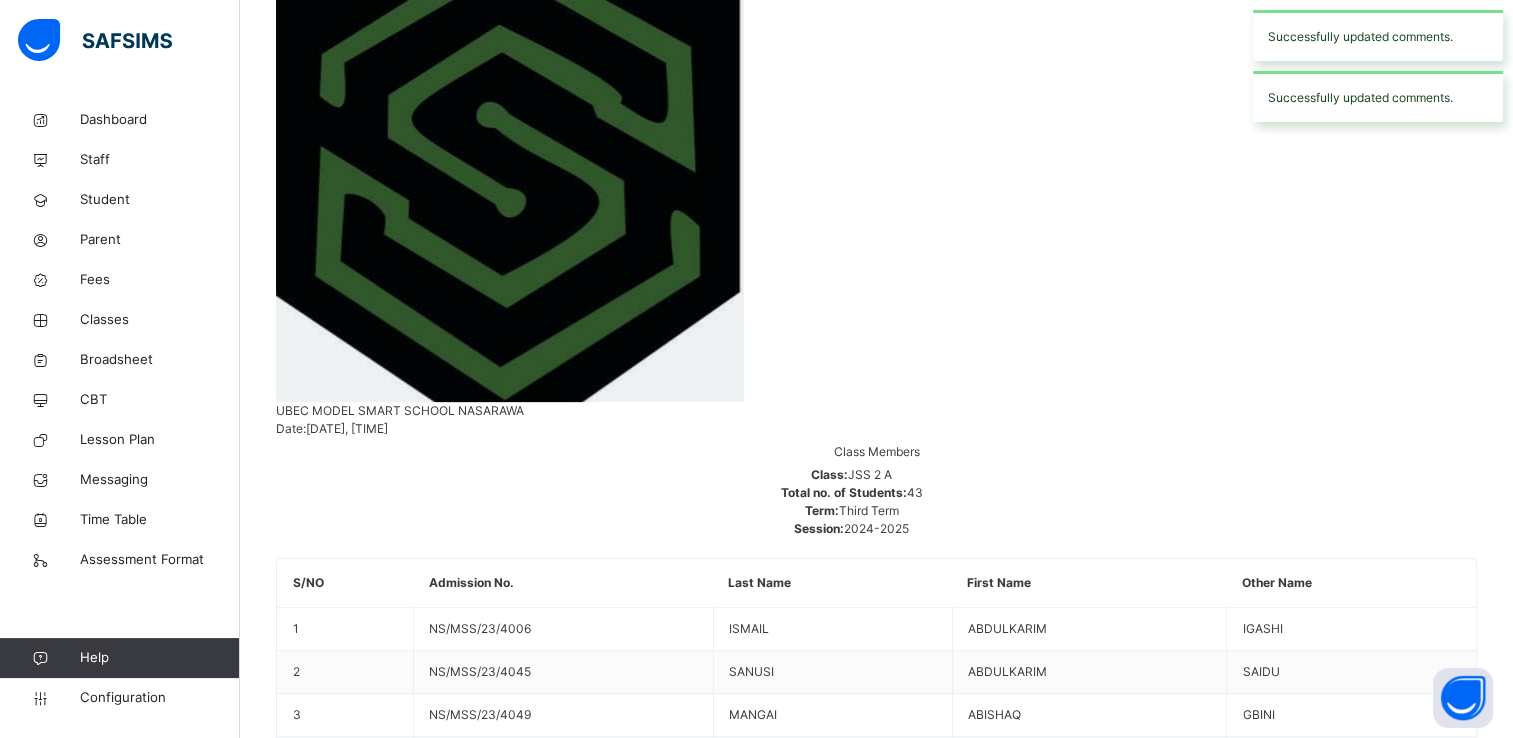 scroll, scrollTop: 643, scrollLeft: 0, axis: vertical 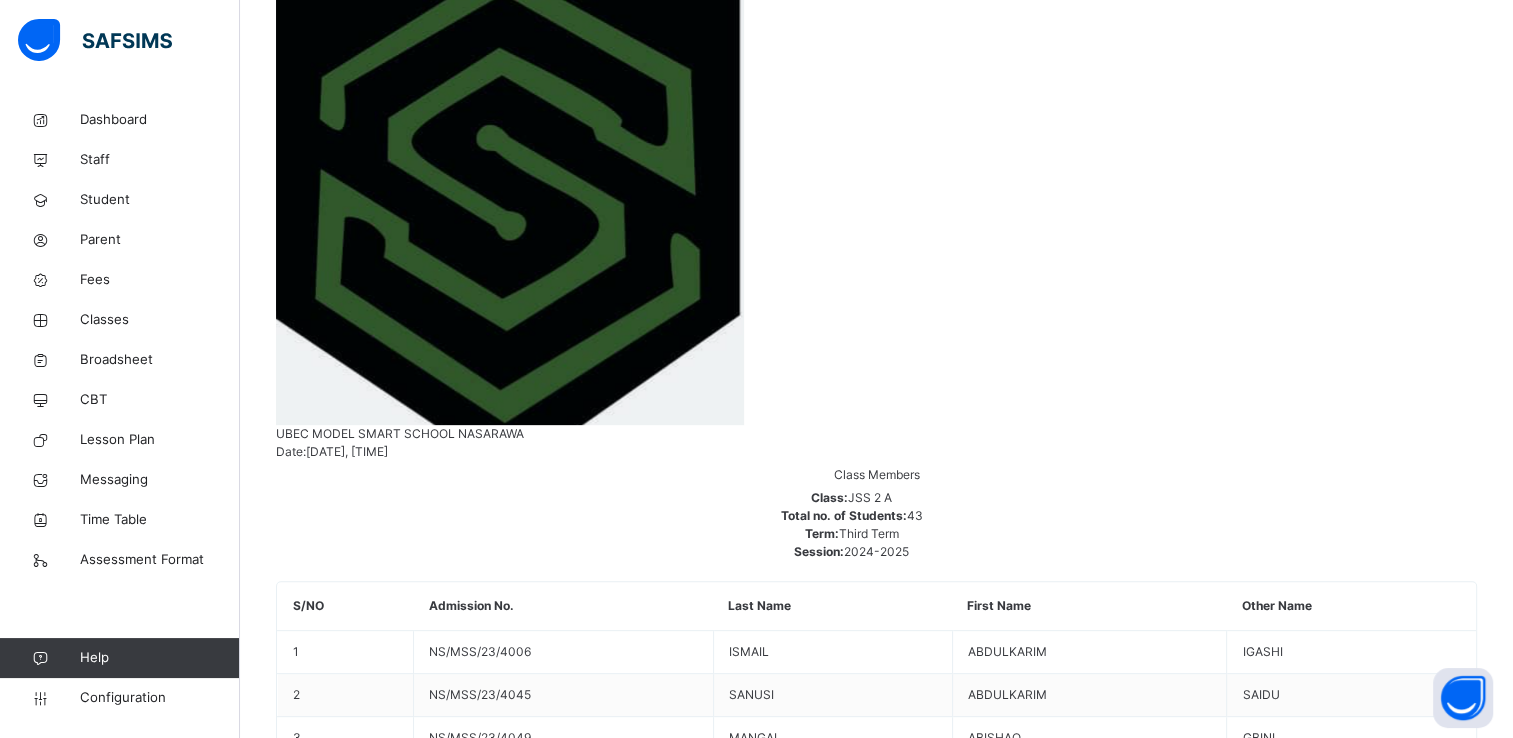 click on "[FIRST] [LAST] [LAST]" at bounding box center (876, 6799) 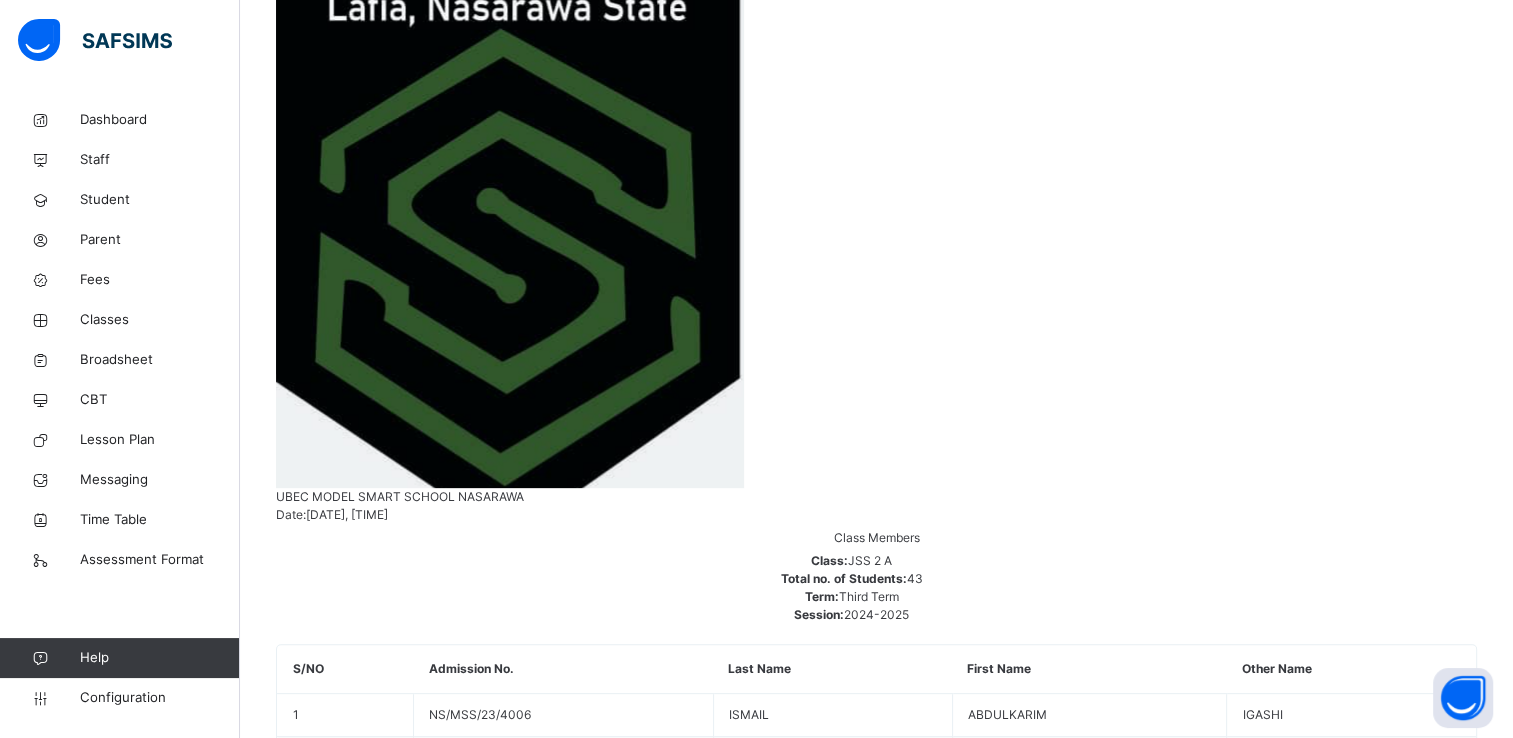 scroll, scrollTop: 643, scrollLeft: 0, axis: vertical 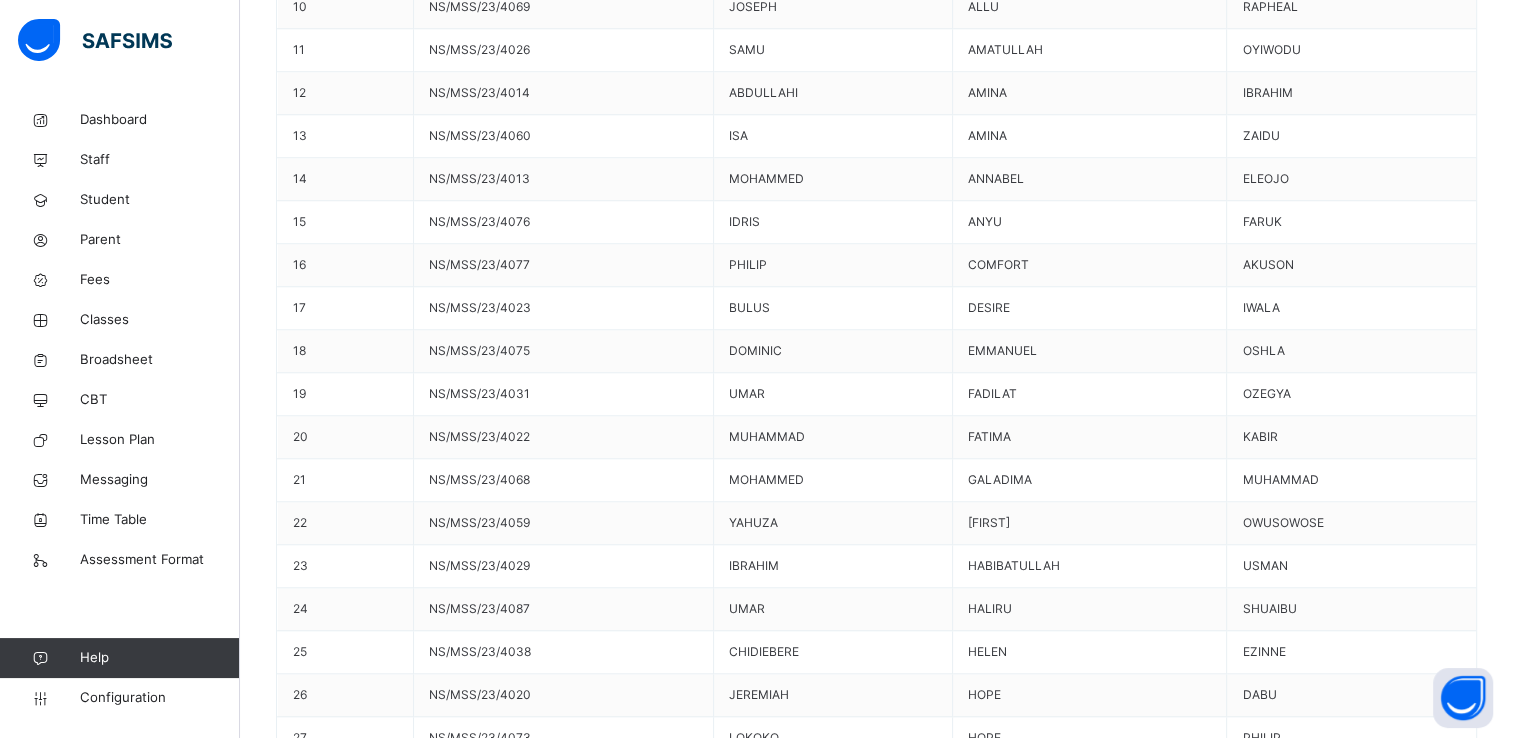click on "Generate" at bounding box center [322, 9933] 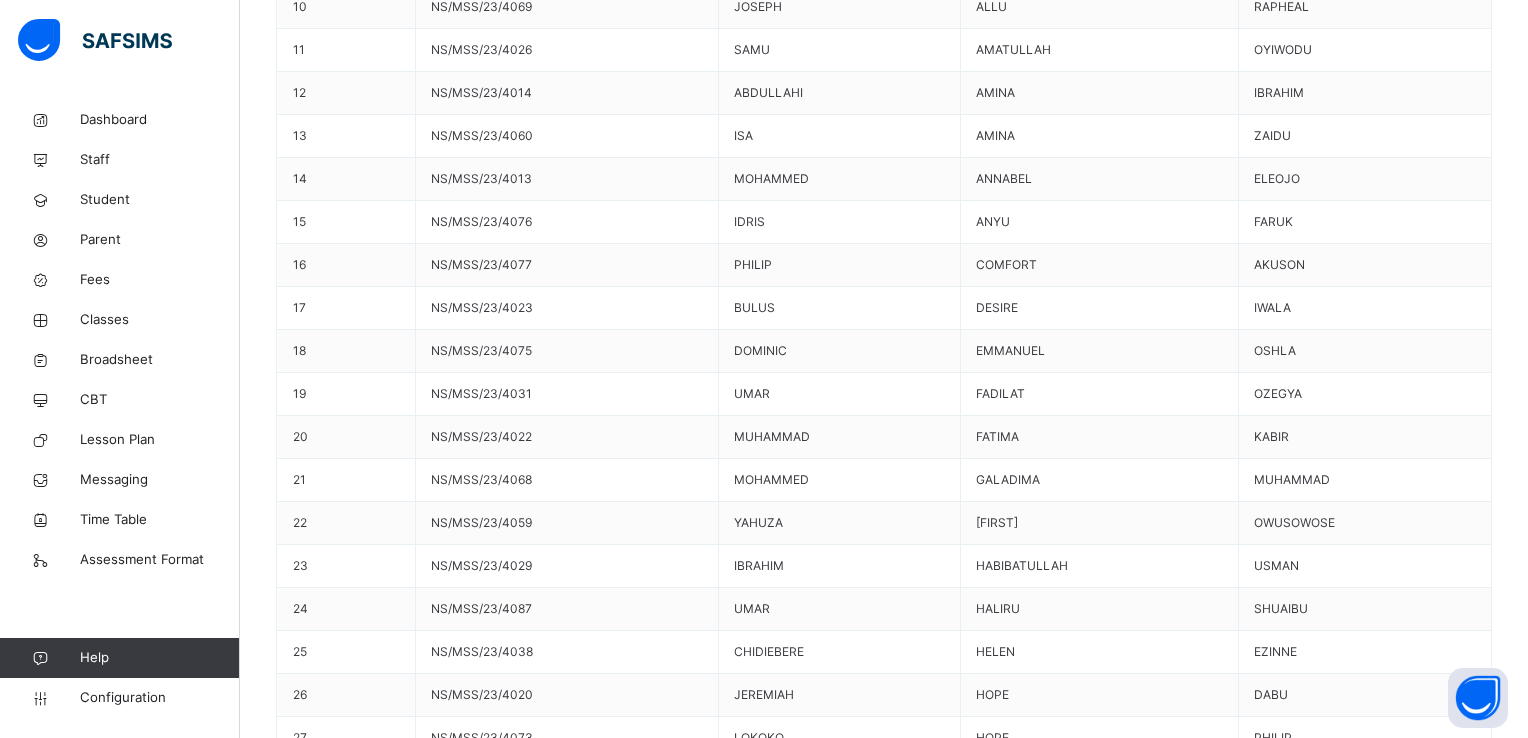 click on "Use this comment" at bounding box center (884, 10277) 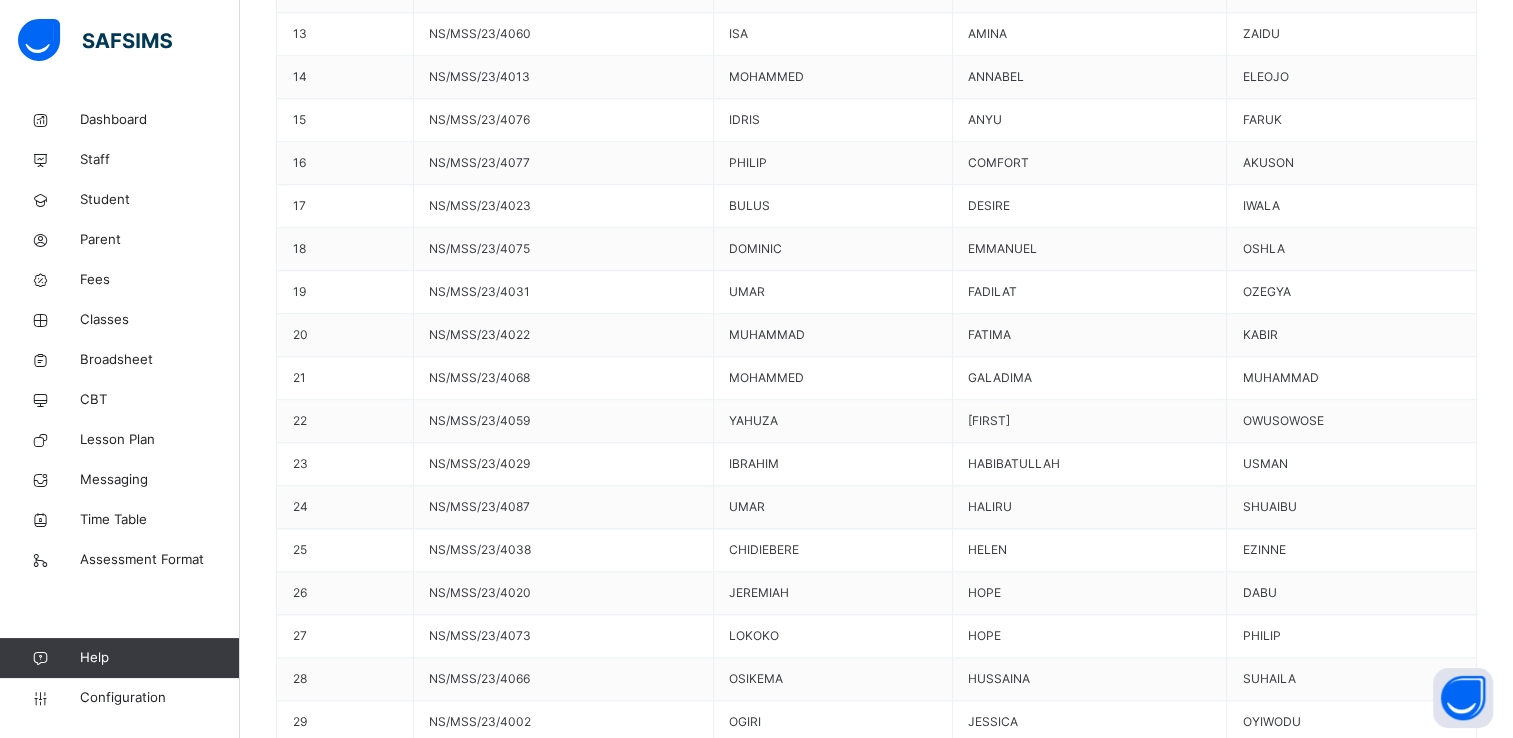 scroll, scrollTop: 1795, scrollLeft: 0, axis: vertical 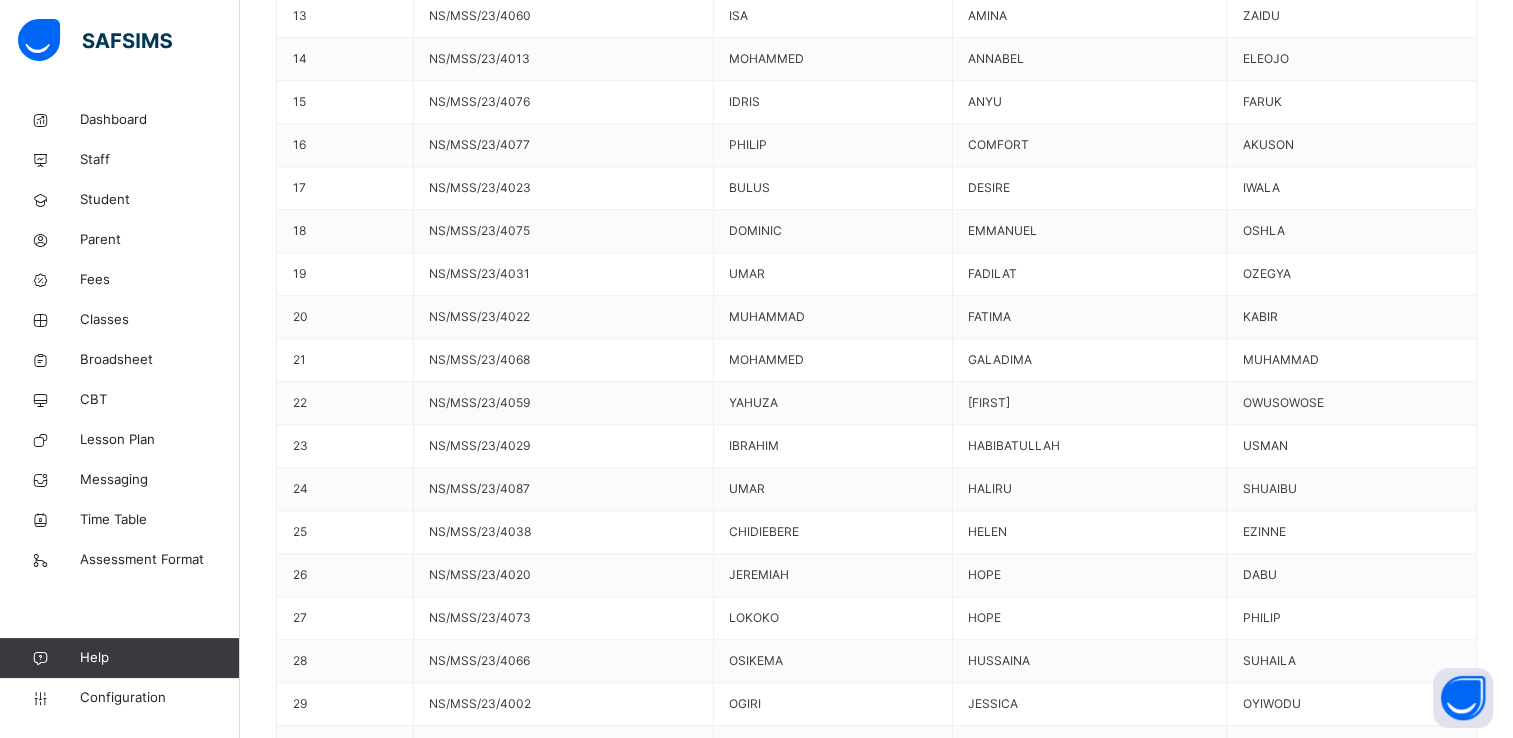 click on "Save Comment" at bounding box center (1419, 9955) 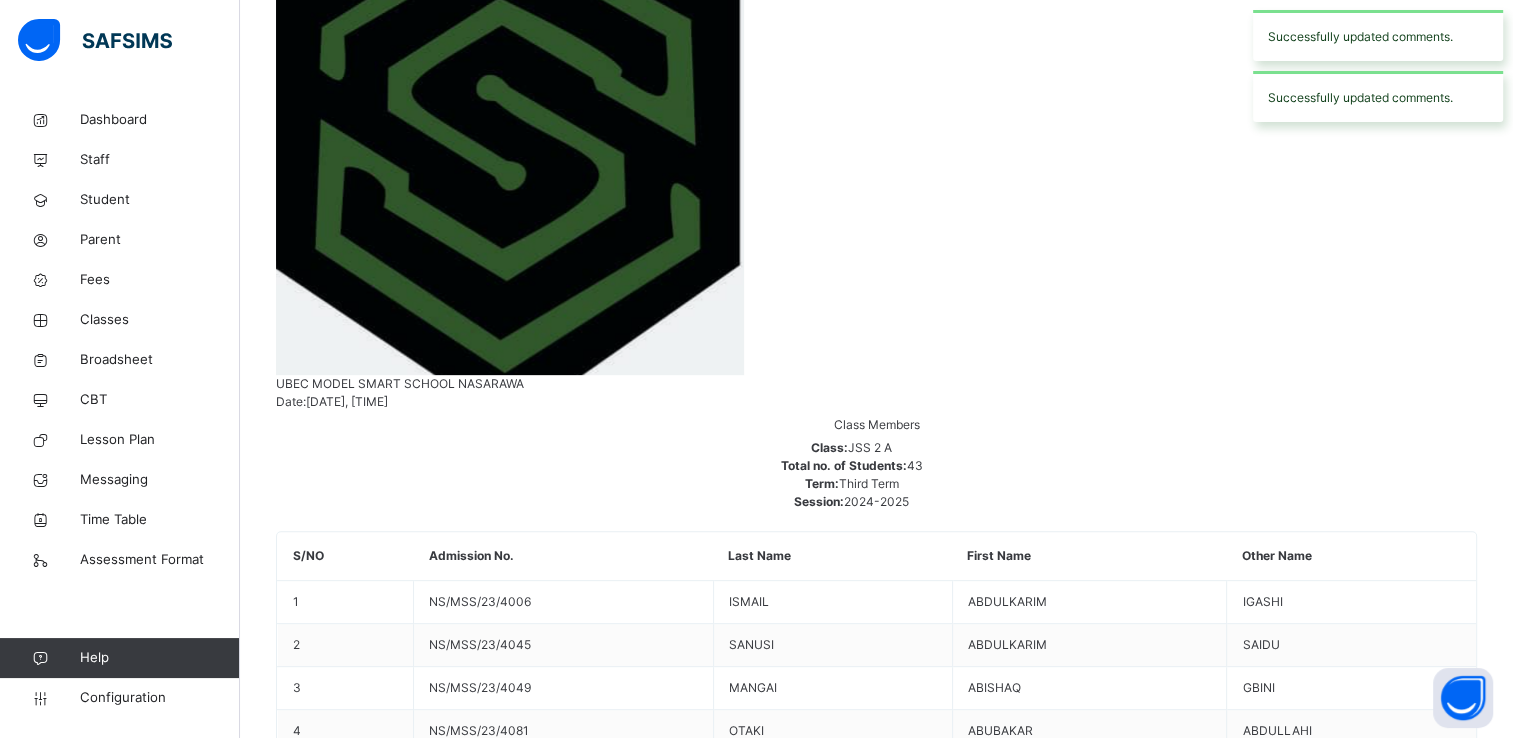 scroll, scrollTop: 681, scrollLeft: 0, axis: vertical 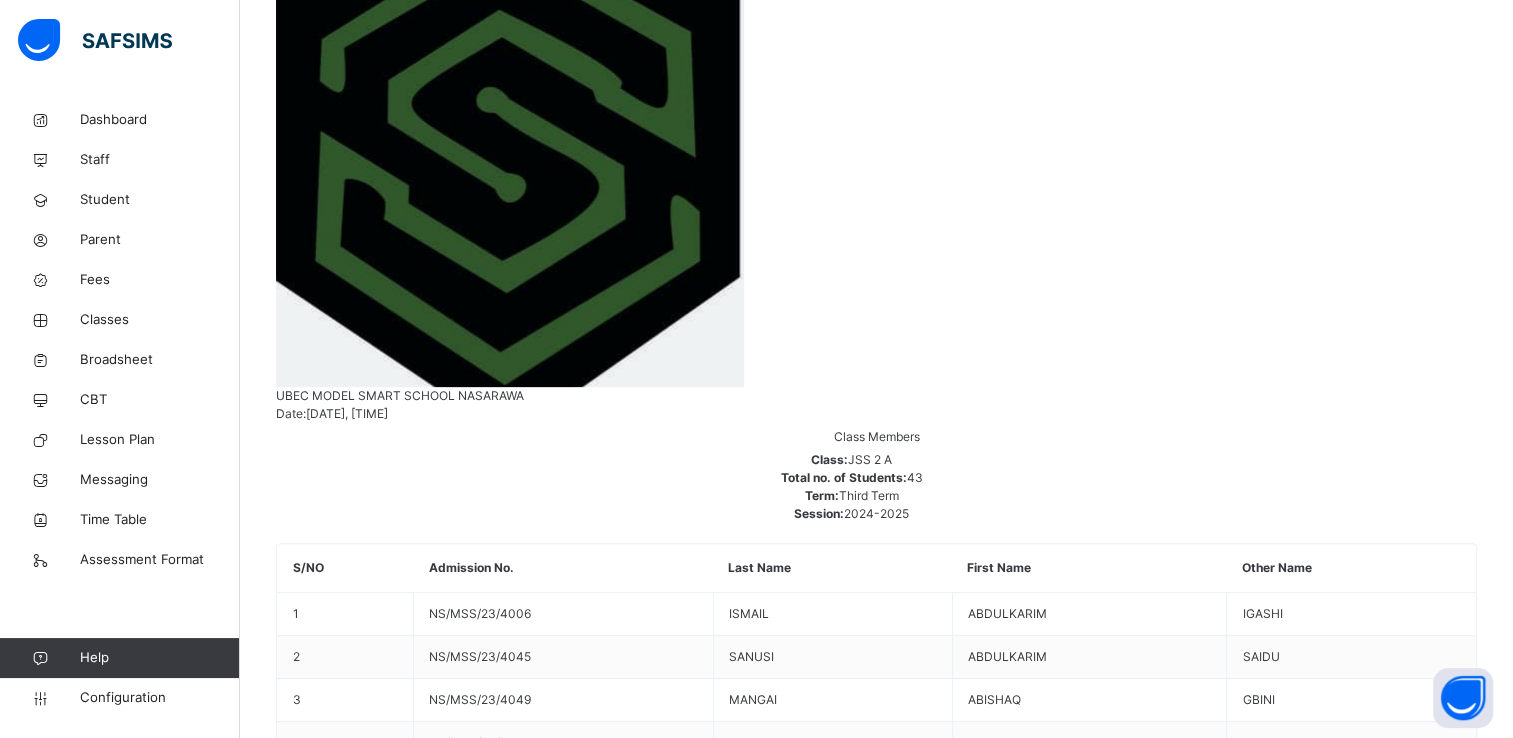 click on "[FIRST] [LAST] [LAST]" at bounding box center (876, 6829) 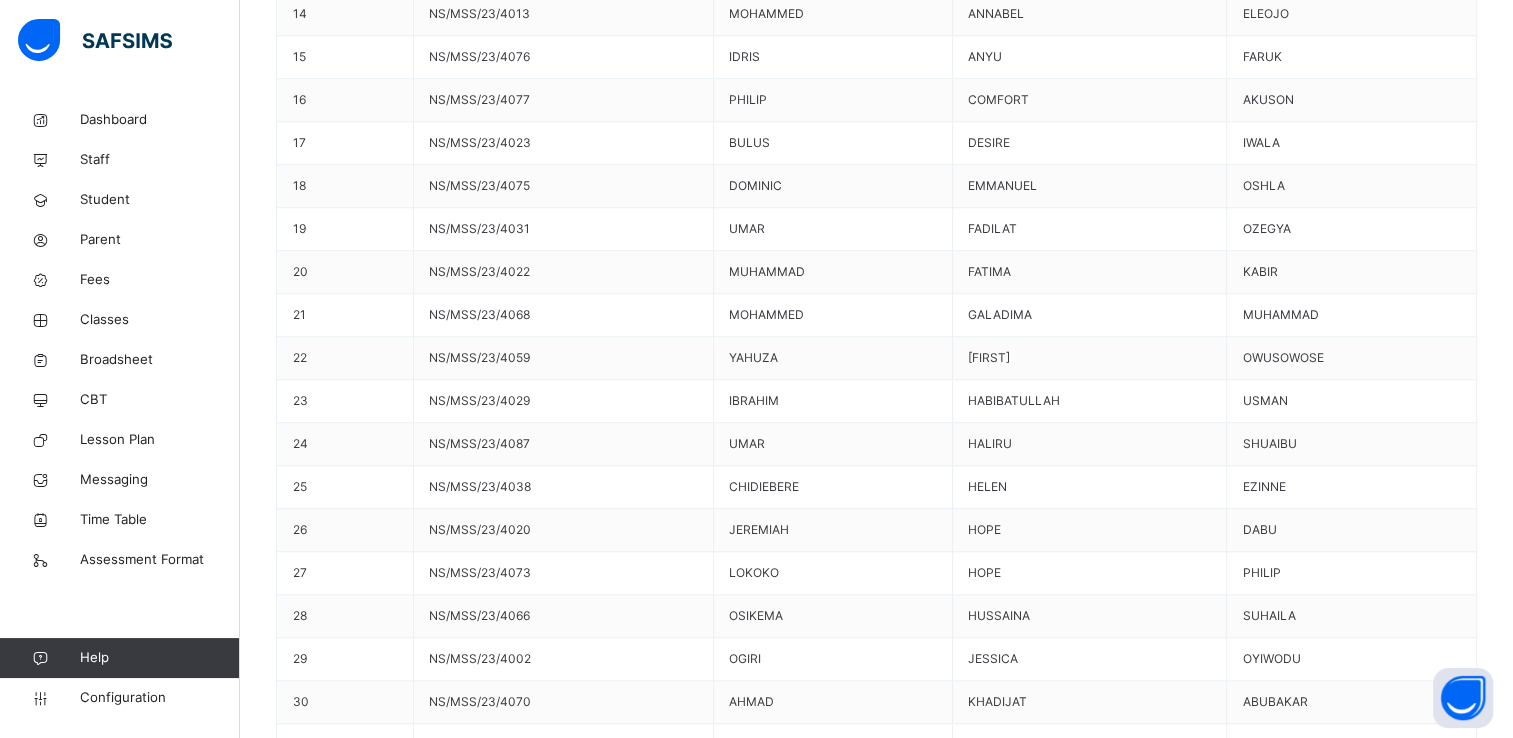 scroll, scrollTop: 1864, scrollLeft: 0, axis: vertical 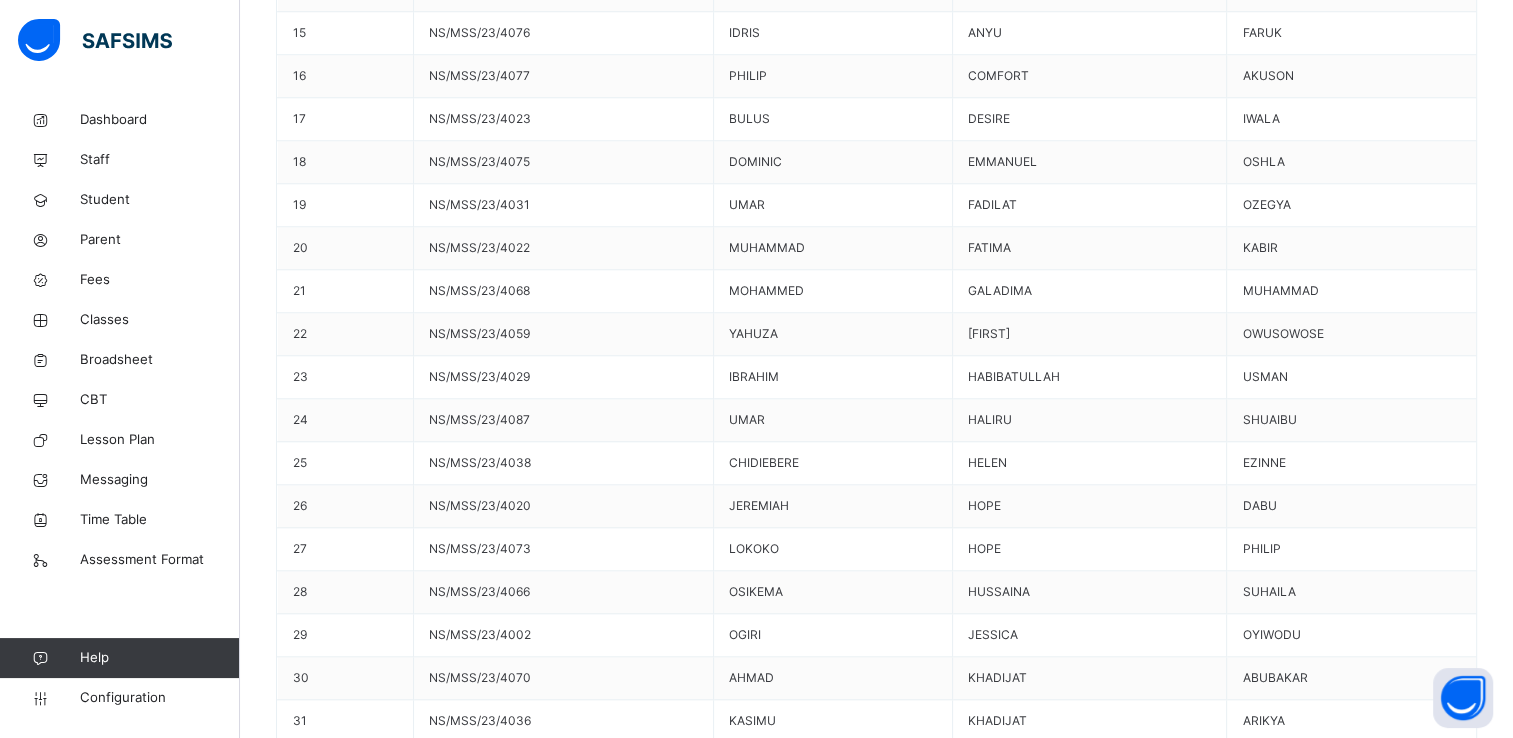 click on "Generate" at bounding box center [322, 9734] 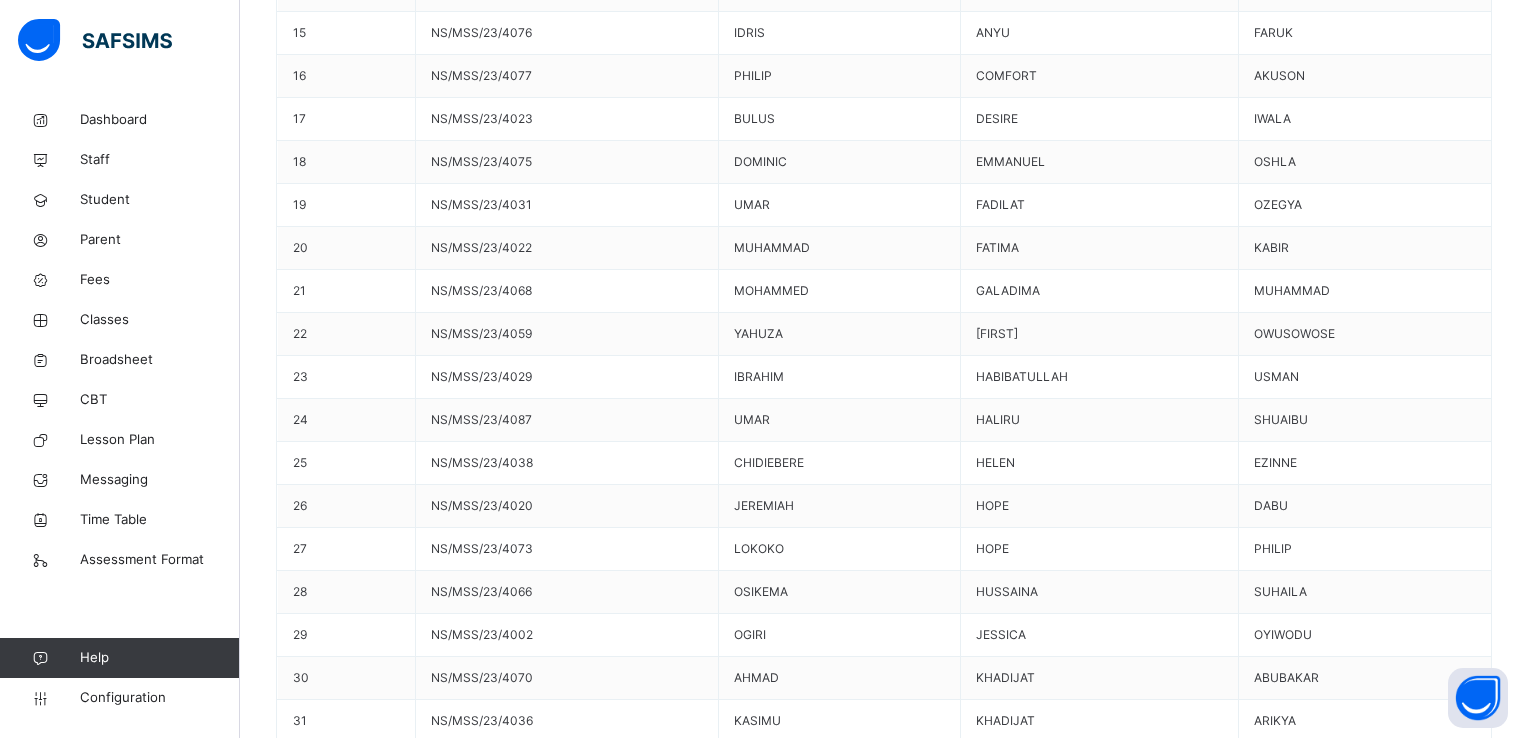 click on "Use this comment" at bounding box center (344, 10077) 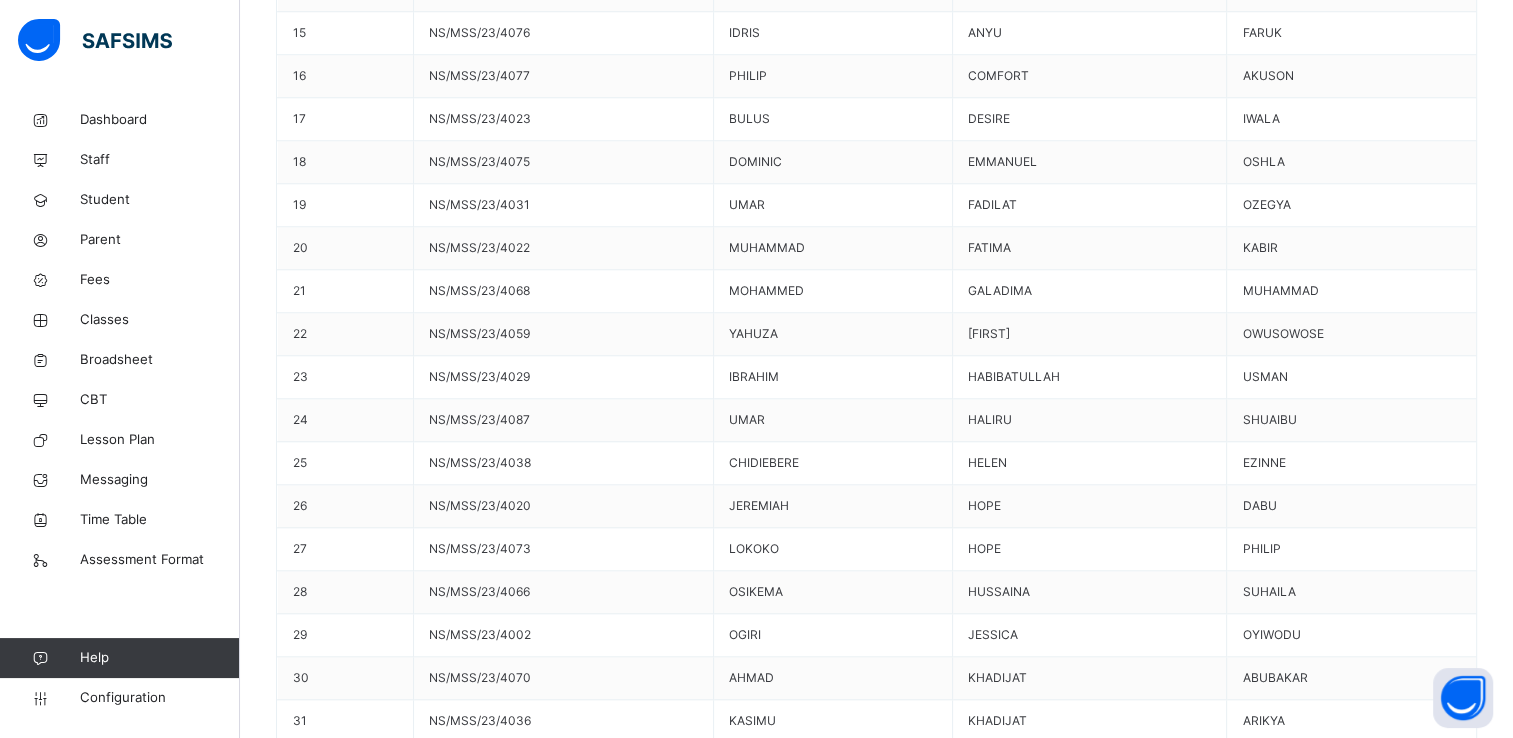 scroll, scrollTop: 33, scrollLeft: 0, axis: vertical 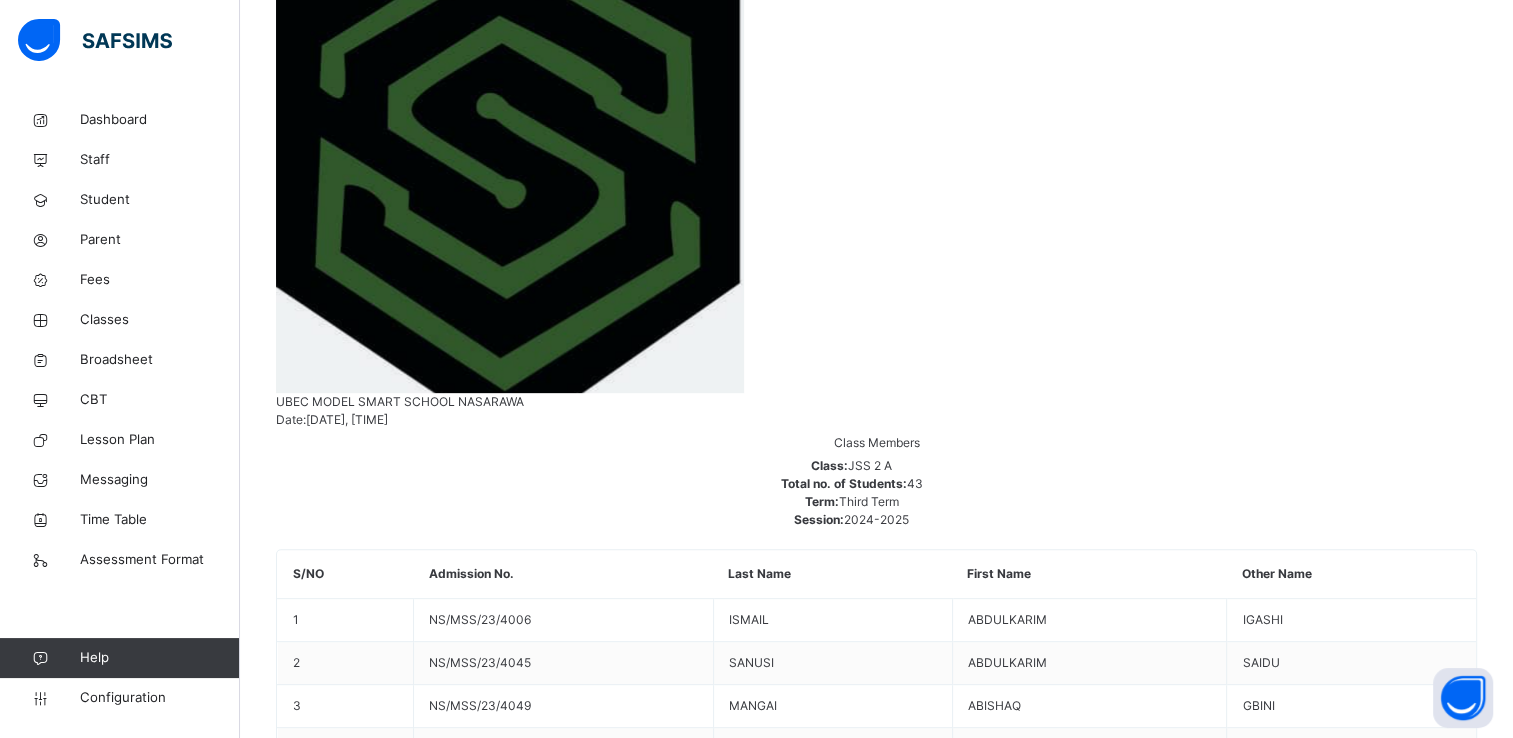 click on "[FIRST] [LAST]" at bounding box center [876, 6909] 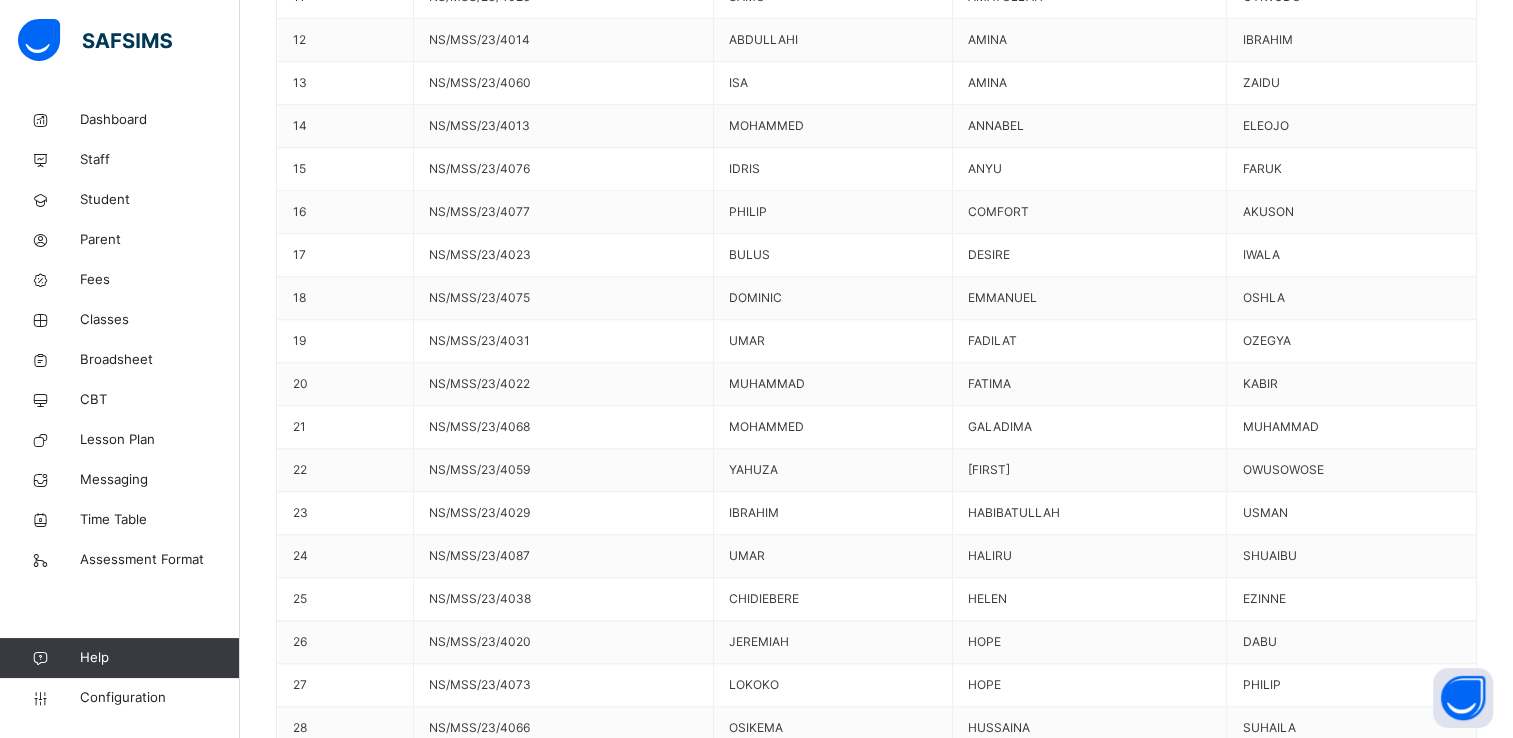 scroll, scrollTop: 1737, scrollLeft: 0, axis: vertical 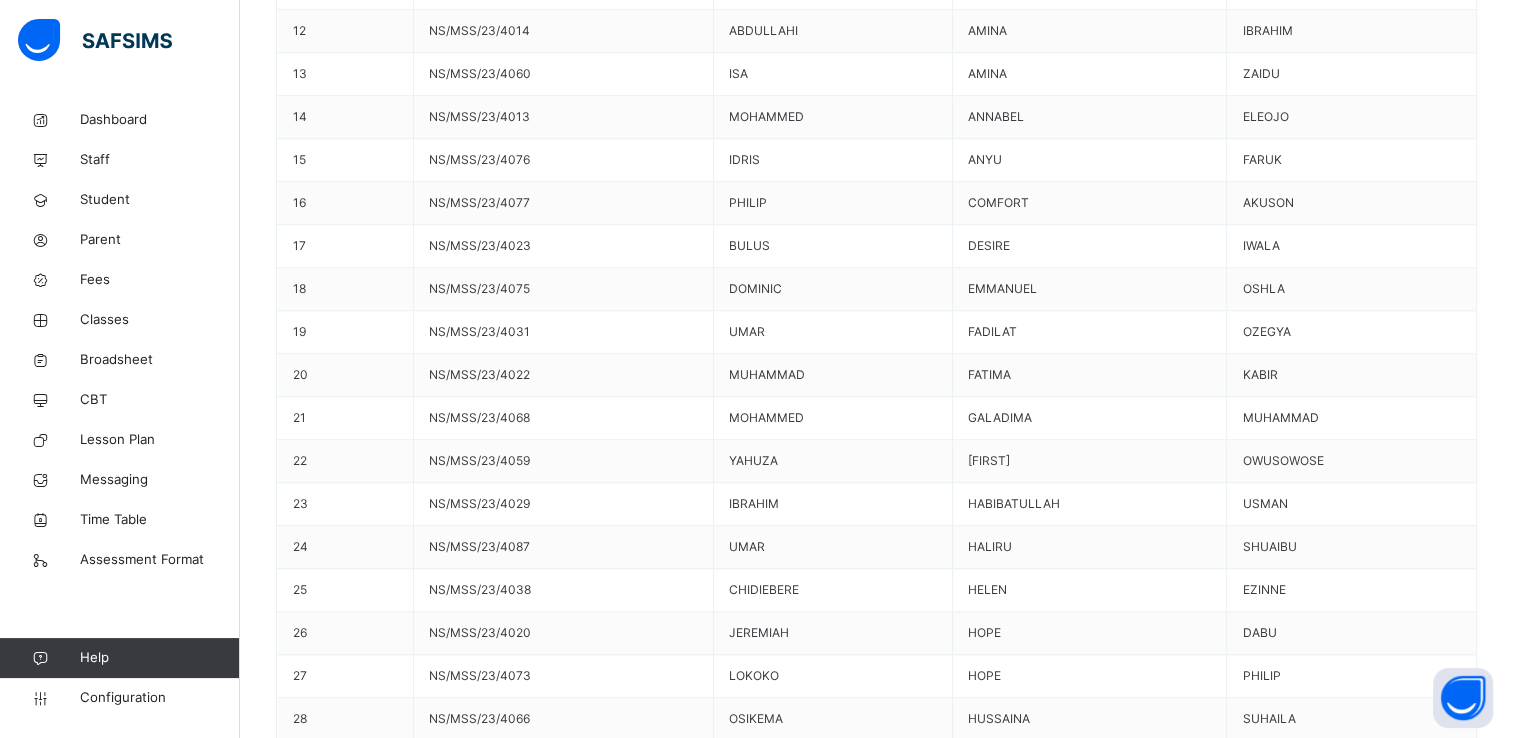 click on "Generate" at bounding box center [876, 9875] 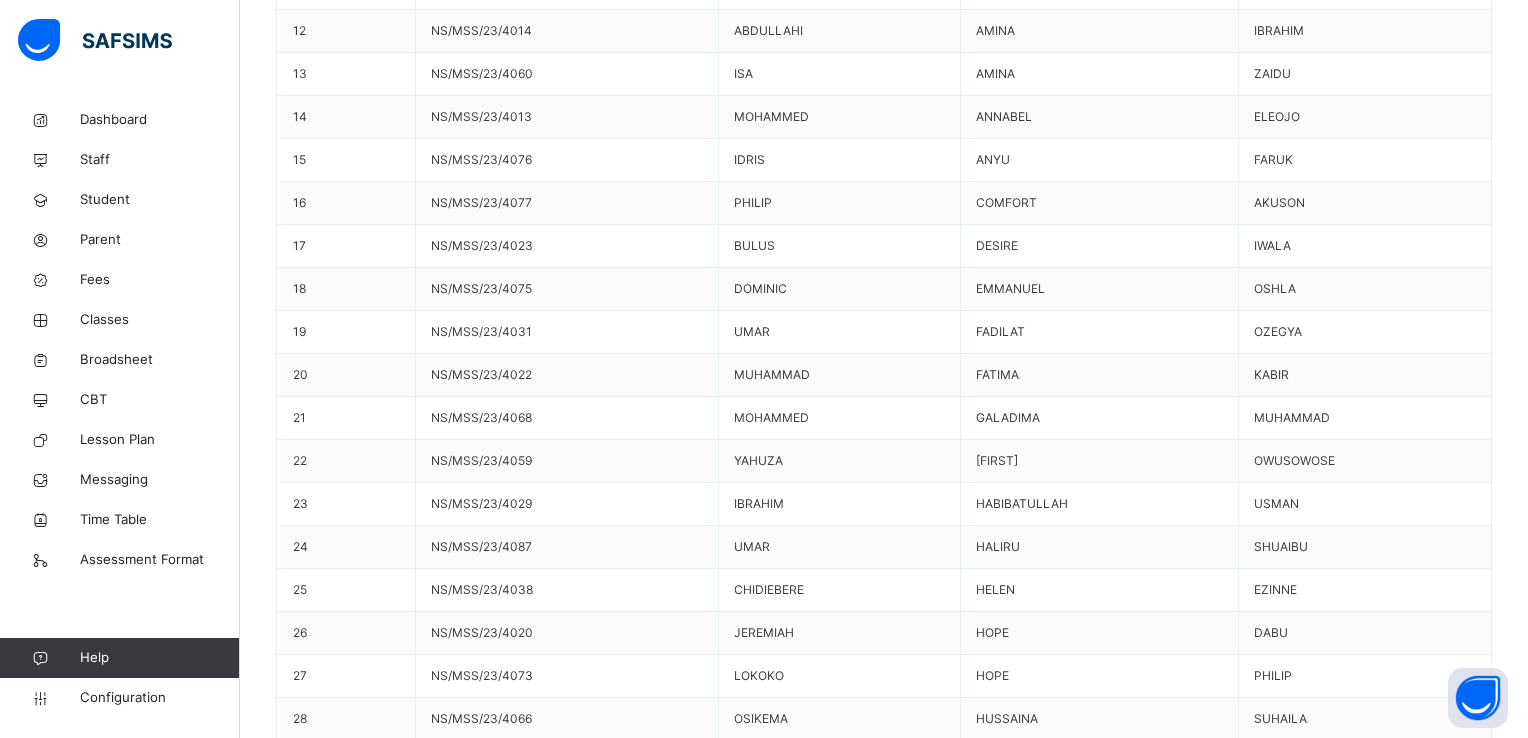 click on "Use this comment" at bounding box center [344, 10216] 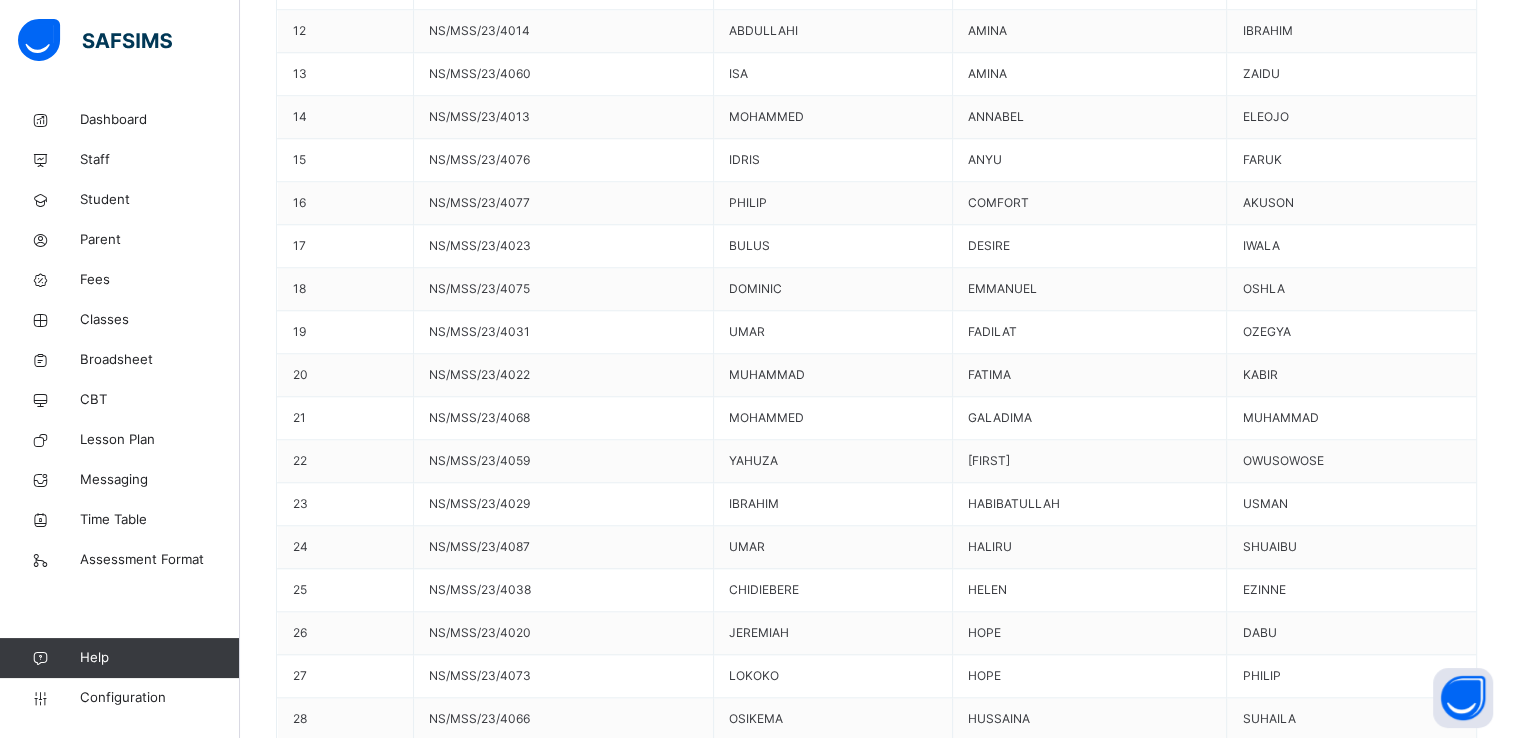 click on "Save Comment" at bounding box center [1419, 10016] 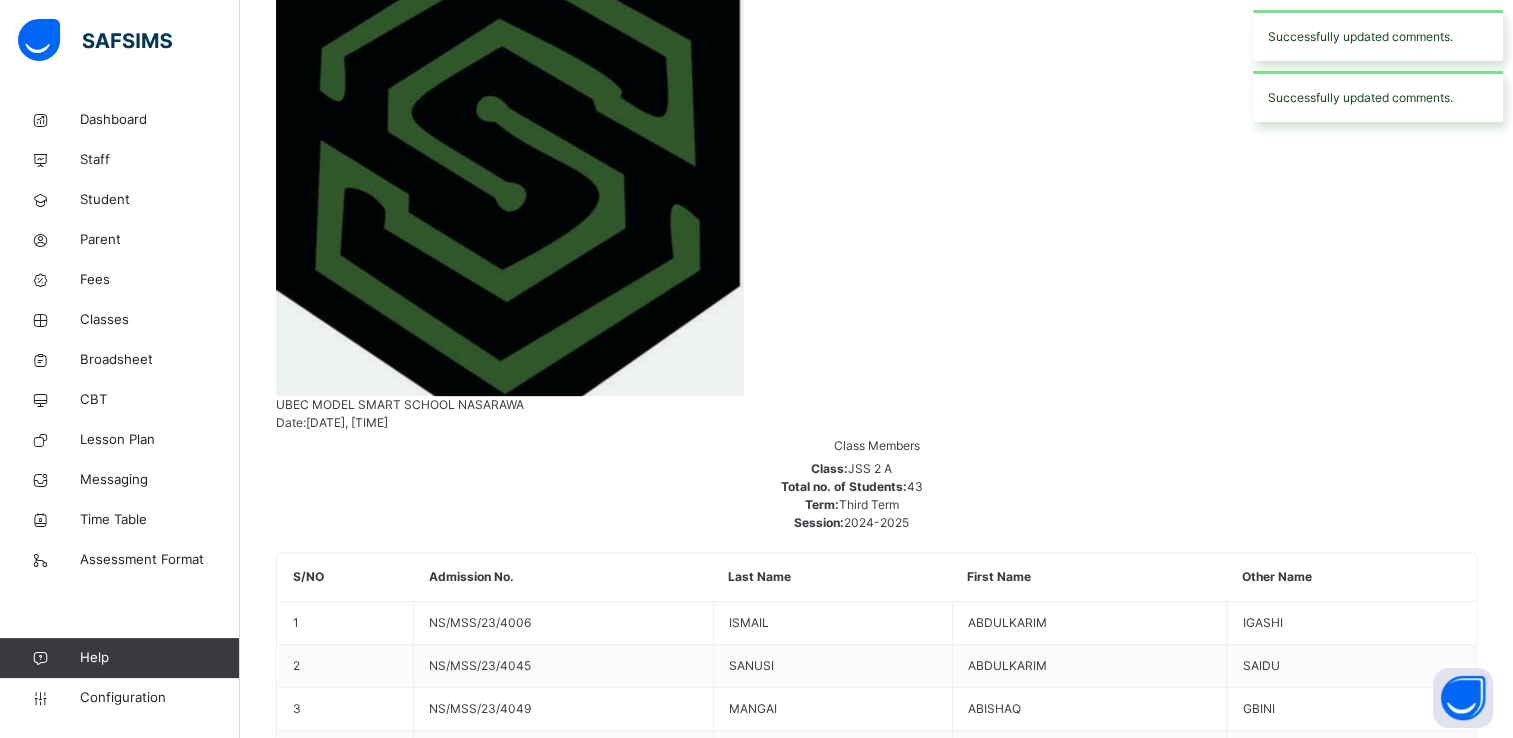 scroll, scrollTop: 608, scrollLeft: 0, axis: vertical 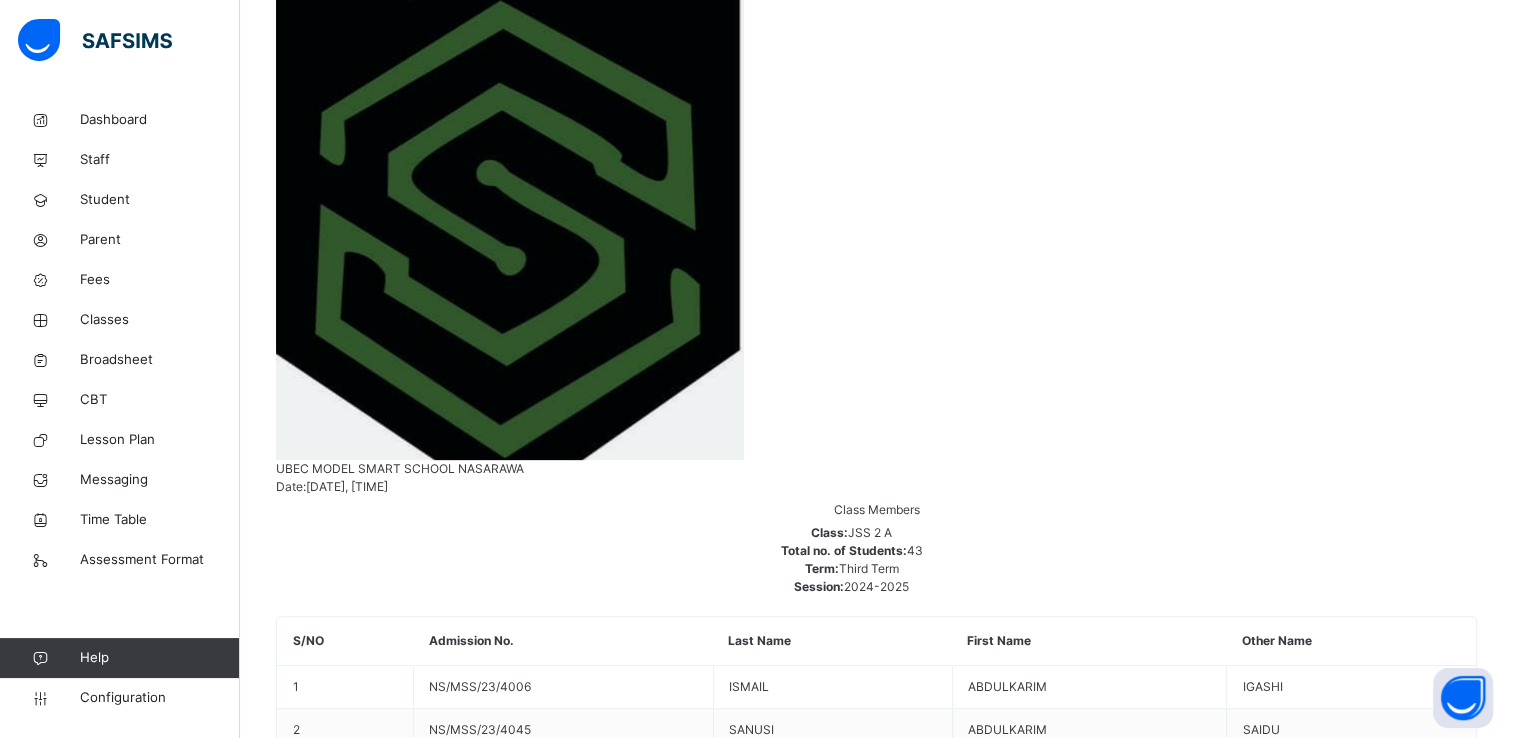 click on "[FIRST] [LAST] [ID]" at bounding box center (876, 7051) 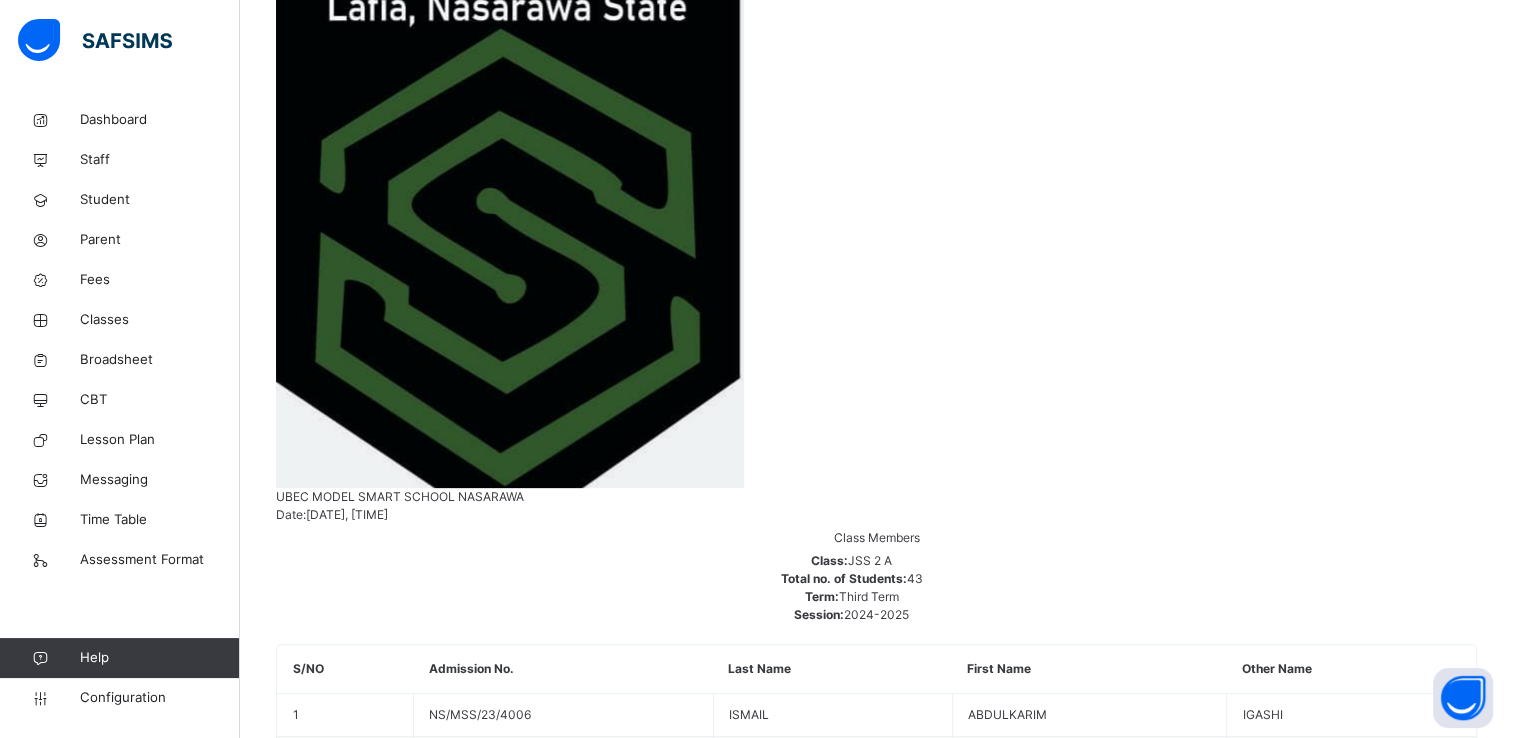 scroll, scrollTop: 608, scrollLeft: 0, axis: vertical 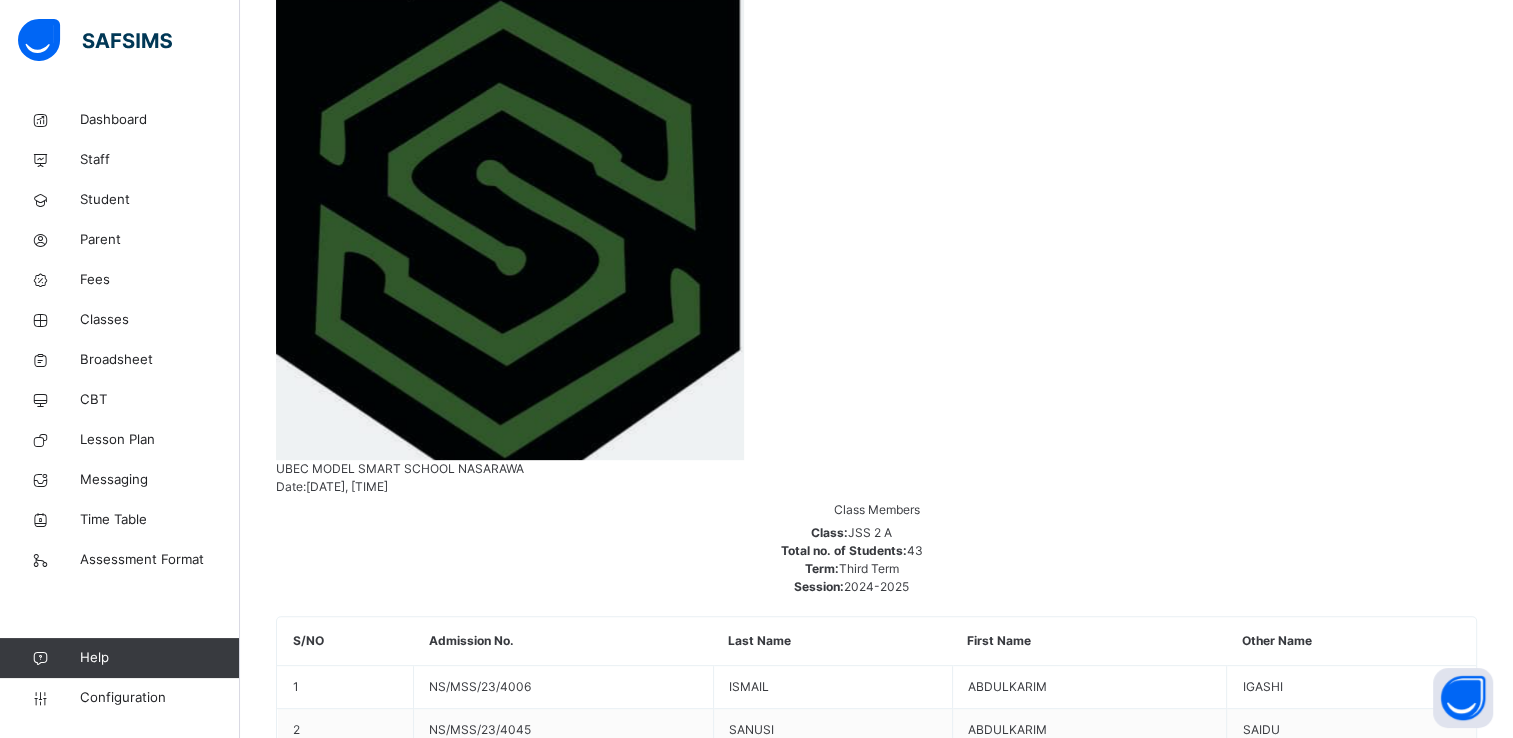 click on "[FIRST] [LAST]" at bounding box center [876, 7113] 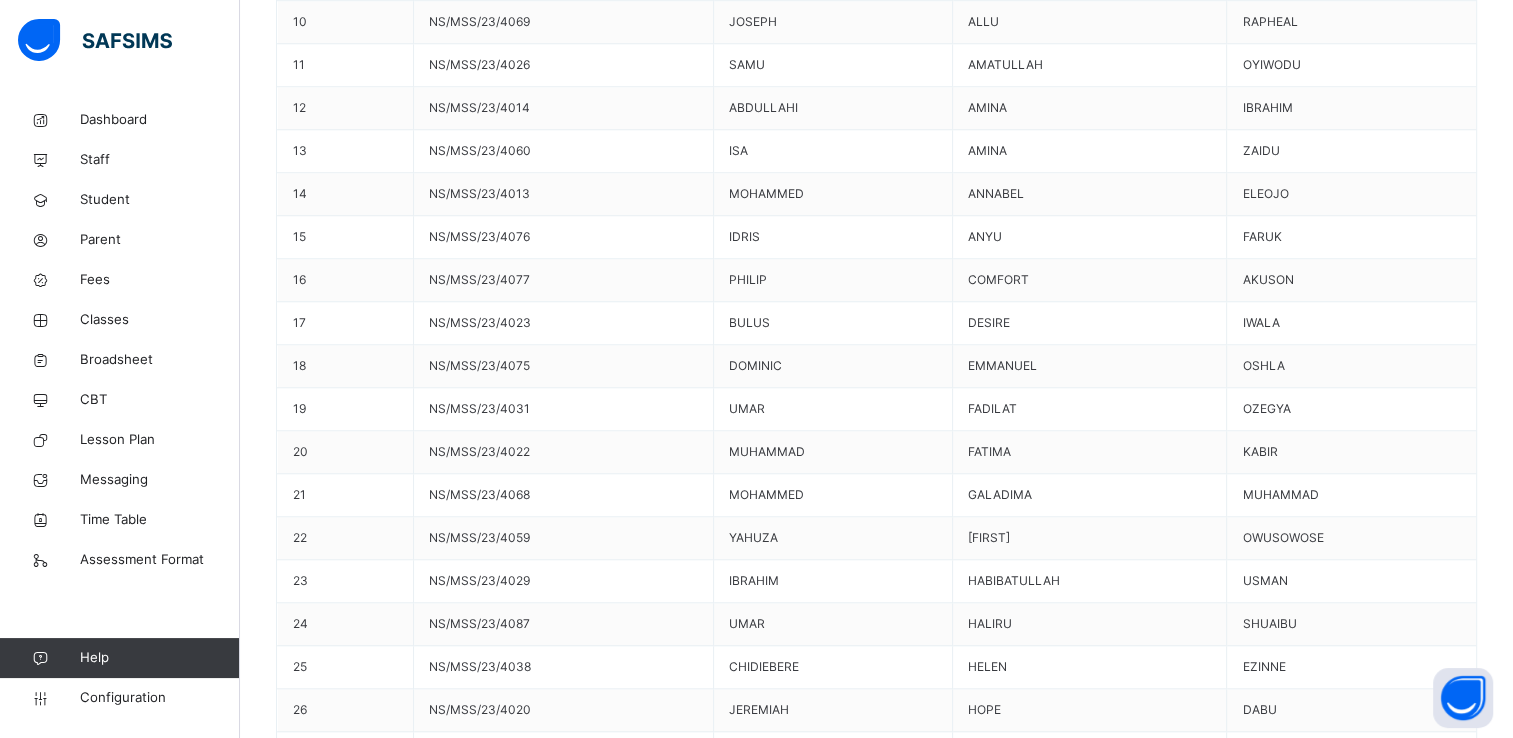 scroll, scrollTop: 1672, scrollLeft: 0, axis: vertical 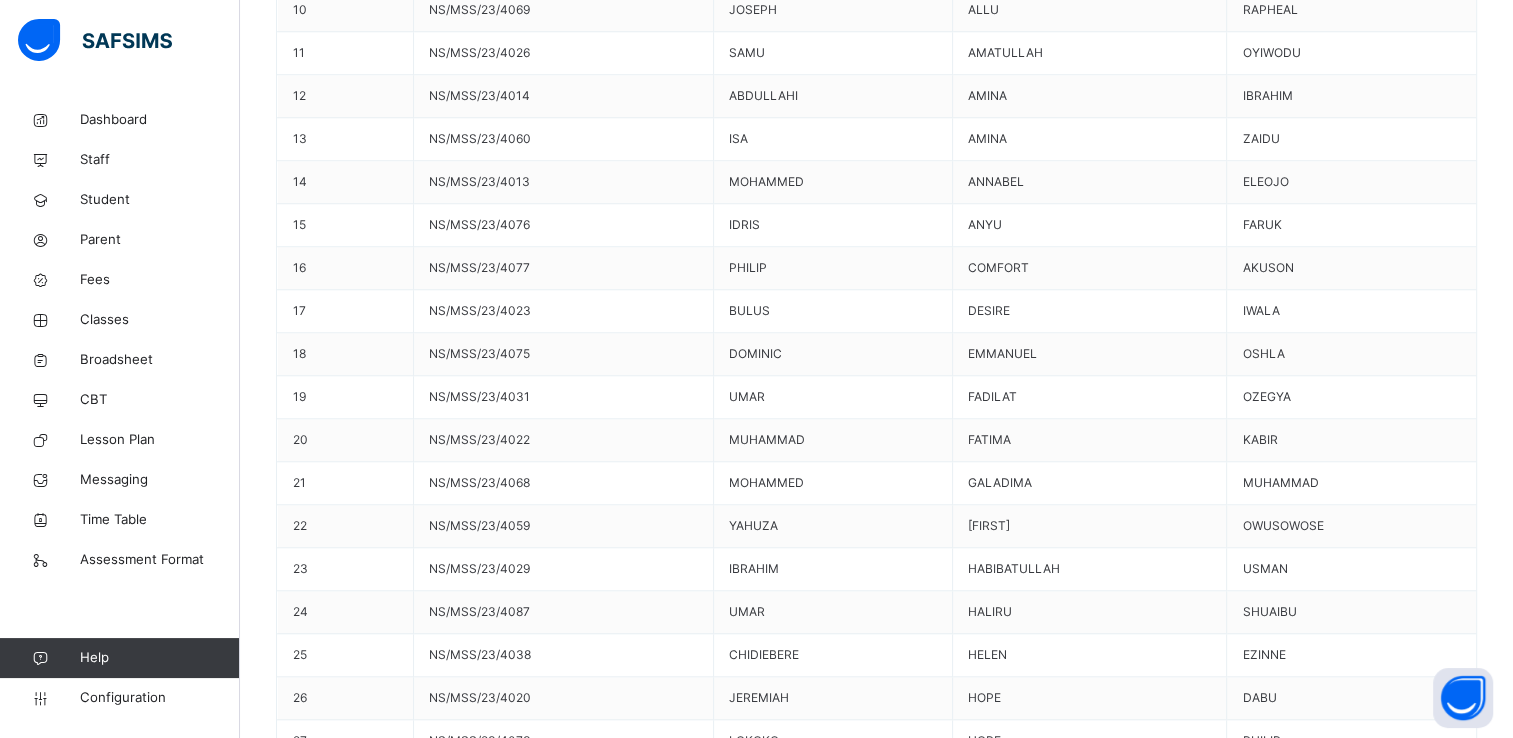 click on "Generate" at bounding box center [322, 9918] 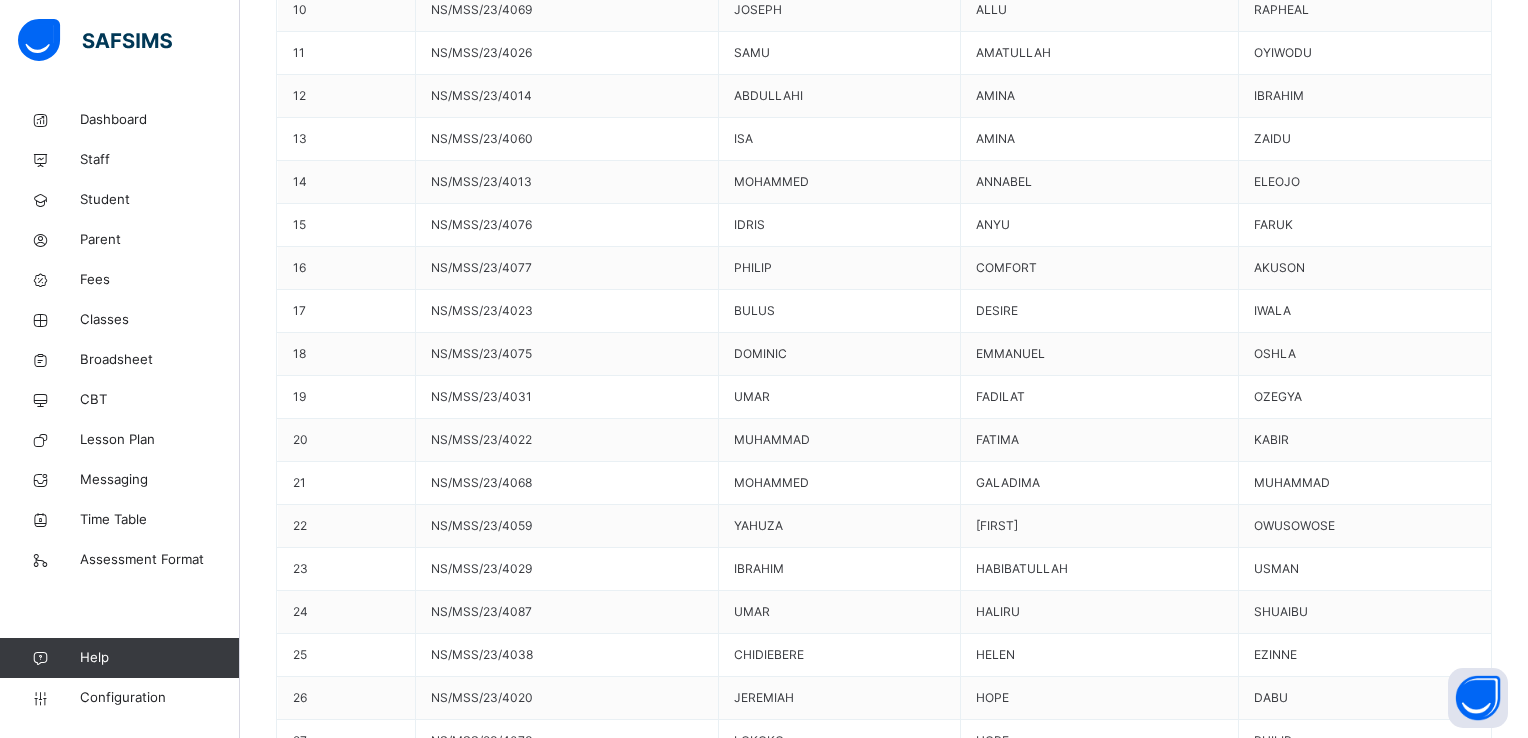 click on "Use this comment" at bounding box center [344, 10261] 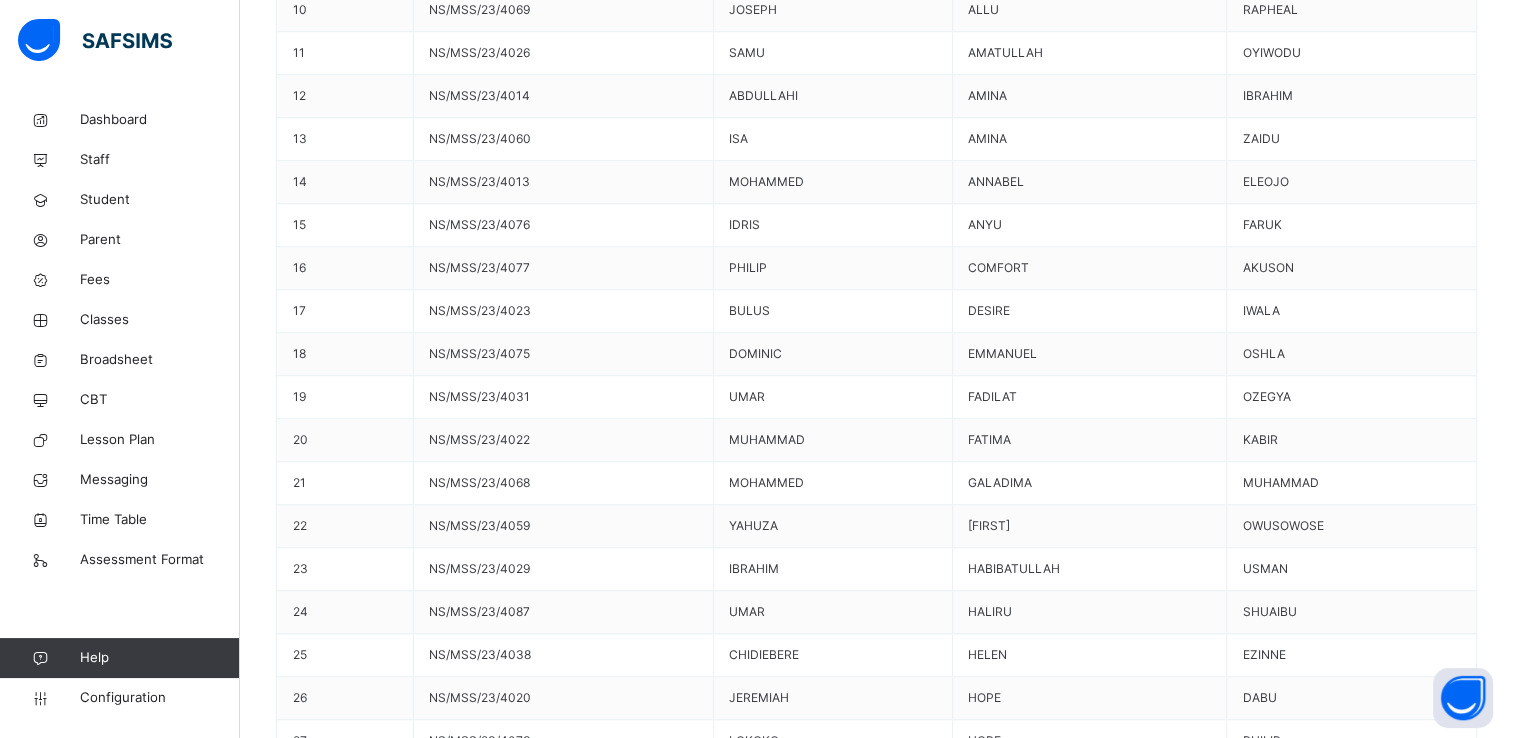 scroll, scrollTop: 51, scrollLeft: 0, axis: vertical 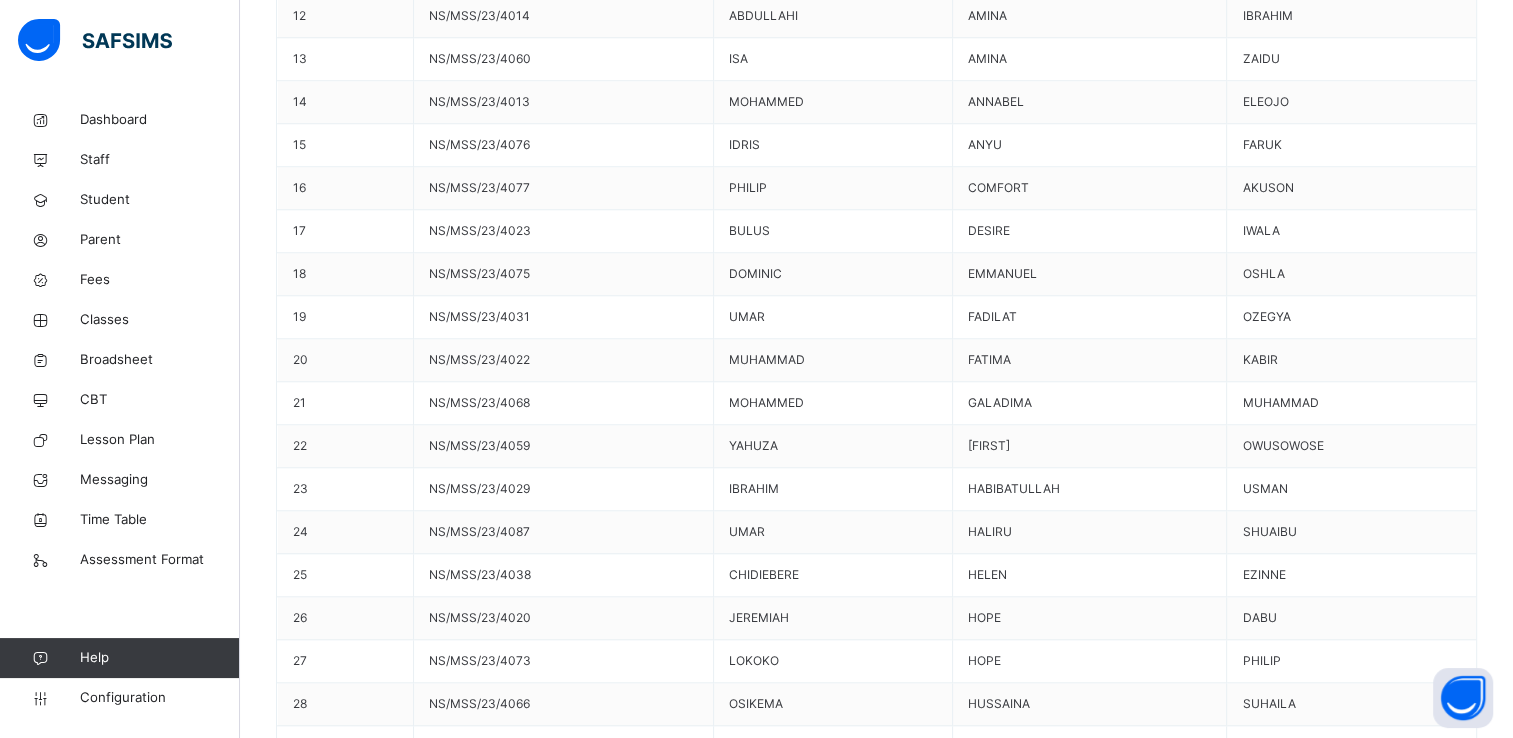 type on "**********" 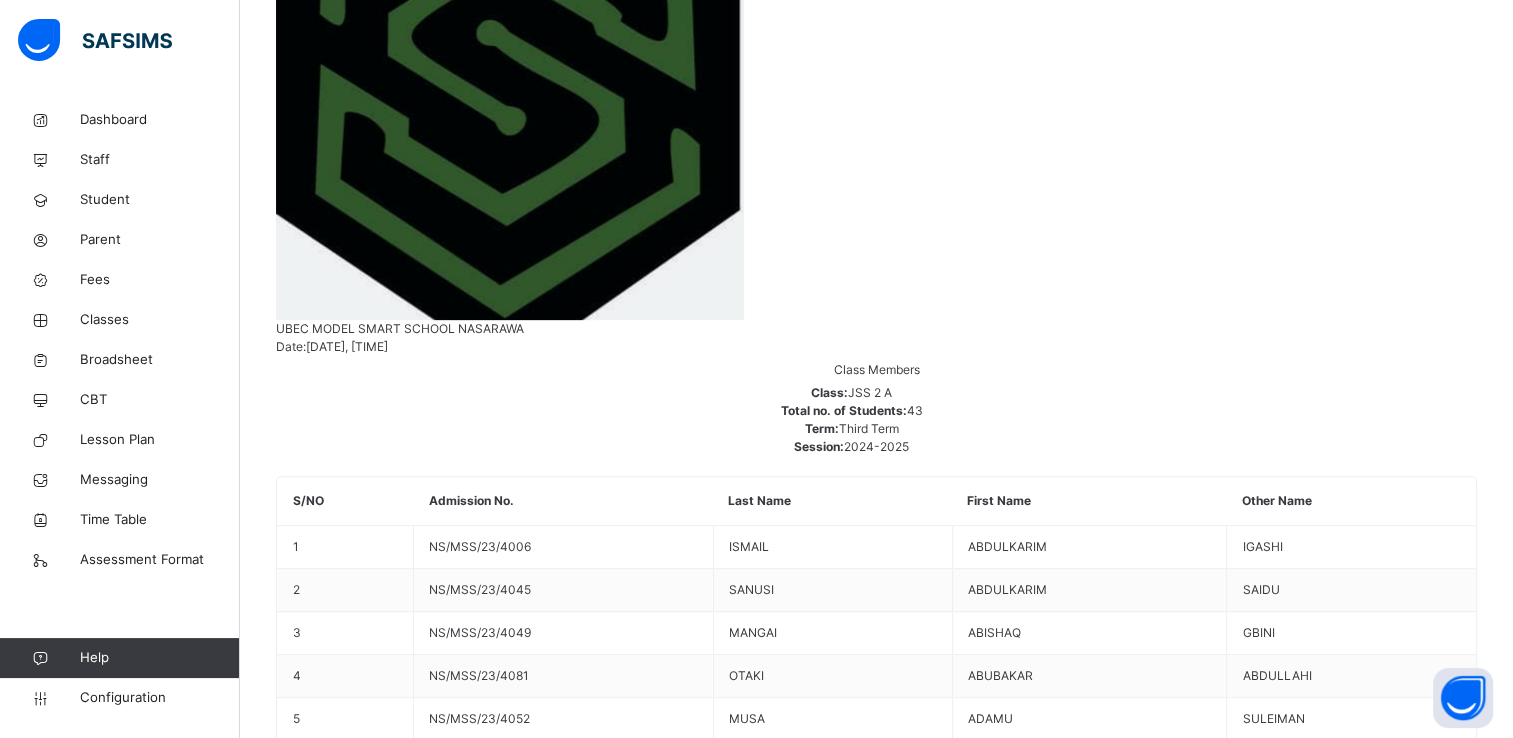 scroll, scrollTop: 740, scrollLeft: 0, axis: vertical 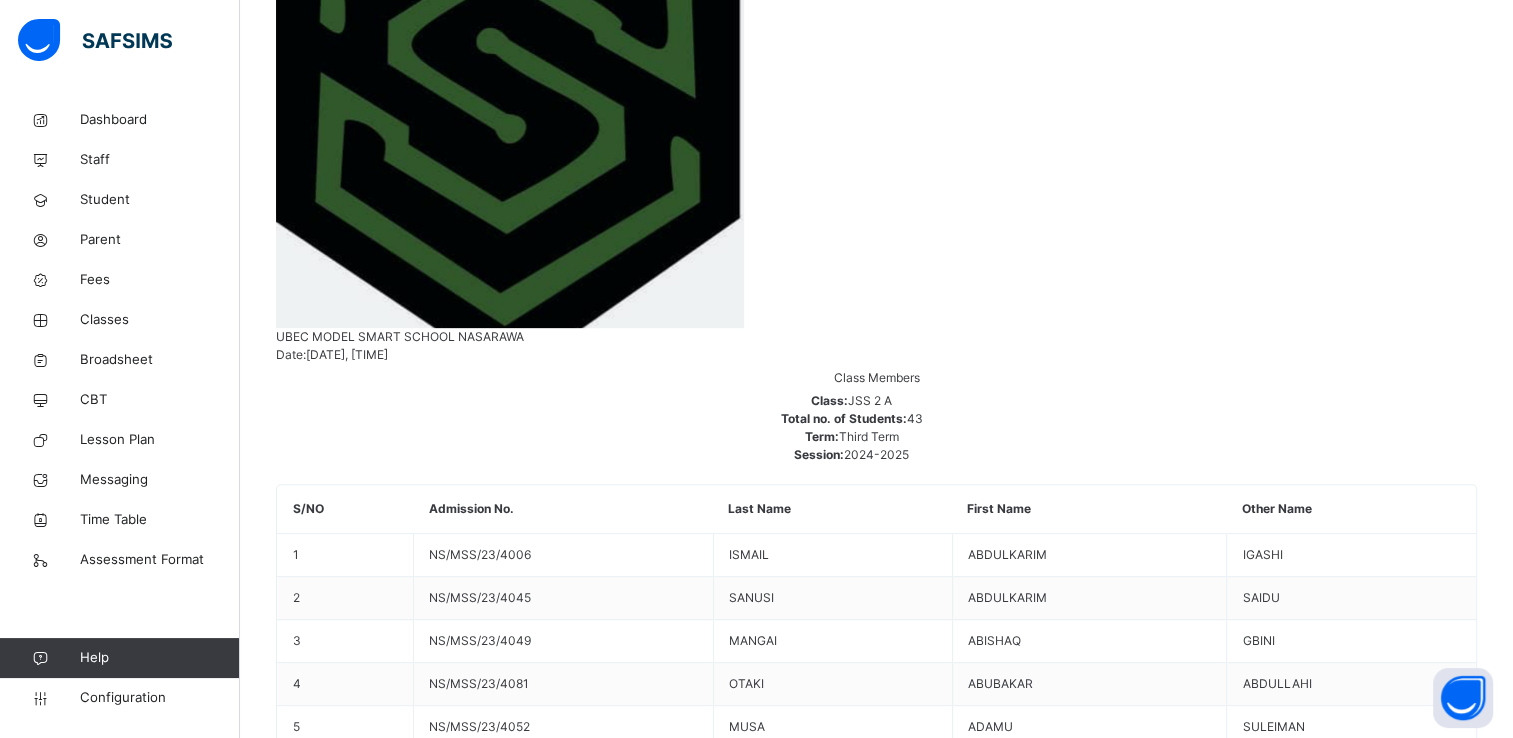 click on "[FIRST] [LAST] [LAST] [STUDENT_ID]" at bounding box center (876, 7056) 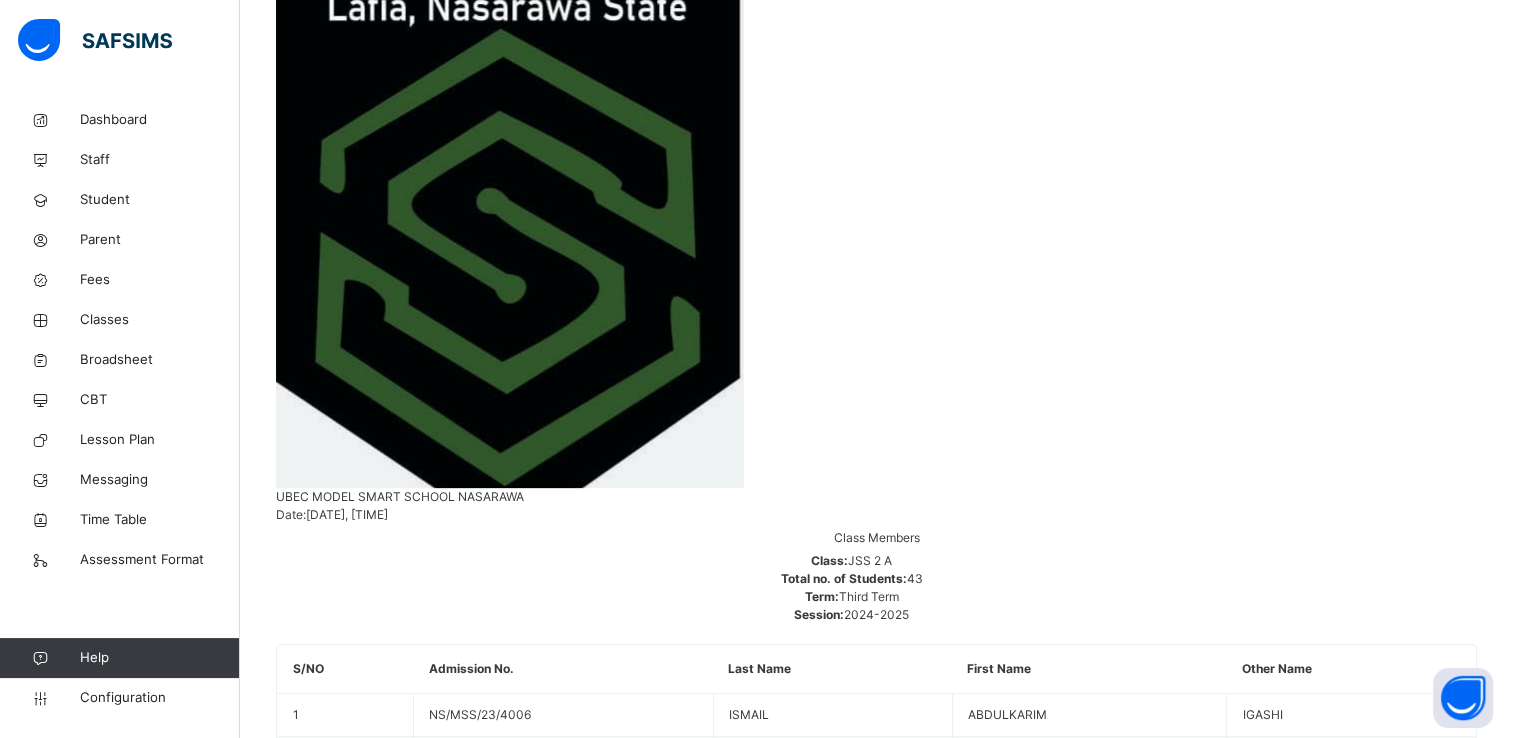 scroll, scrollTop: 740, scrollLeft: 0, axis: vertical 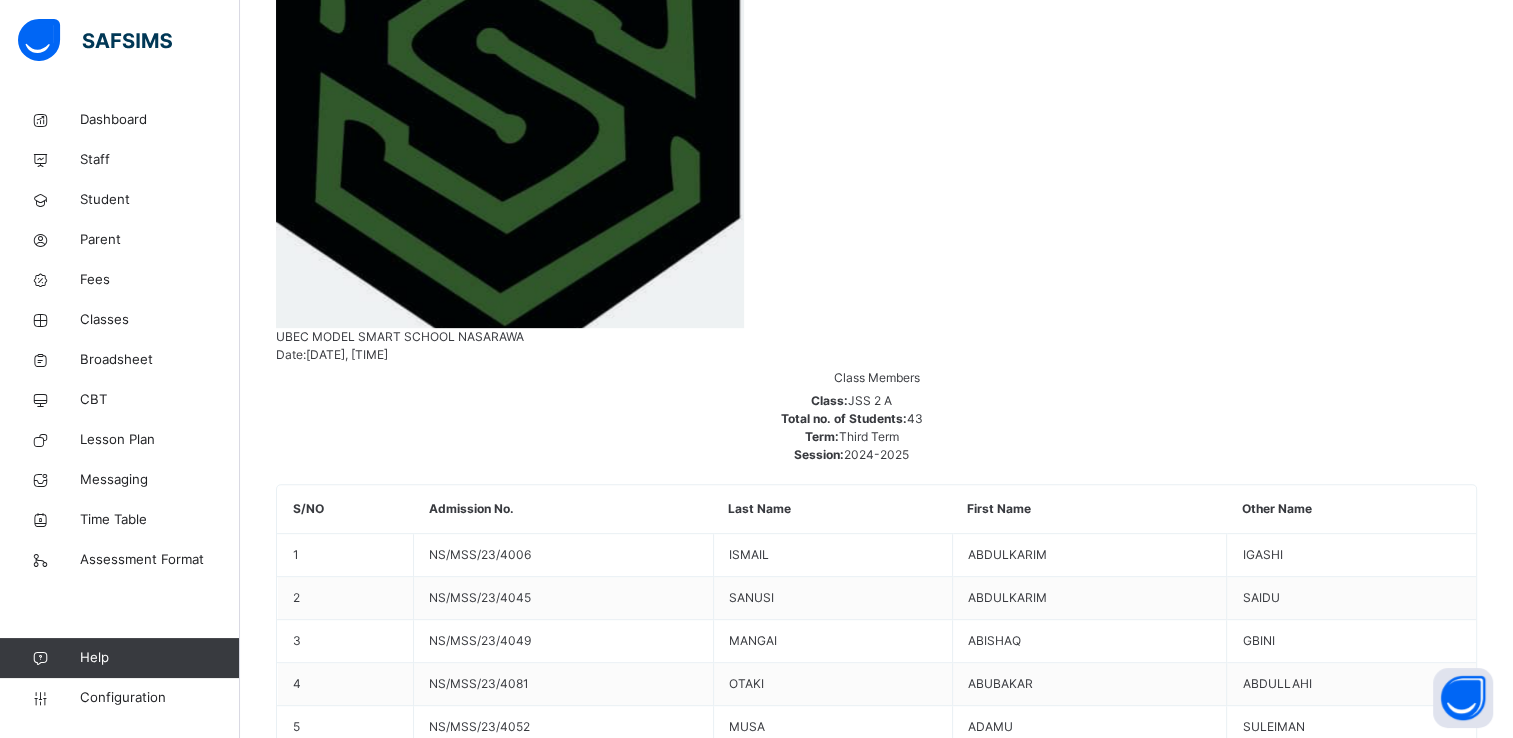 click on "[FIRST] [LAST]" at bounding box center [876, 7119] 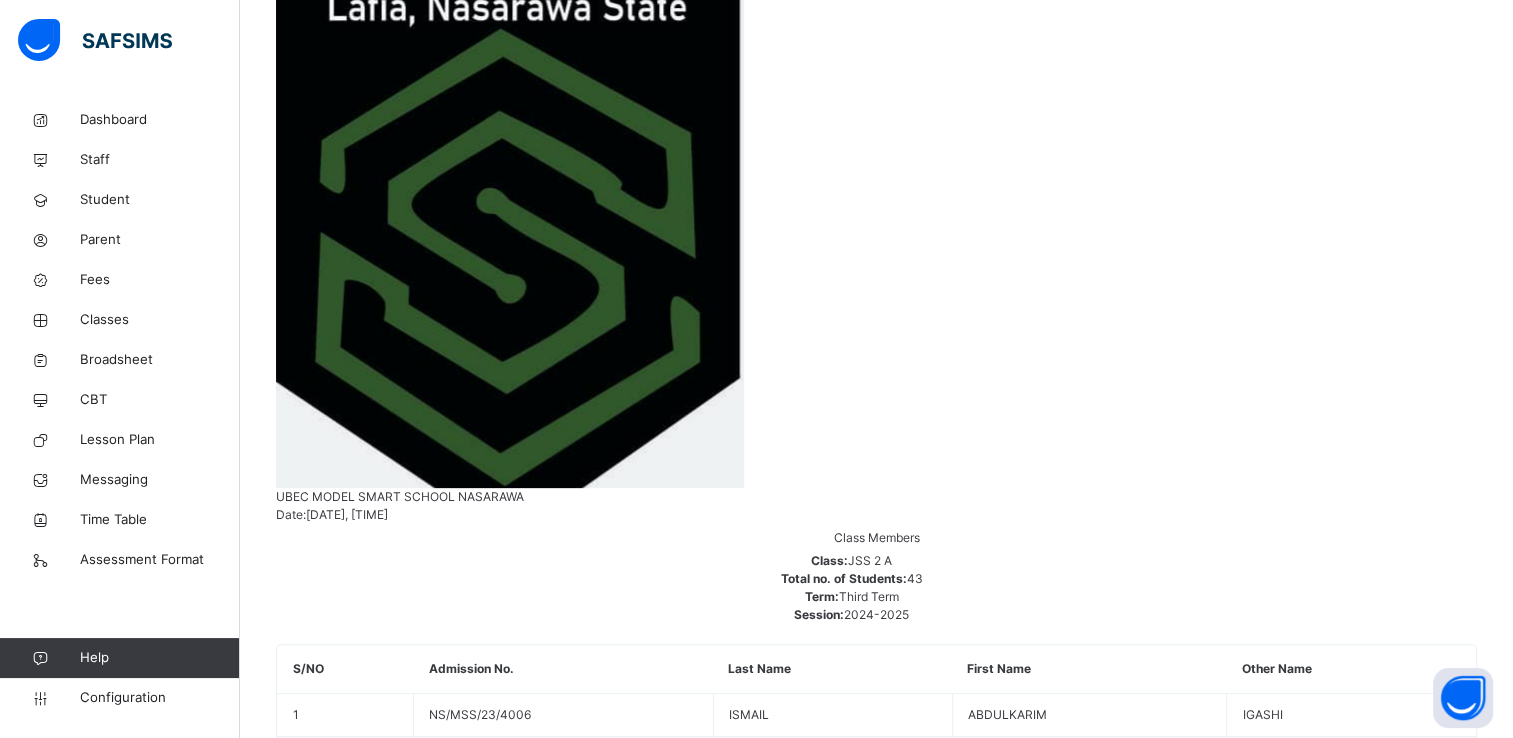 scroll, scrollTop: 740, scrollLeft: 0, axis: vertical 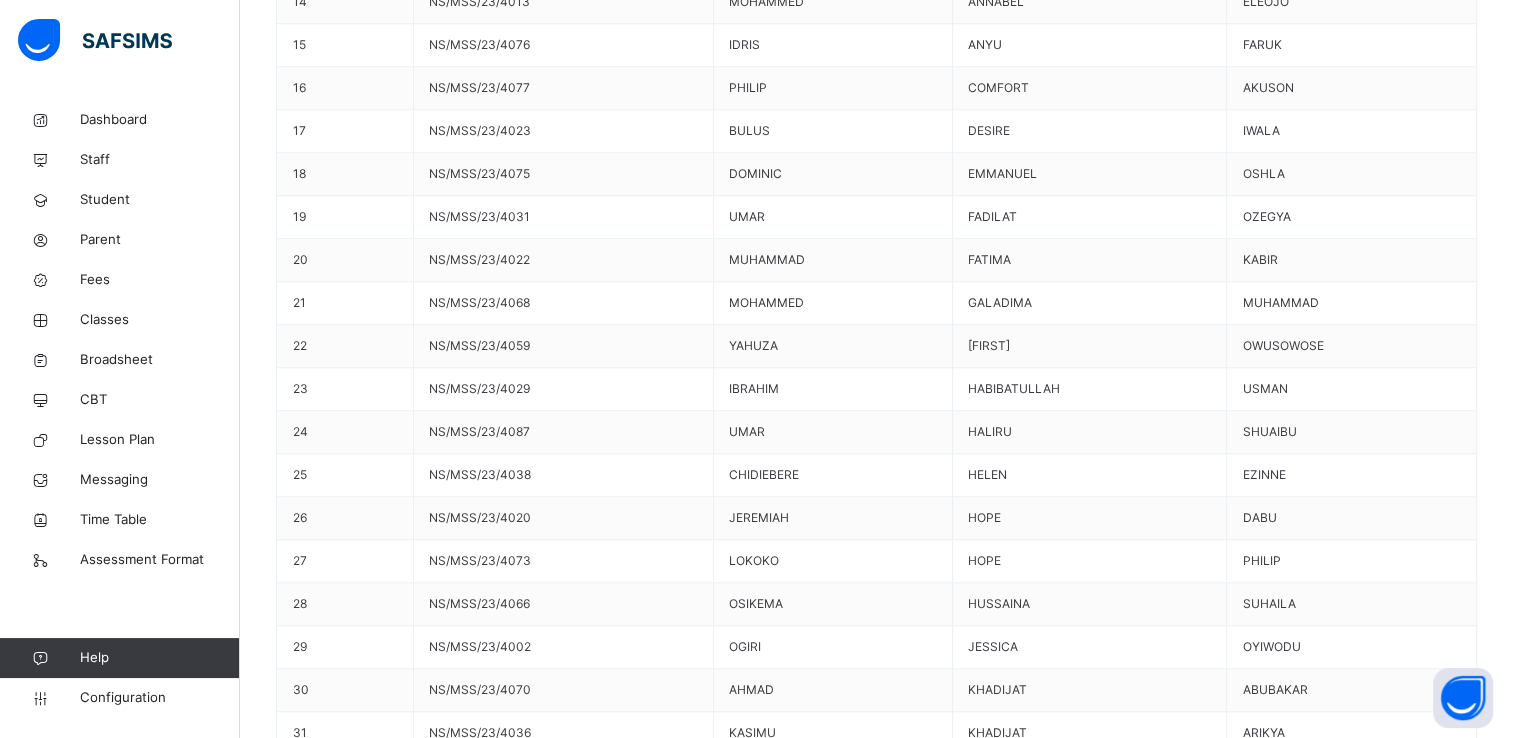 click on "Generate" at bounding box center (876, 9725) 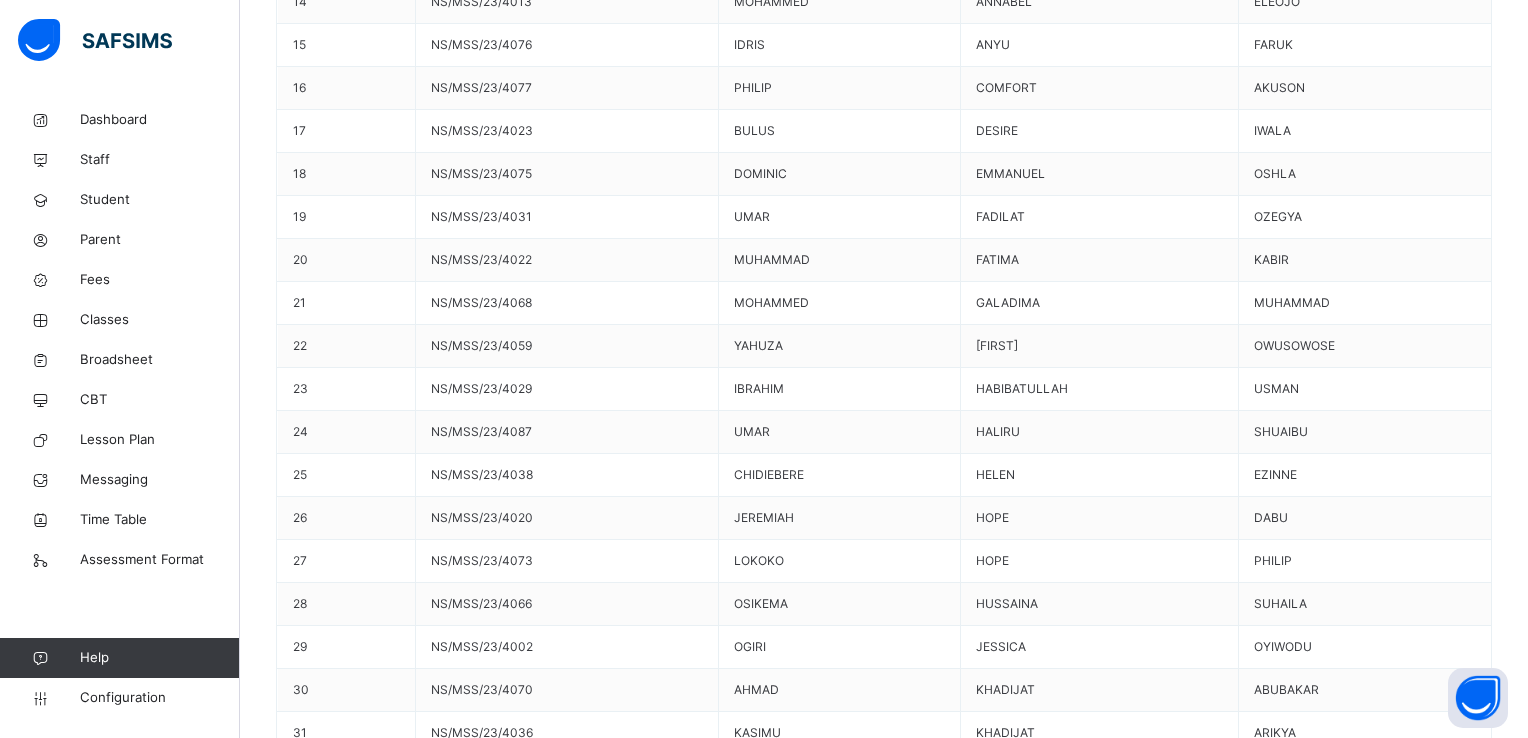 click on "Use this comment" at bounding box center (344, 10067) 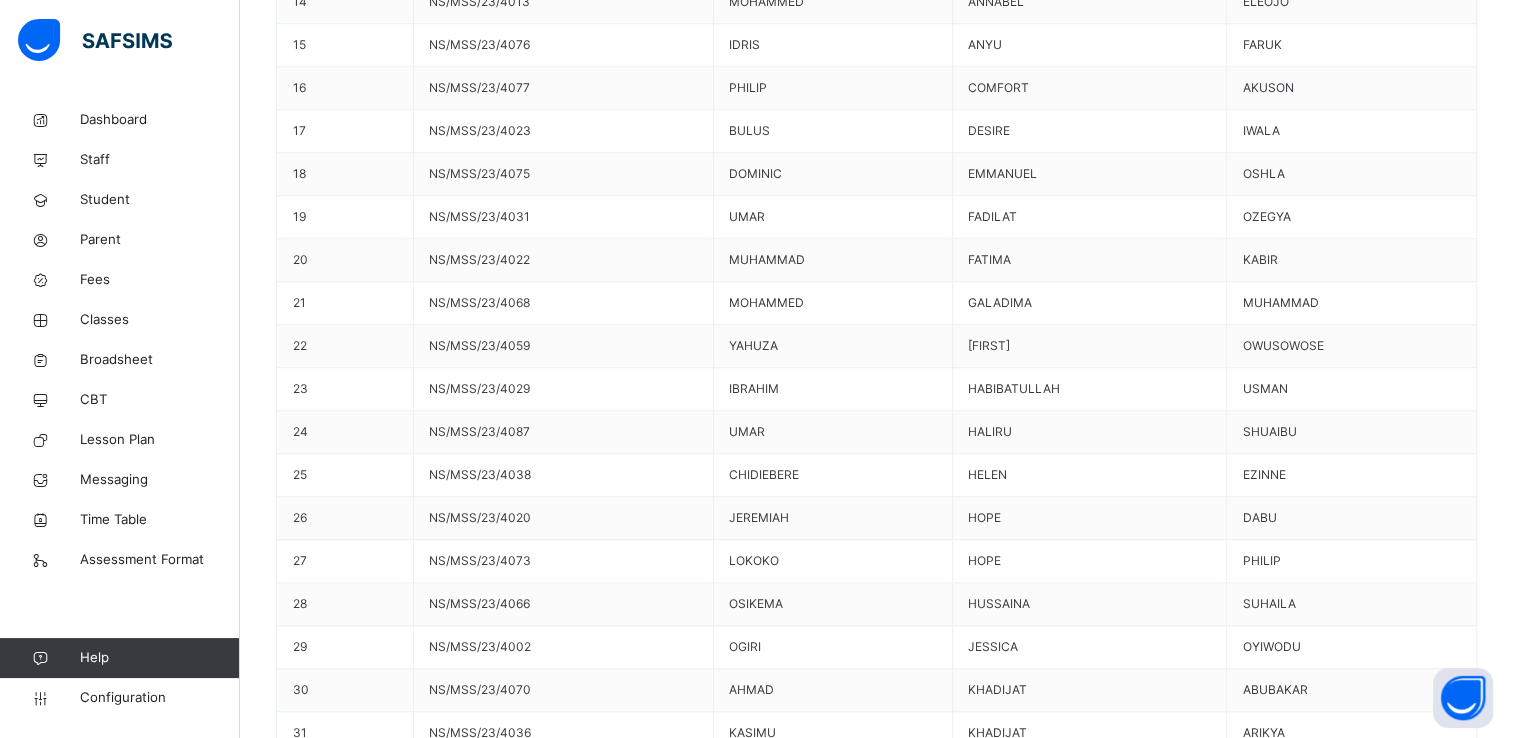 scroll, scrollTop: 51, scrollLeft: 0, axis: vertical 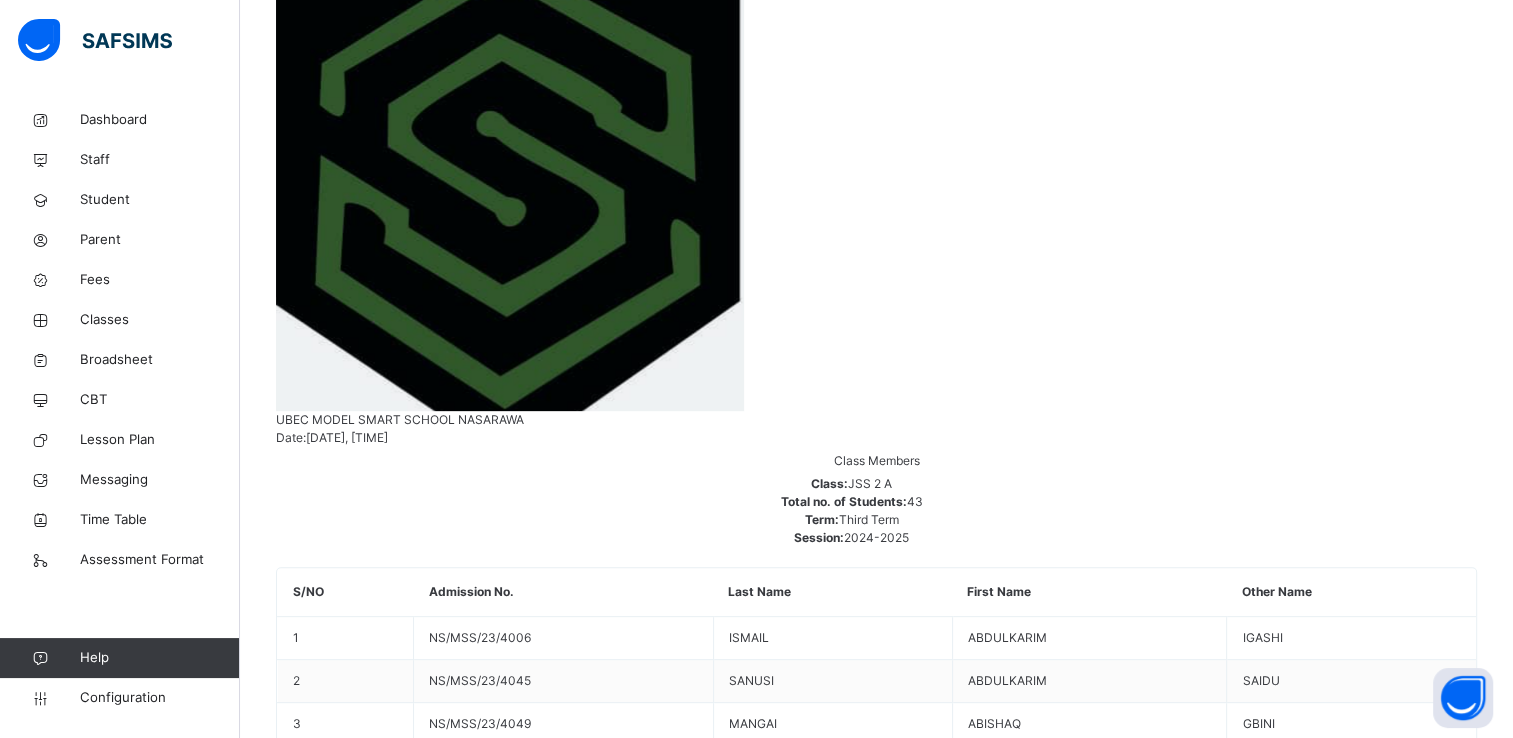 click on "[FIRST] [LAST] [LAST]" at bounding box center [876, 7275] 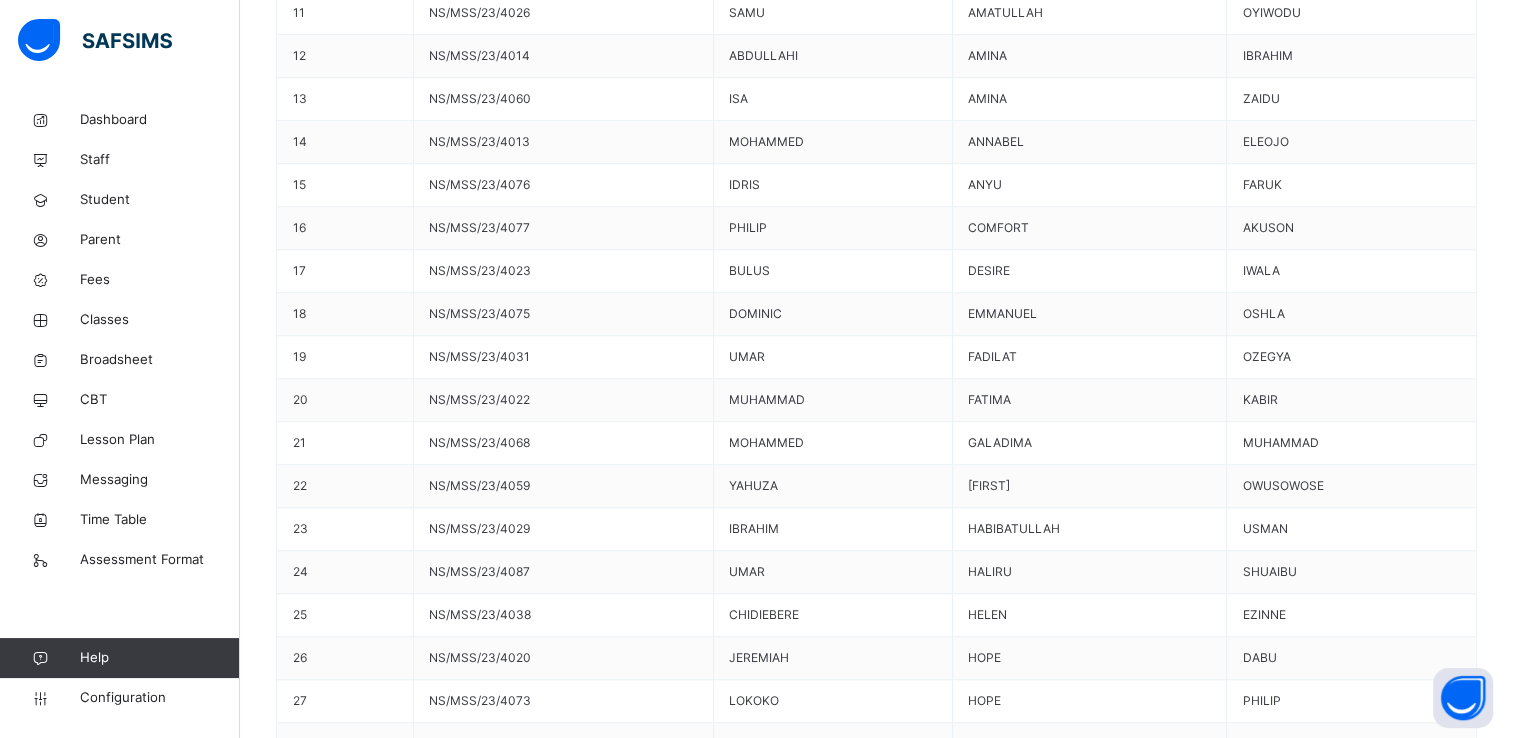 scroll, scrollTop: 1709, scrollLeft: 0, axis: vertical 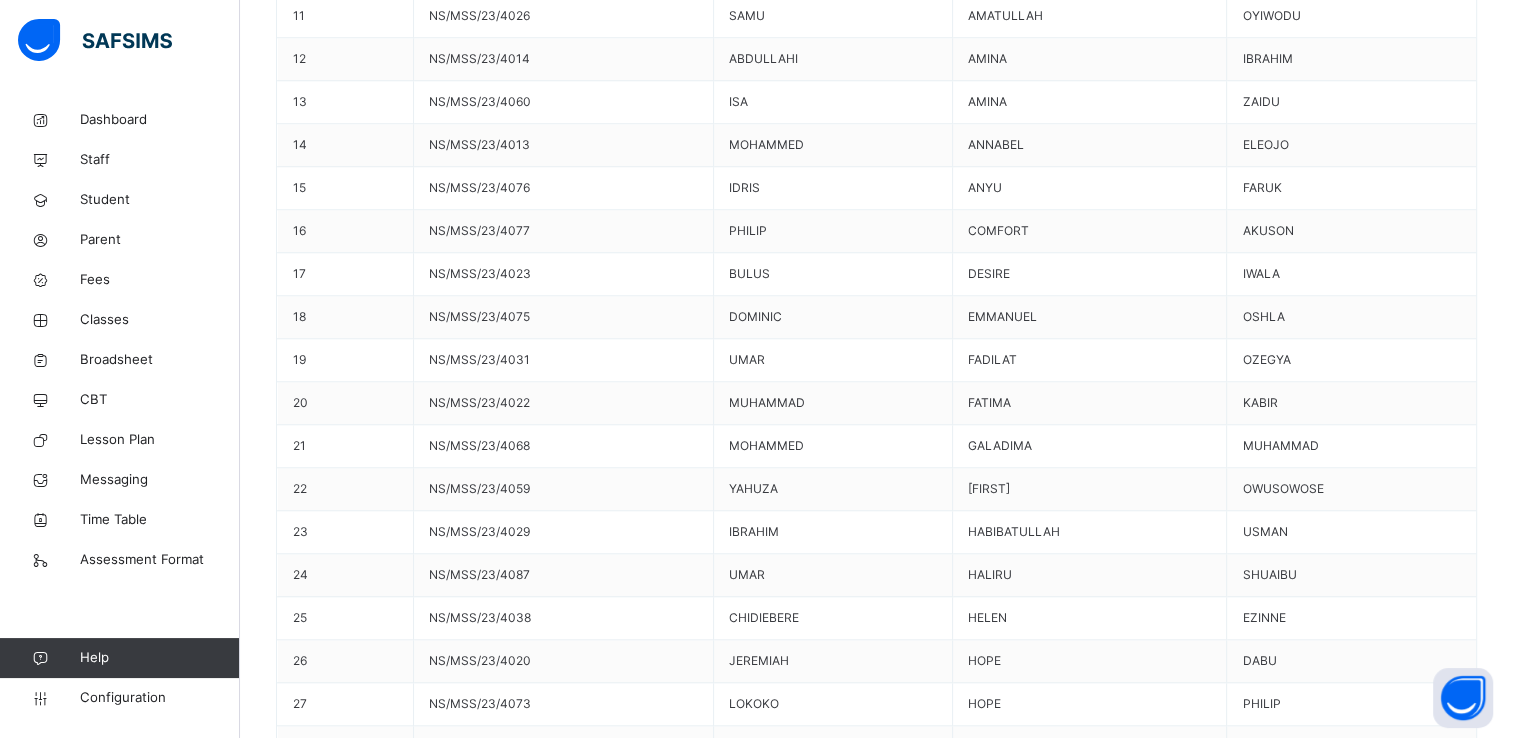 click on "Generate" at bounding box center [322, 9885] 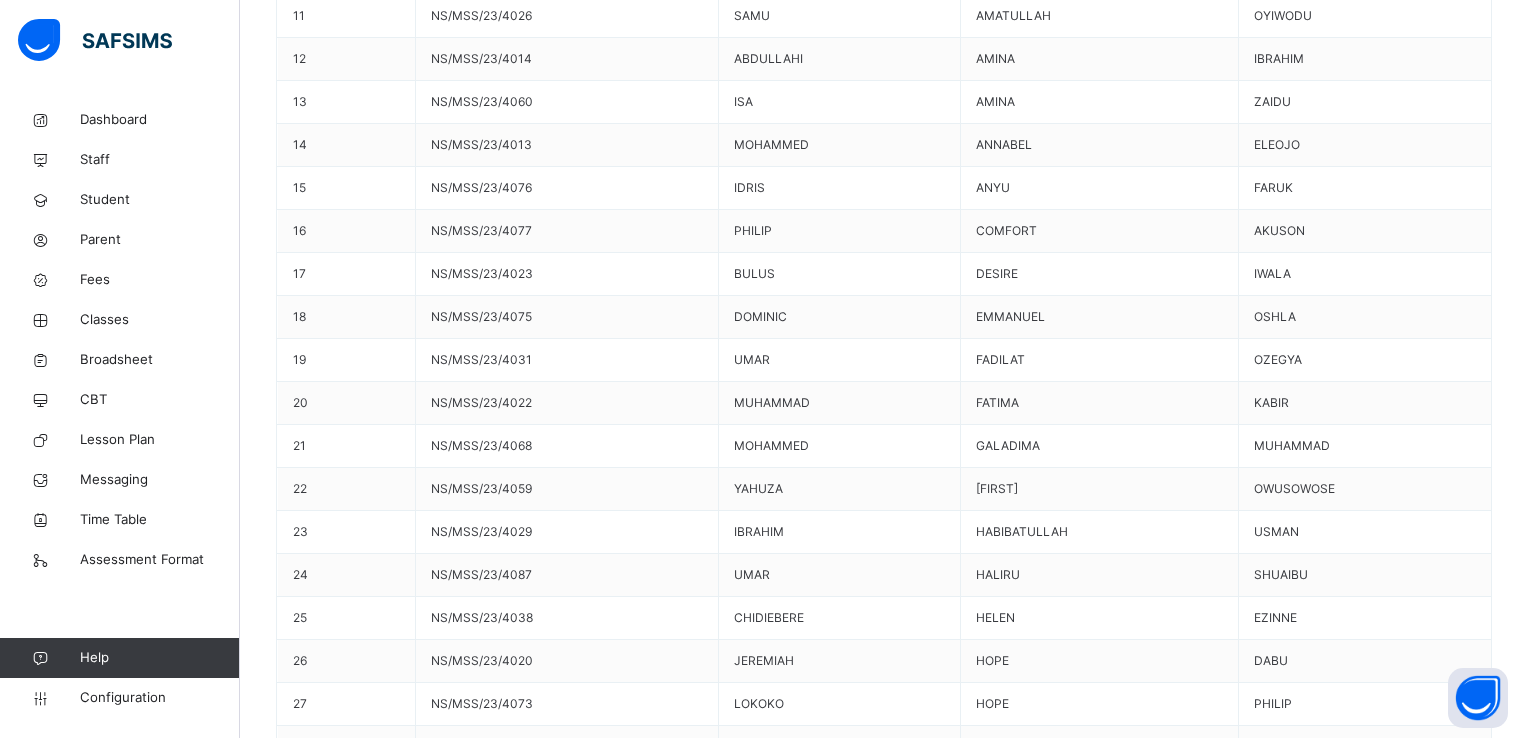 click on "Use this comment" at bounding box center [344, 10227] 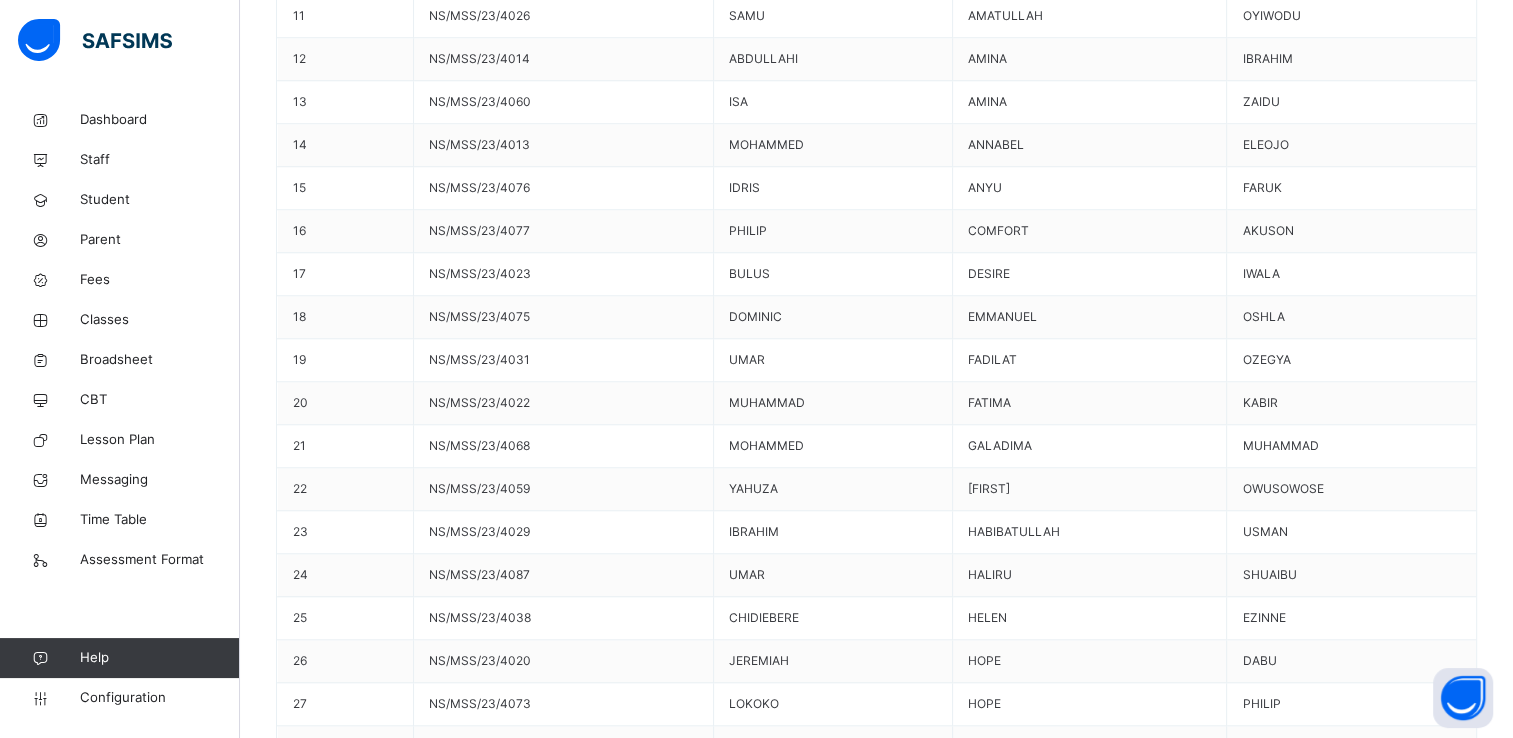 scroll, scrollTop: 33, scrollLeft: 0, axis: vertical 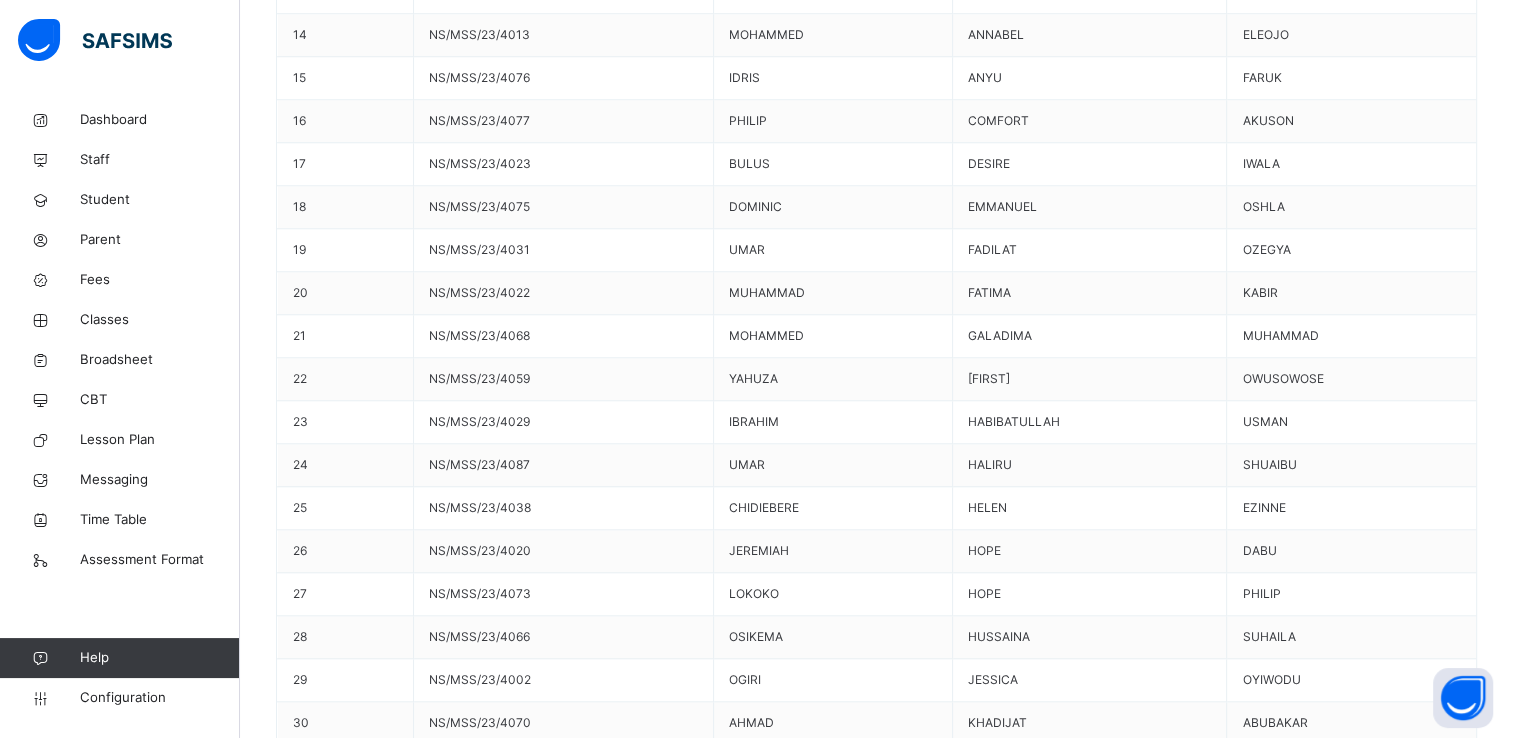 click on "Save Comment" at bounding box center [1419, 9917] 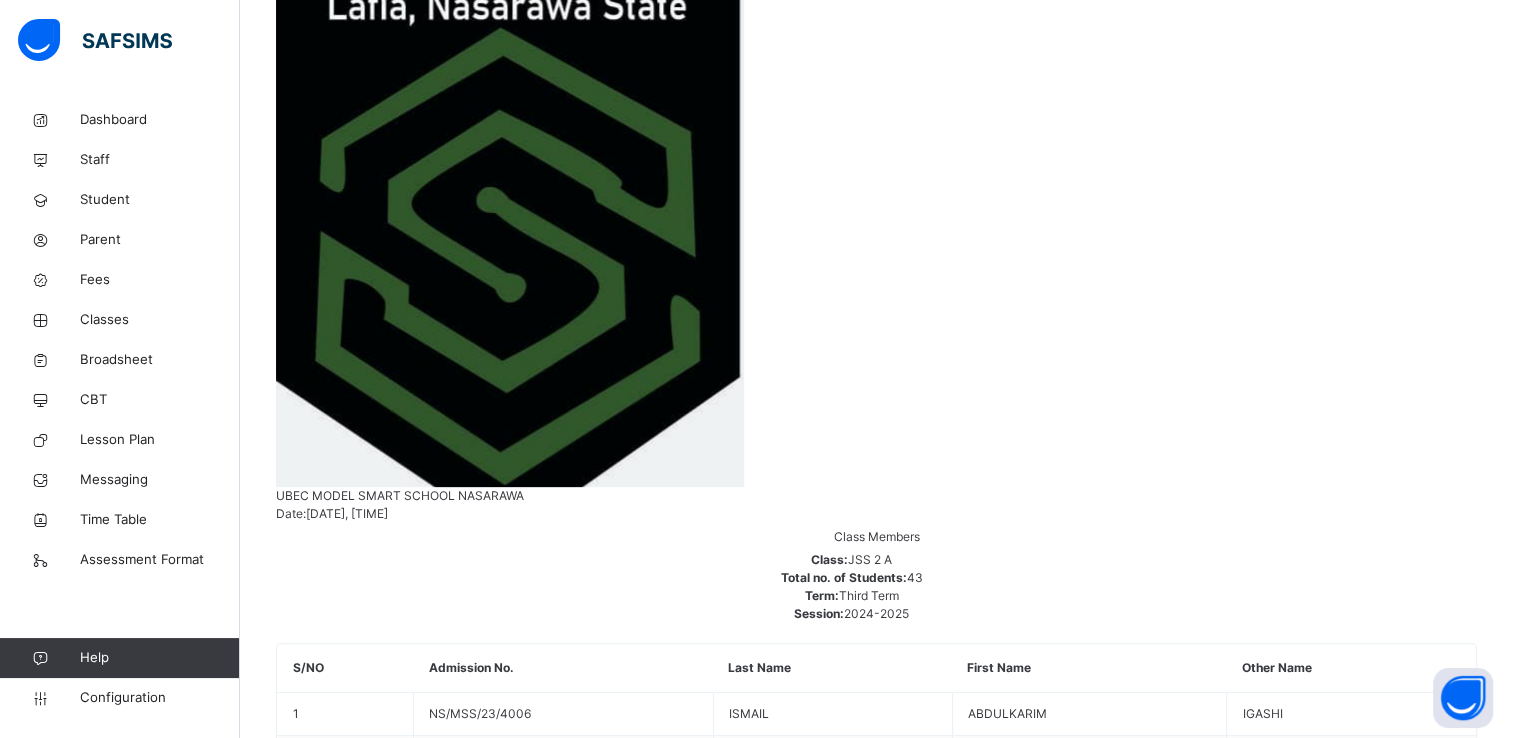 scroll, scrollTop: 548, scrollLeft: 0, axis: vertical 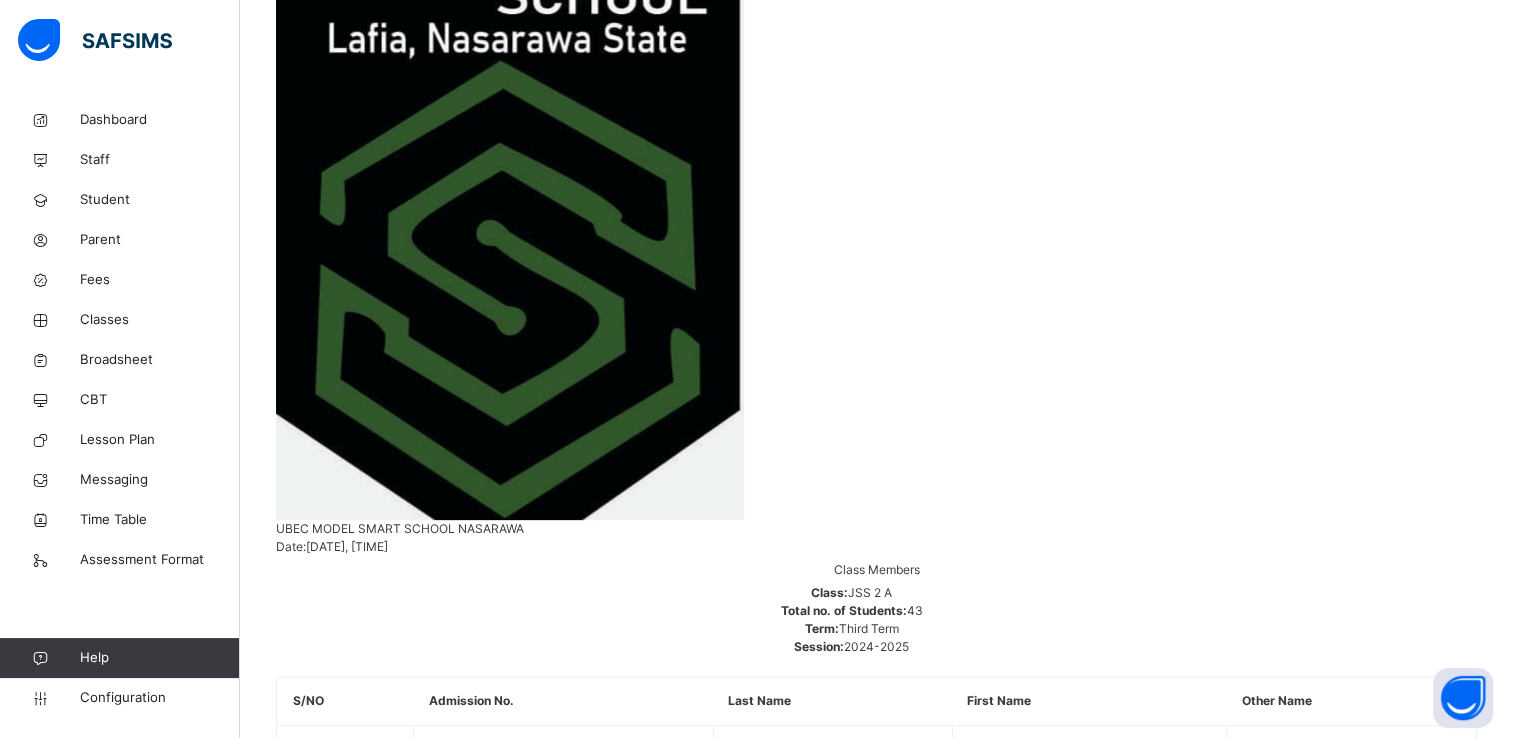 click on "[FIRST] [LAST]" at bounding box center [876, 7454] 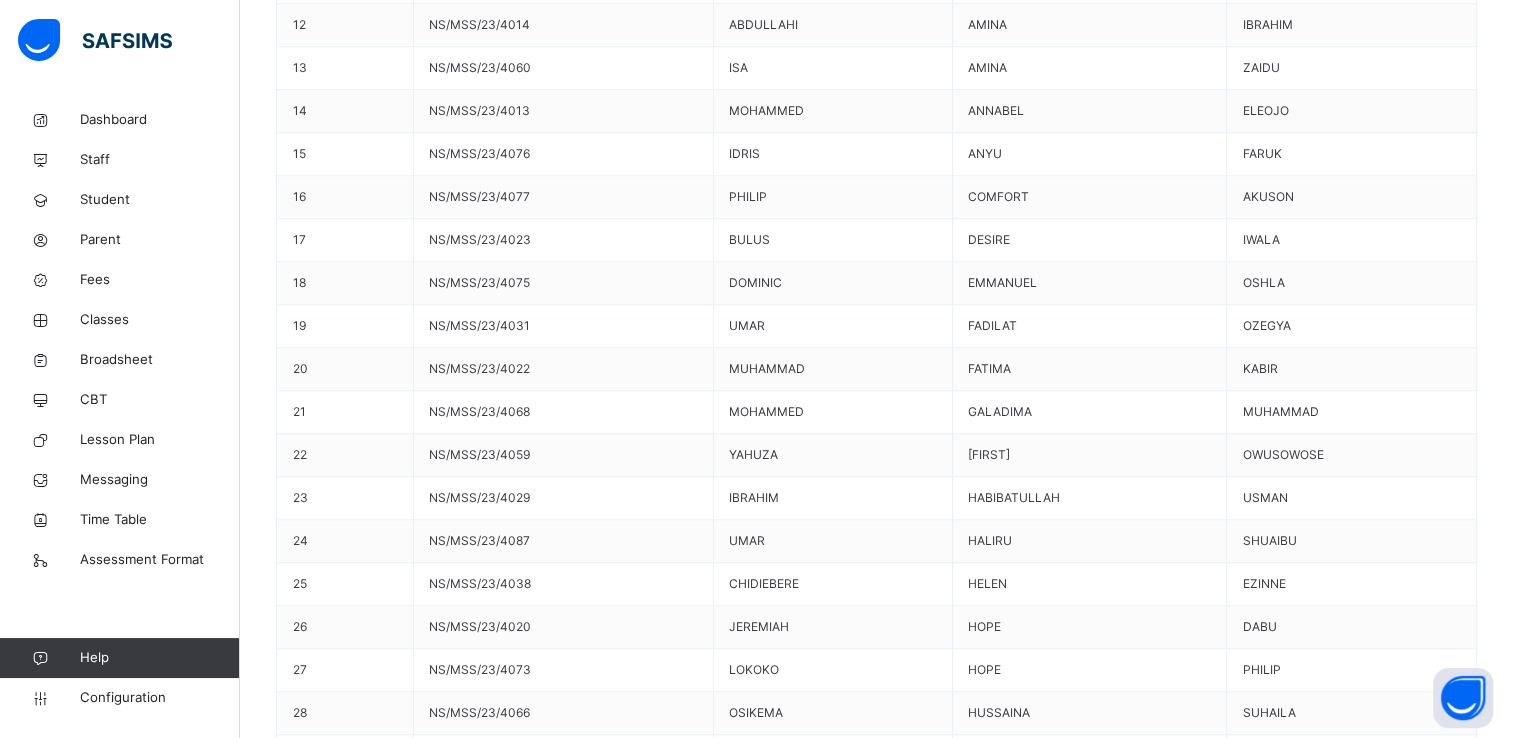 scroll, scrollTop: 1749, scrollLeft: 0, axis: vertical 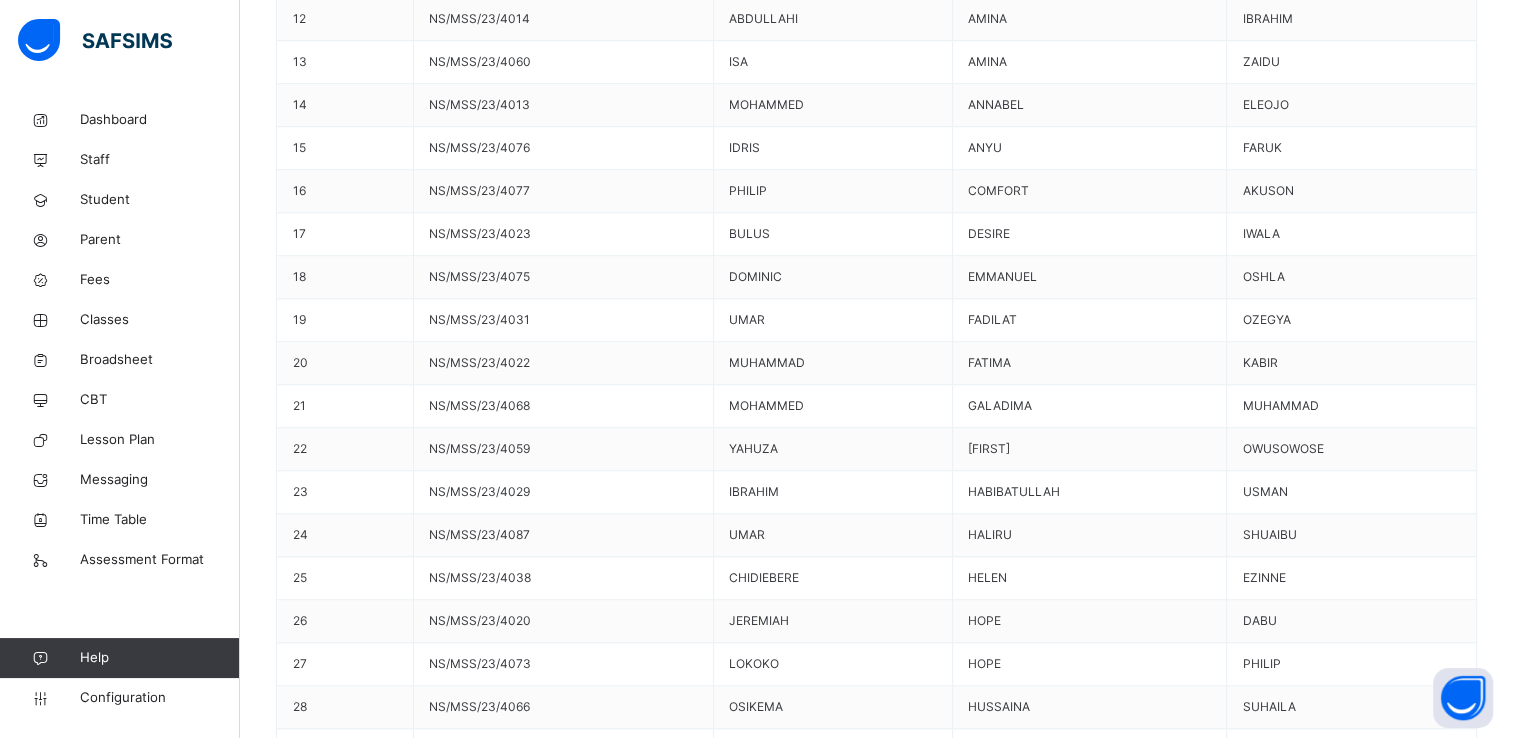 click on "Generate" at bounding box center (322, 9854) 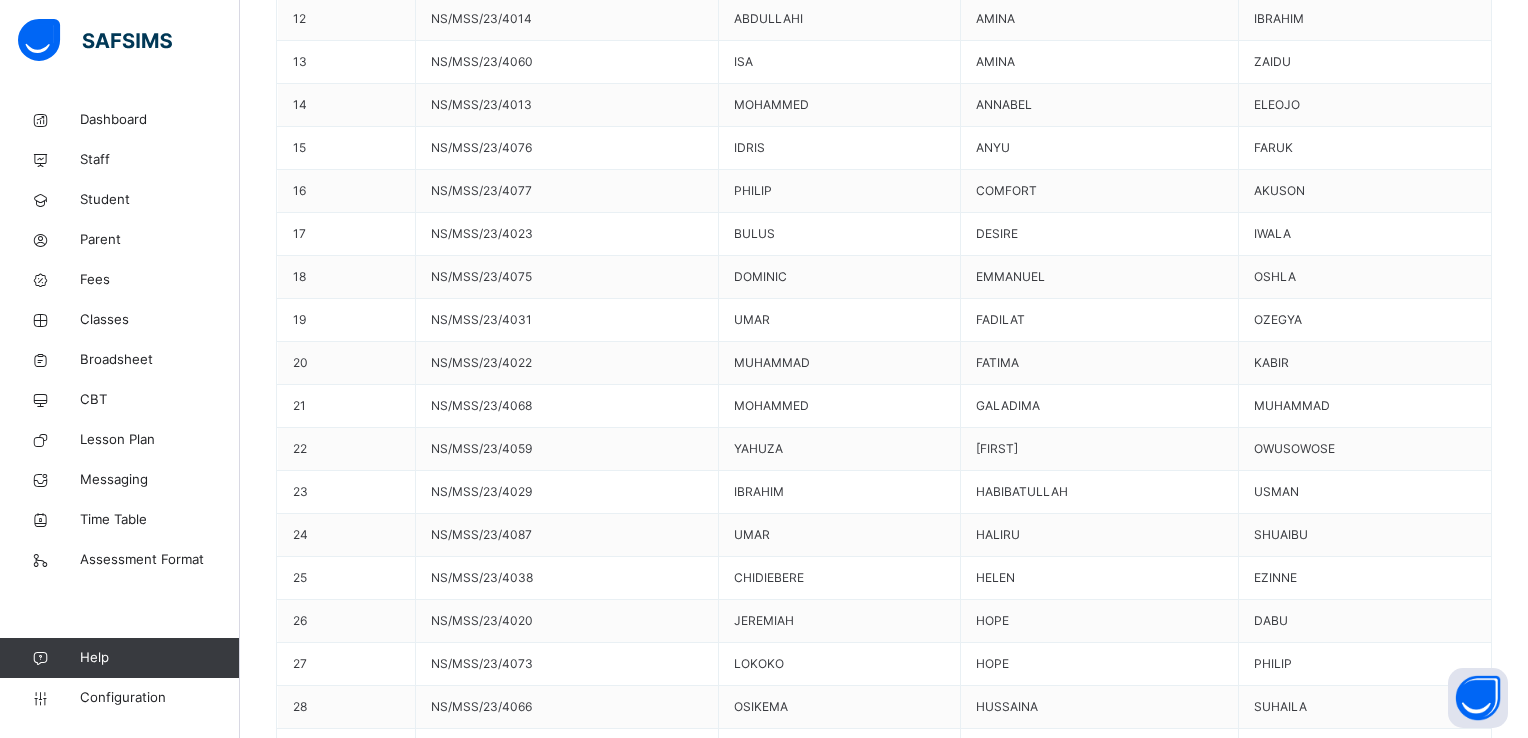 click on "Use this comment" at bounding box center [344, 10196] 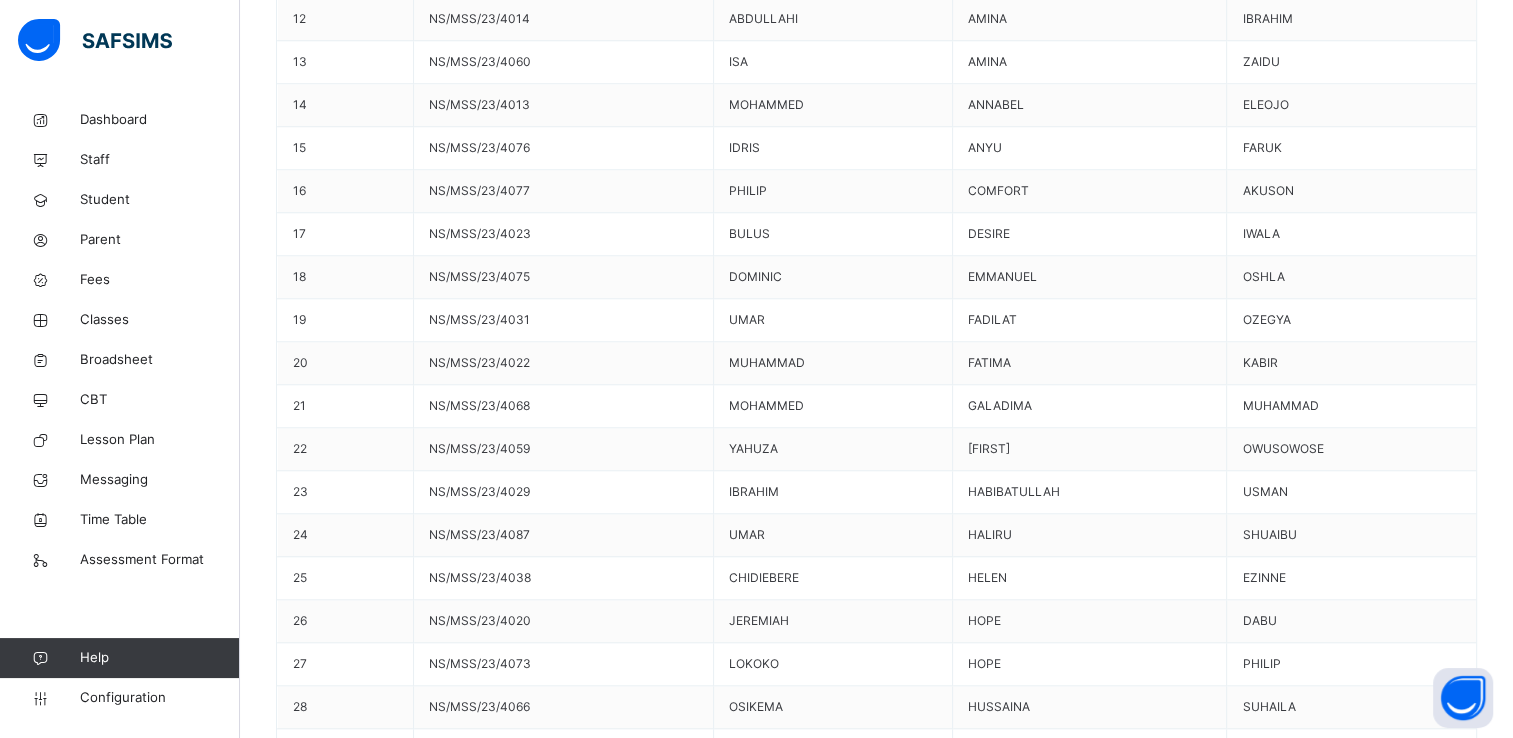 scroll, scrollTop: 33, scrollLeft: 0, axis: vertical 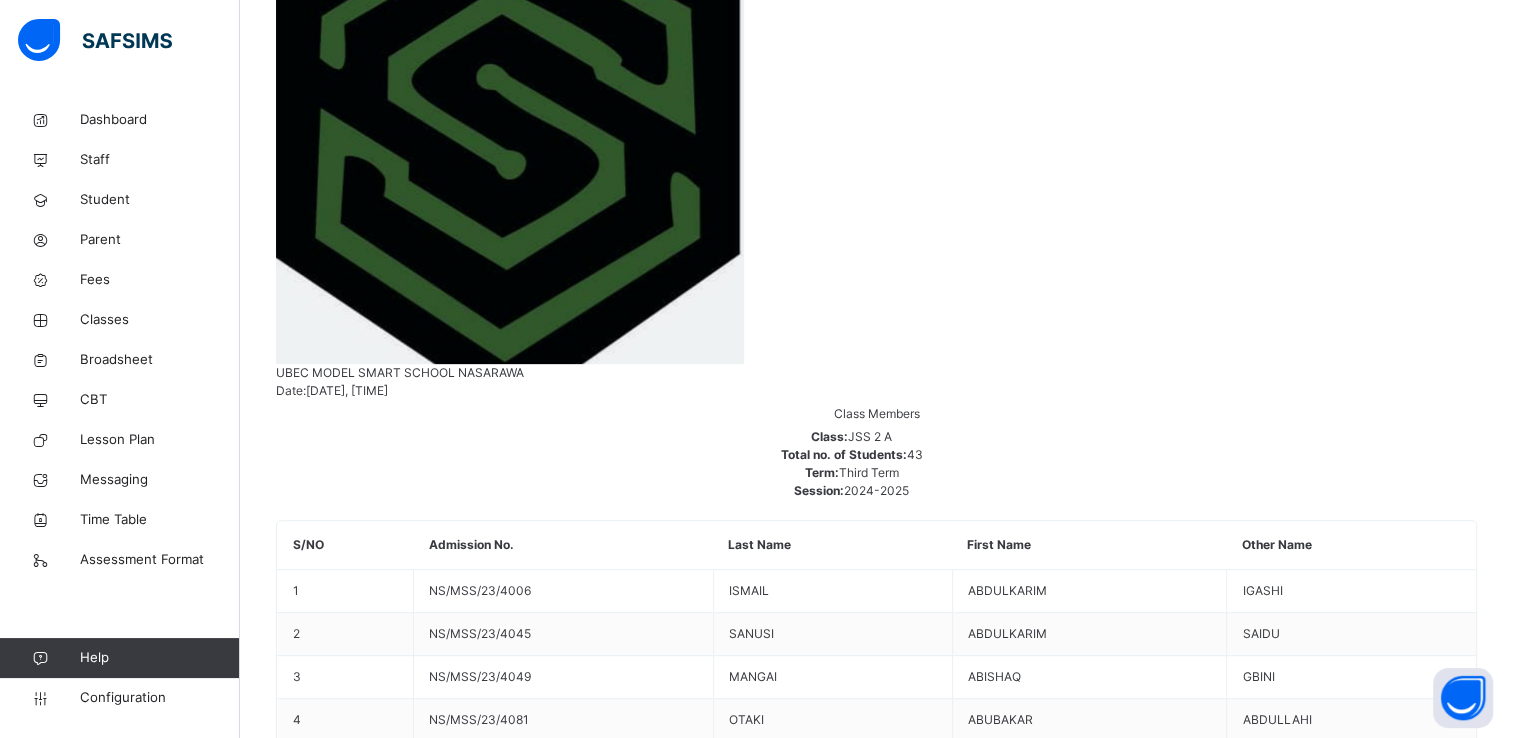 click on "[FIRST] [LAST] [ADMISSION_NUMBER]" at bounding box center [876, 7379] 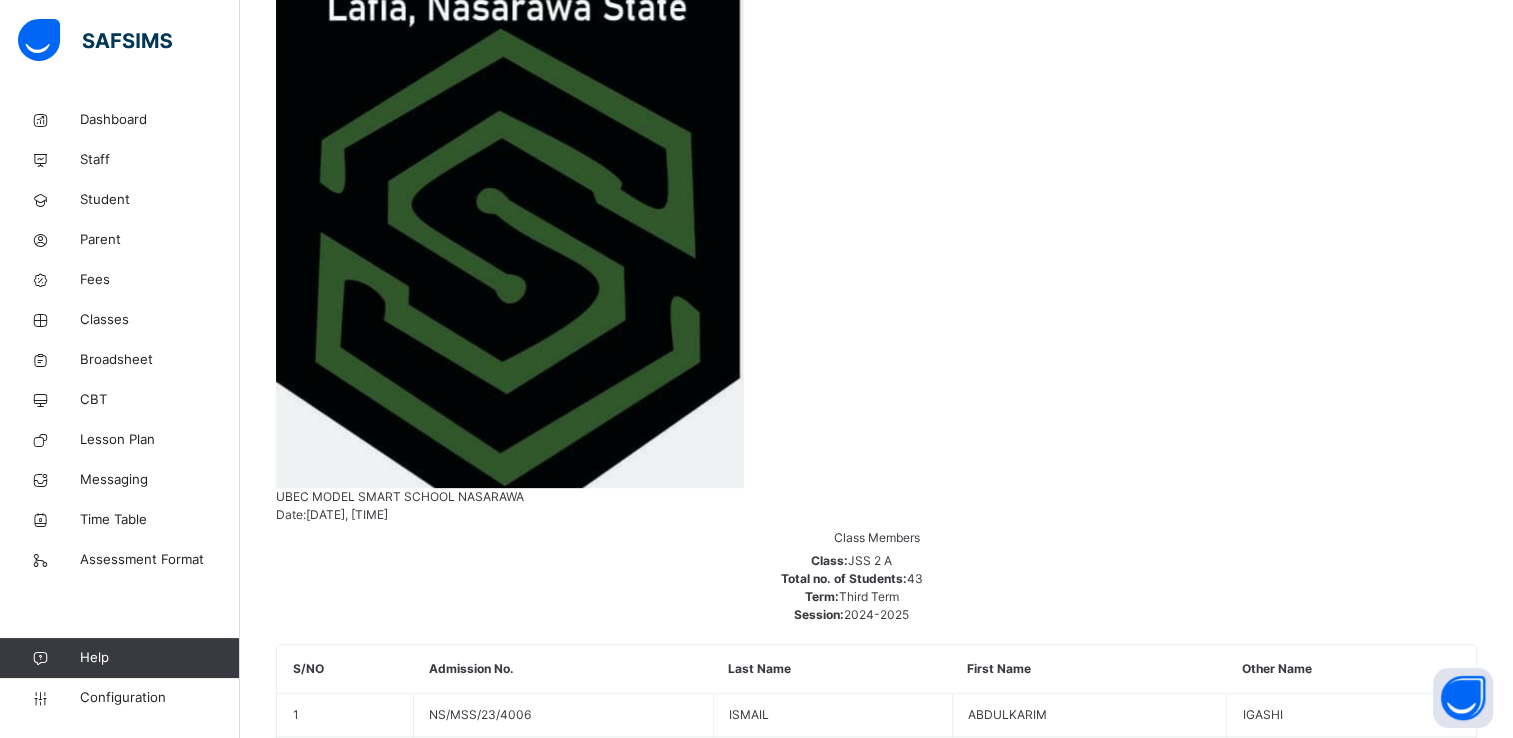 scroll, scrollTop: 704, scrollLeft: 0, axis: vertical 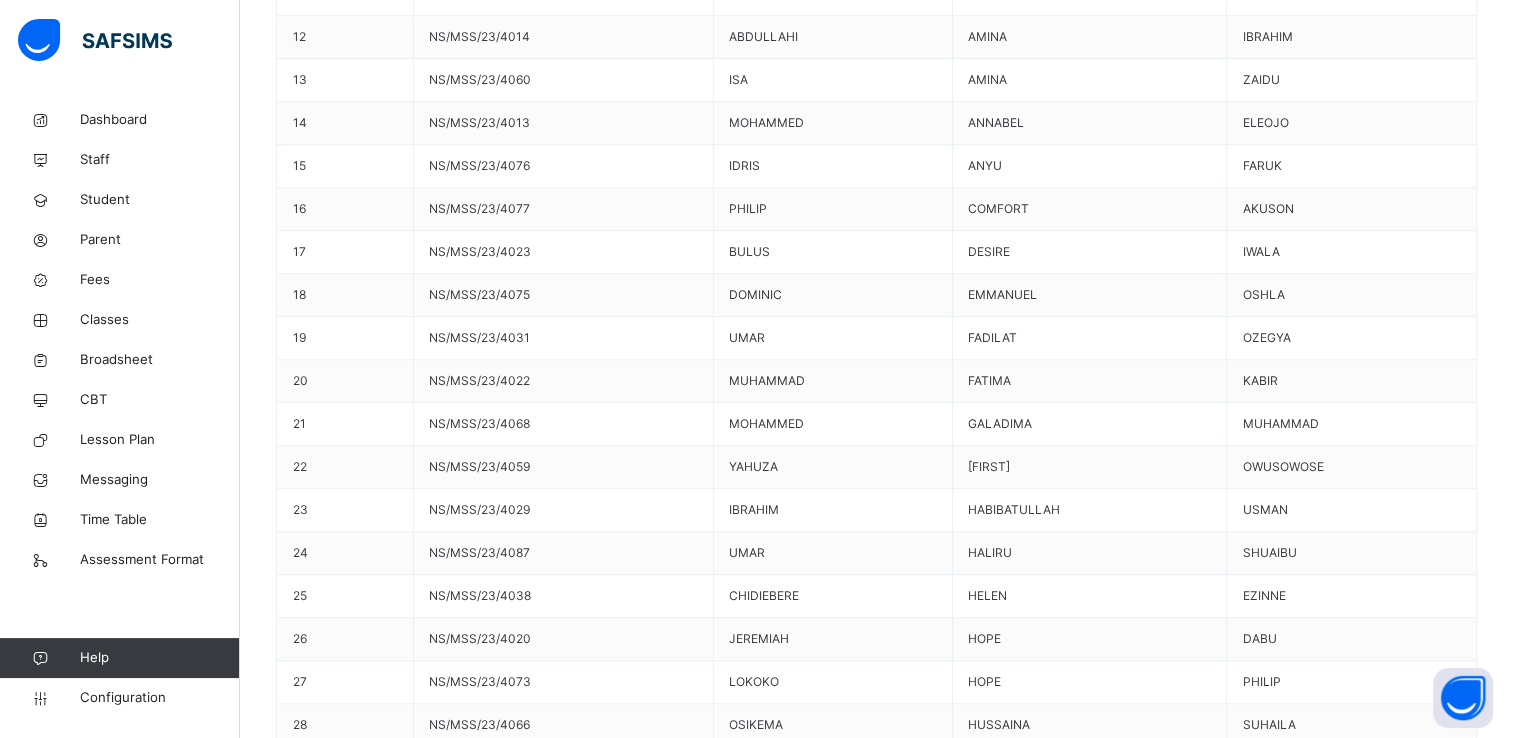 click on "Generate" at bounding box center (322, 9875) 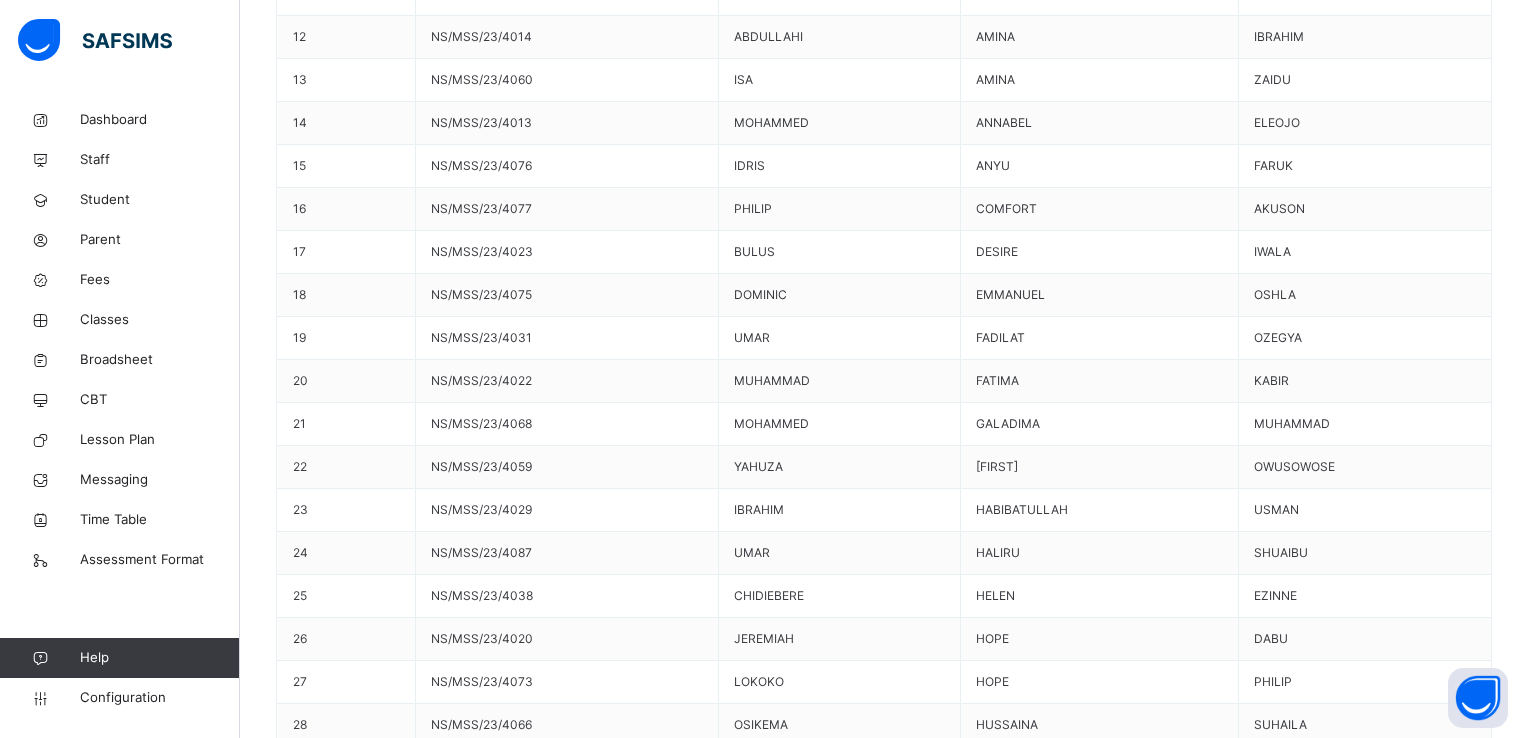 click on "Use this comment" at bounding box center [344, 10217] 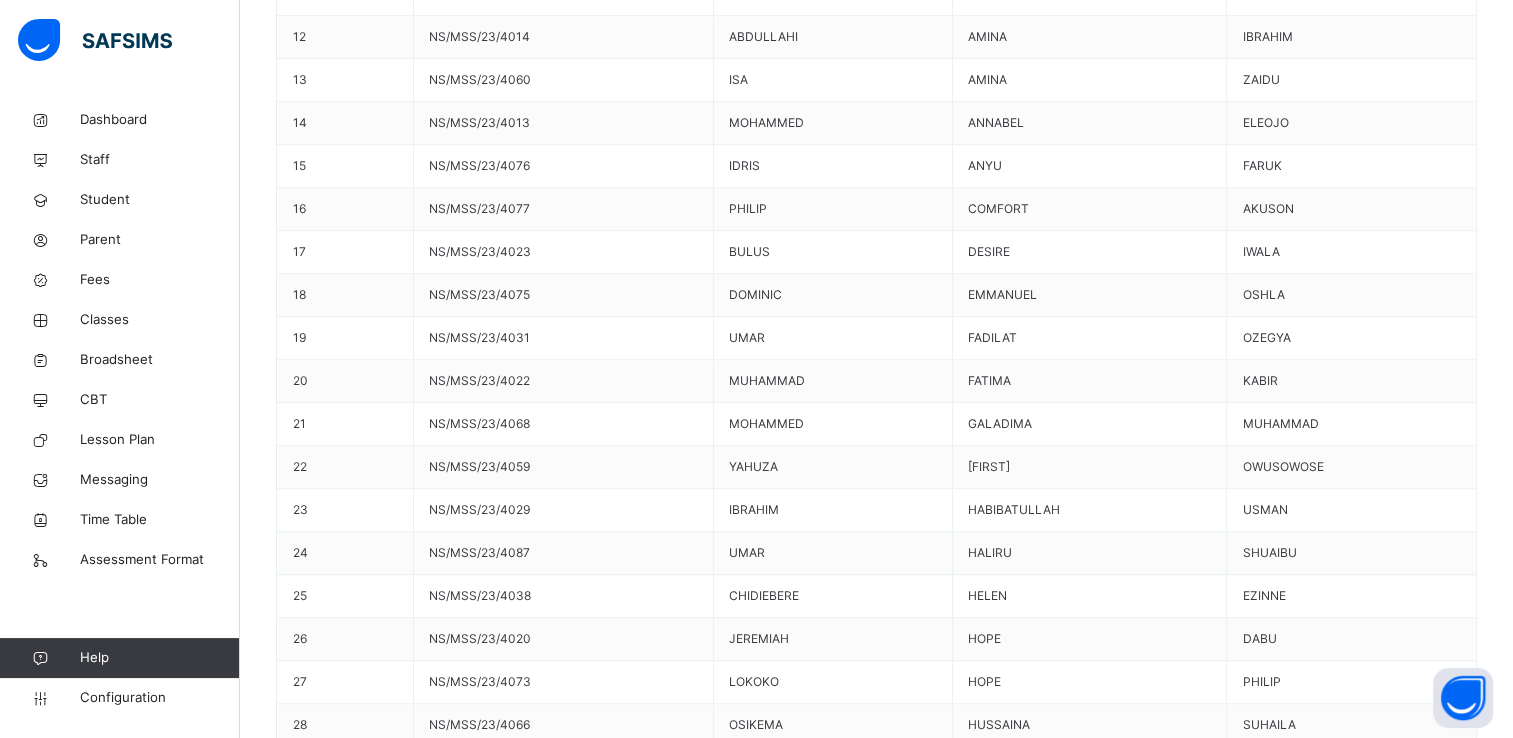 scroll, scrollTop: 51, scrollLeft: 0, axis: vertical 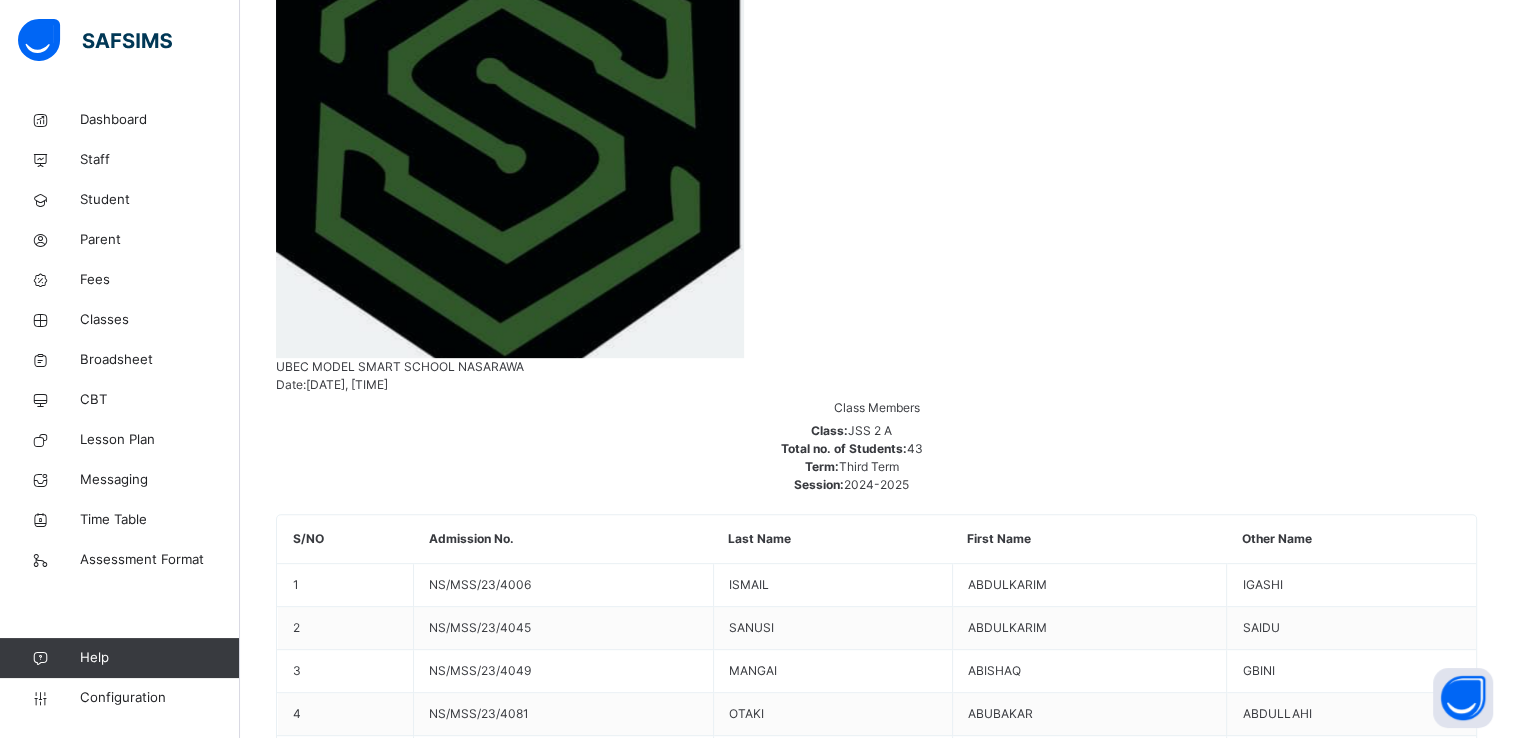 click on "[FIRST] [LAST] [LAST]" at bounding box center [876, 7435] 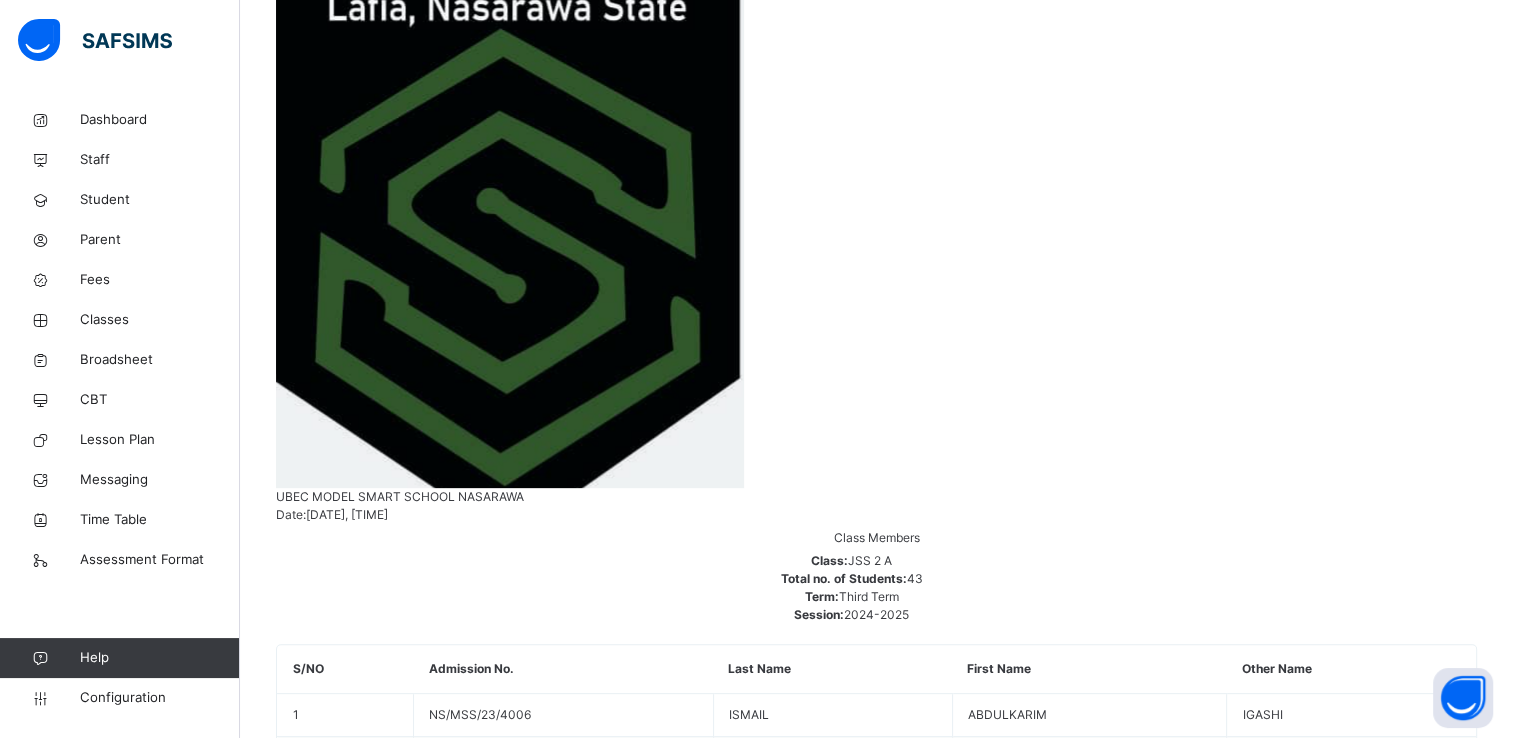 scroll, scrollTop: 710, scrollLeft: 0, axis: vertical 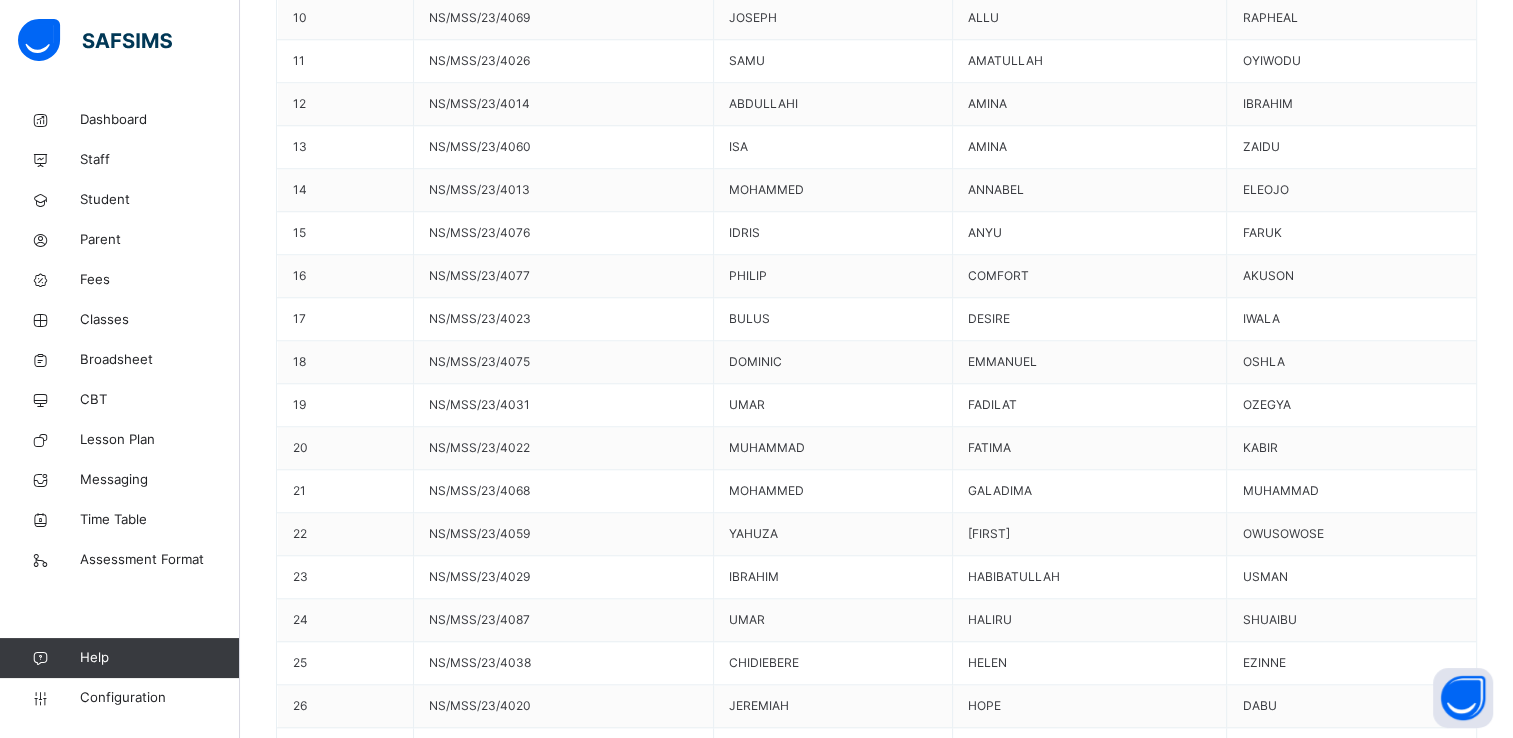 click on "Generate" at bounding box center [322, 9911] 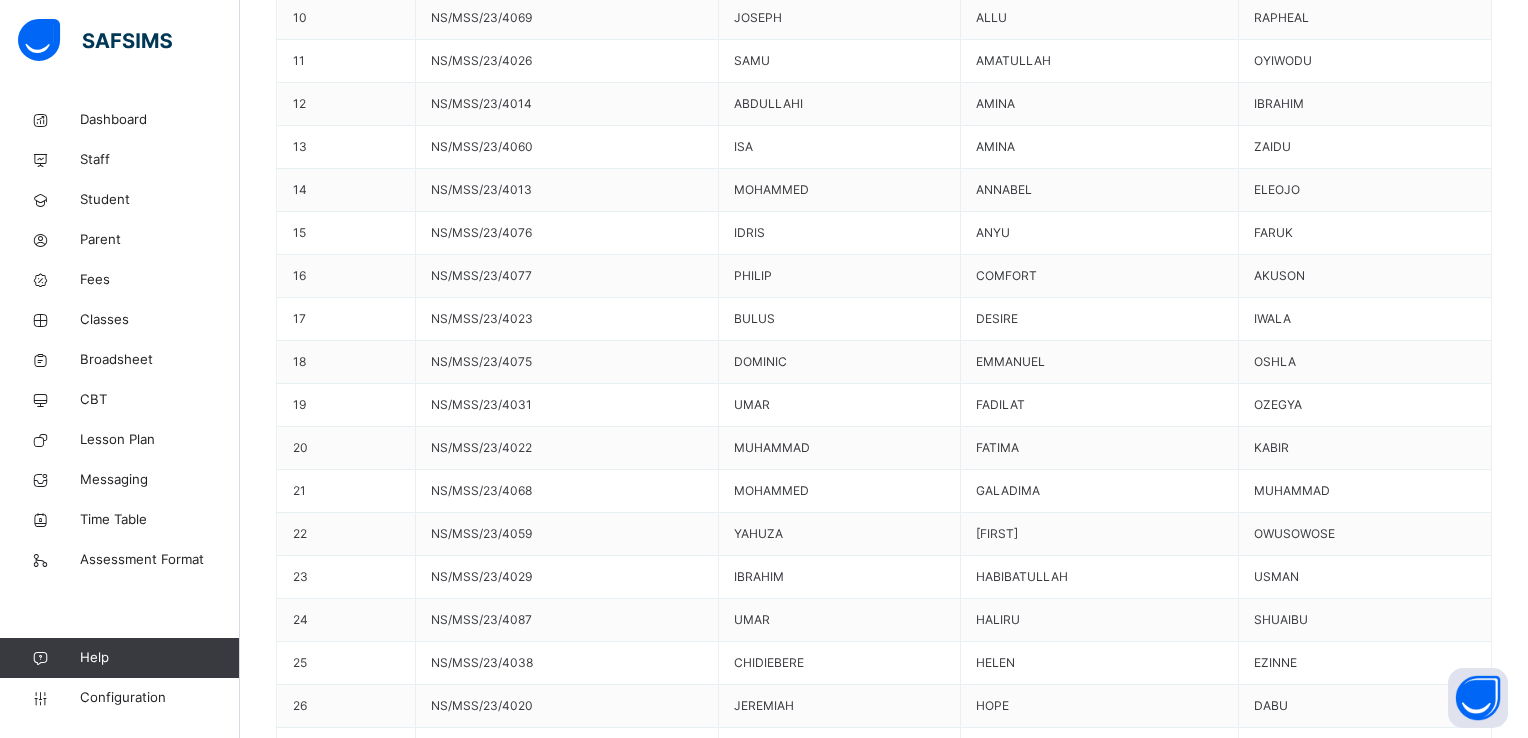 click on "Use this comment" at bounding box center [344, 10253] 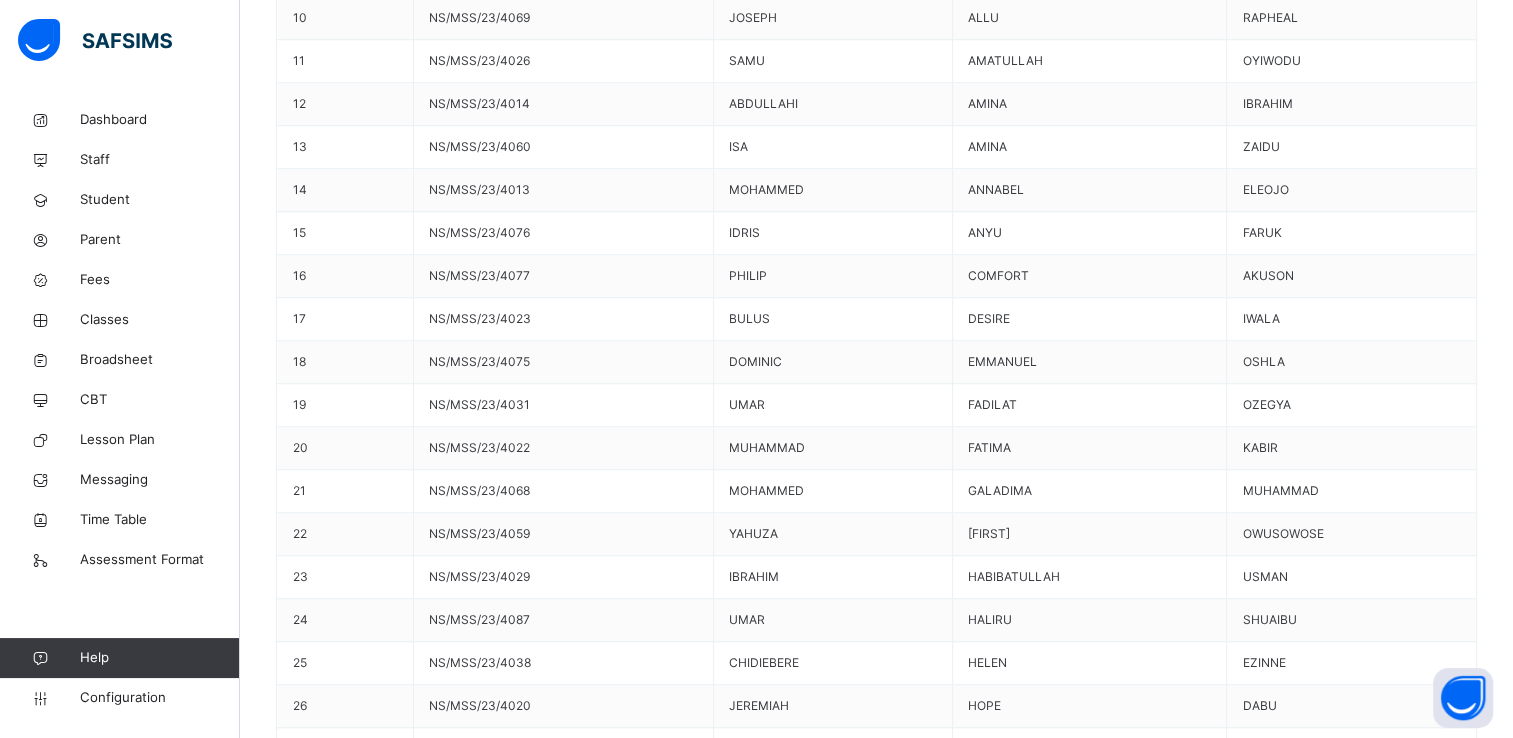scroll, scrollTop: 33, scrollLeft: 0, axis: vertical 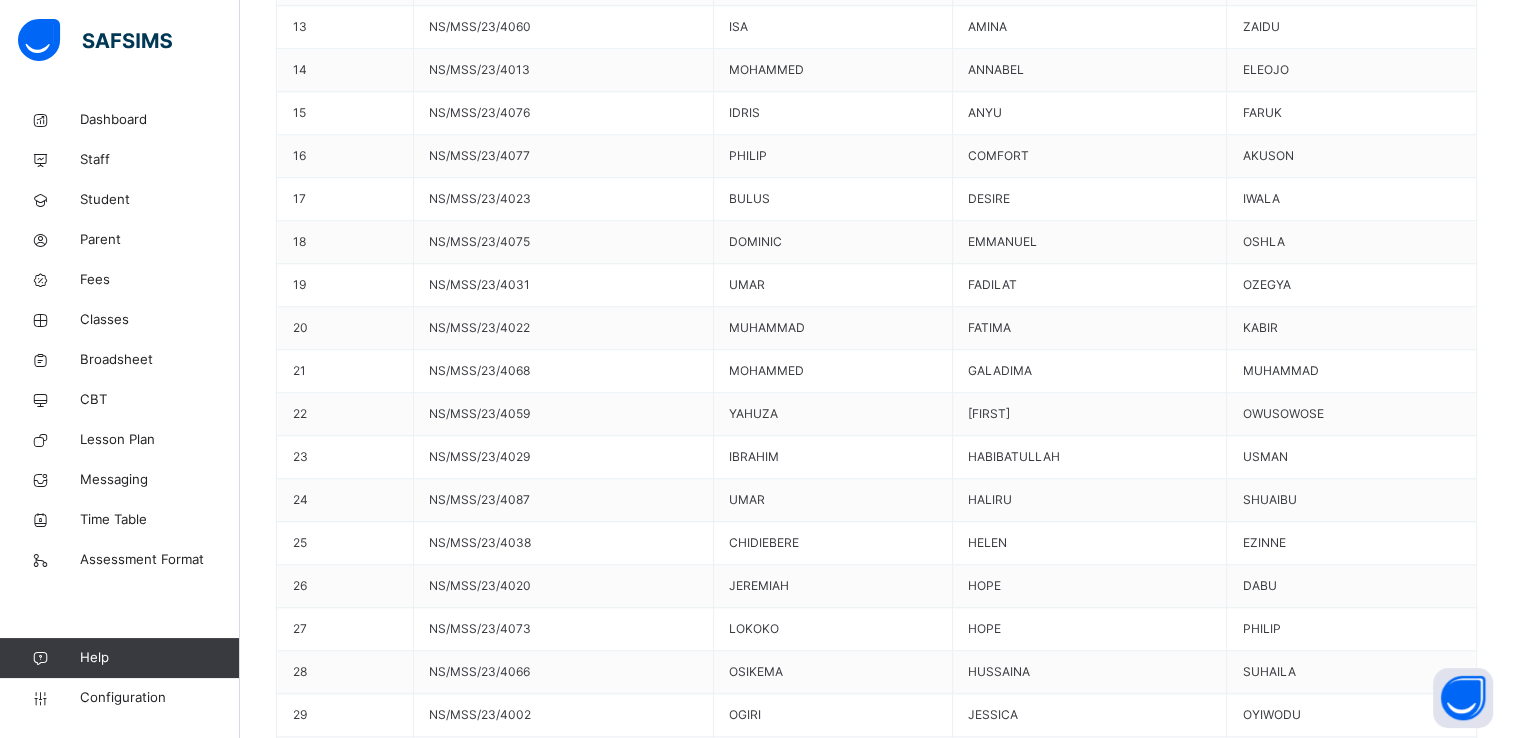 type on "**********" 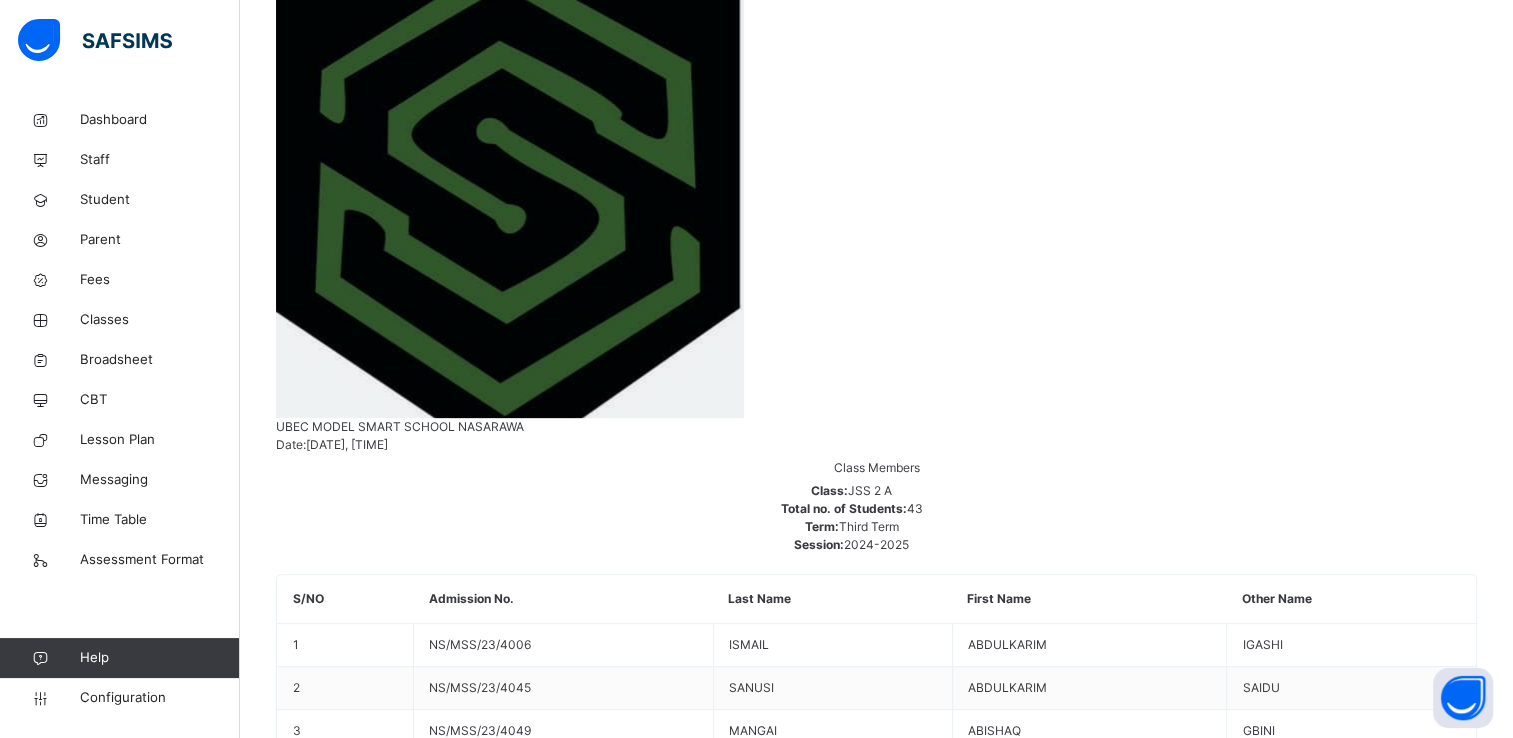 scroll, scrollTop: 653, scrollLeft: 0, axis: vertical 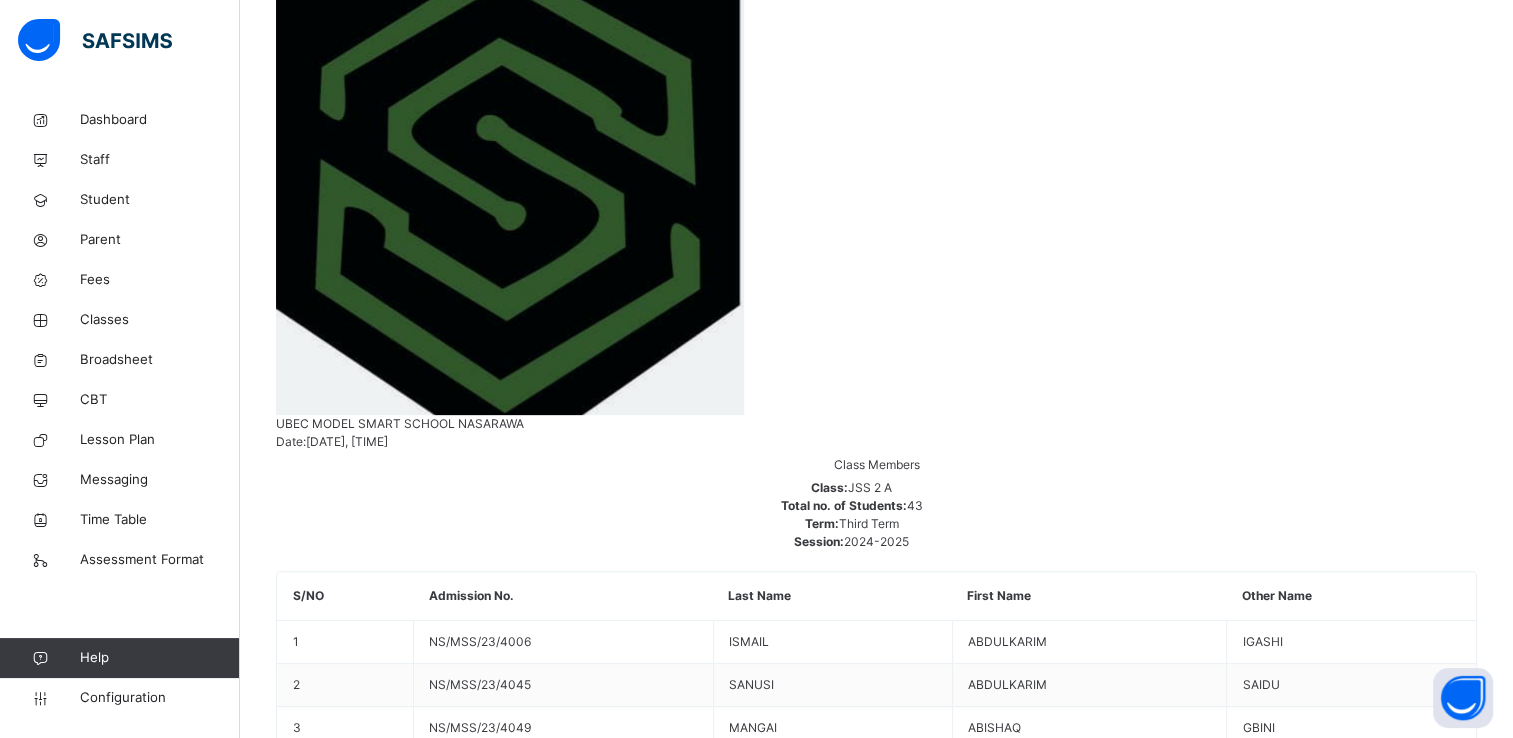 click on "[FIRST] [LAST]" at bounding box center [876, 7562] 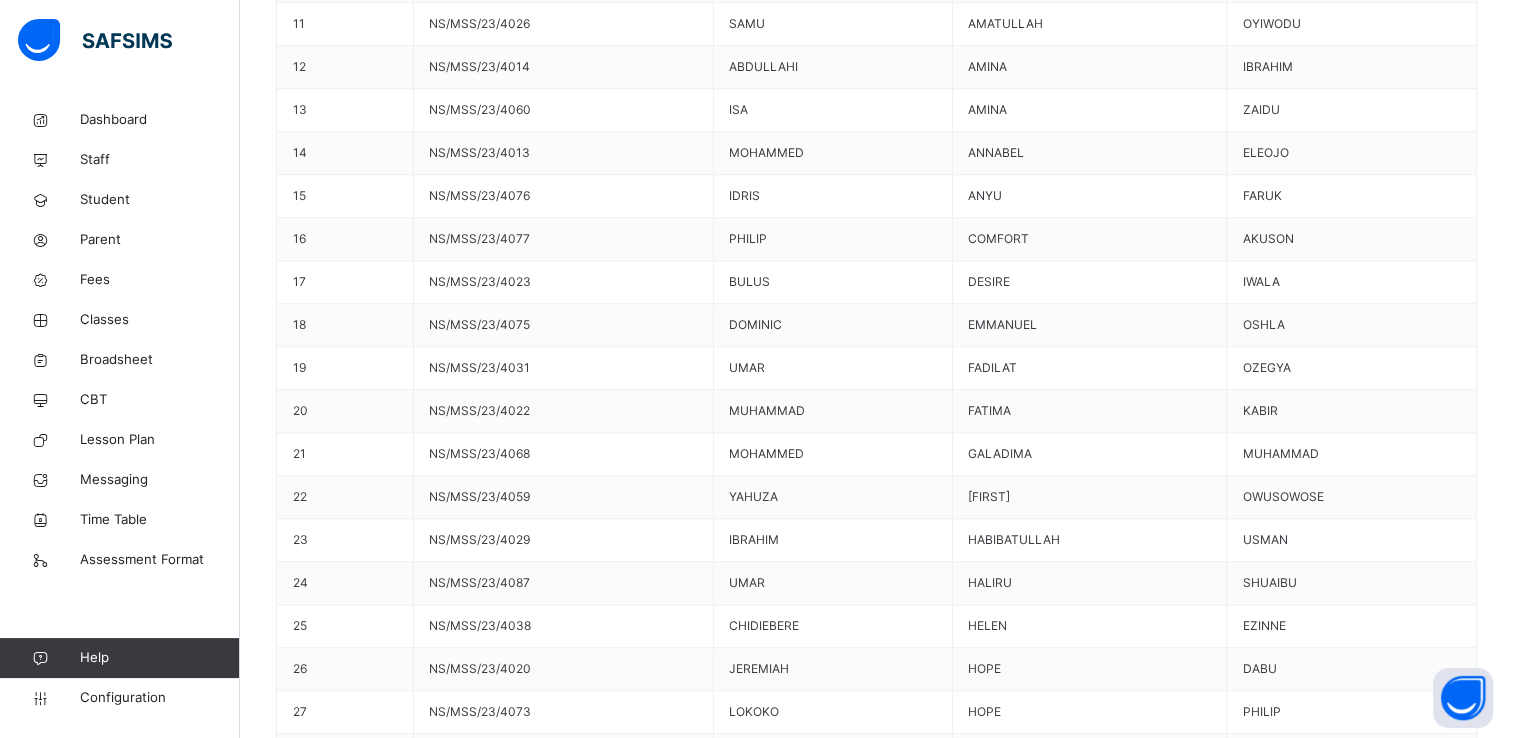scroll, scrollTop: 1713, scrollLeft: 0, axis: vertical 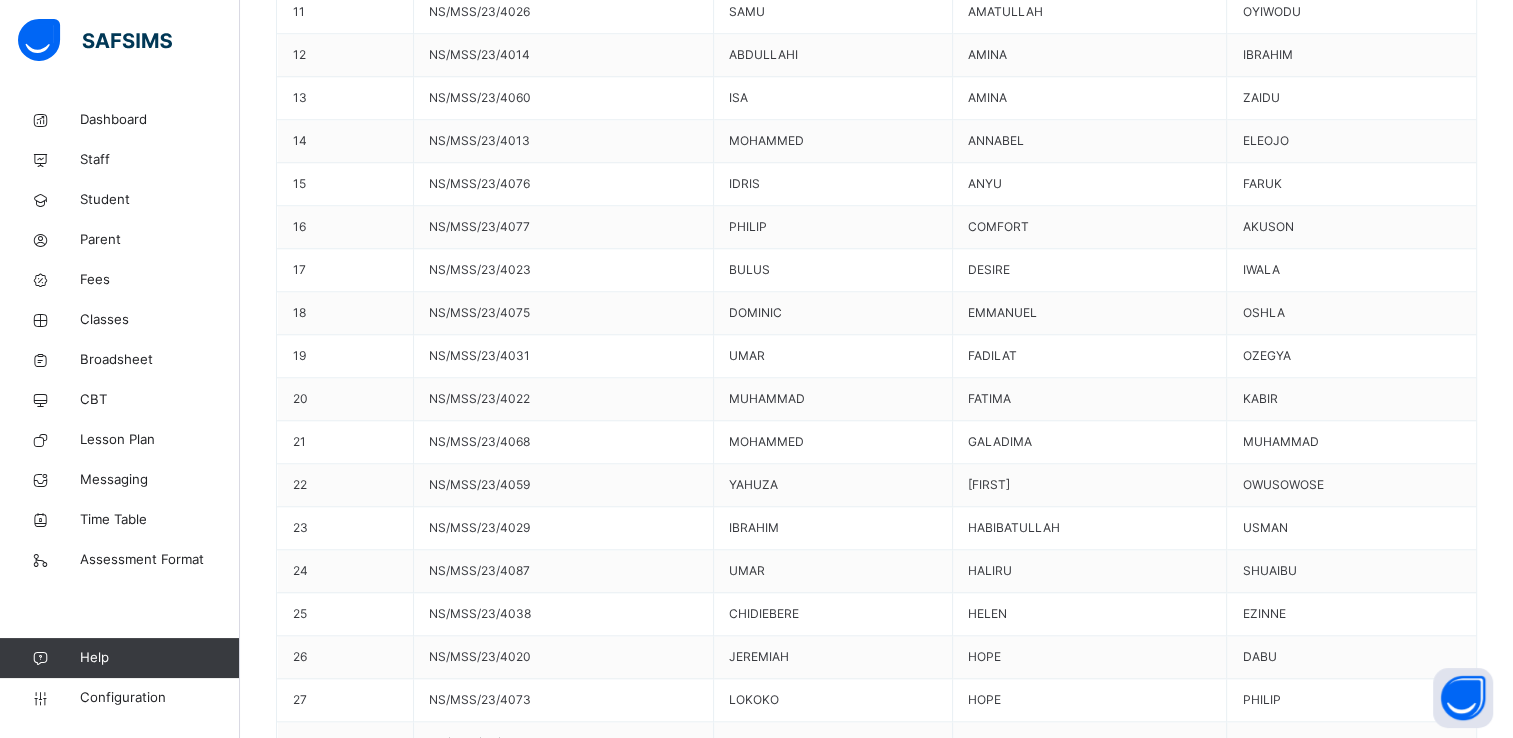 click on "Generate" at bounding box center (322, 9874) 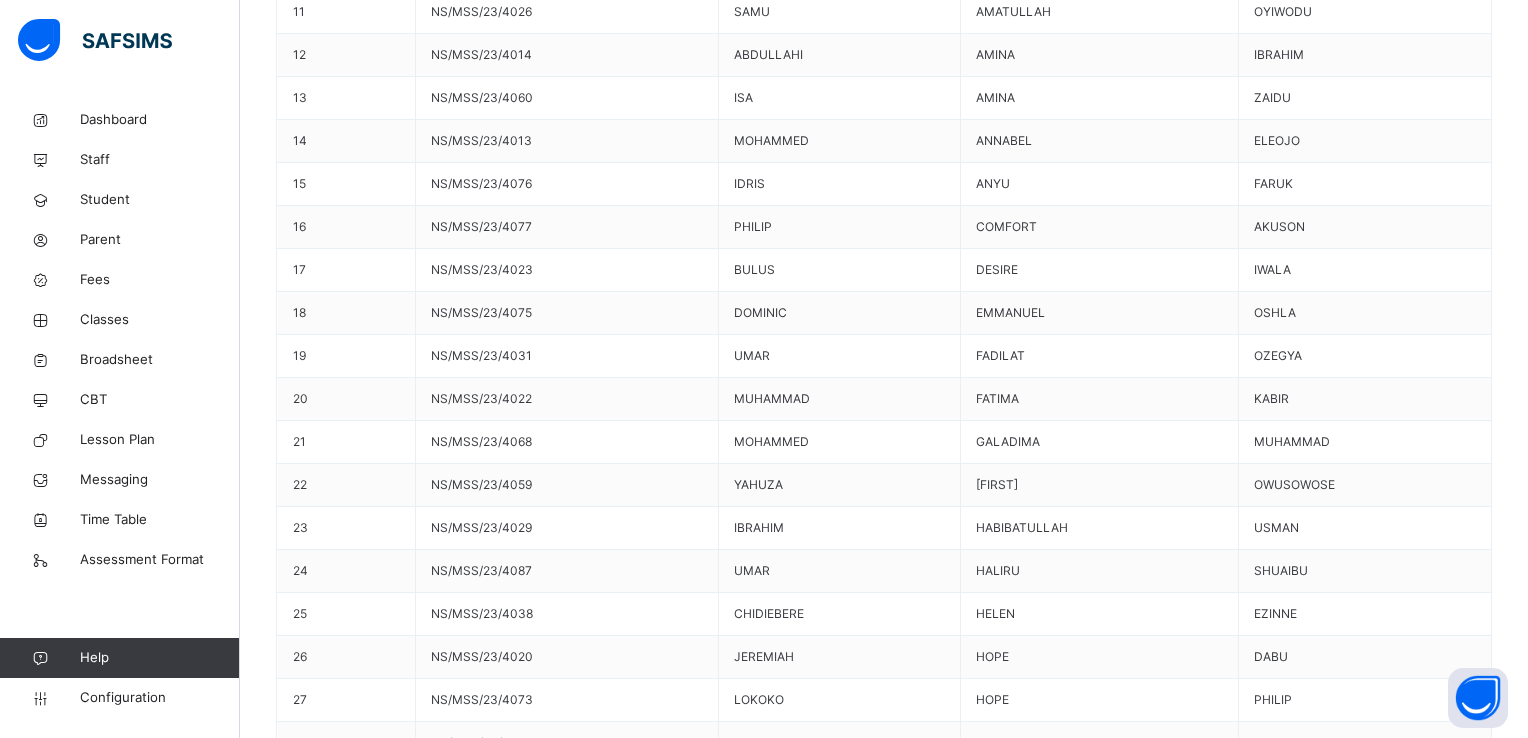 click on "Use this comment" at bounding box center (344, 10217) 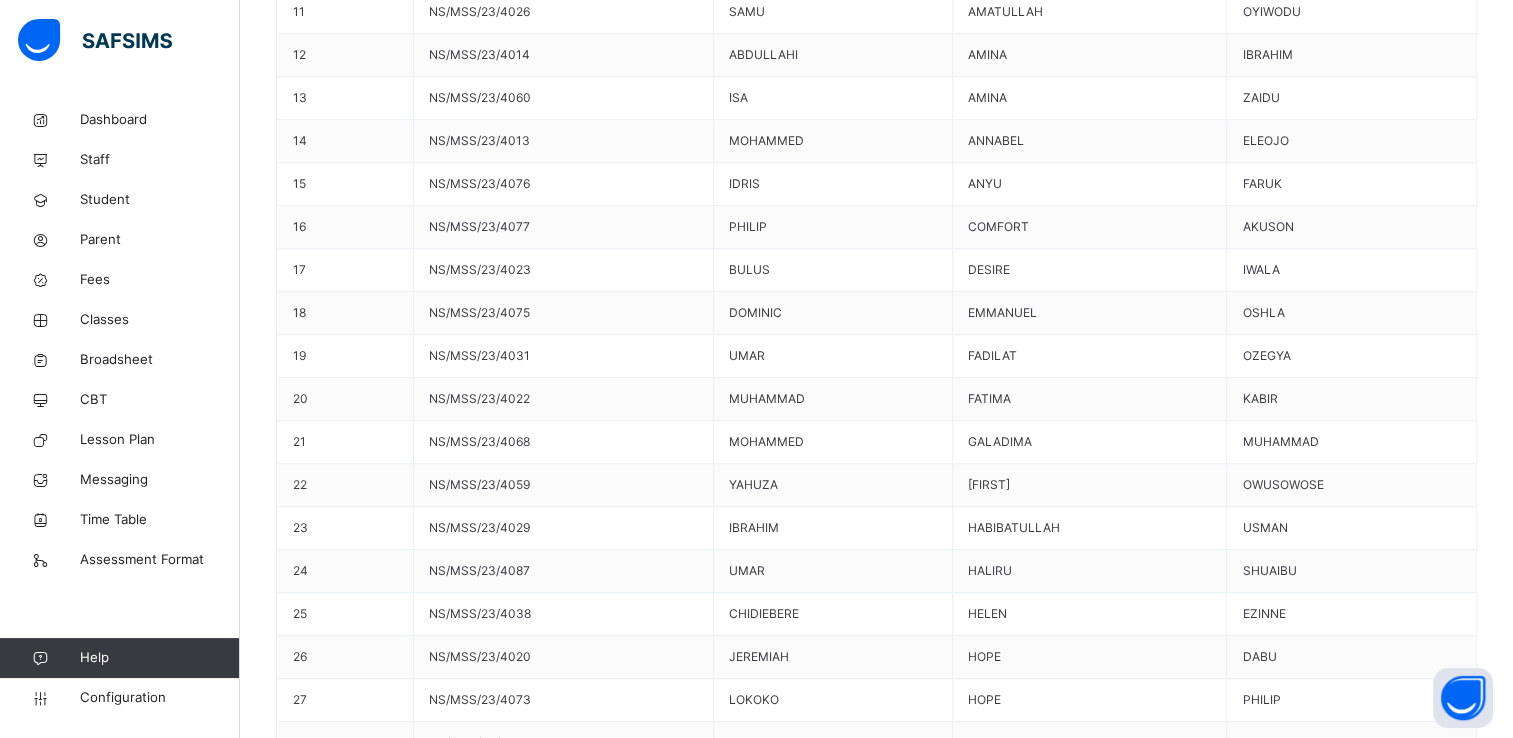 click on "Save Comment" at bounding box center [1419, 10016] 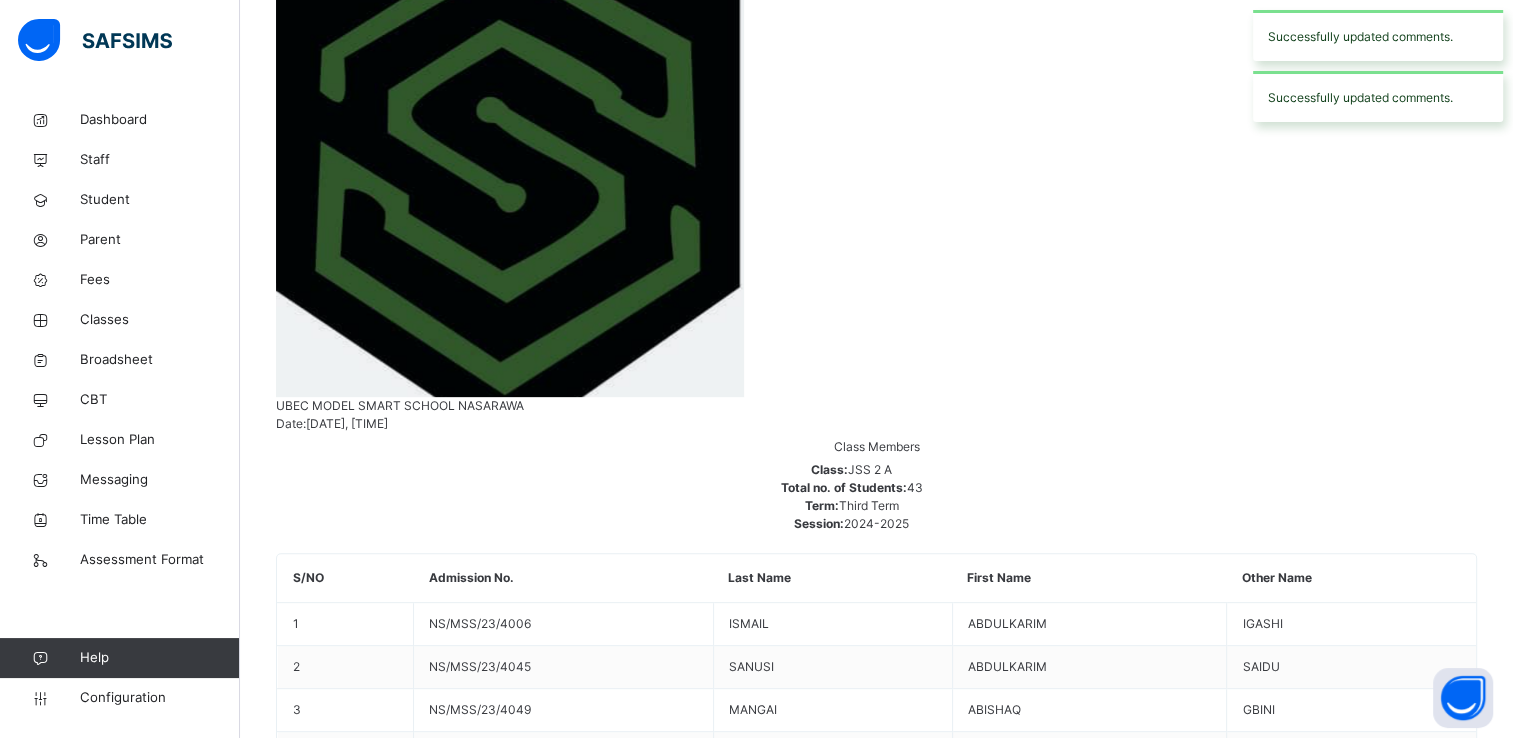 scroll, scrollTop: 596, scrollLeft: 0, axis: vertical 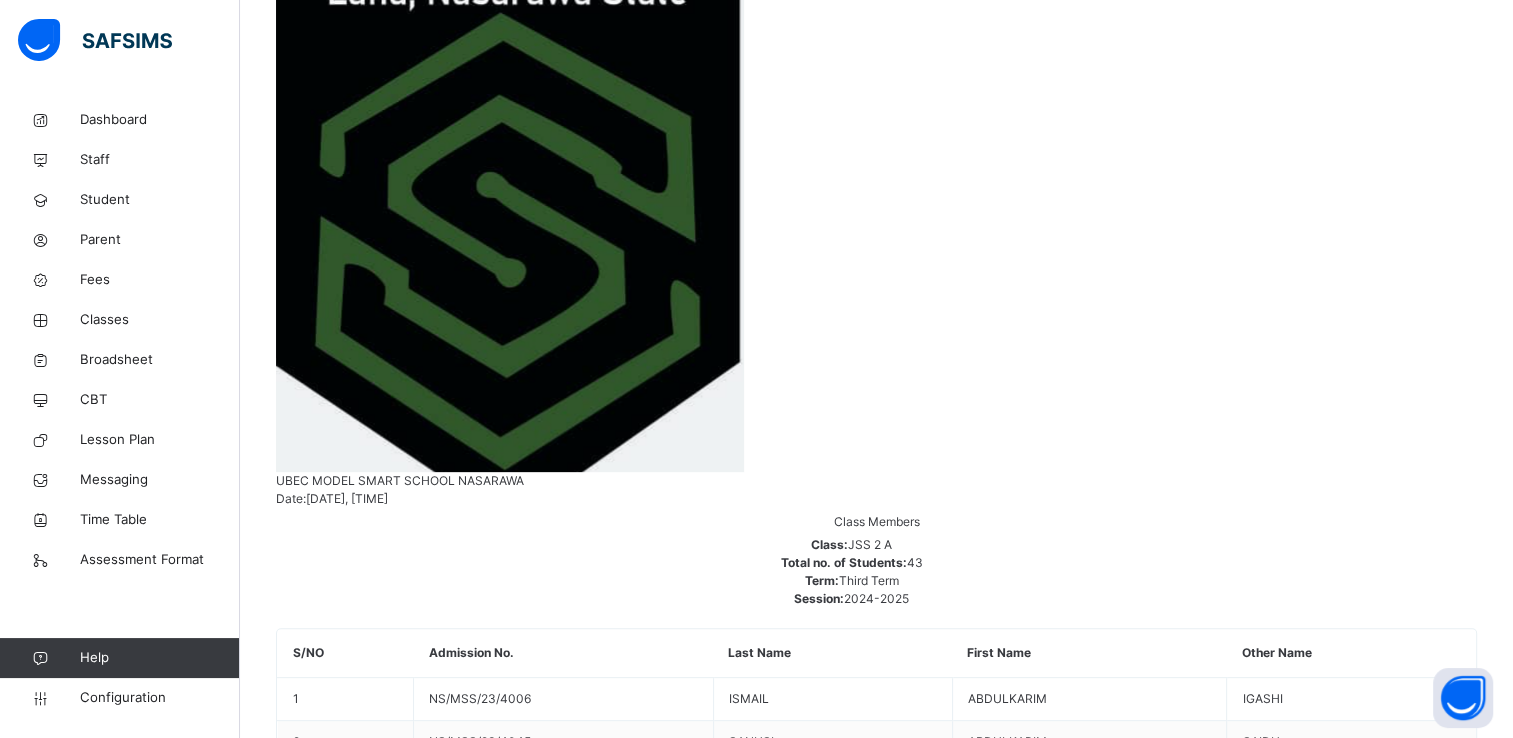 click on "[FIRST] [LAST] [ADMISSION_NUMBER]" at bounding box center [876, 7703] 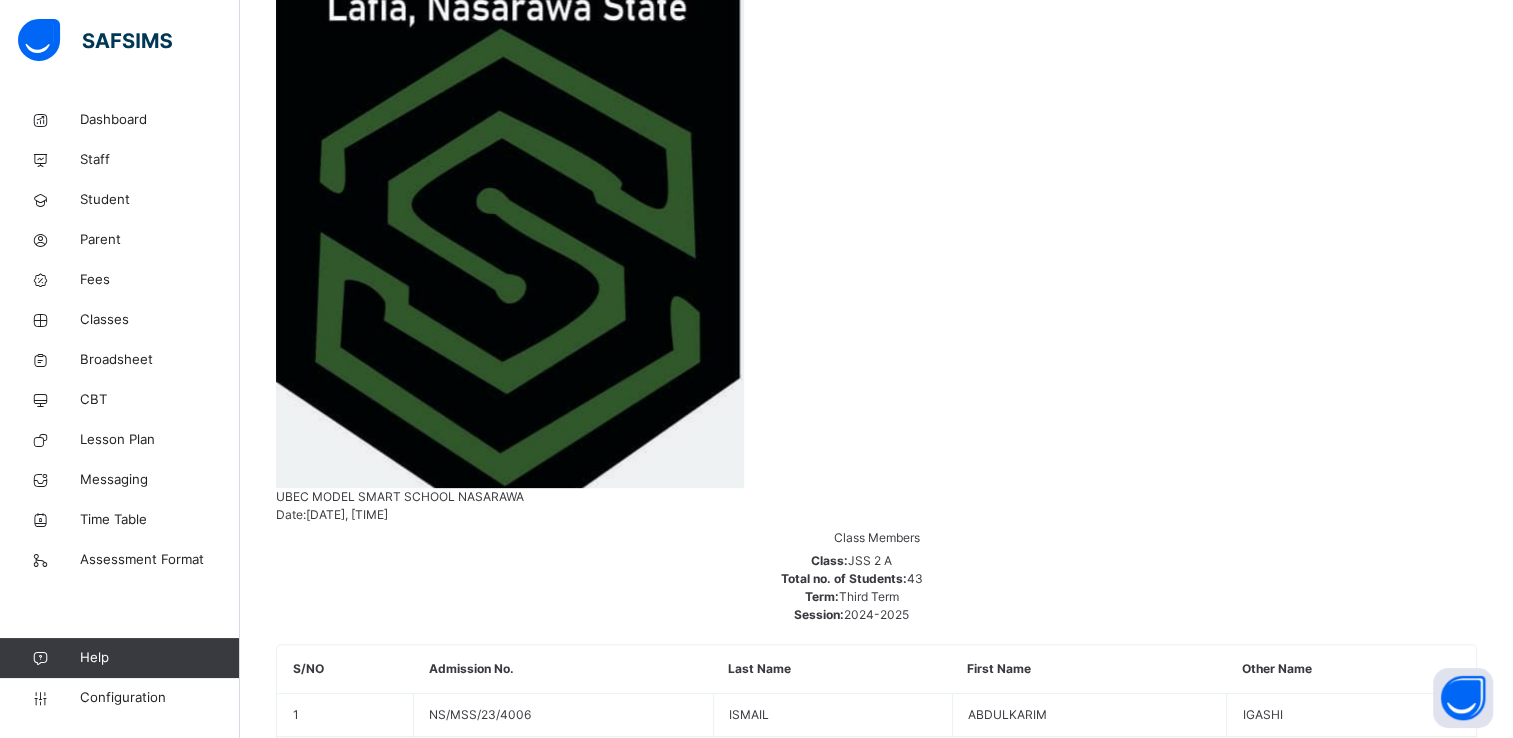 scroll, scrollTop: 596, scrollLeft: 0, axis: vertical 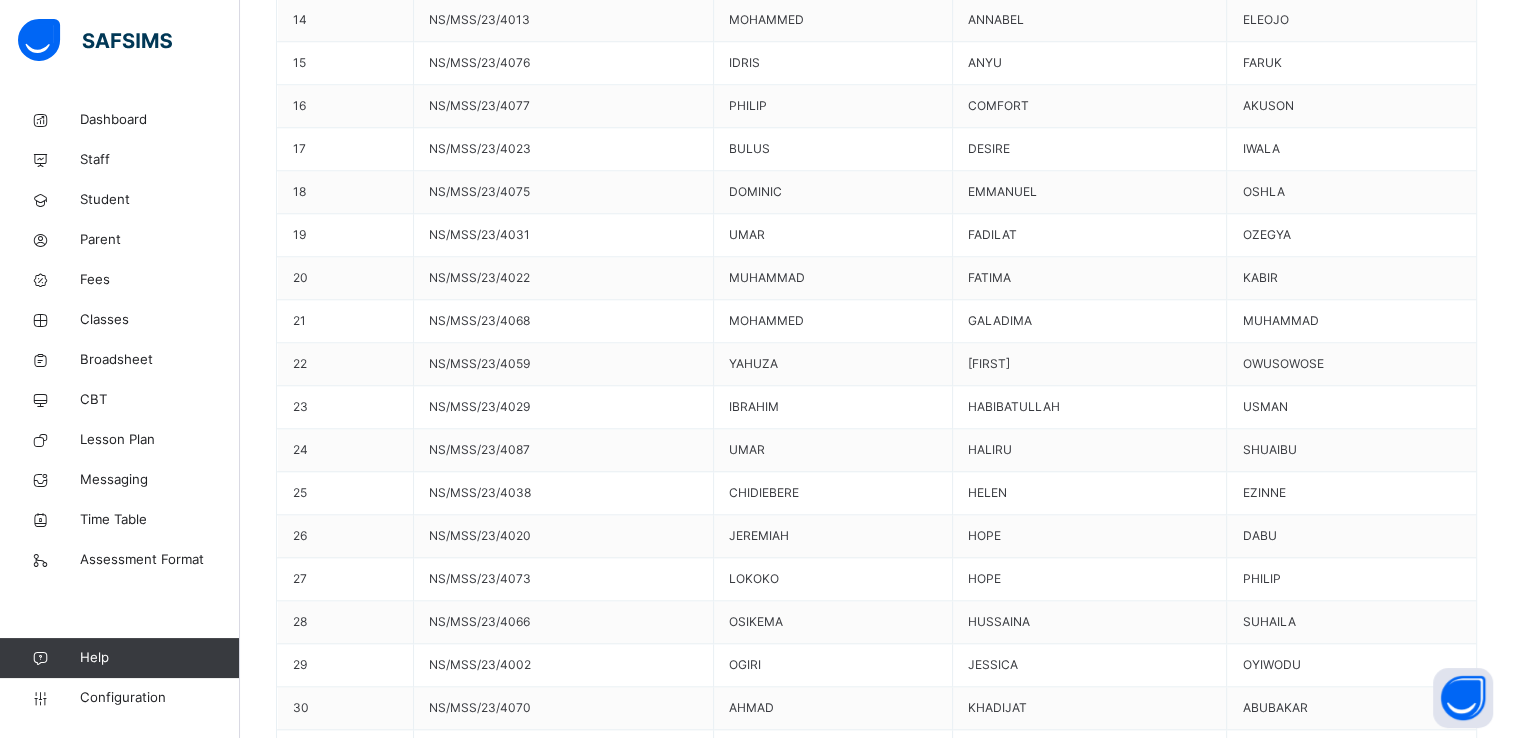 click on "Generate" at bounding box center (322, 9749) 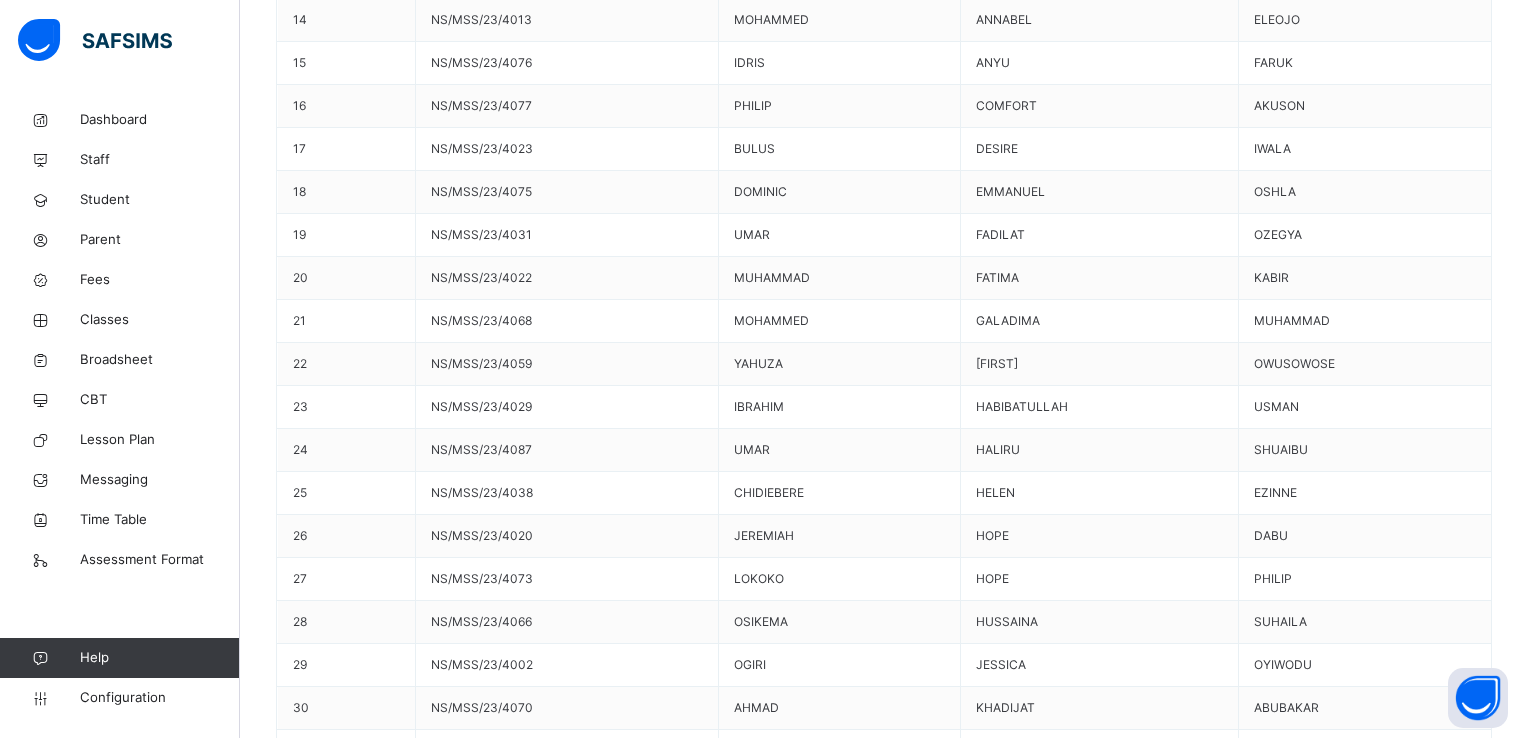 click on "Use this comment" at bounding box center [344, 10091] 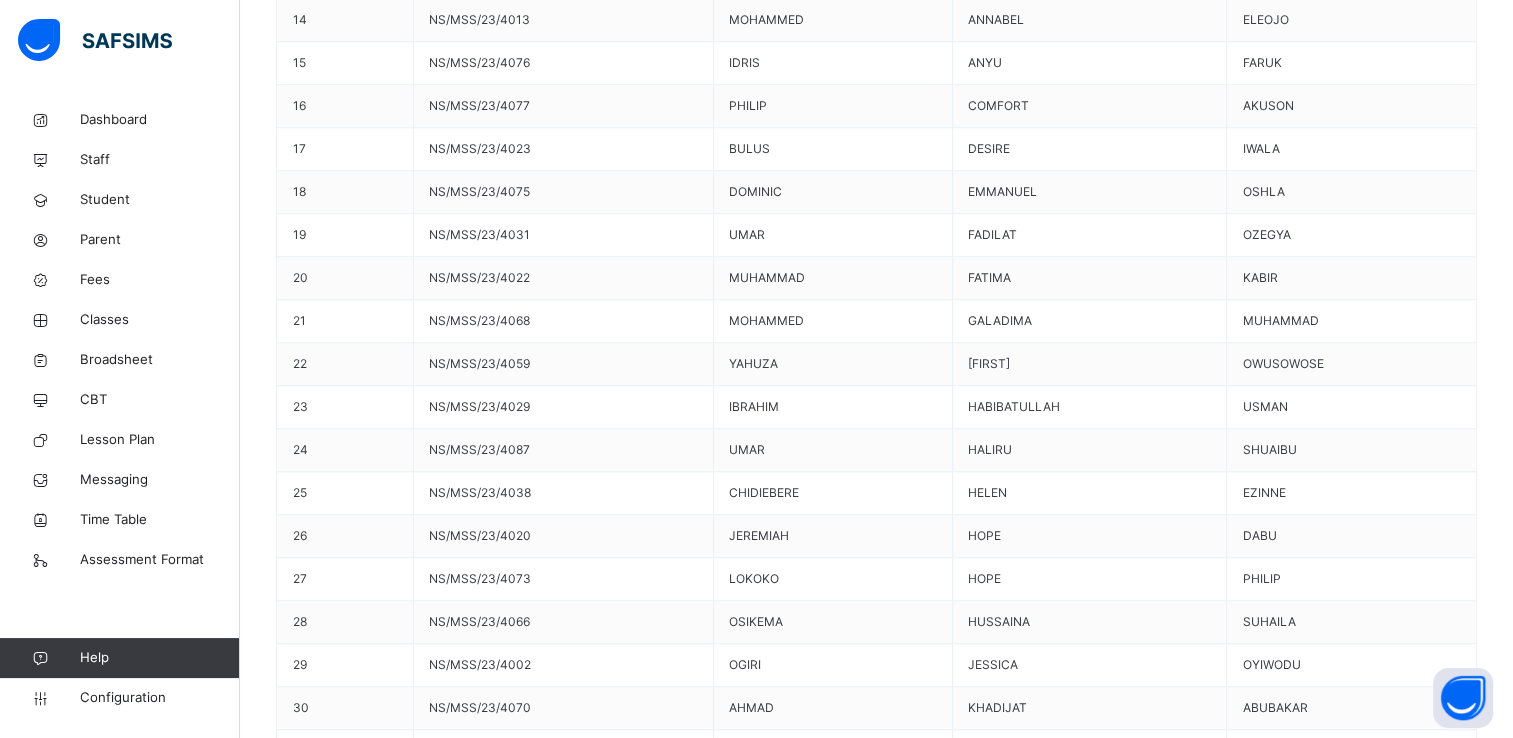 scroll, scrollTop: 33, scrollLeft: 0, axis: vertical 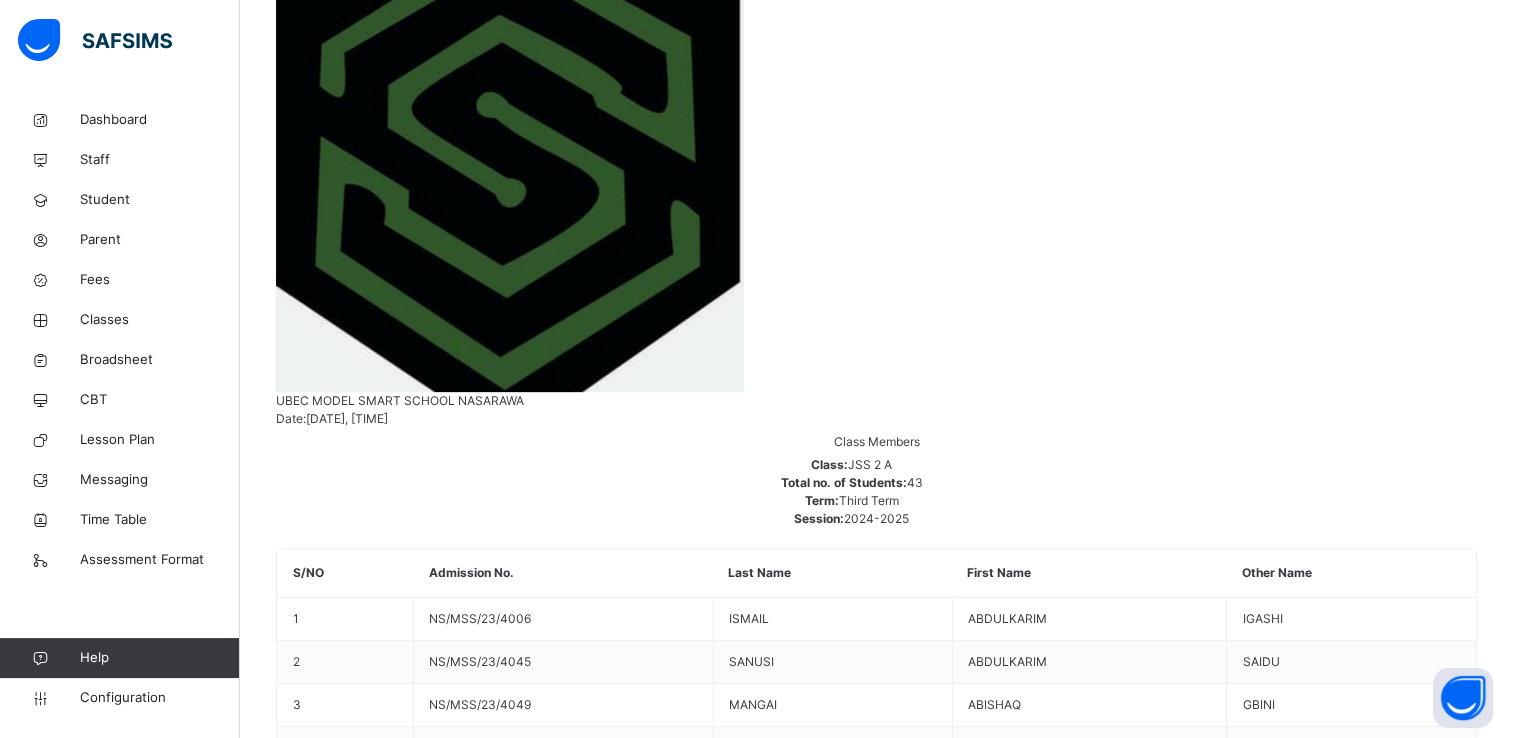 click on "[FIRST] [LAST] [LAST] NS/MSS/23/4023" at bounding box center [876, 7692] 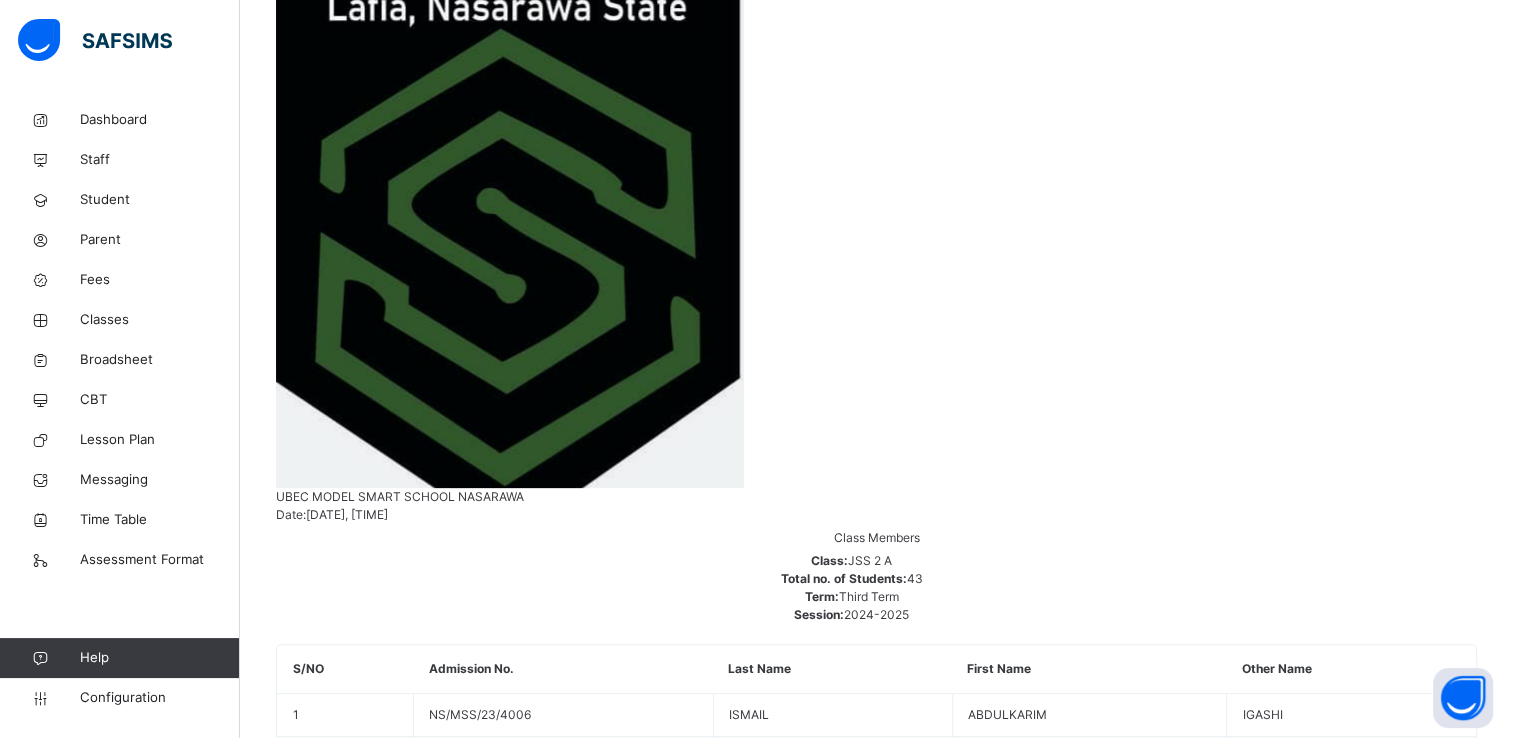 scroll, scrollTop: 676, scrollLeft: 0, axis: vertical 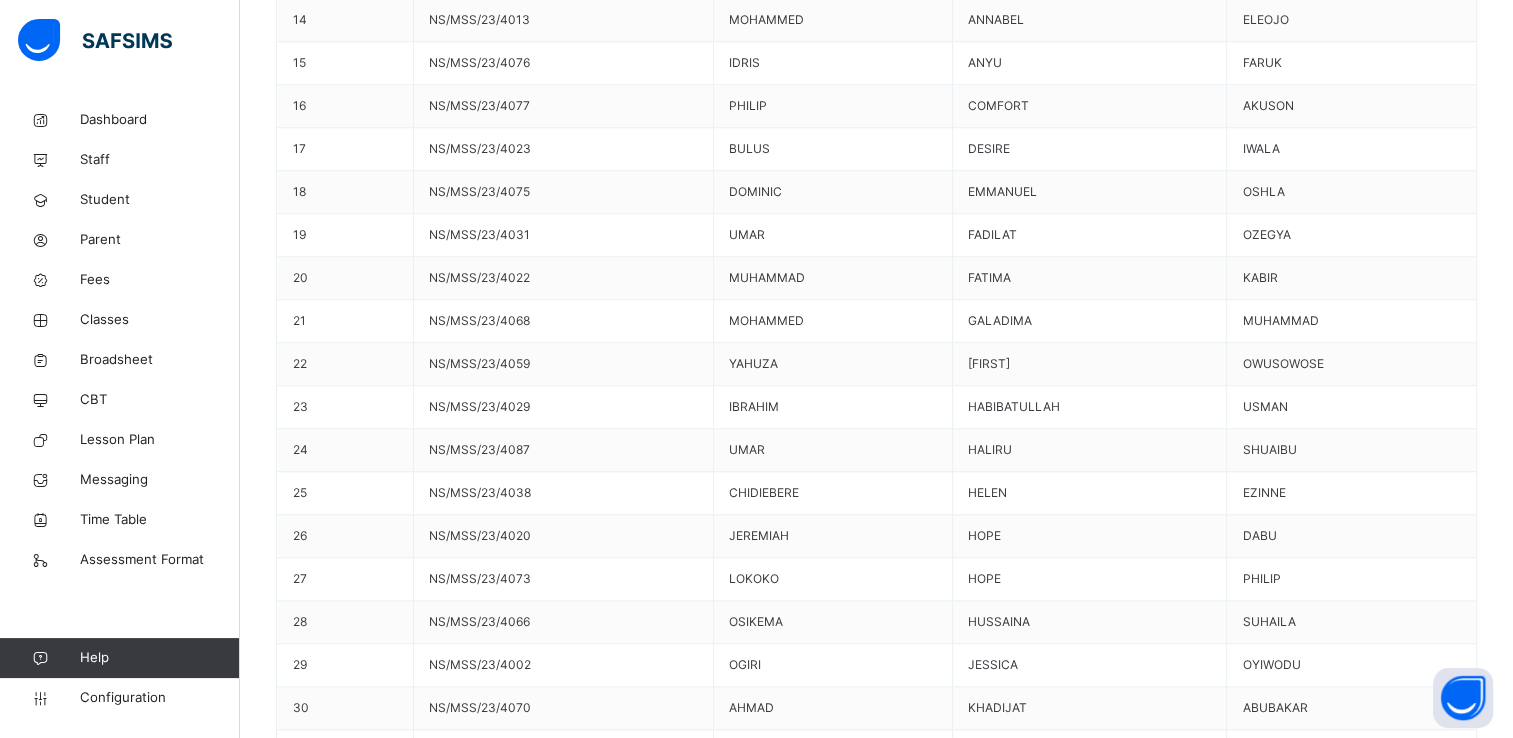 click on "Generate" at bounding box center [322, 9738] 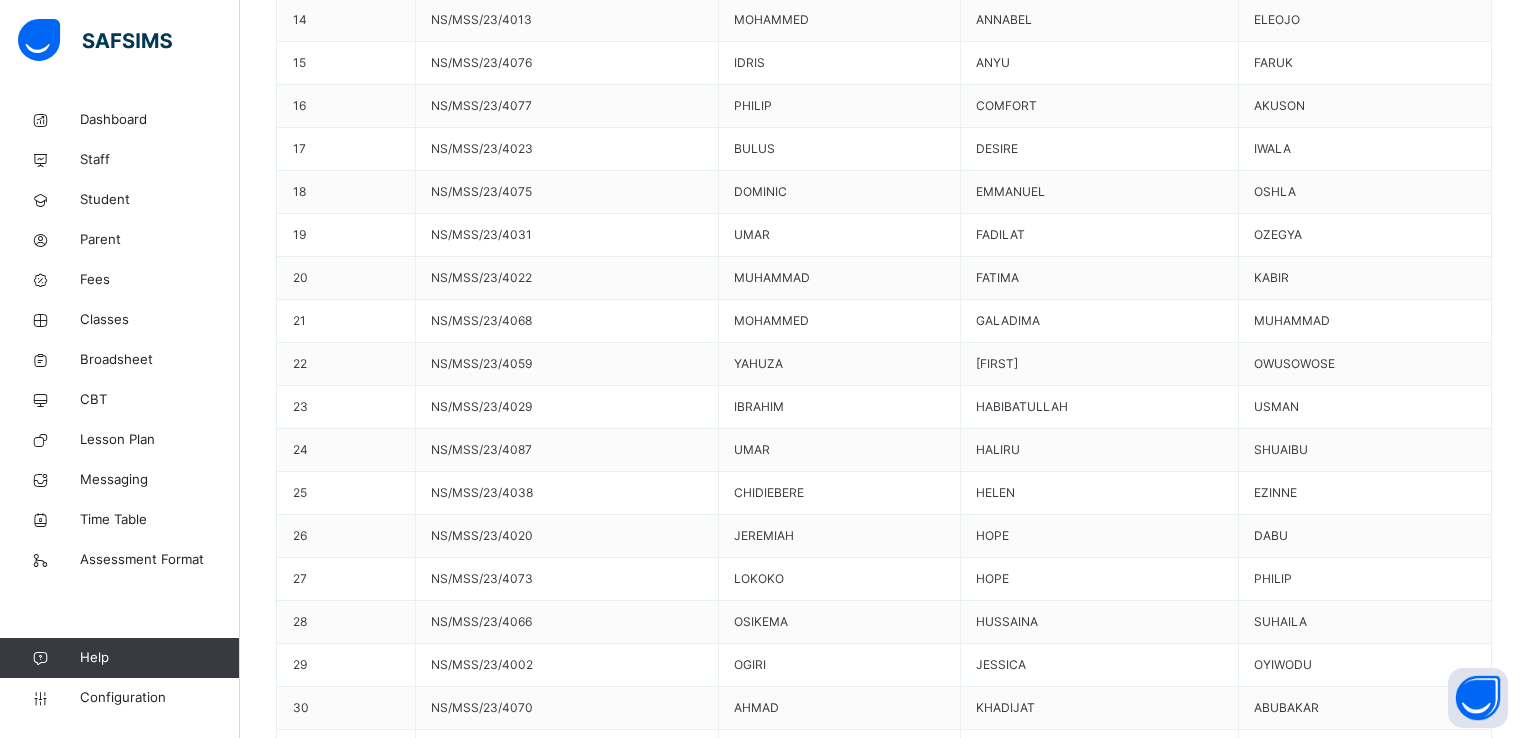 click on "Use this comment" at bounding box center (344, 10080) 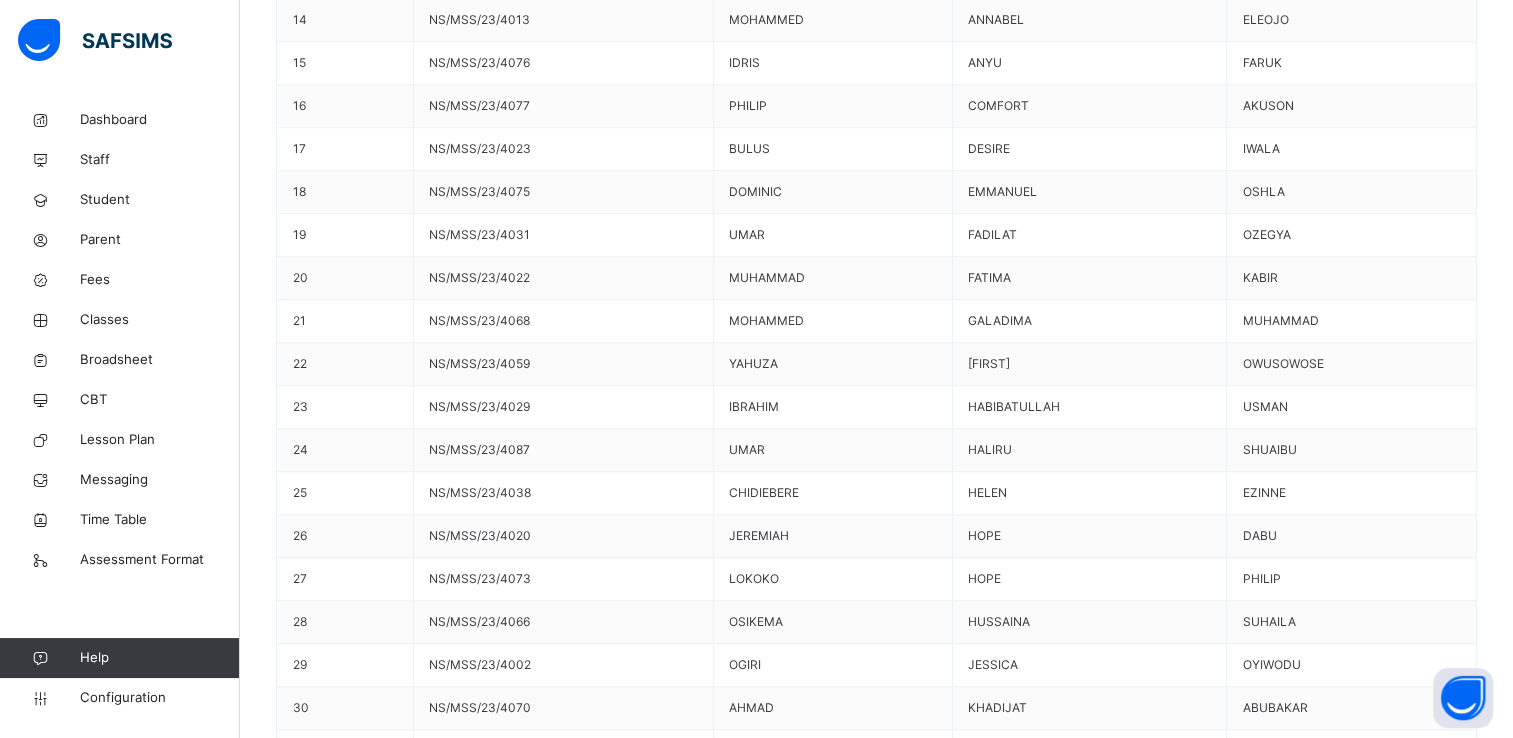 scroll, scrollTop: 33, scrollLeft: 0, axis: vertical 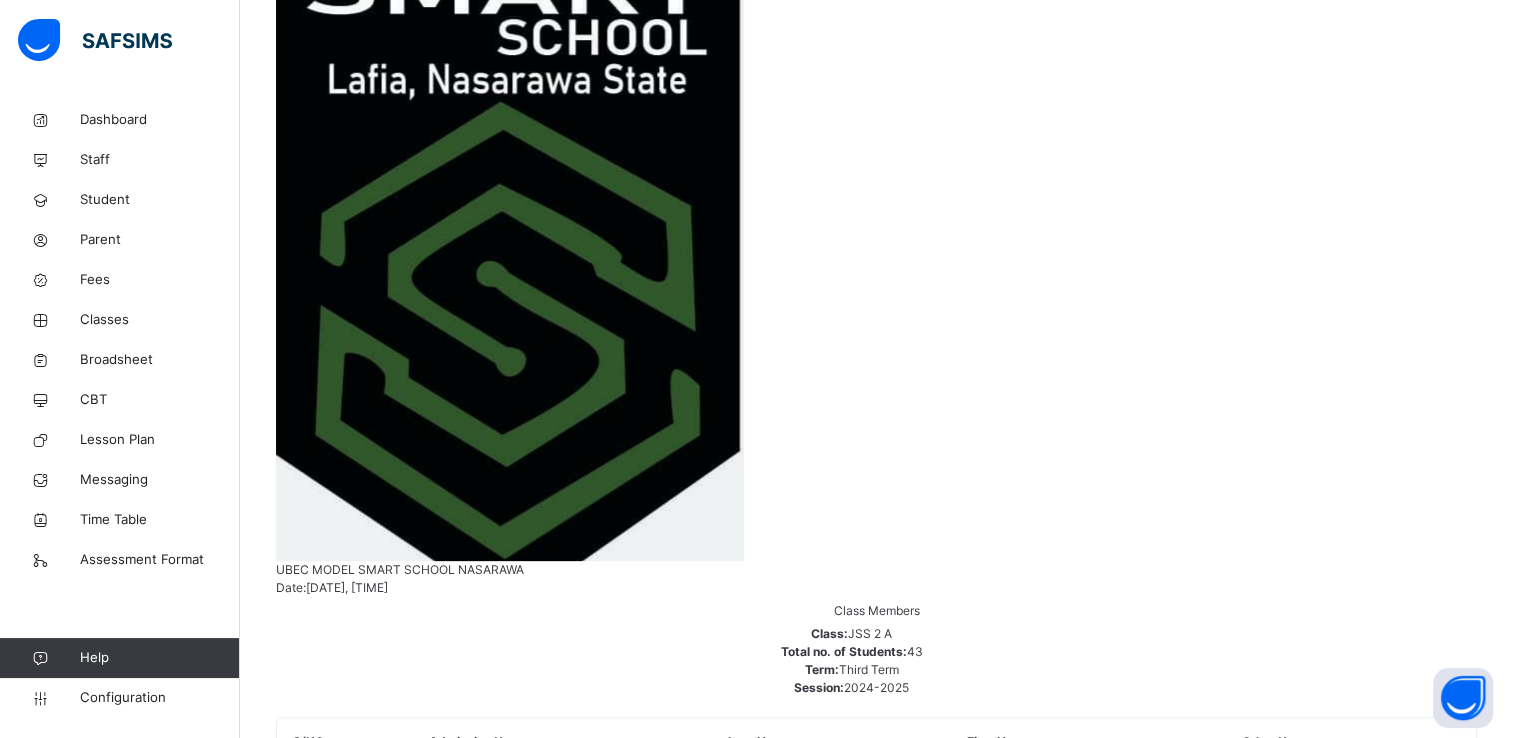 click on "[FIRST] [LAST] [LAST] [STUDENT_ID]" at bounding box center [876, 7934] 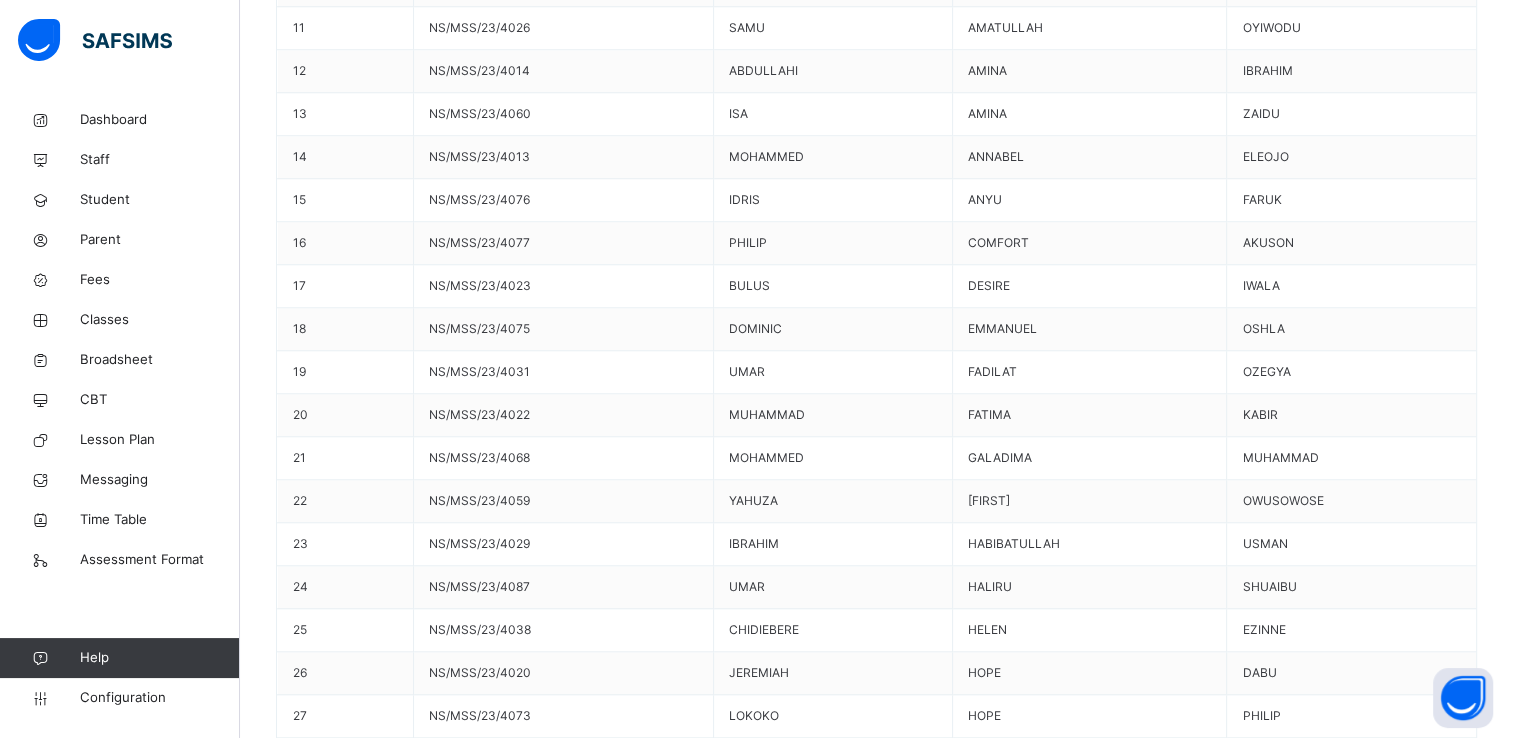 scroll, scrollTop: 1700, scrollLeft: 0, axis: vertical 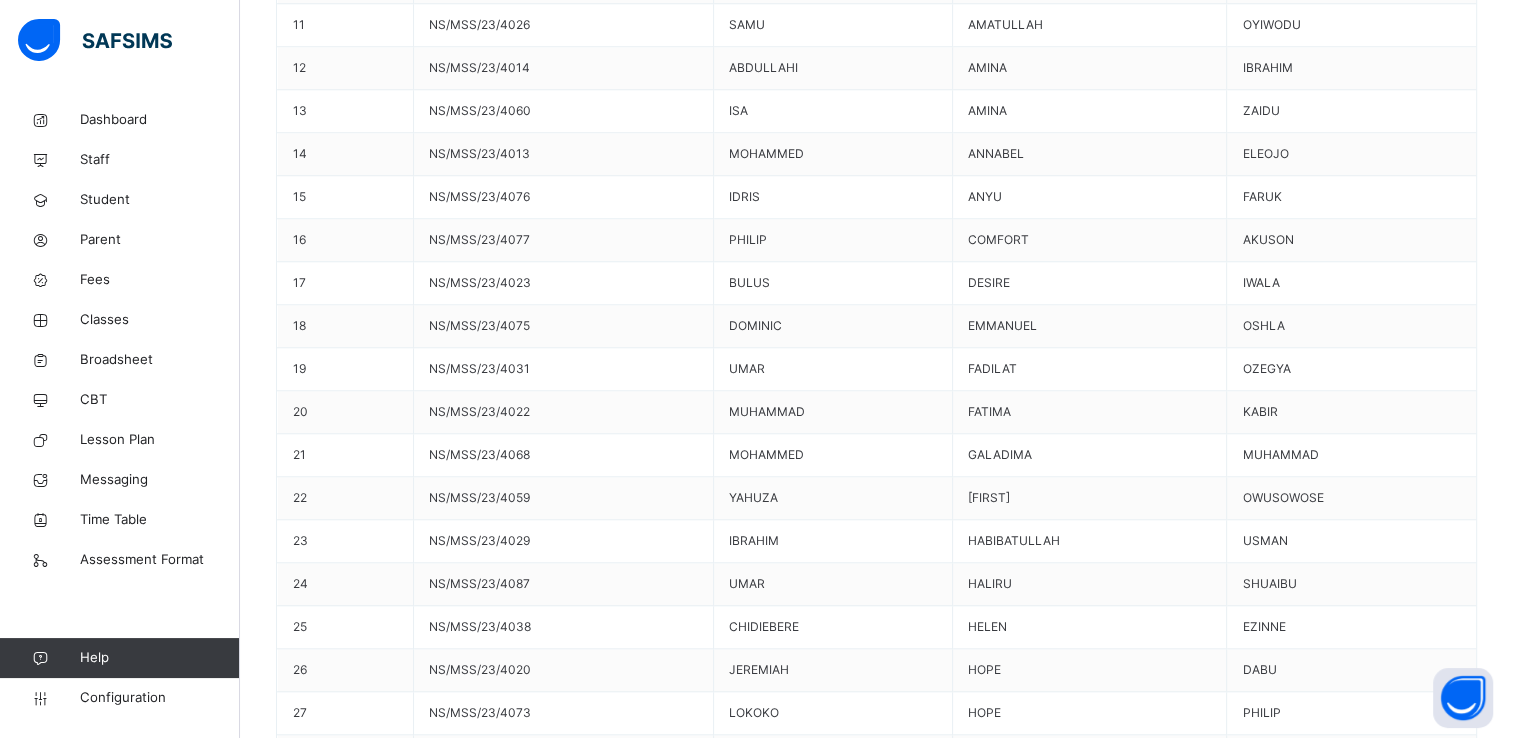 click on "Generate" at bounding box center (322, 9894) 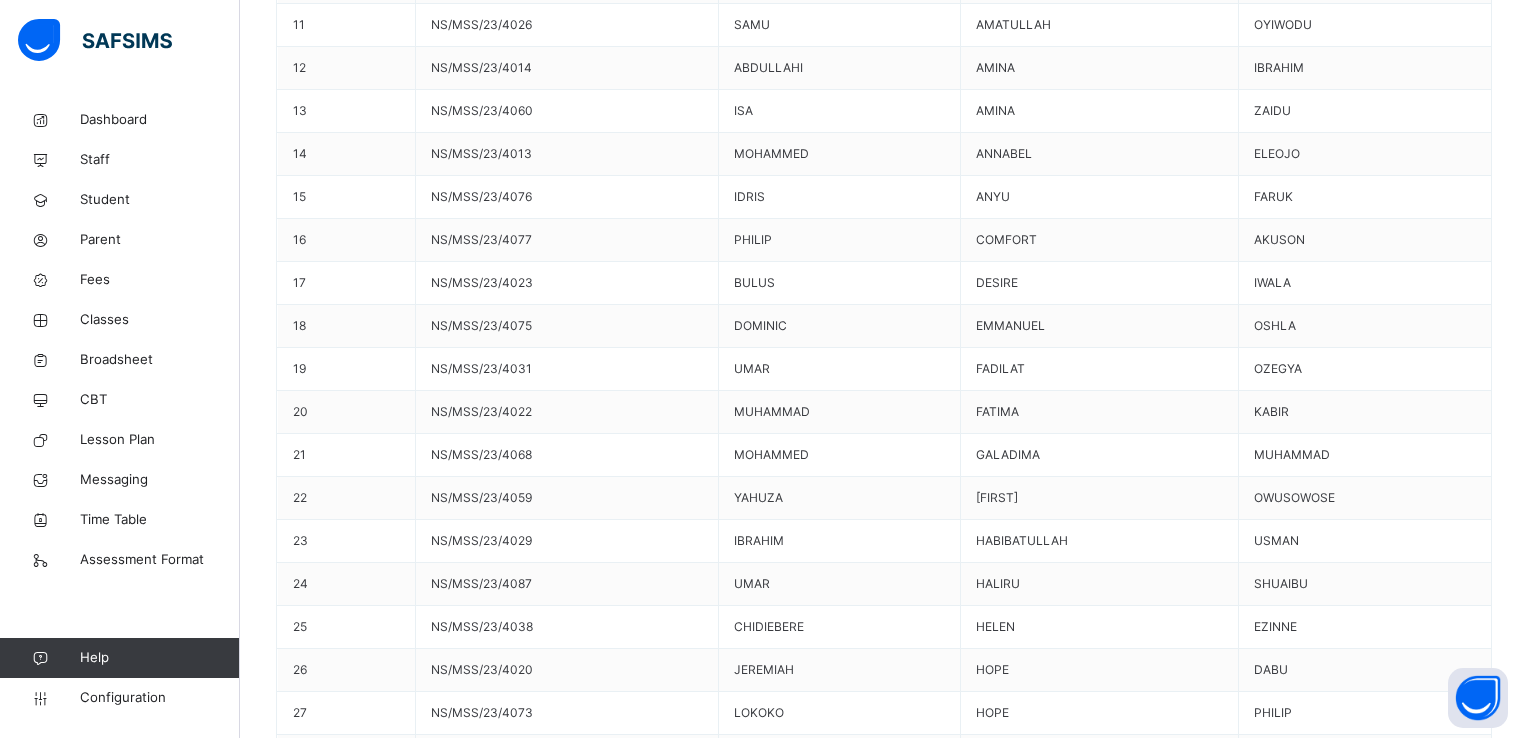 click on "Use this comment" at bounding box center [344, 10236] 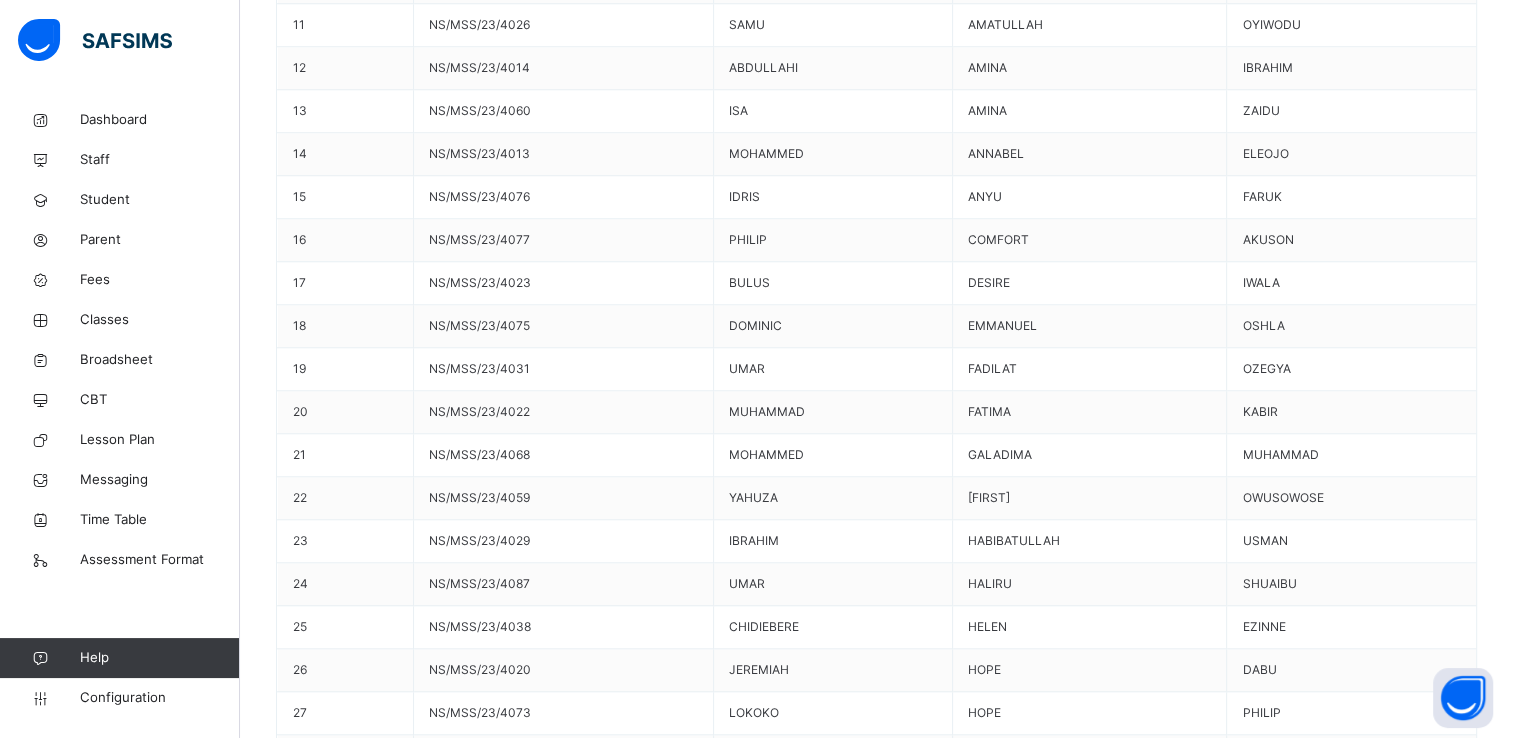 scroll, scrollTop: 33, scrollLeft: 0, axis: vertical 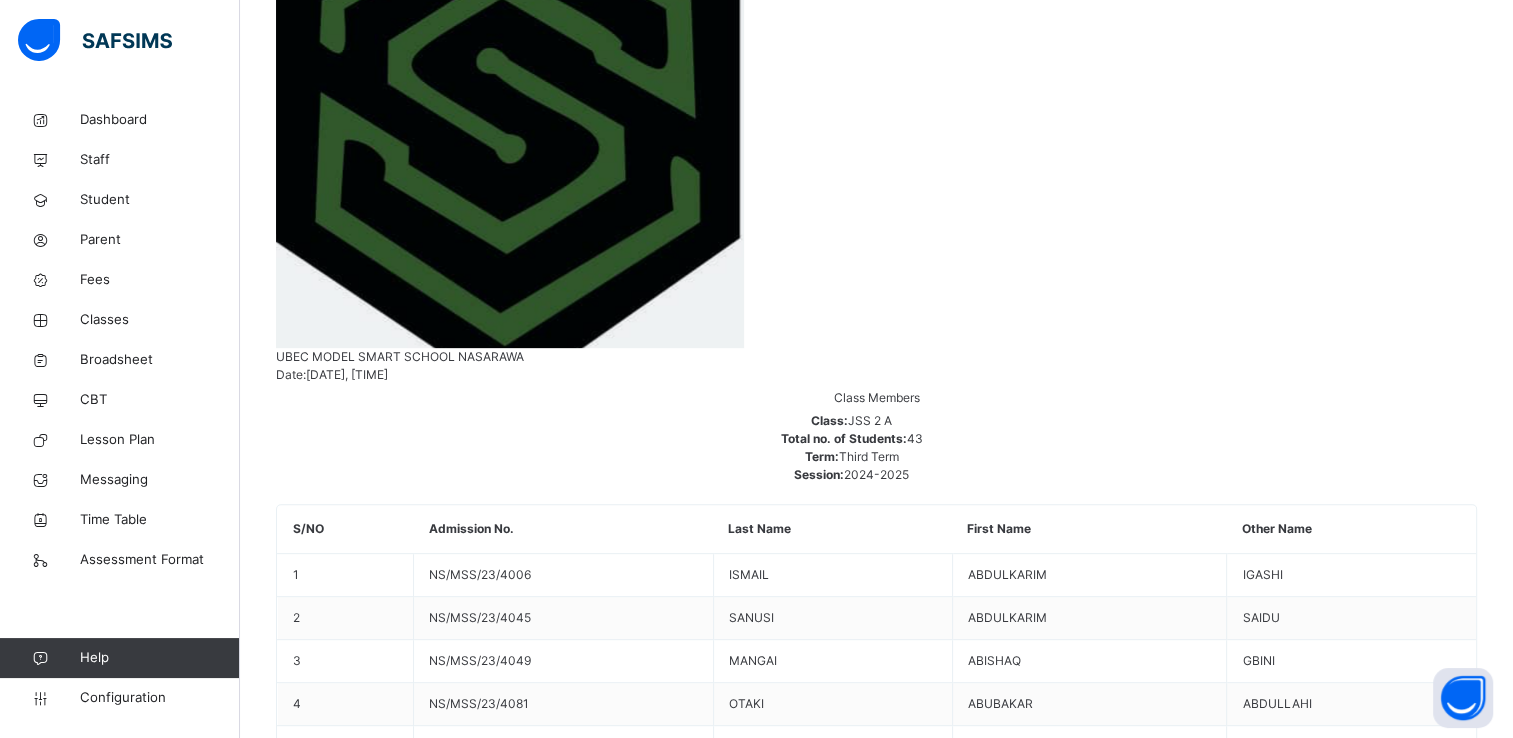 click on "[FIRST] [LAST] [ID]" at bounding box center (876, 7773) 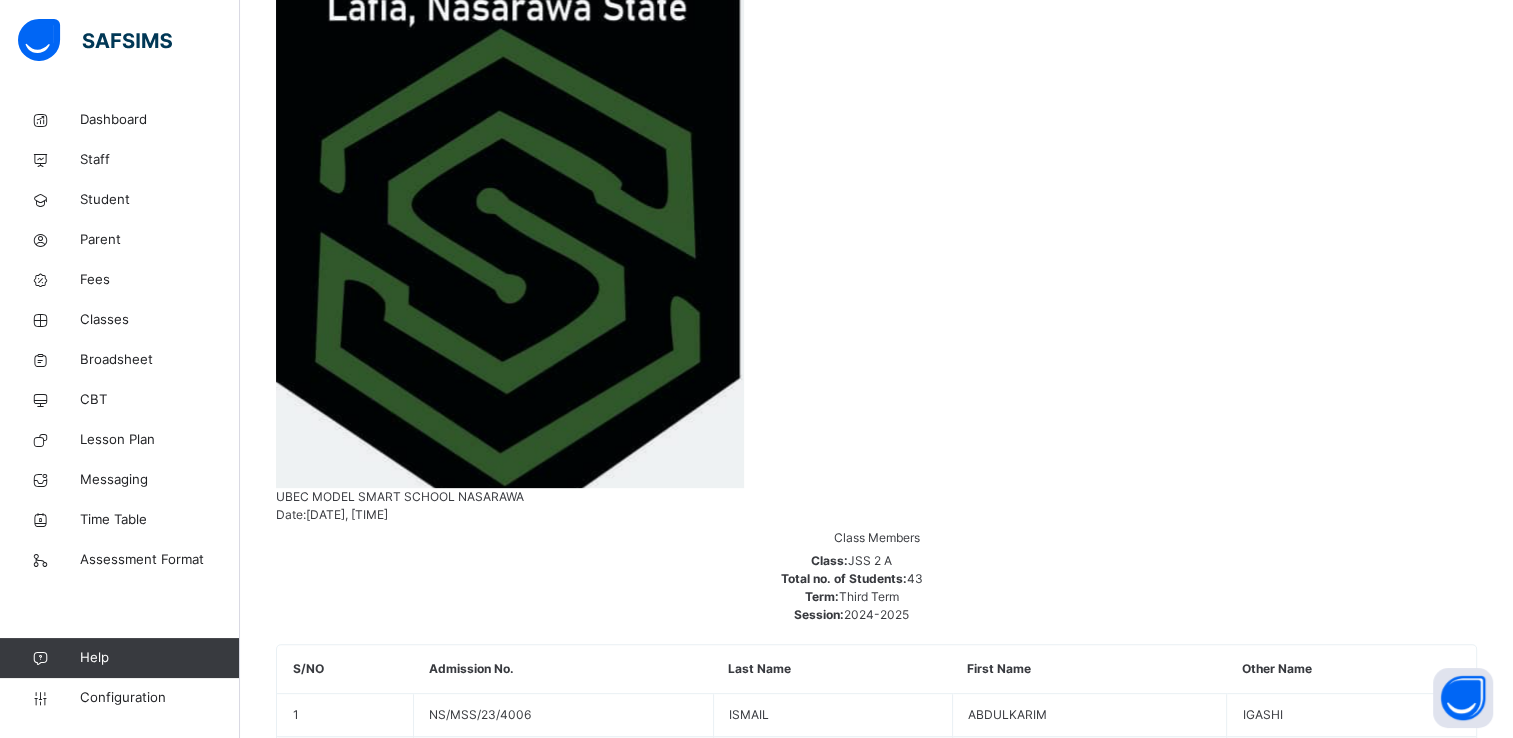 scroll, scrollTop: 720, scrollLeft: 0, axis: vertical 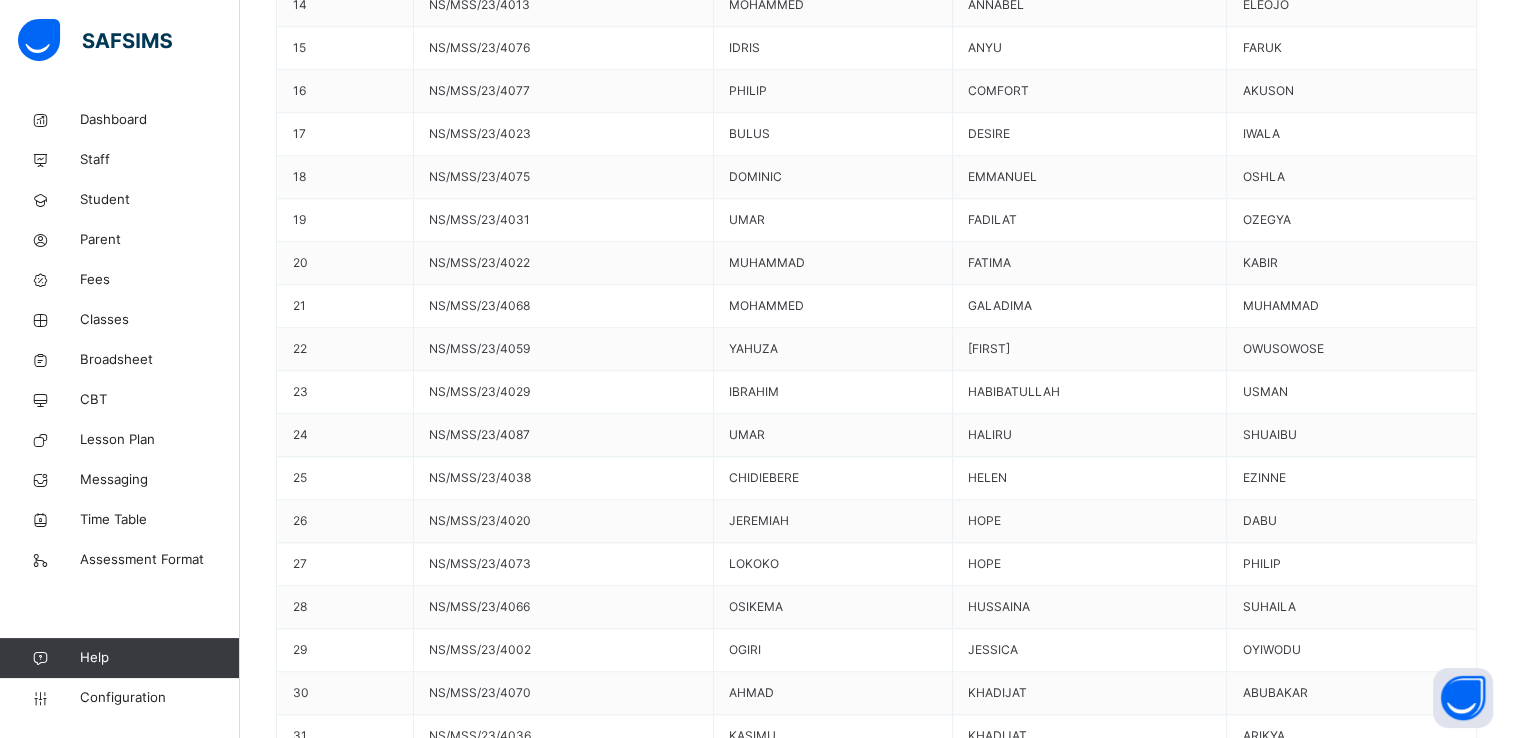 click on "Generate" at bounding box center (322, 9749) 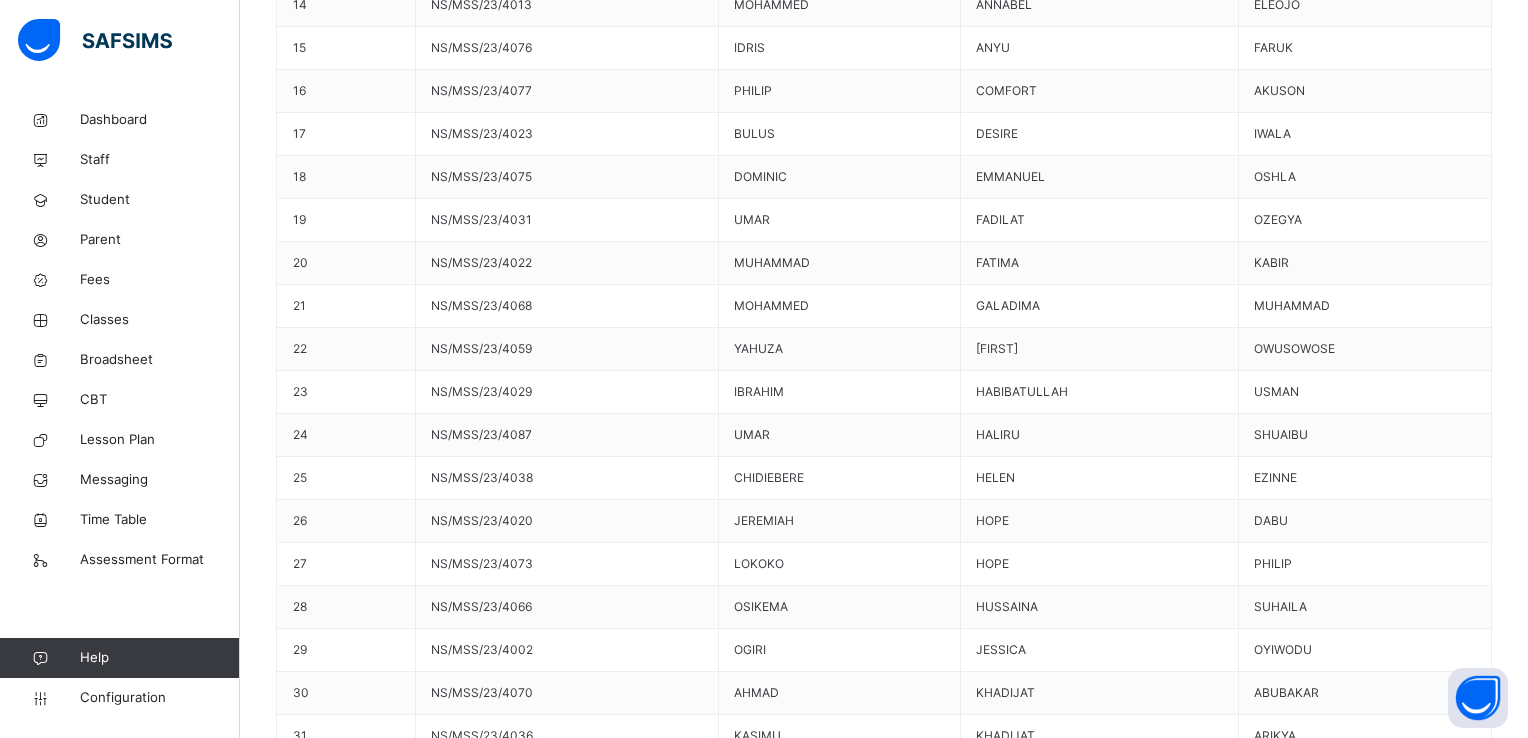click on "Use this comment" at bounding box center (344, 10092) 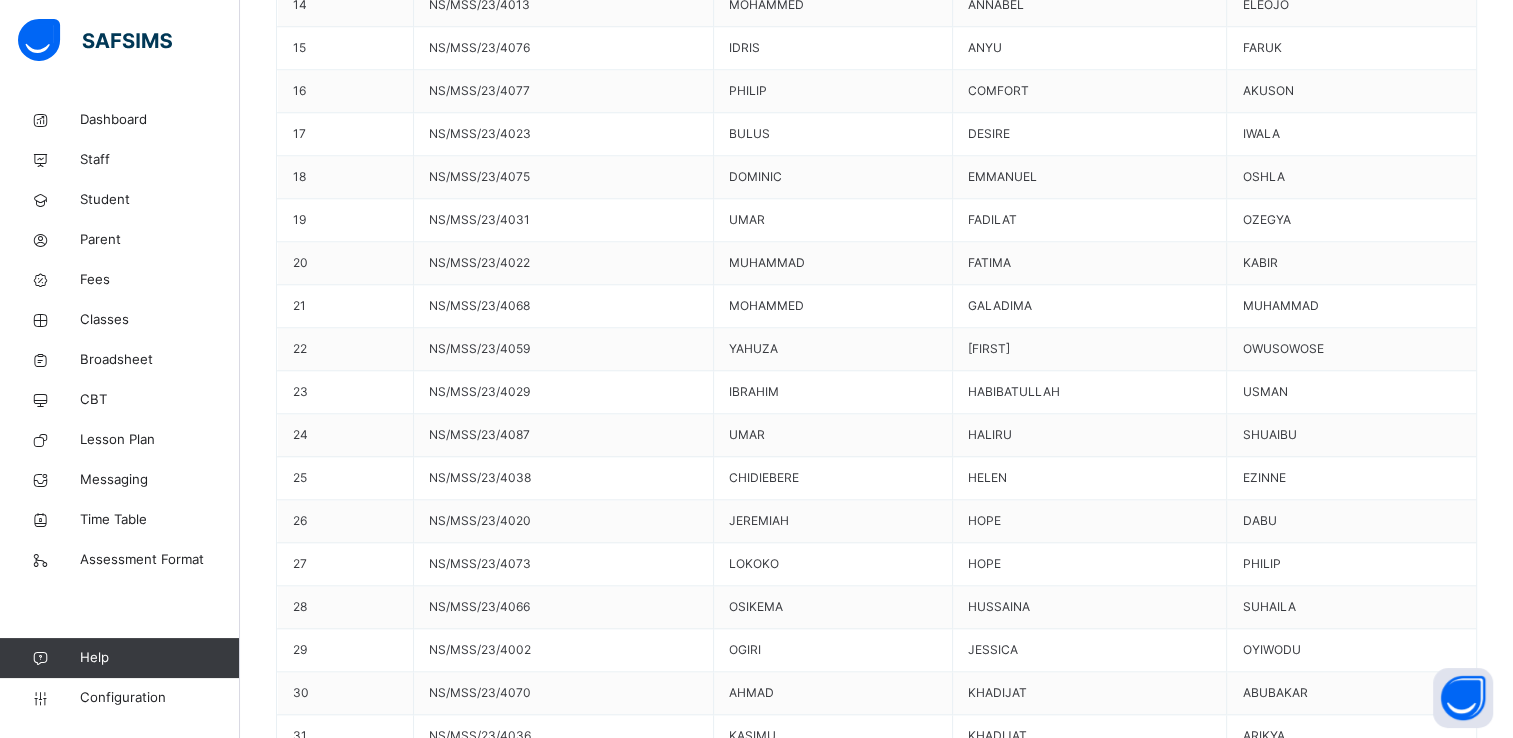 click on "Save Comment" at bounding box center [1419, 9891] 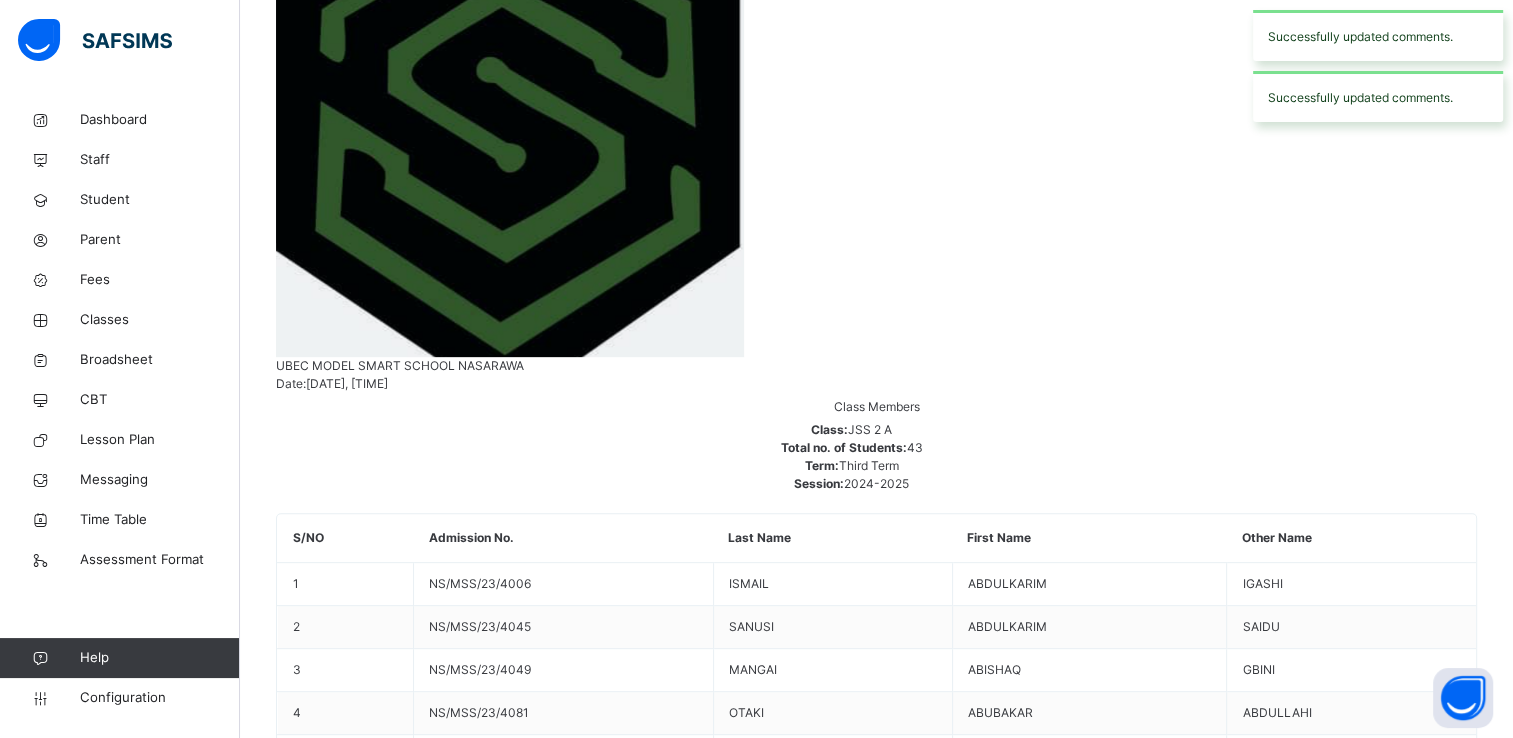 scroll, scrollTop: 708, scrollLeft: 0, axis: vertical 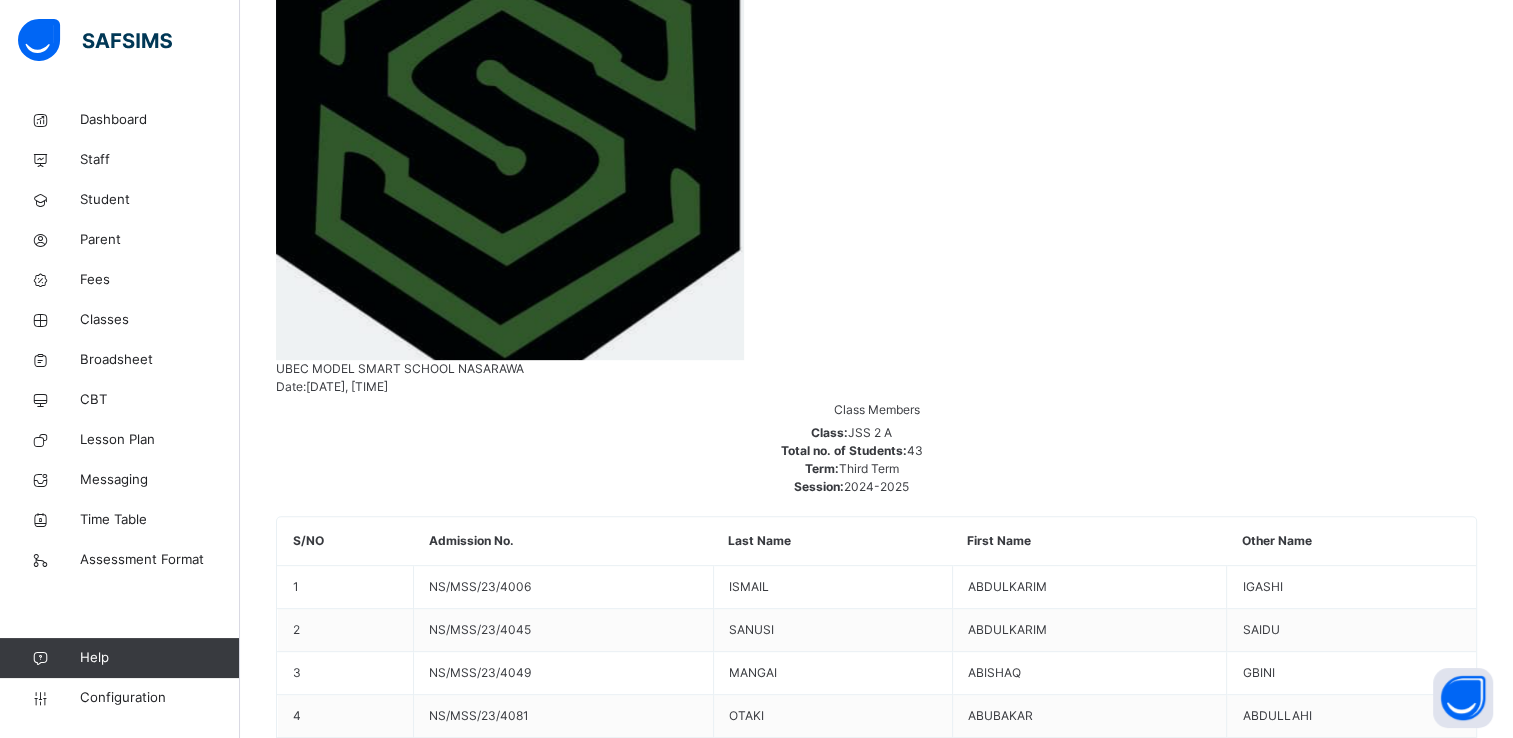 click on "[FIRST] [LAST] [LAST] [ADMISSION_NUMBER]" at bounding box center [876, 7867] 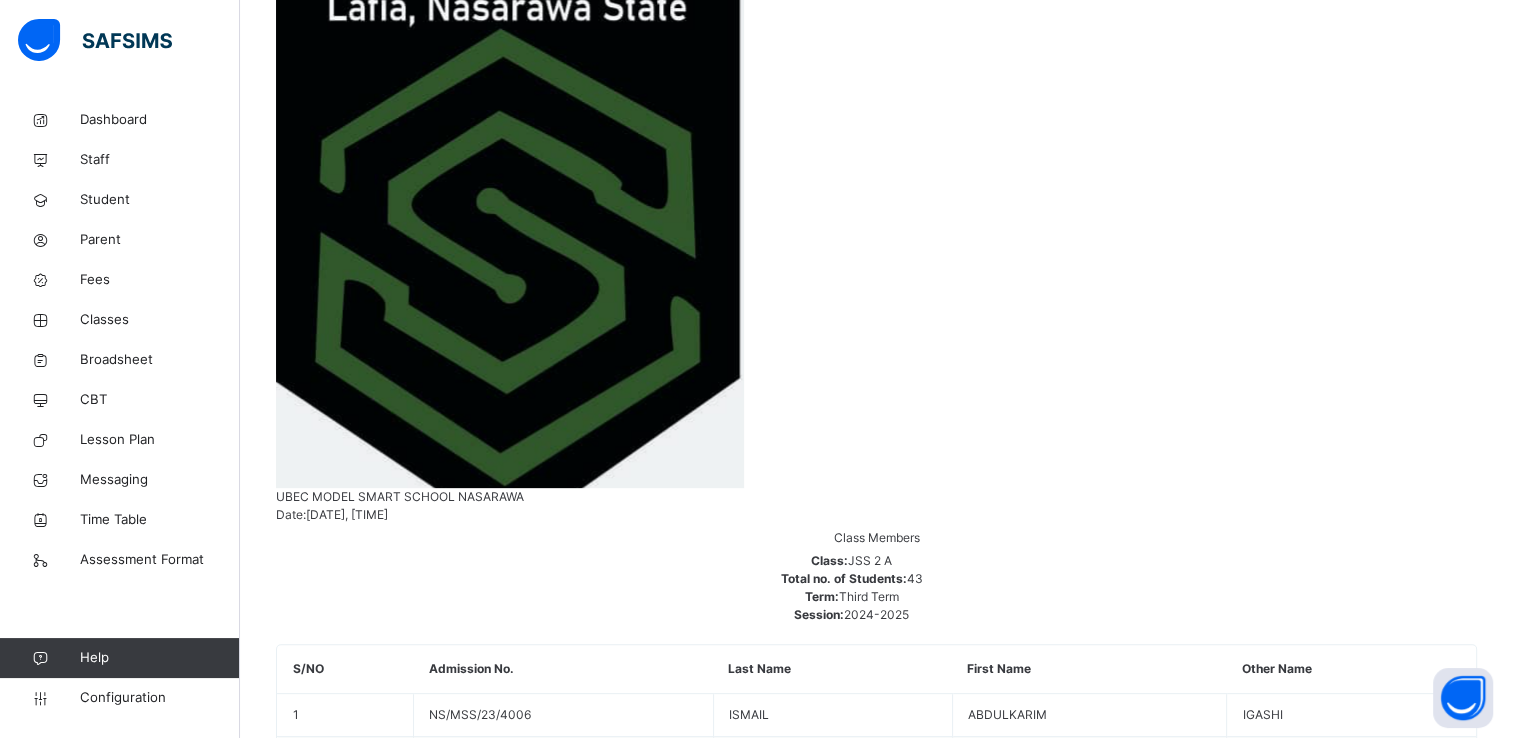 click on "[FIRST] [LAST] [LAST]" at bounding box center [876, 8066] 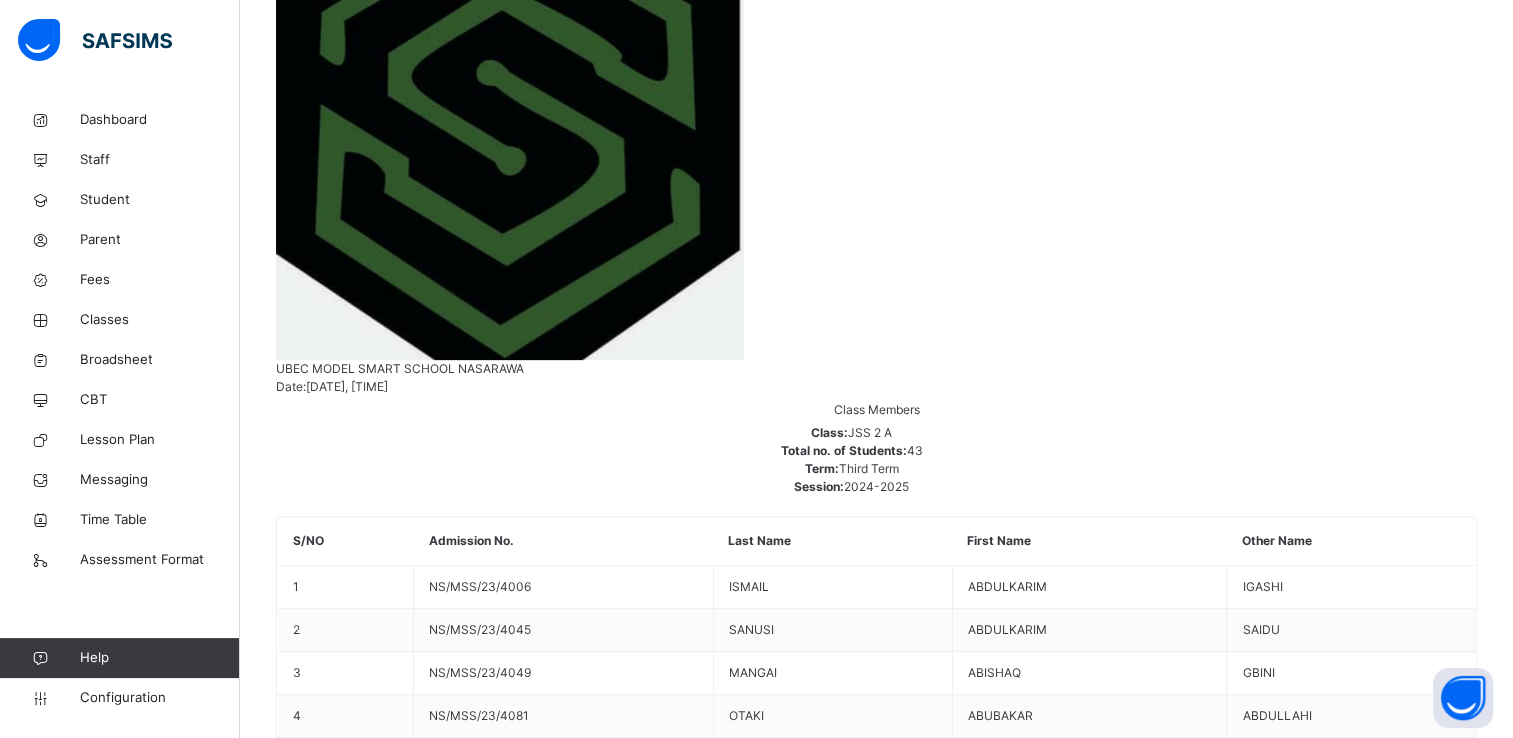 scroll, scrollTop: 1120, scrollLeft: 0, axis: vertical 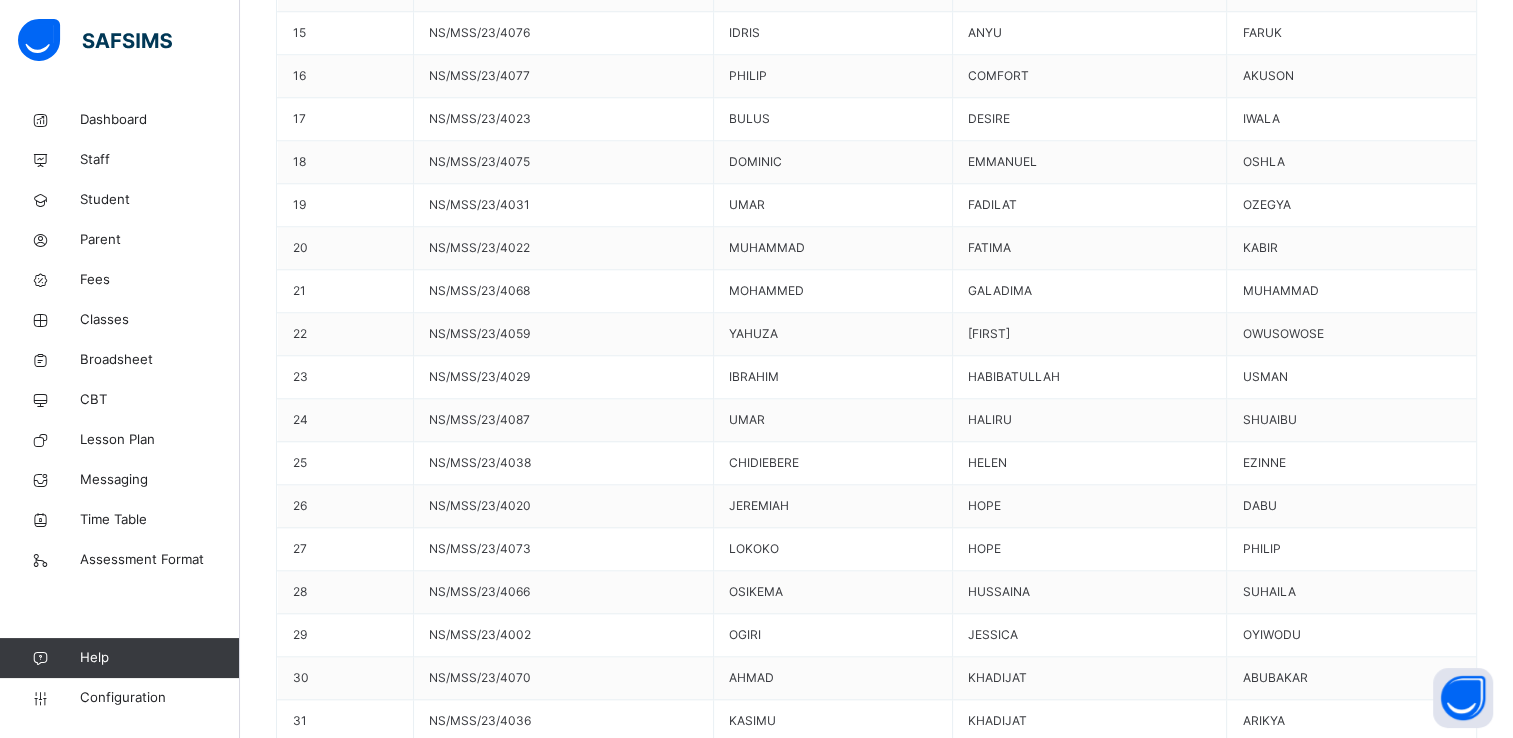 click on "Generate" at bounding box center [322, 9759] 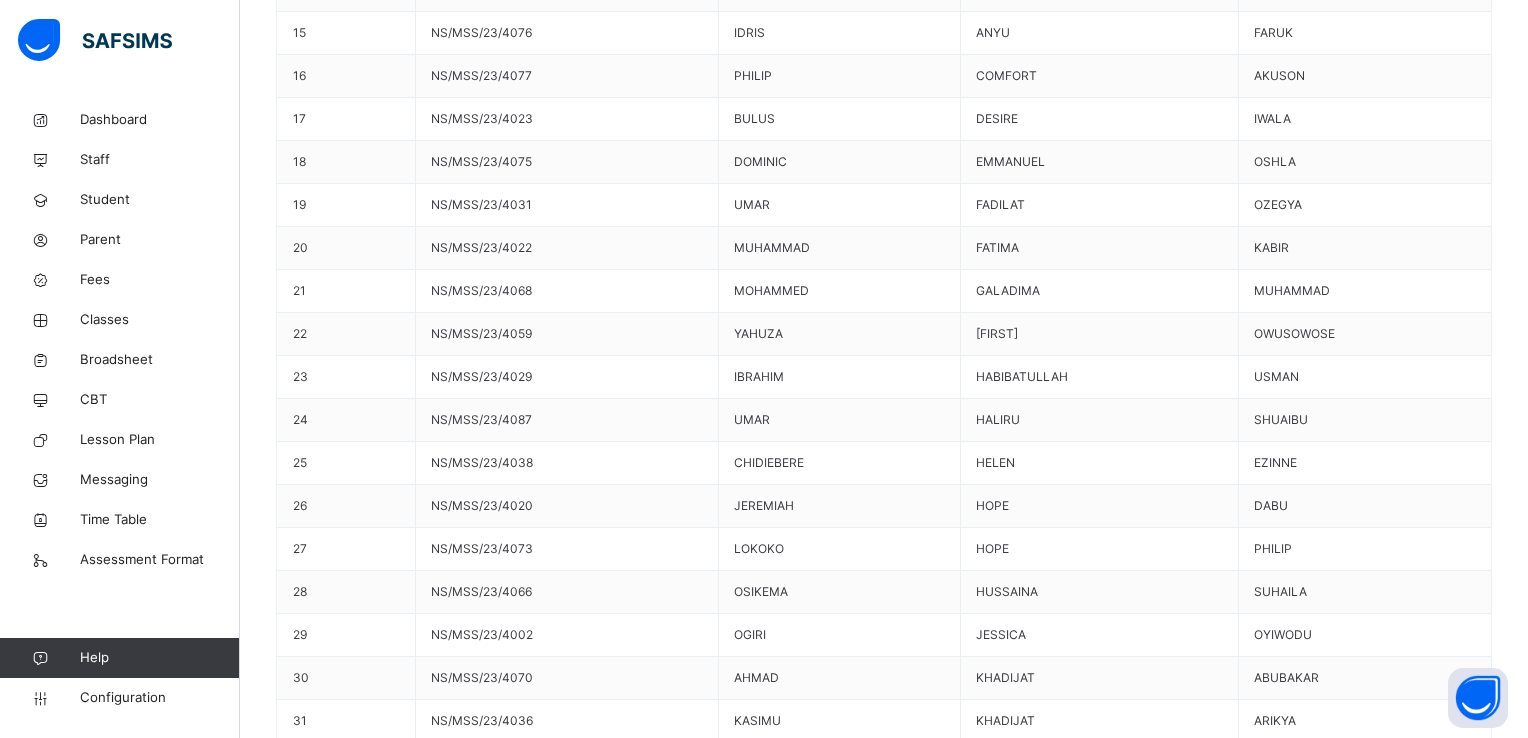 click on "Use this comment" at bounding box center (344, 10101) 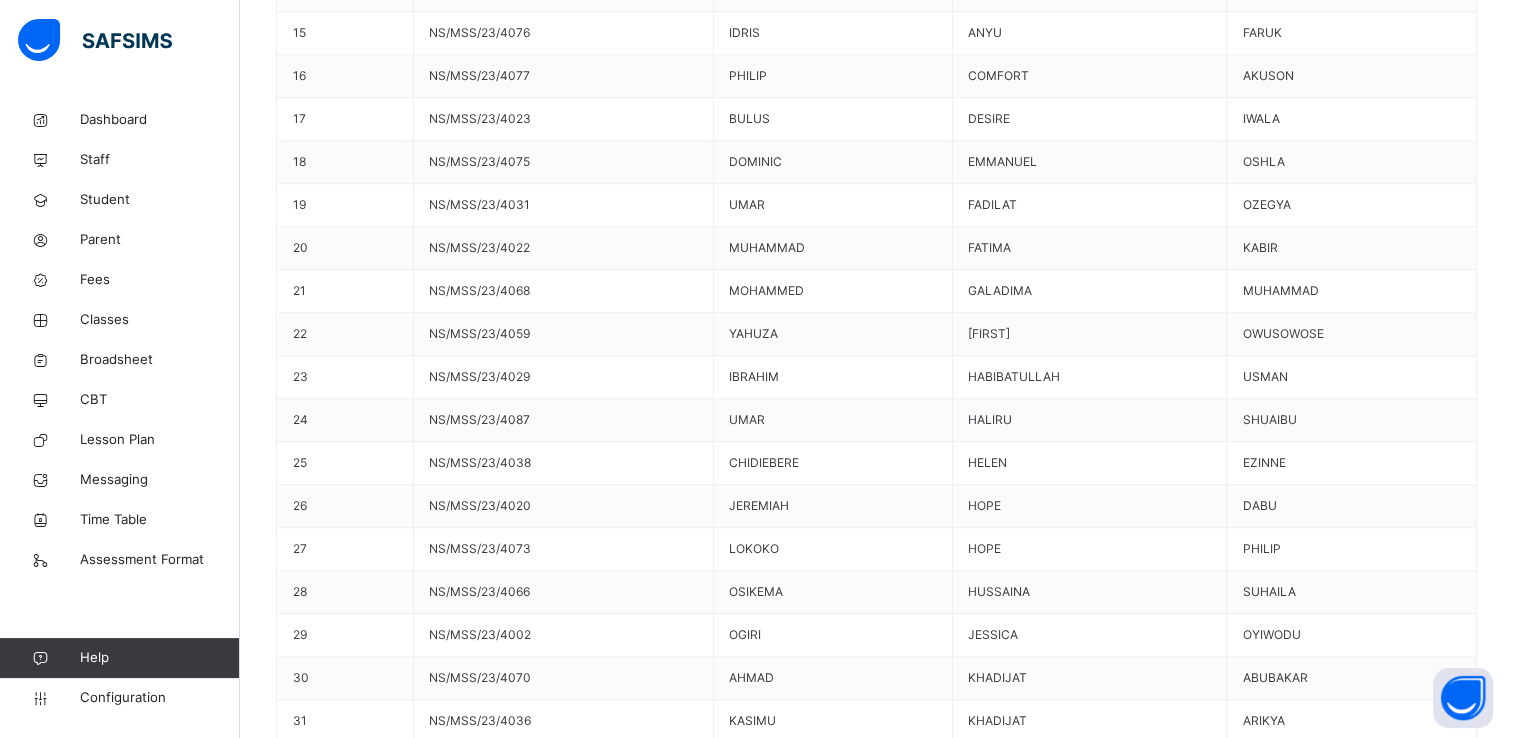 click on "Save Comment" at bounding box center [1419, 9901] 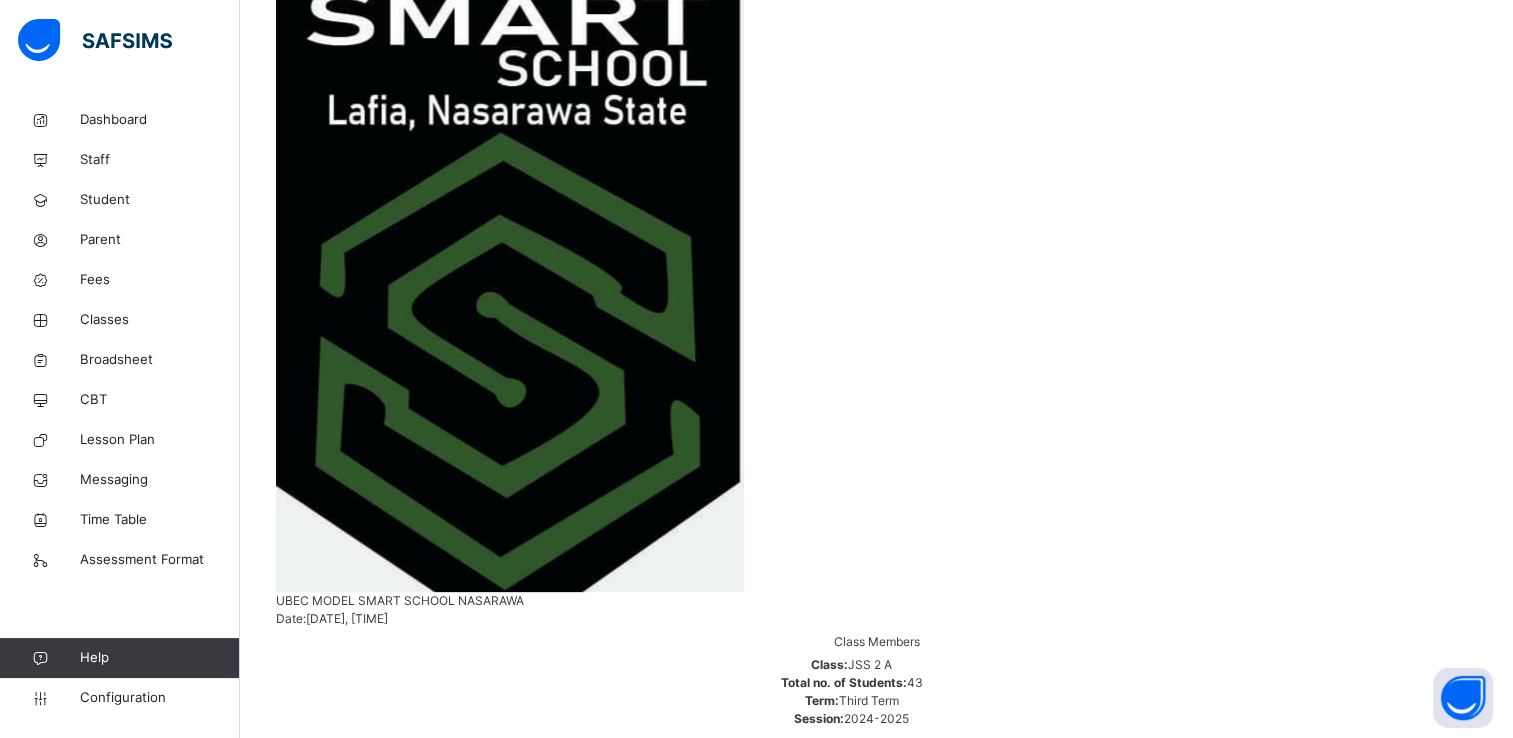 scroll, scrollTop: 461, scrollLeft: 0, axis: vertical 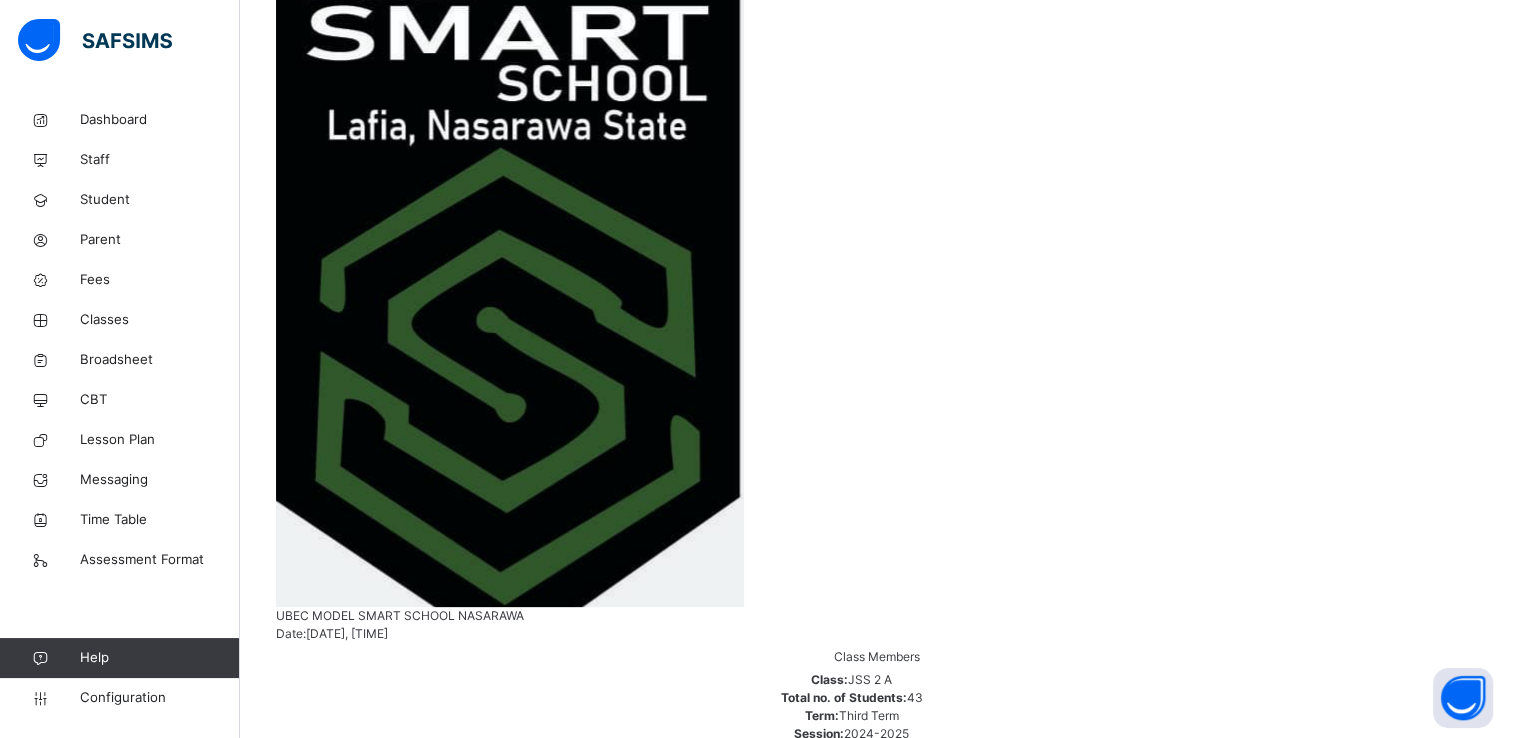 click on "[FIRST] [LAST] [LAST]" at bounding box center (876, 8260) 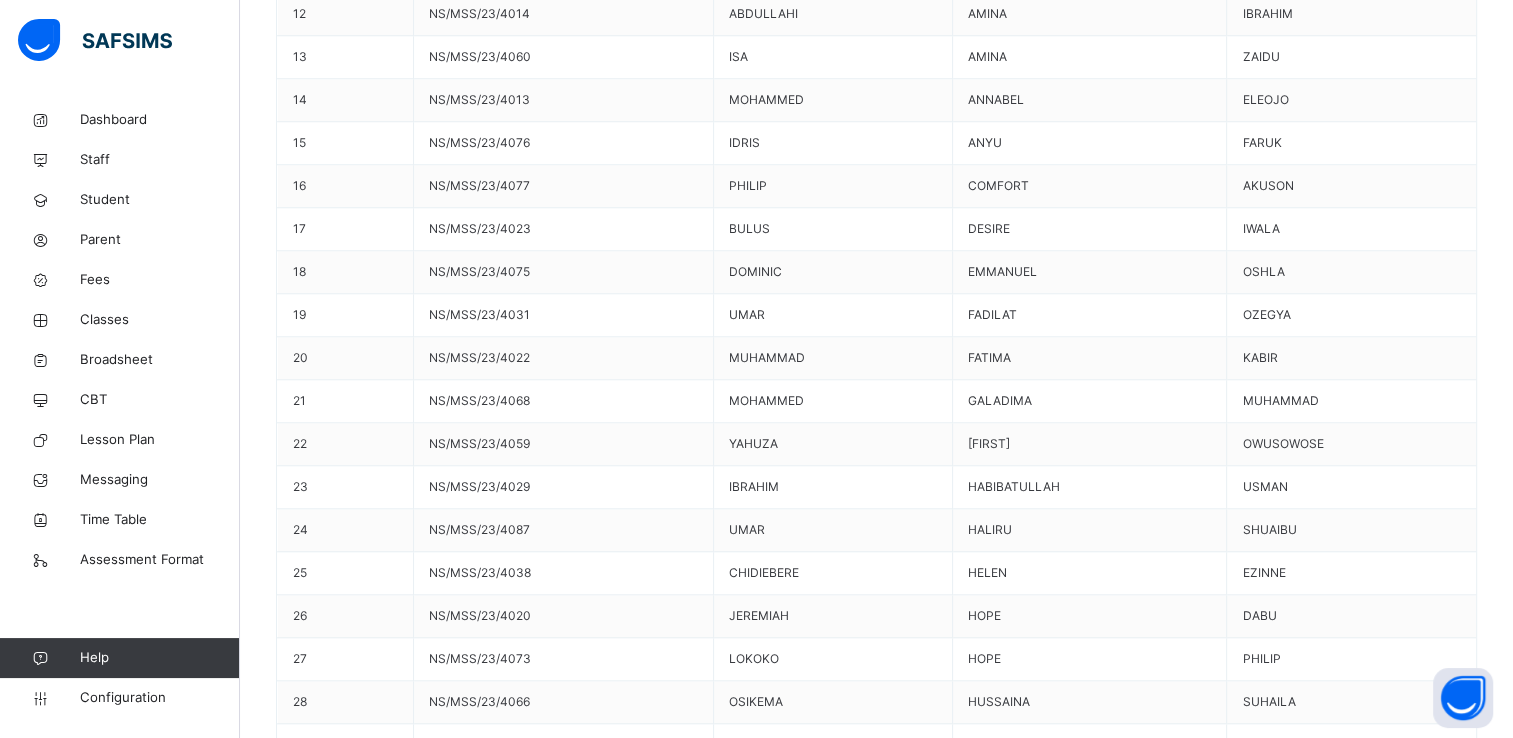 scroll, scrollTop: 1852, scrollLeft: 0, axis: vertical 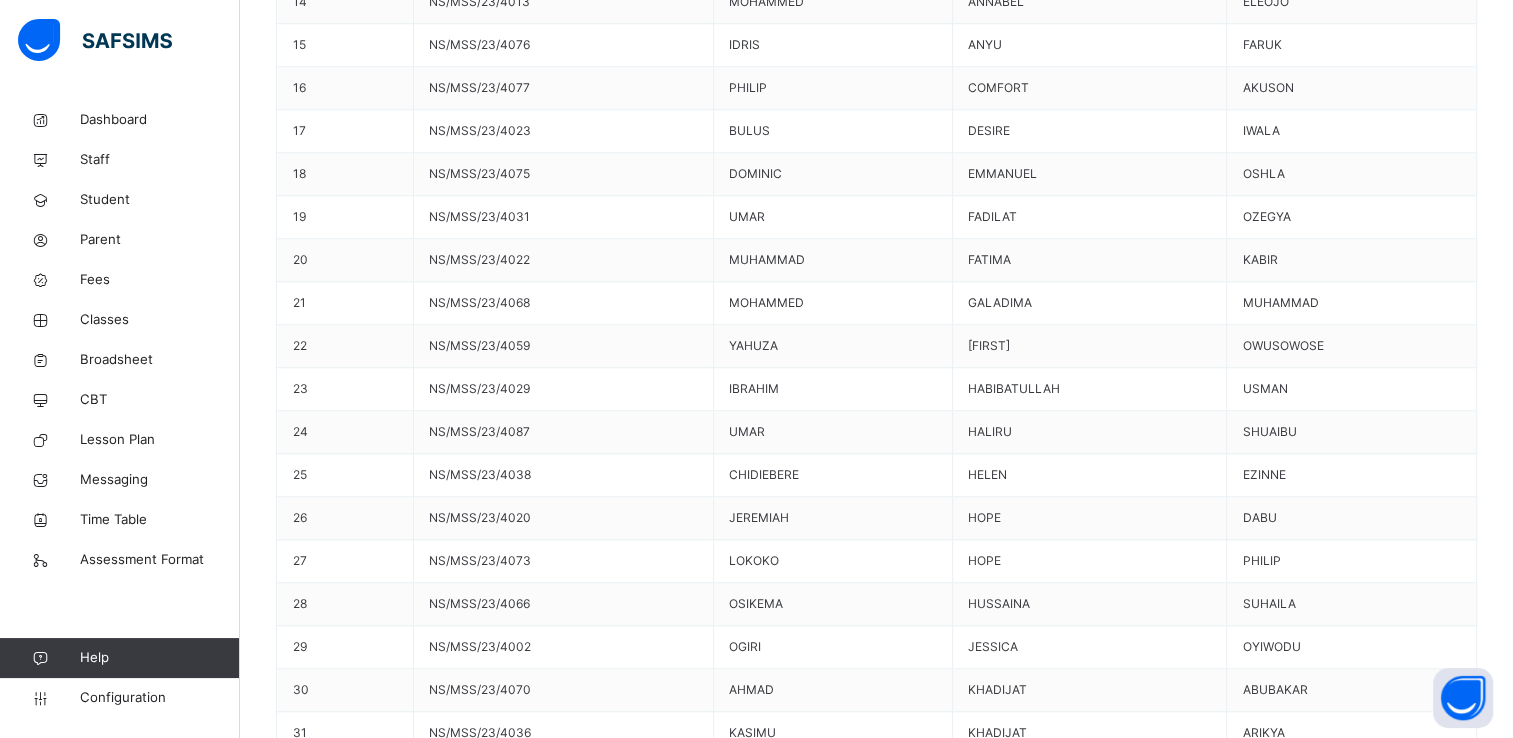 click on "Generate" at bounding box center (322, 9744) 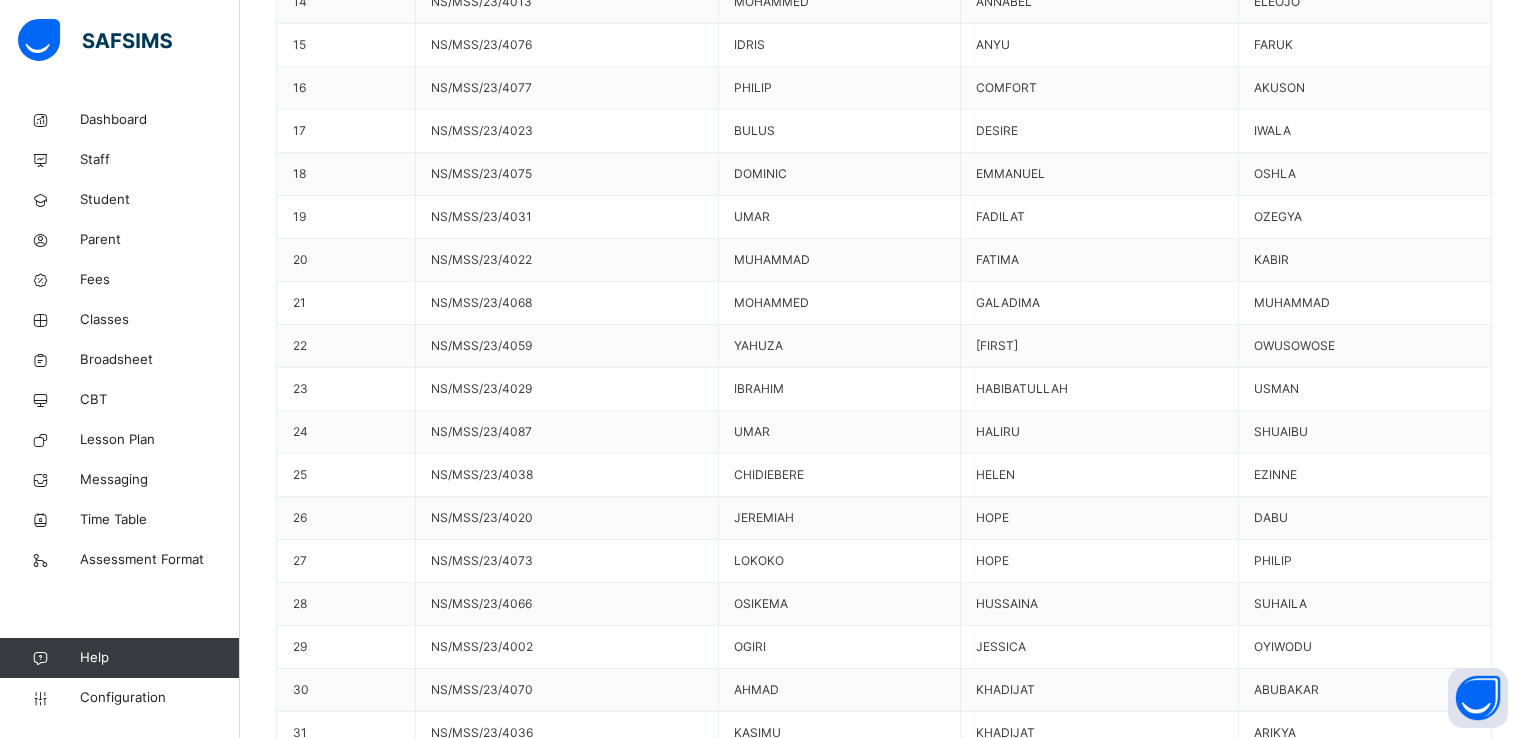 click on "Use this comment" at bounding box center (344, 10087) 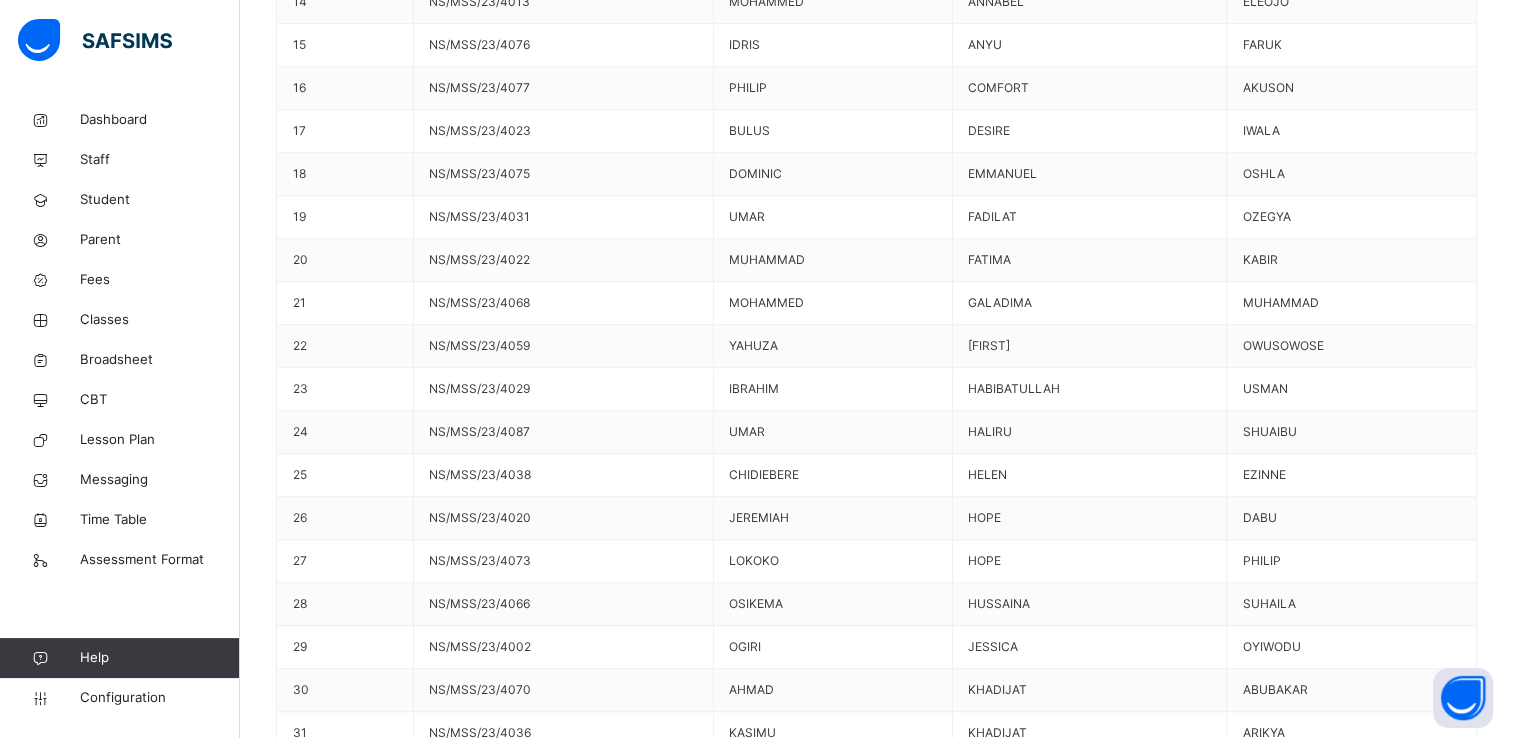 scroll, scrollTop: 33, scrollLeft: 0, axis: vertical 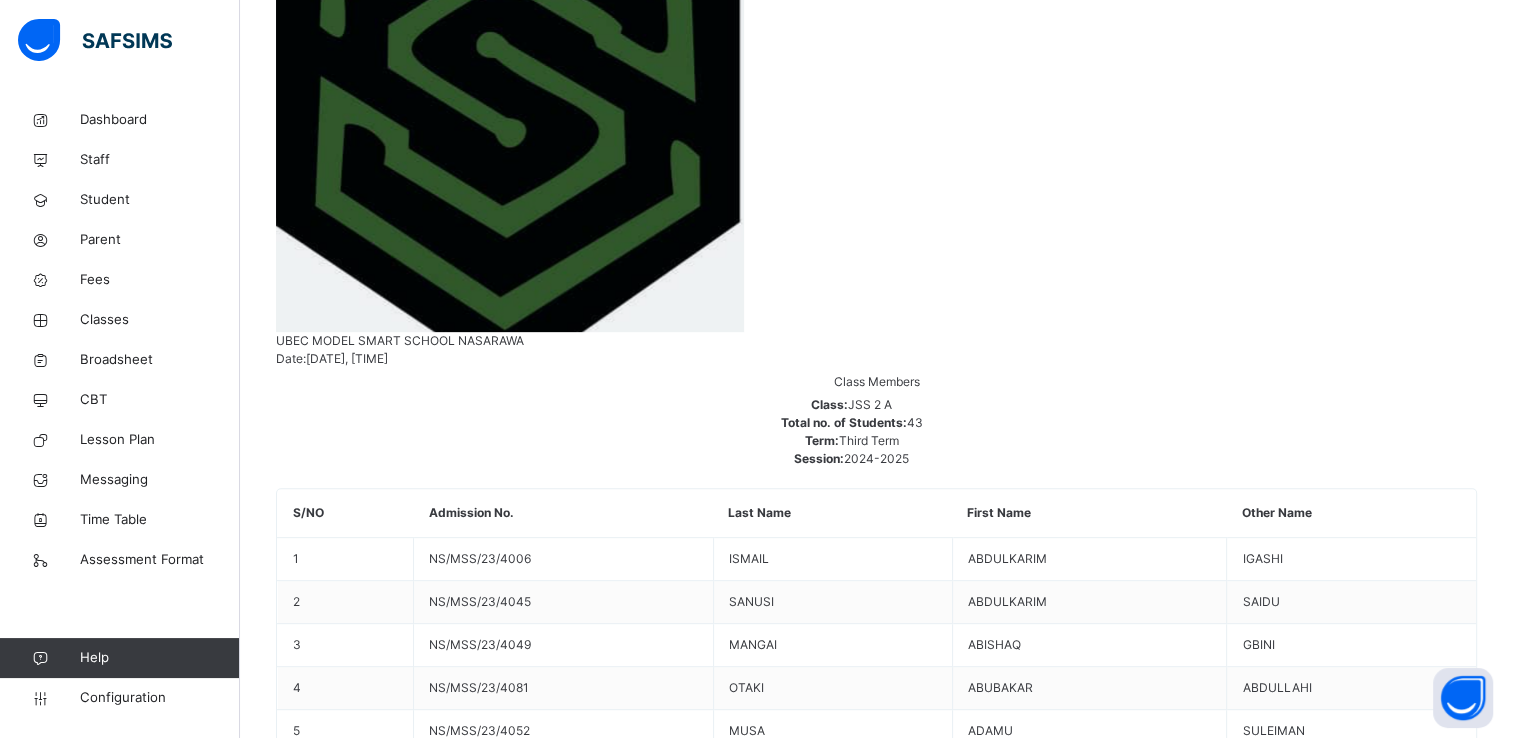click on "[FIRST] [LAST] [LAST]" at bounding box center (876, 8059) 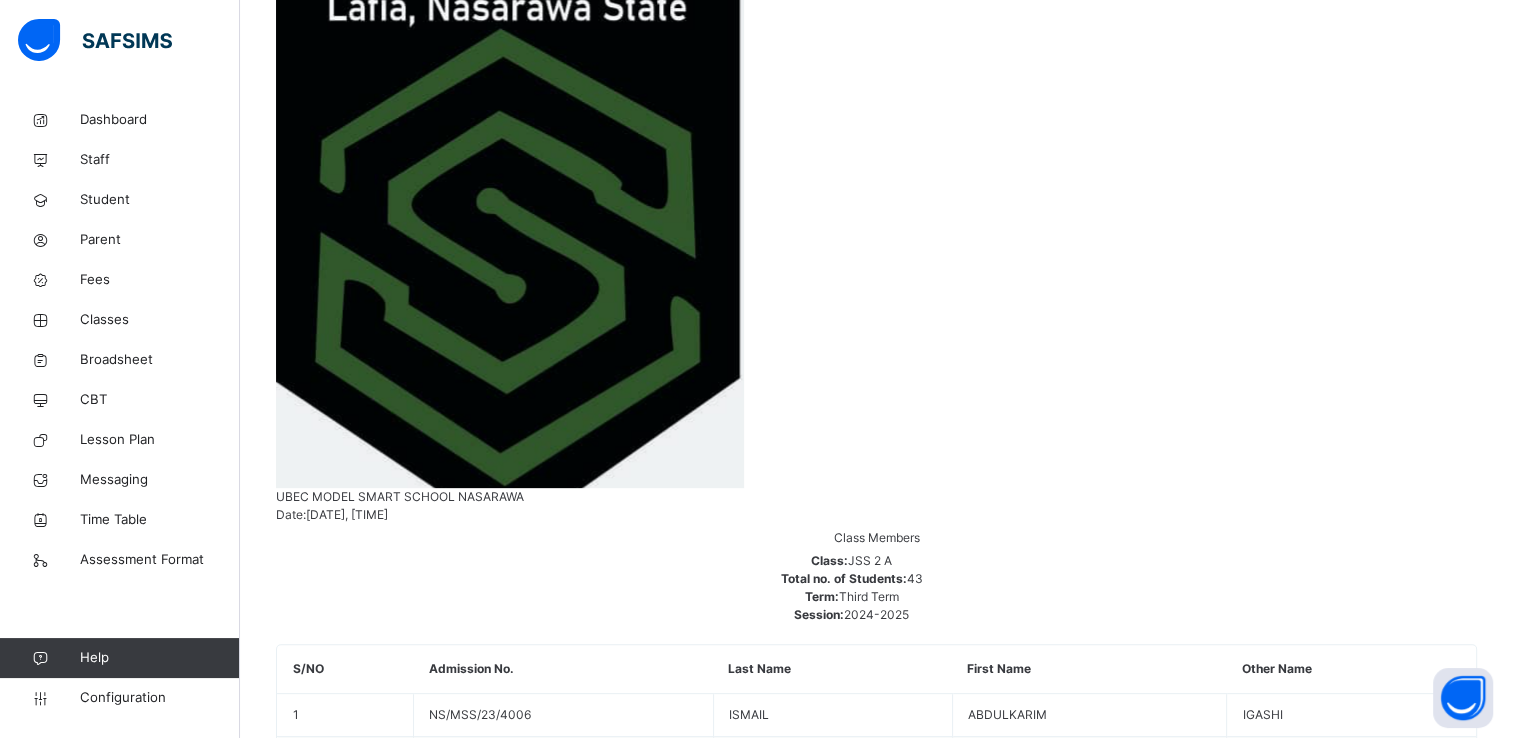 scroll, scrollTop: 736, scrollLeft: 0, axis: vertical 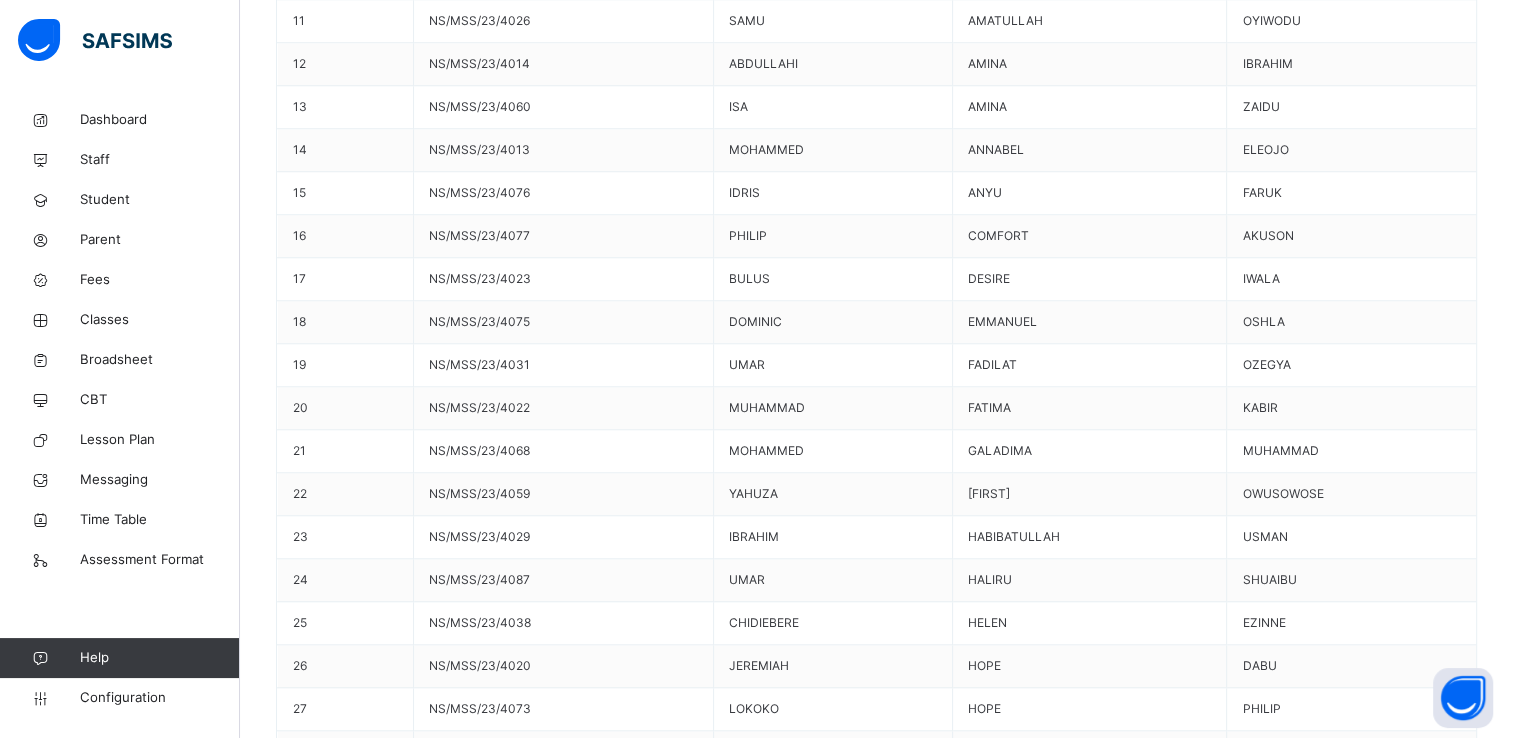 click on "Generate" at bounding box center [322, 9893] 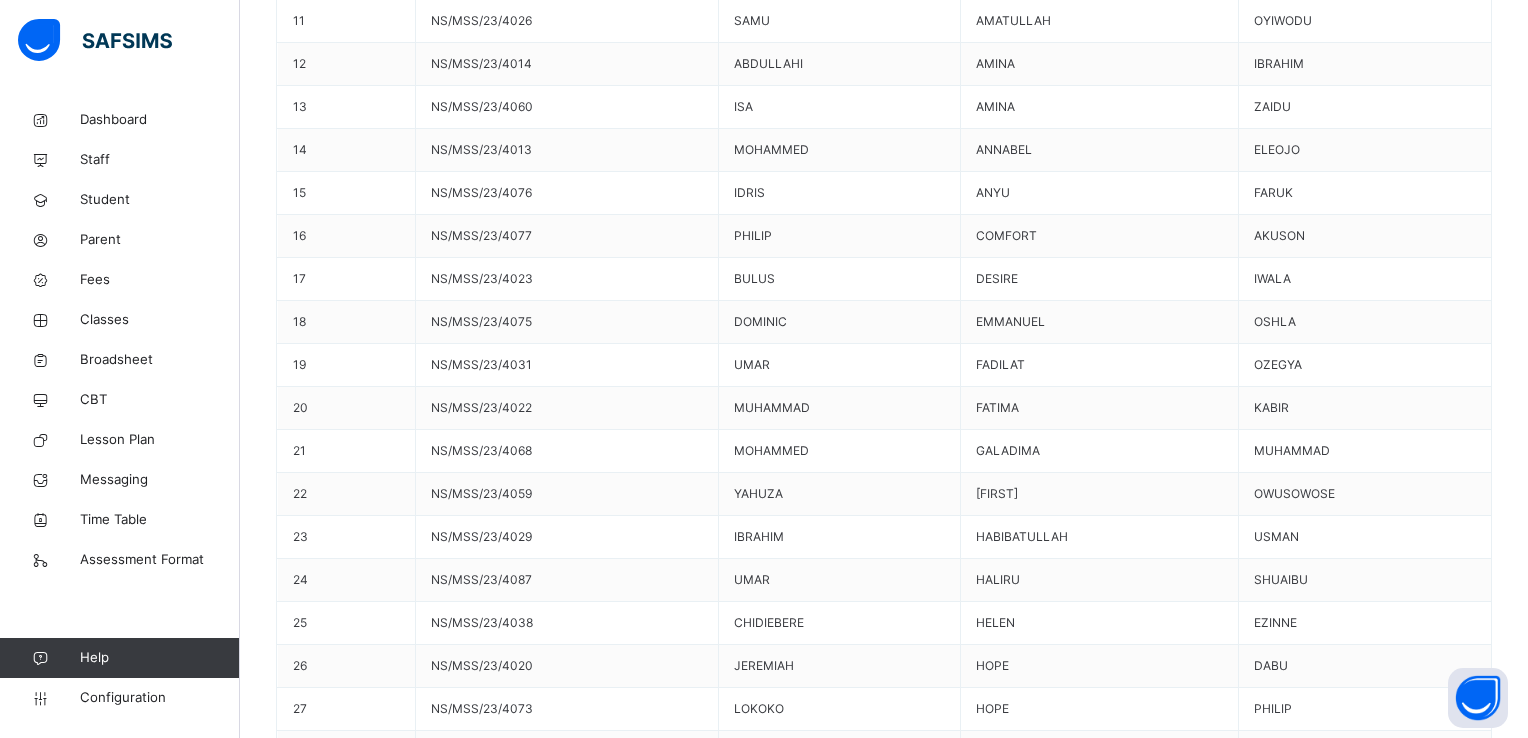 click on "Use this comment" at bounding box center (344, 10235) 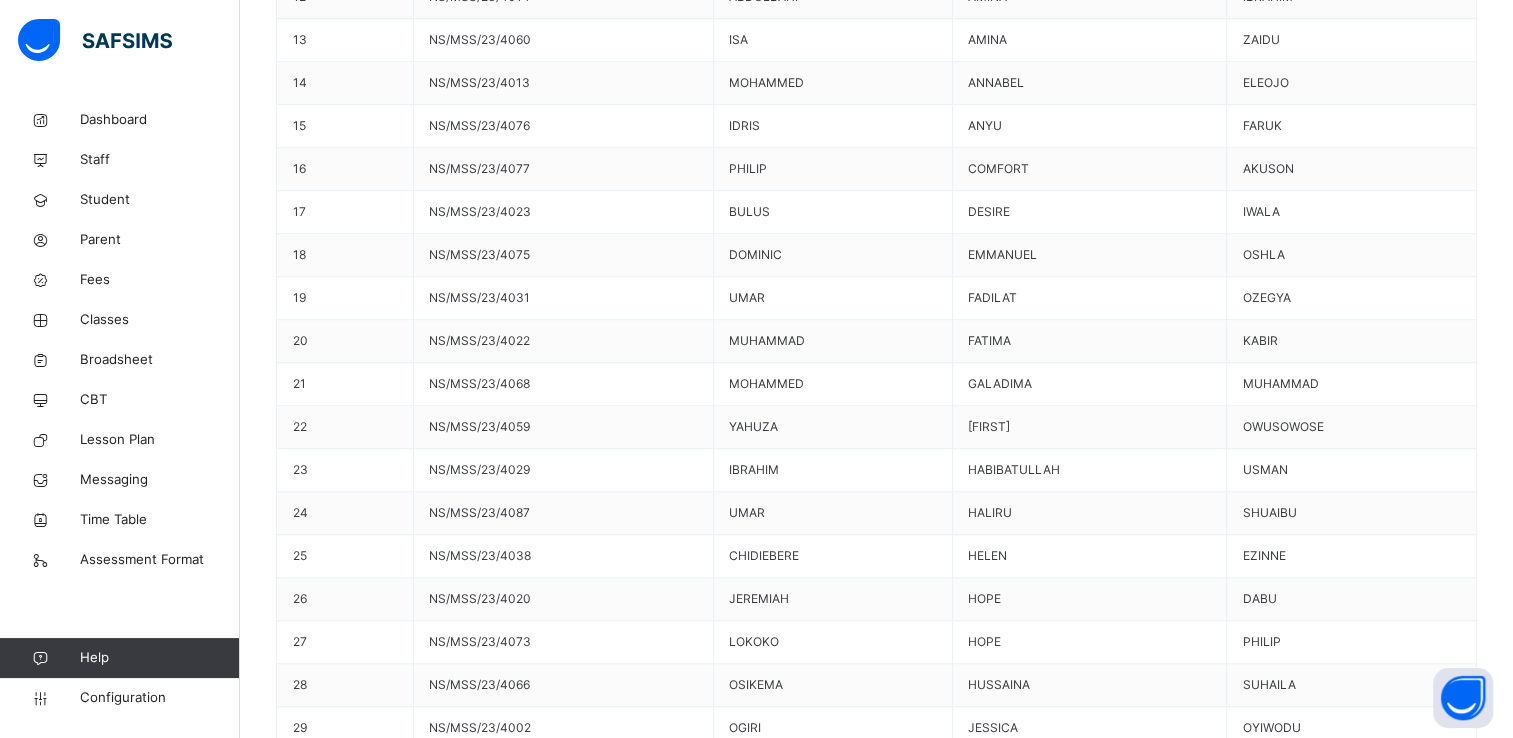 scroll, scrollTop: 1788, scrollLeft: 0, axis: vertical 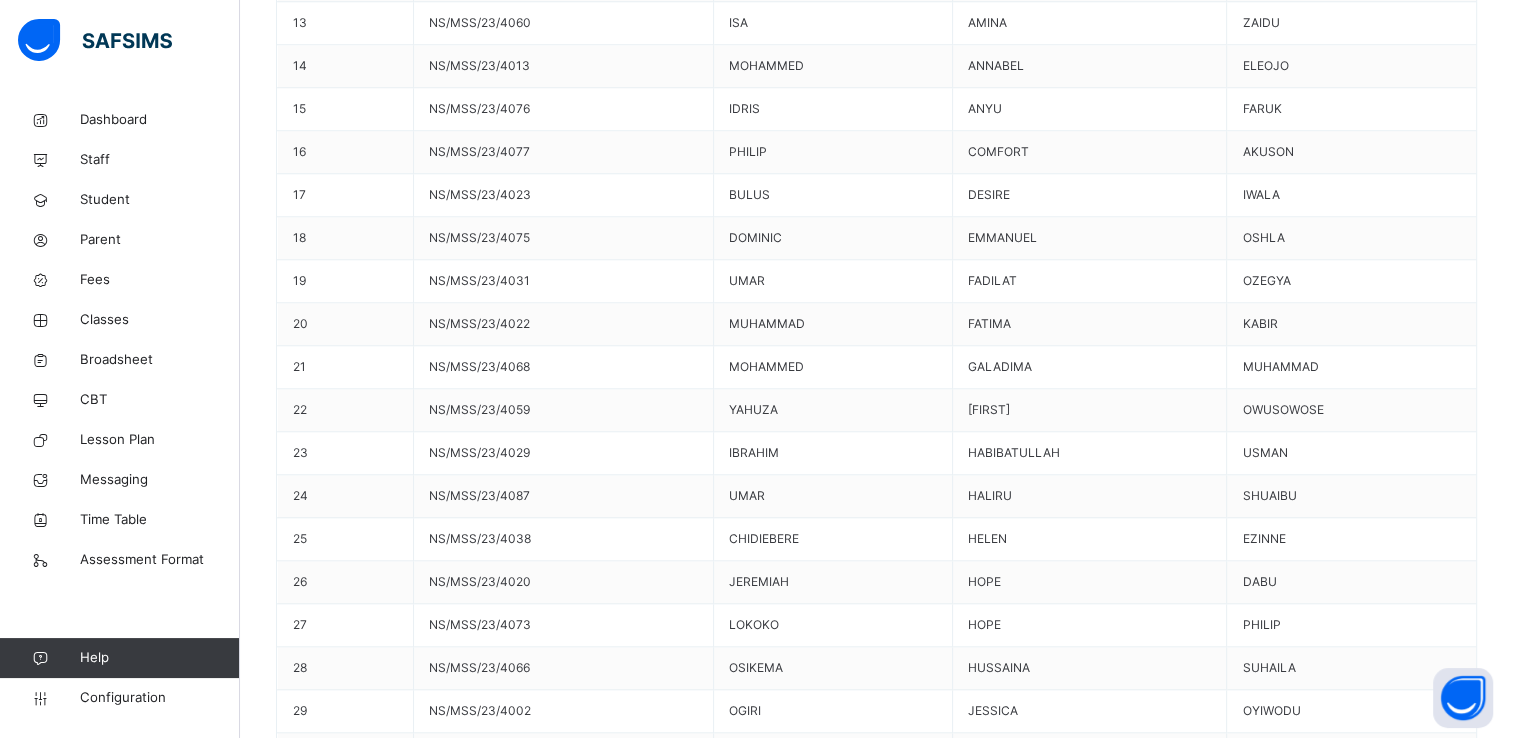 click on "Save Comment" at bounding box center [1419, 9951] 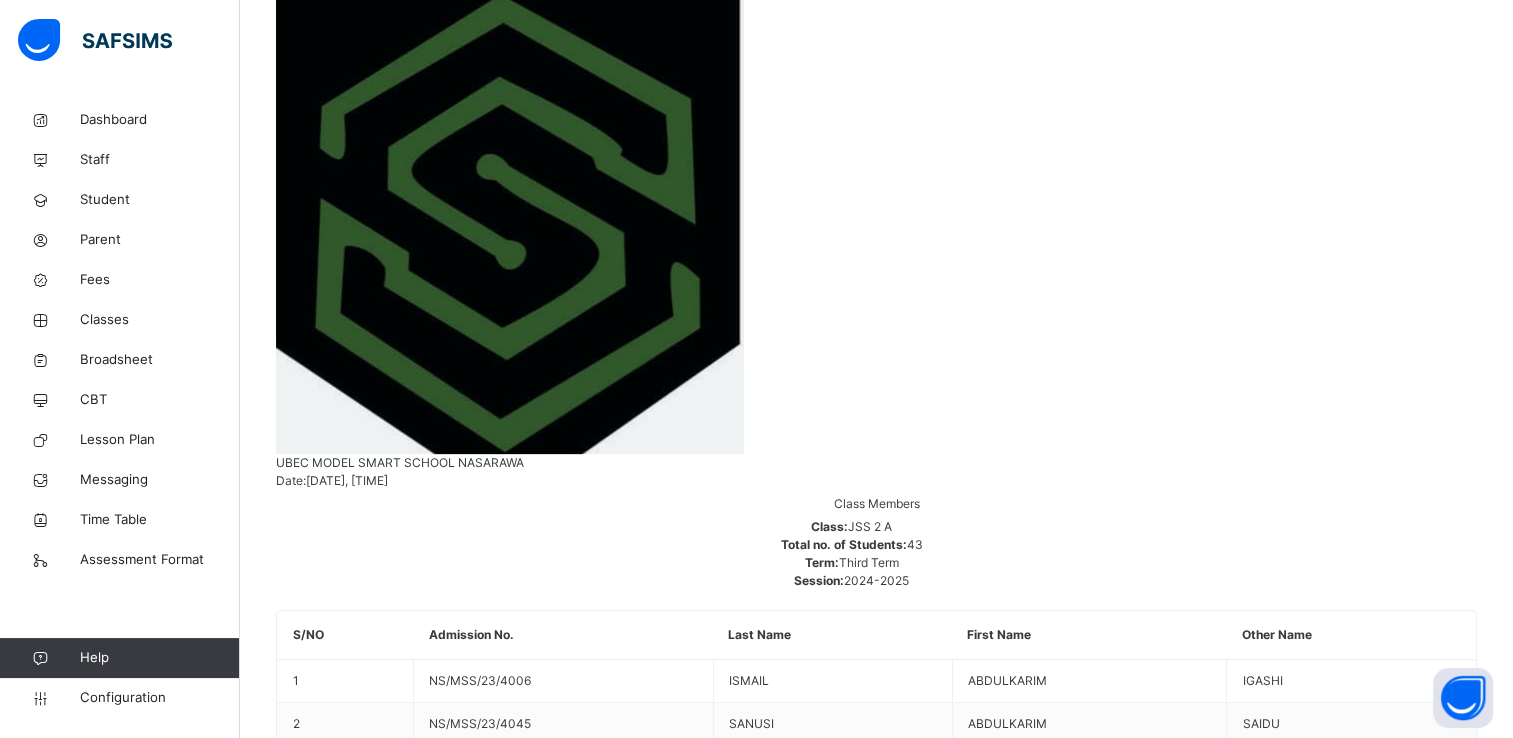 scroll, scrollTop: 611, scrollLeft: 0, axis: vertical 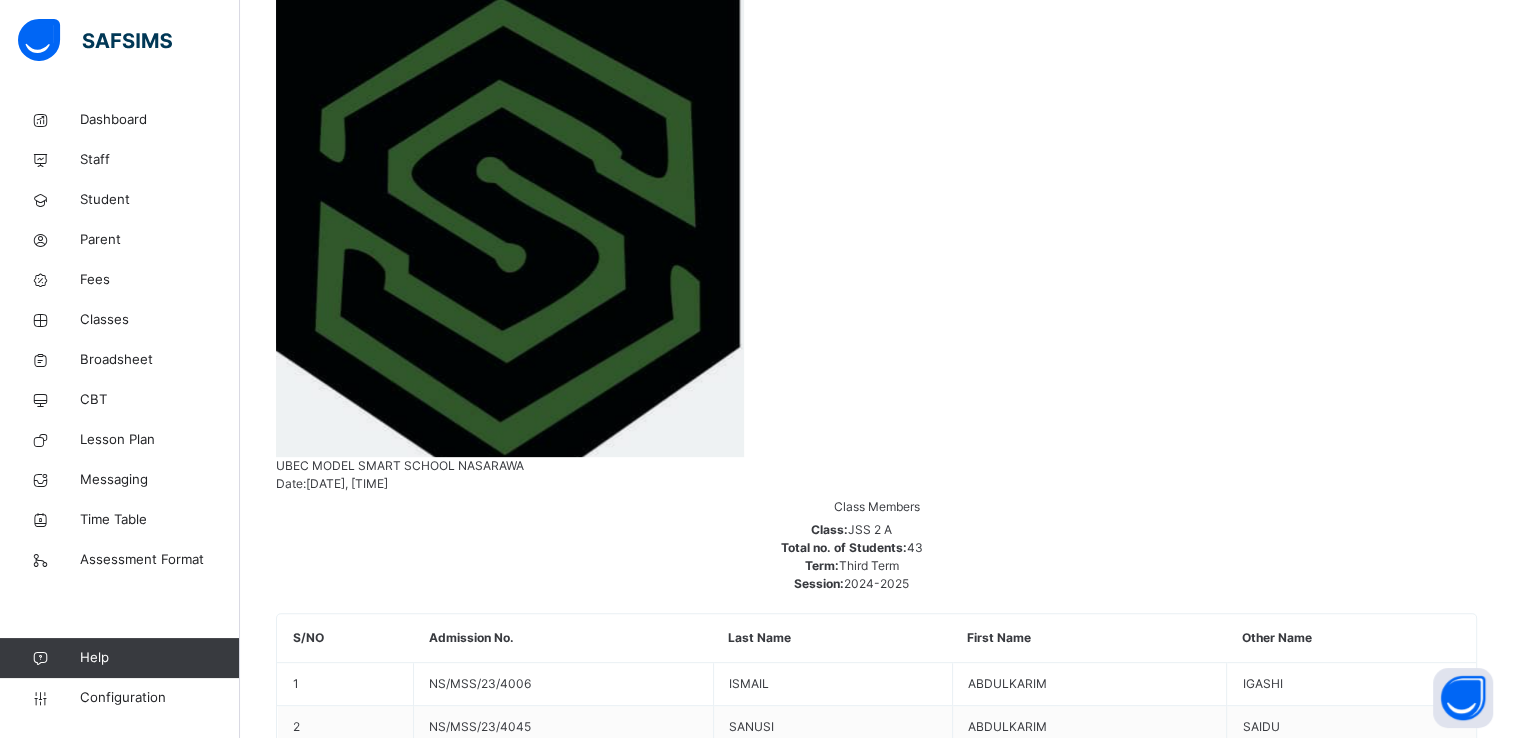 click on "[FIRST] [LAST] [LAST] [STUDENT_ID]" at bounding box center (876, 8264) 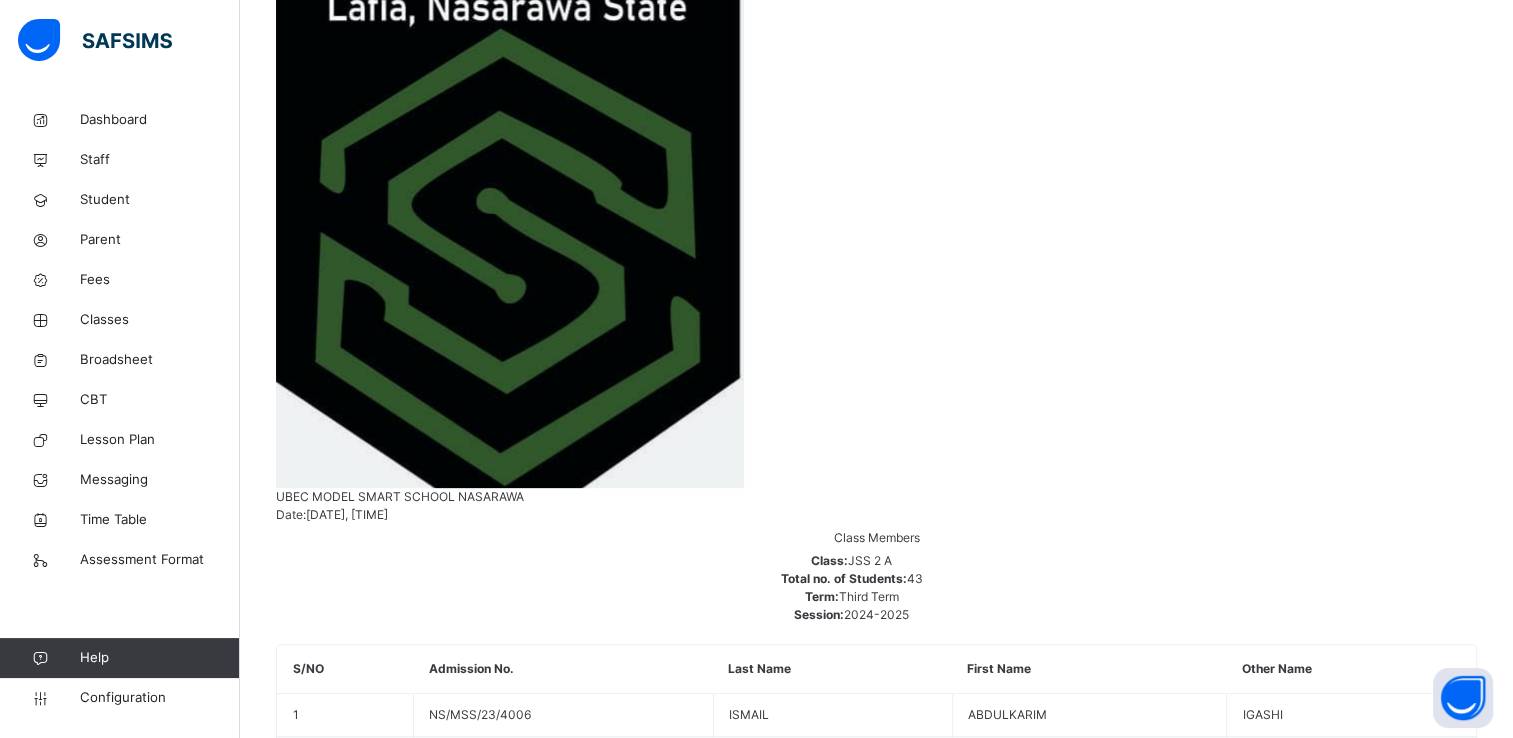 scroll, scrollTop: 611, scrollLeft: 0, axis: vertical 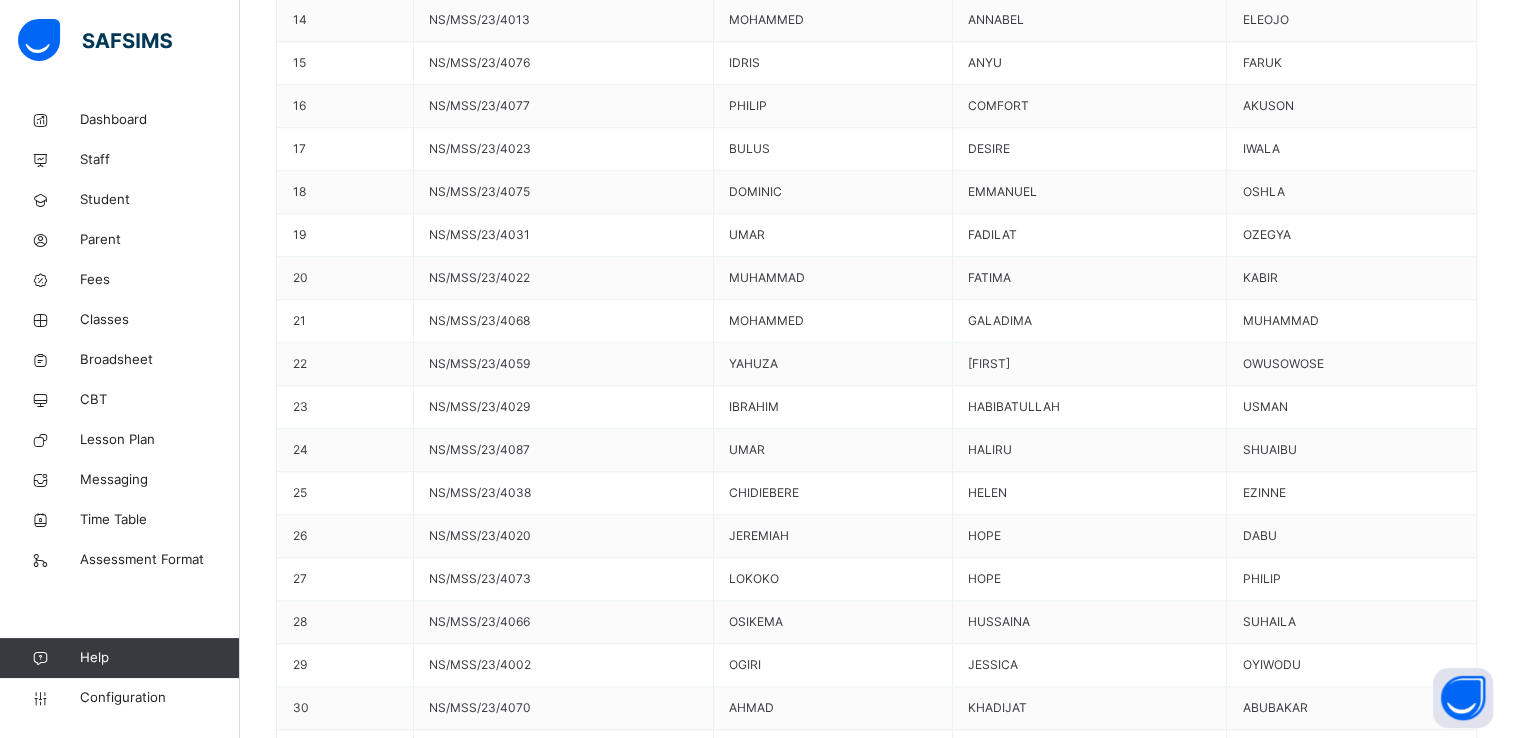 click on "Generate" at bounding box center [322, 9756] 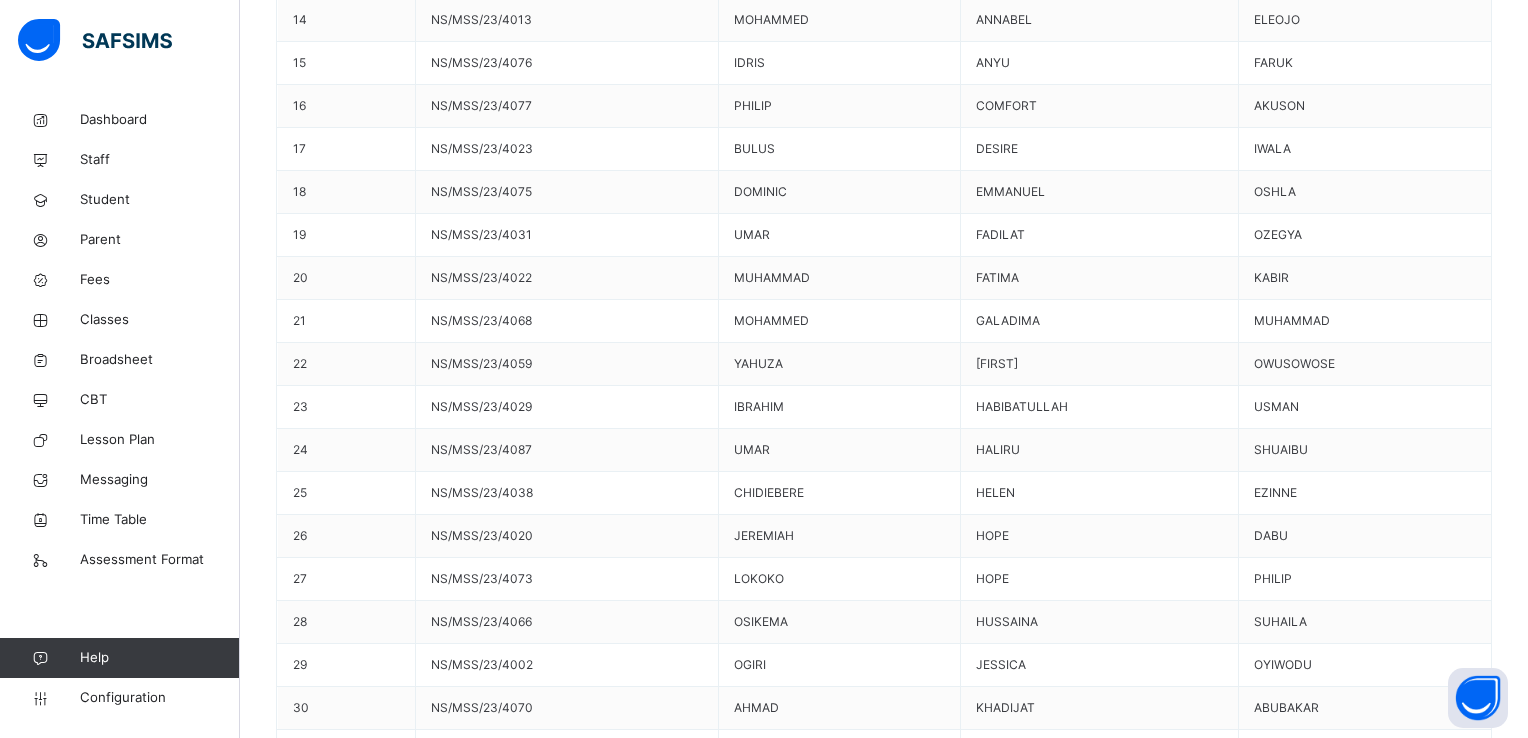 click on "Use this comment" at bounding box center (344, 10098) 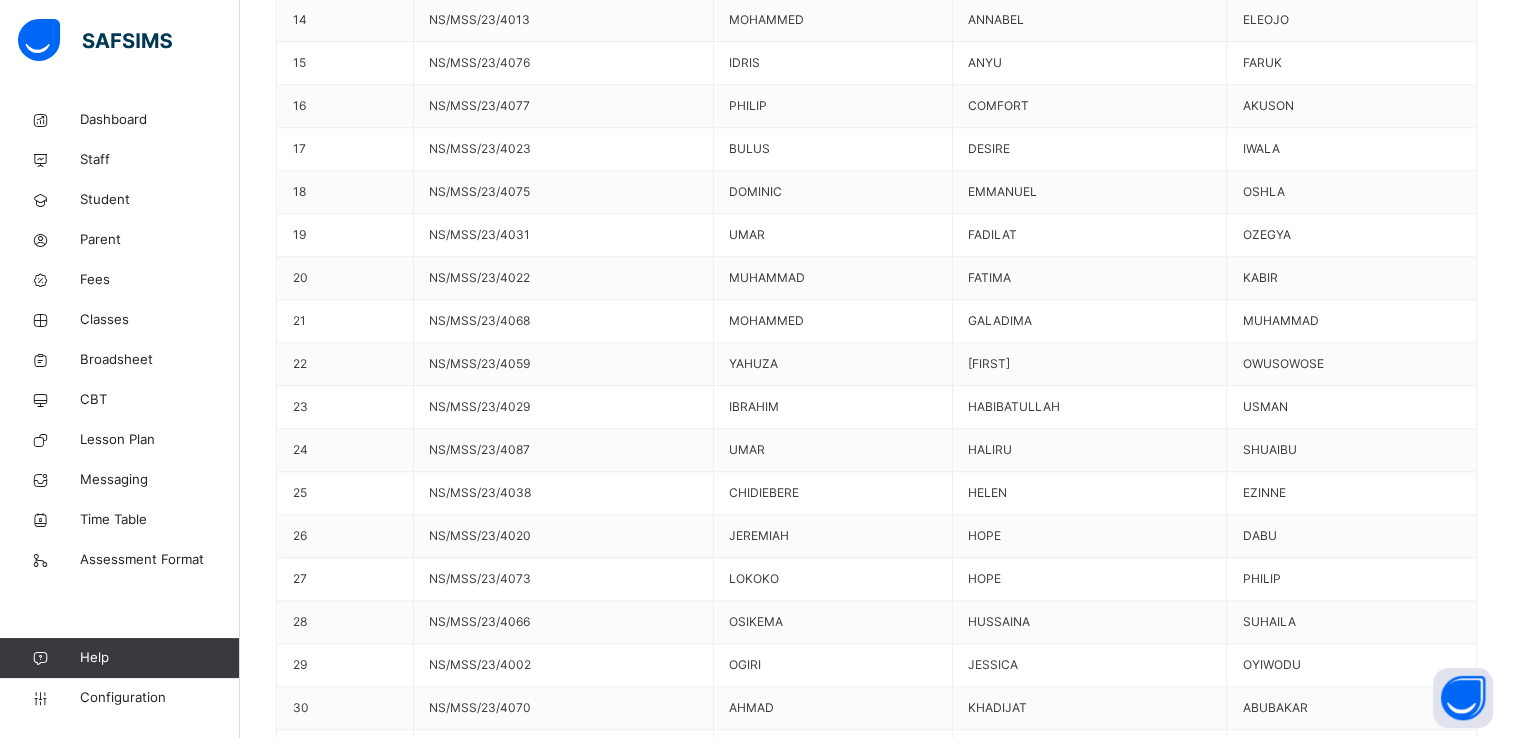 scroll, scrollTop: 33, scrollLeft: 0, axis: vertical 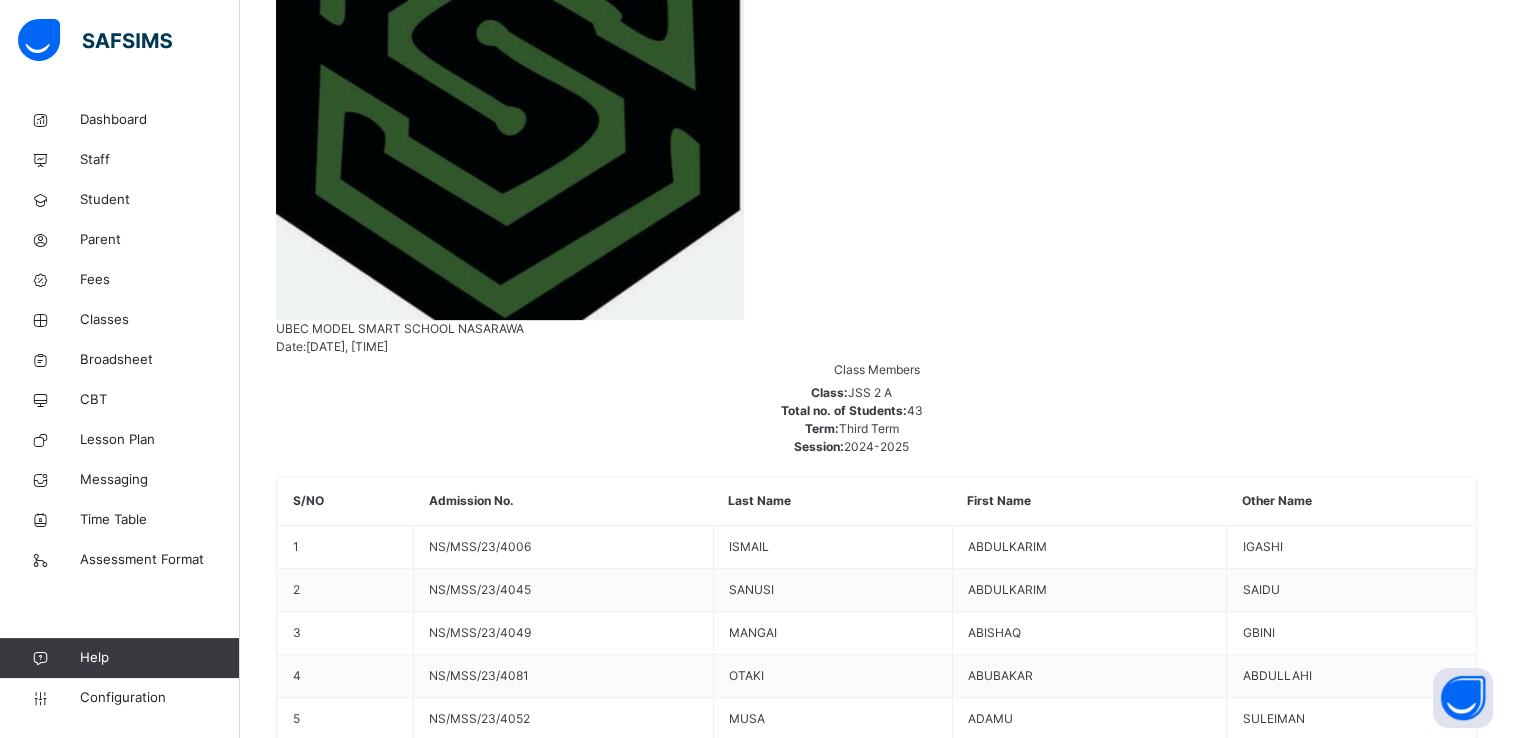 click on "[FIRST] [LAST] [LAST]" at bounding box center [876, 8197] 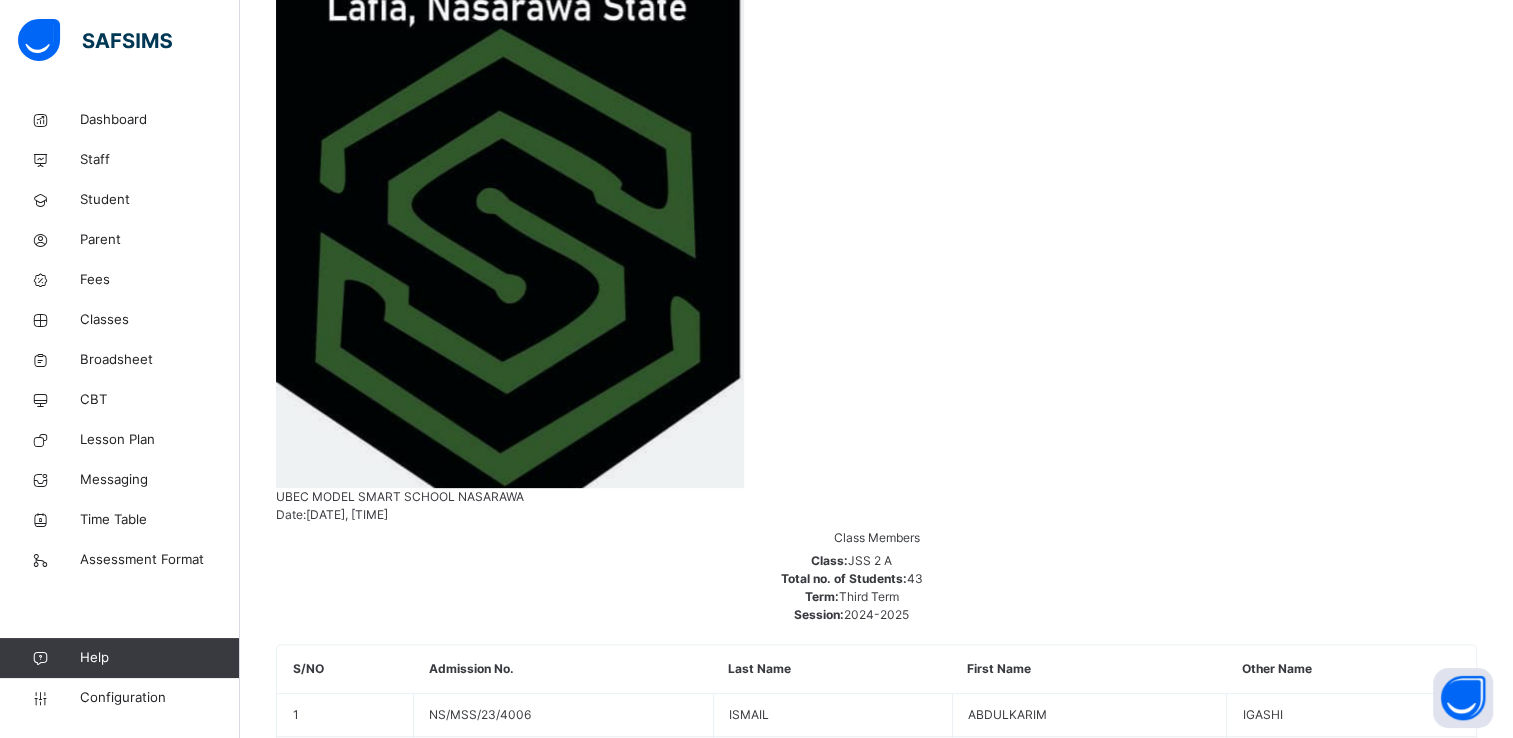 scroll, scrollTop: 748, scrollLeft: 0, axis: vertical 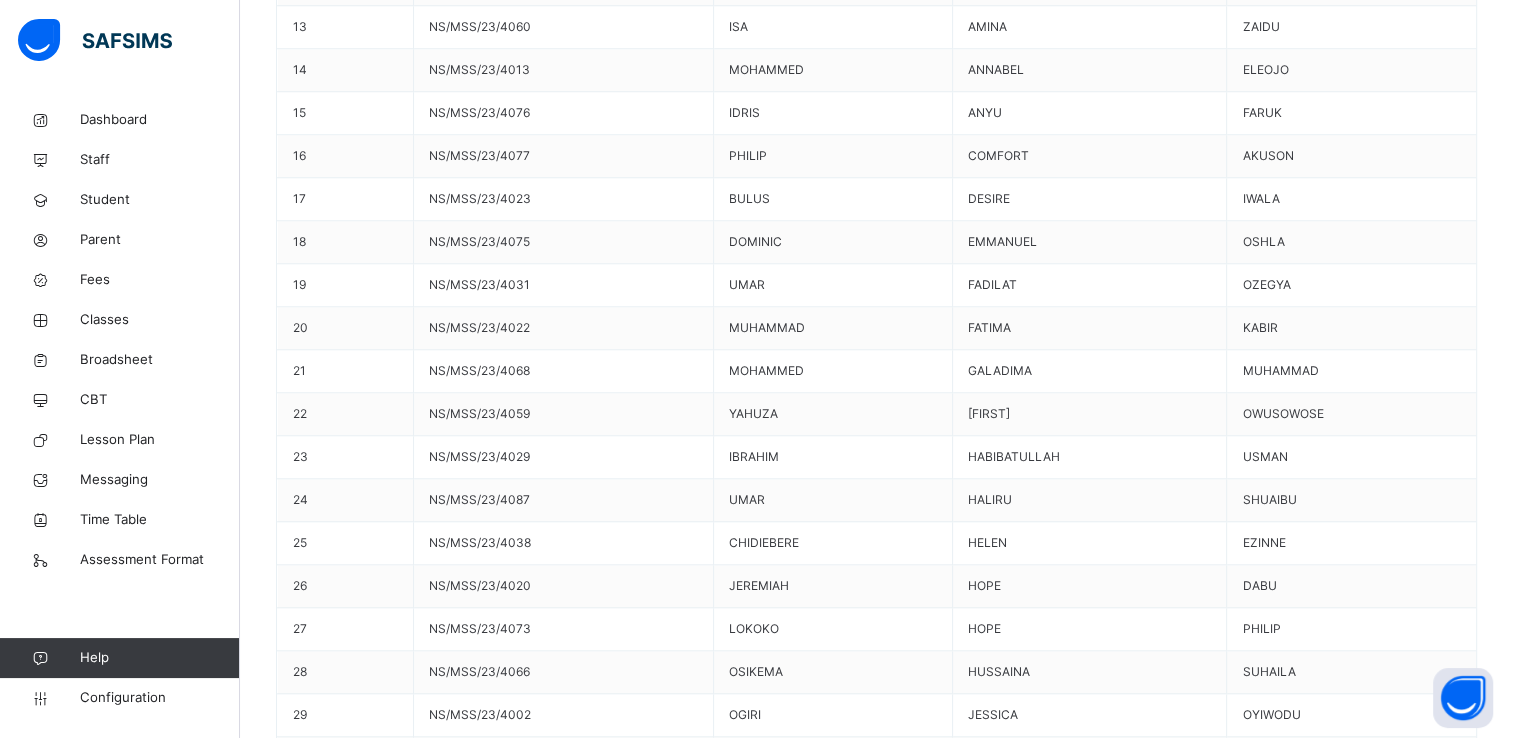 click on "Generate" at bounding box center [322, 9806] 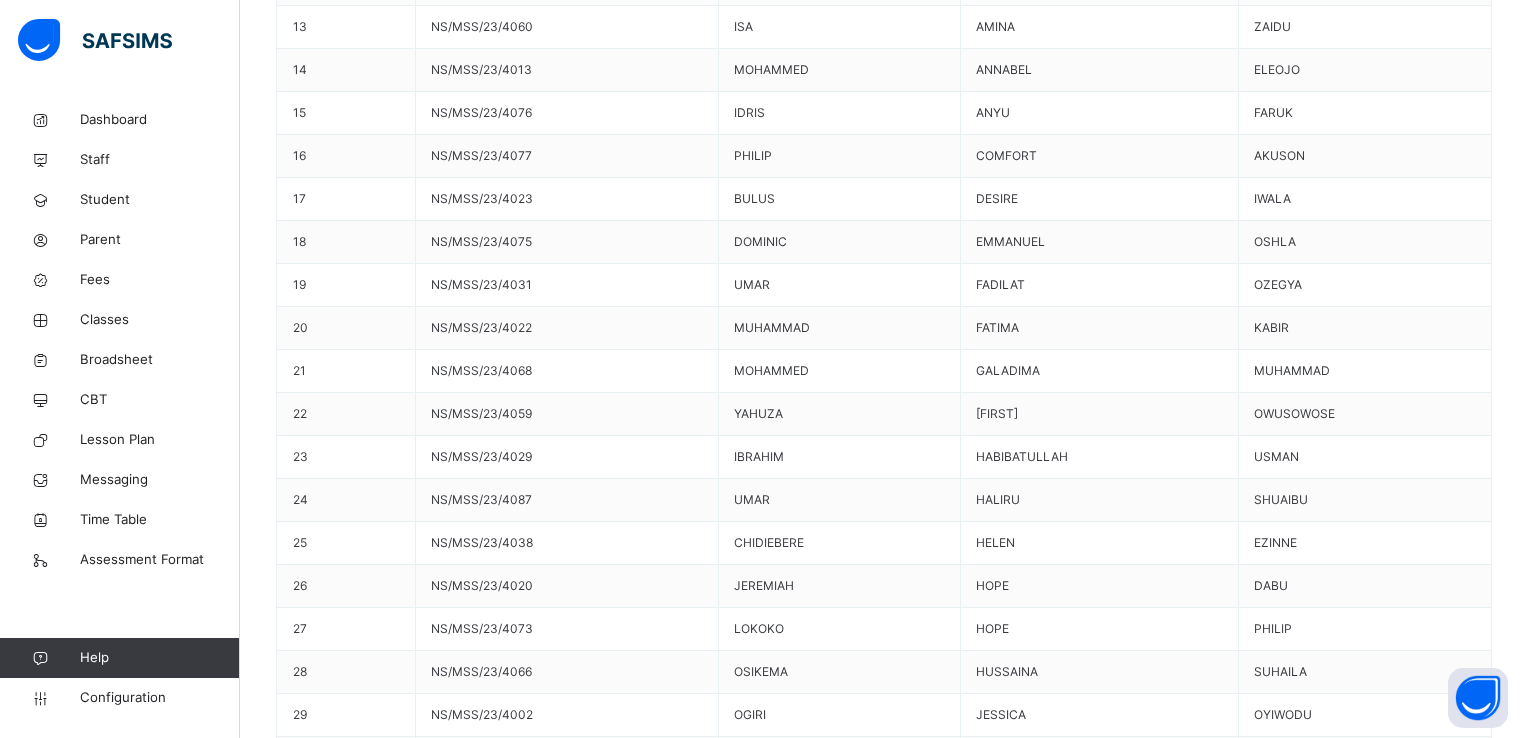 click on "Use this comment" at bounding box center [344, 10148] 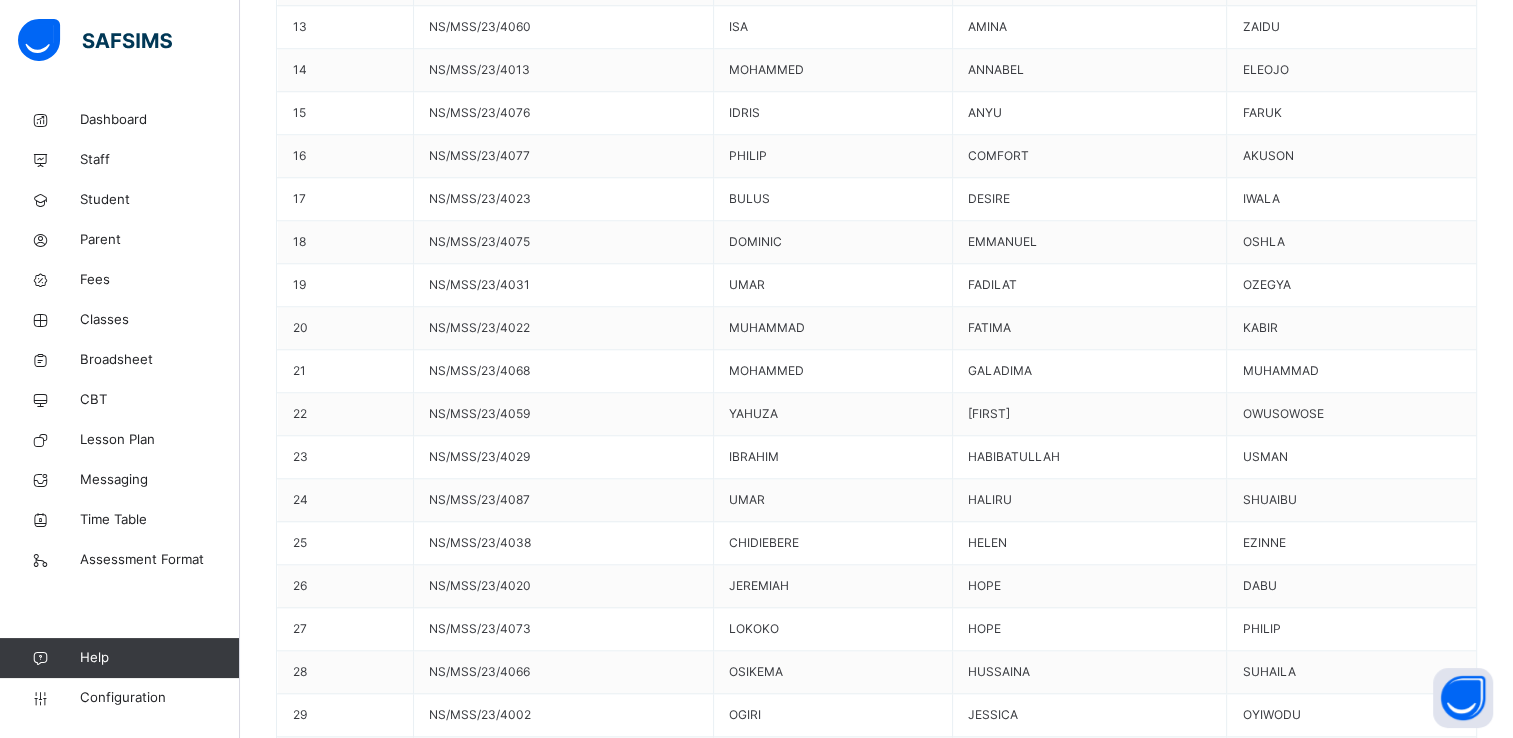 click on "Save Comment" at bounding box center [1419, 9948] 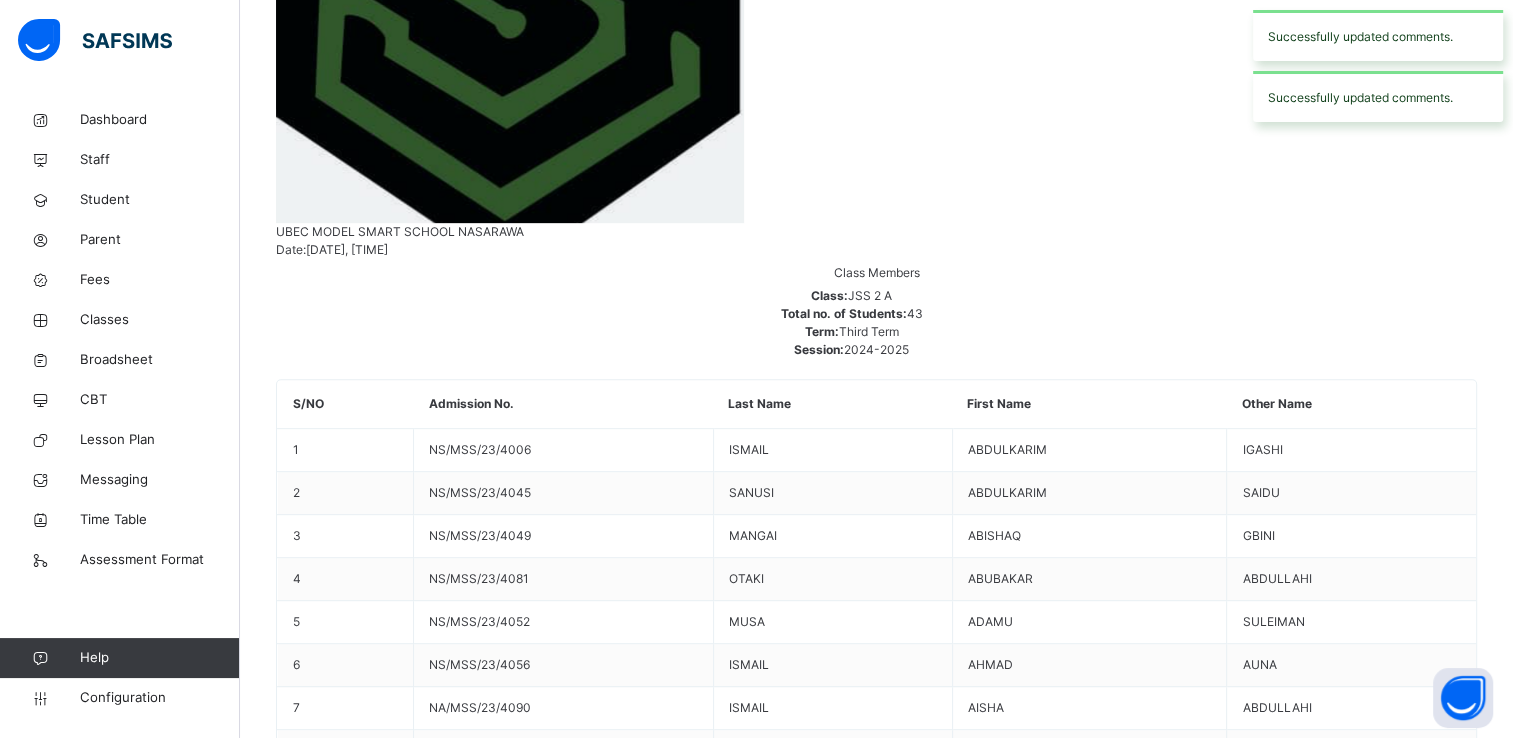 scroll, scrollTop: 670, scrollLeft: 0, axis: vertical 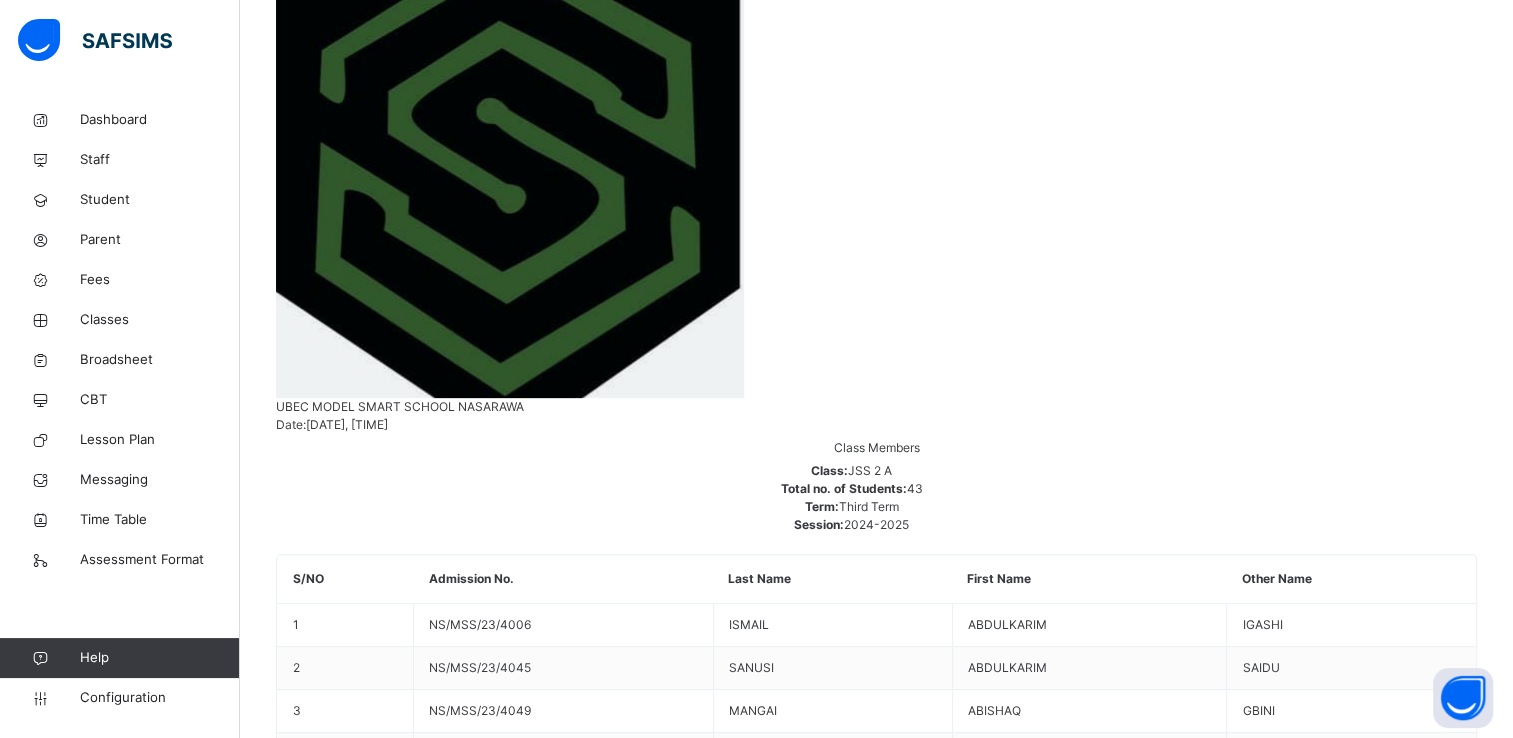 click on "[FIRST] [LAST] [LAST]" at bounding box center (876, 8347) 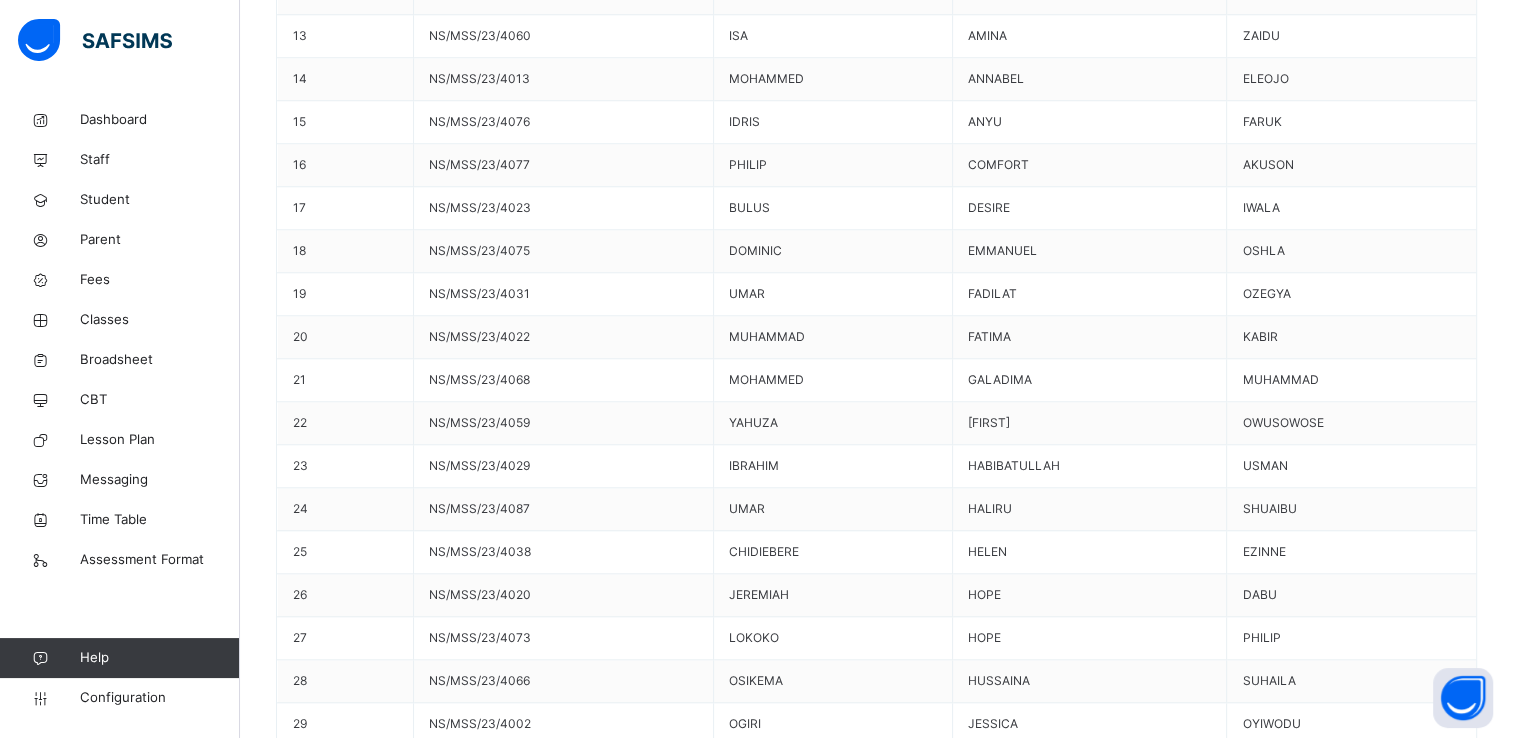 scroll, scrollTop: 1834, scrollLeft: 0, axis: vertical 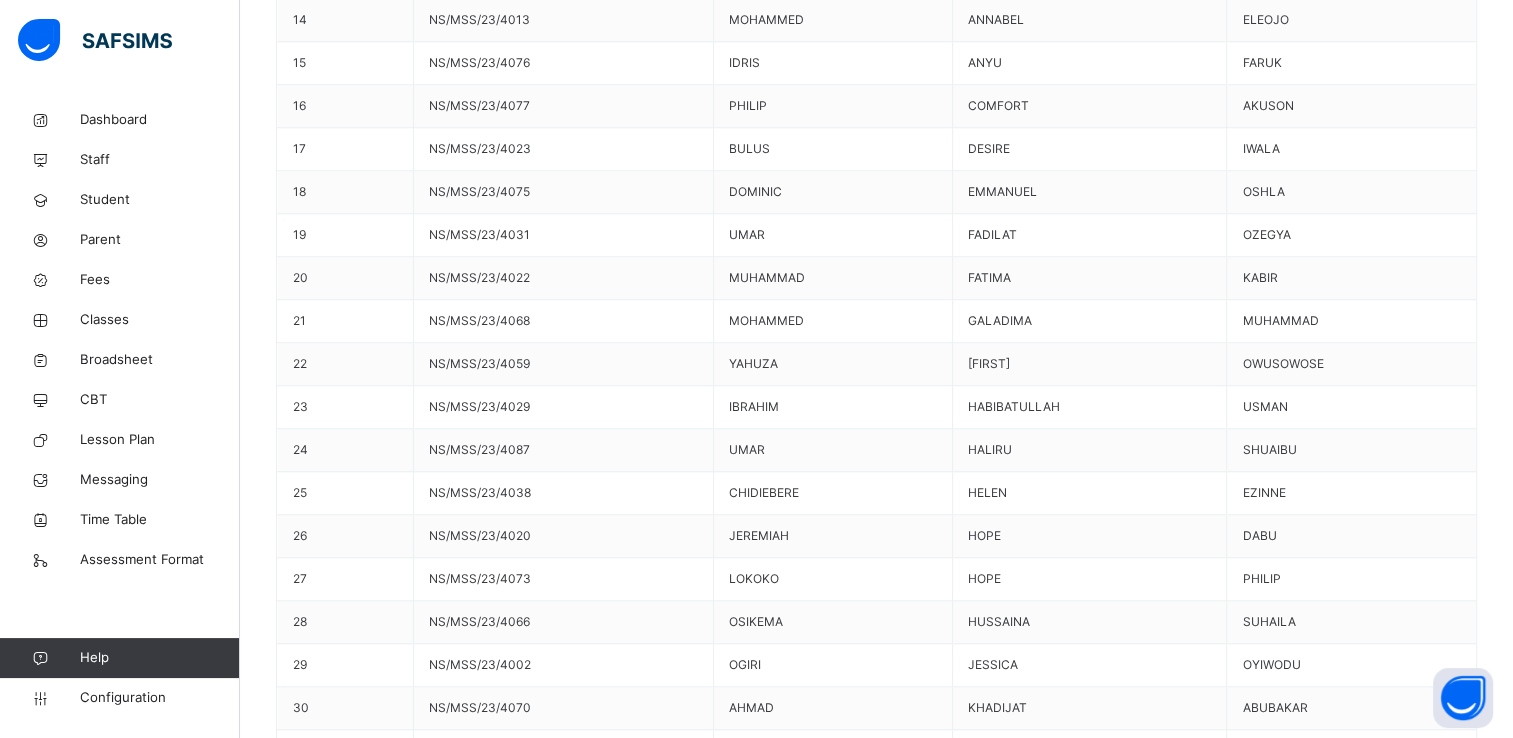 click on "Generate" at bounding box center [322, 9759] 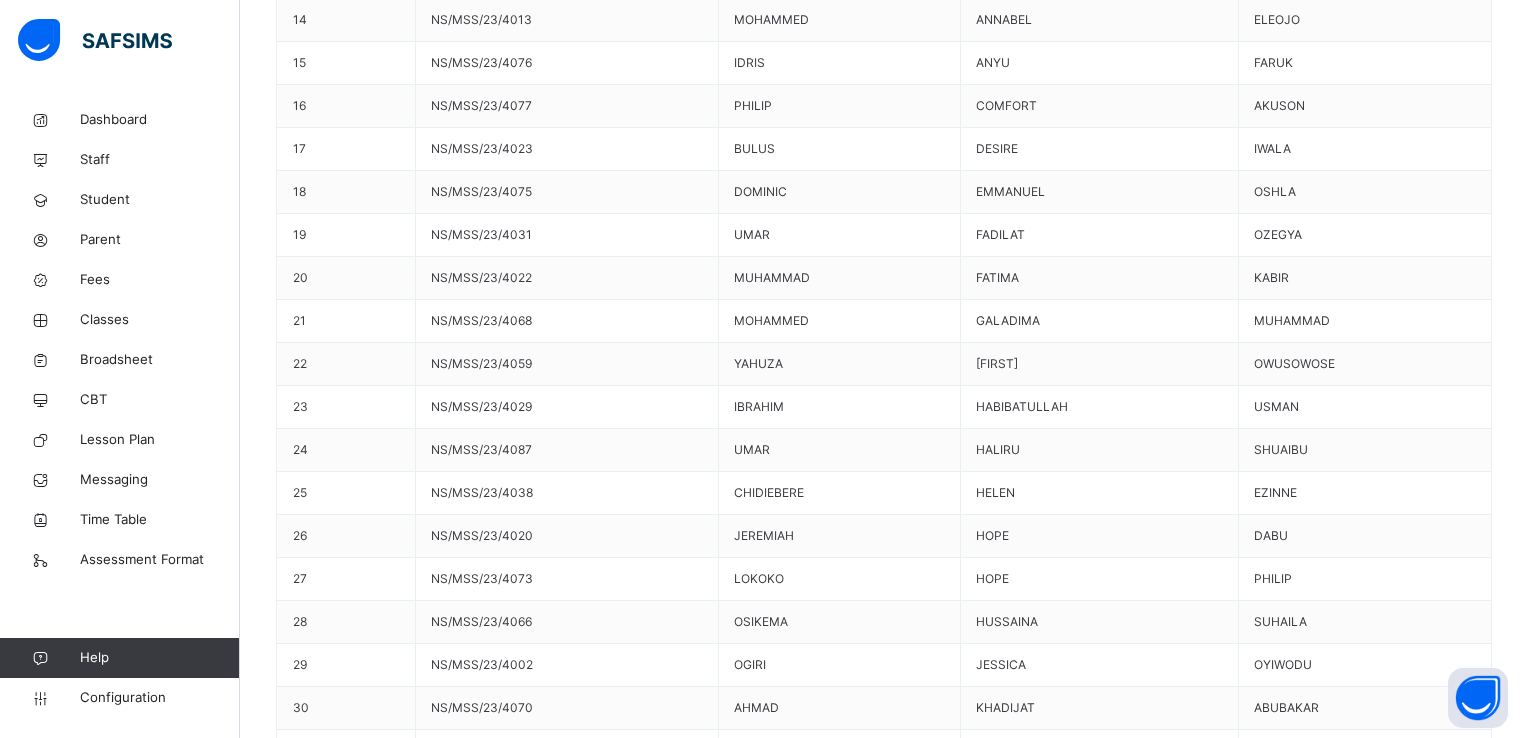 click on "Use this comment" at bounding box center (344, 10101) 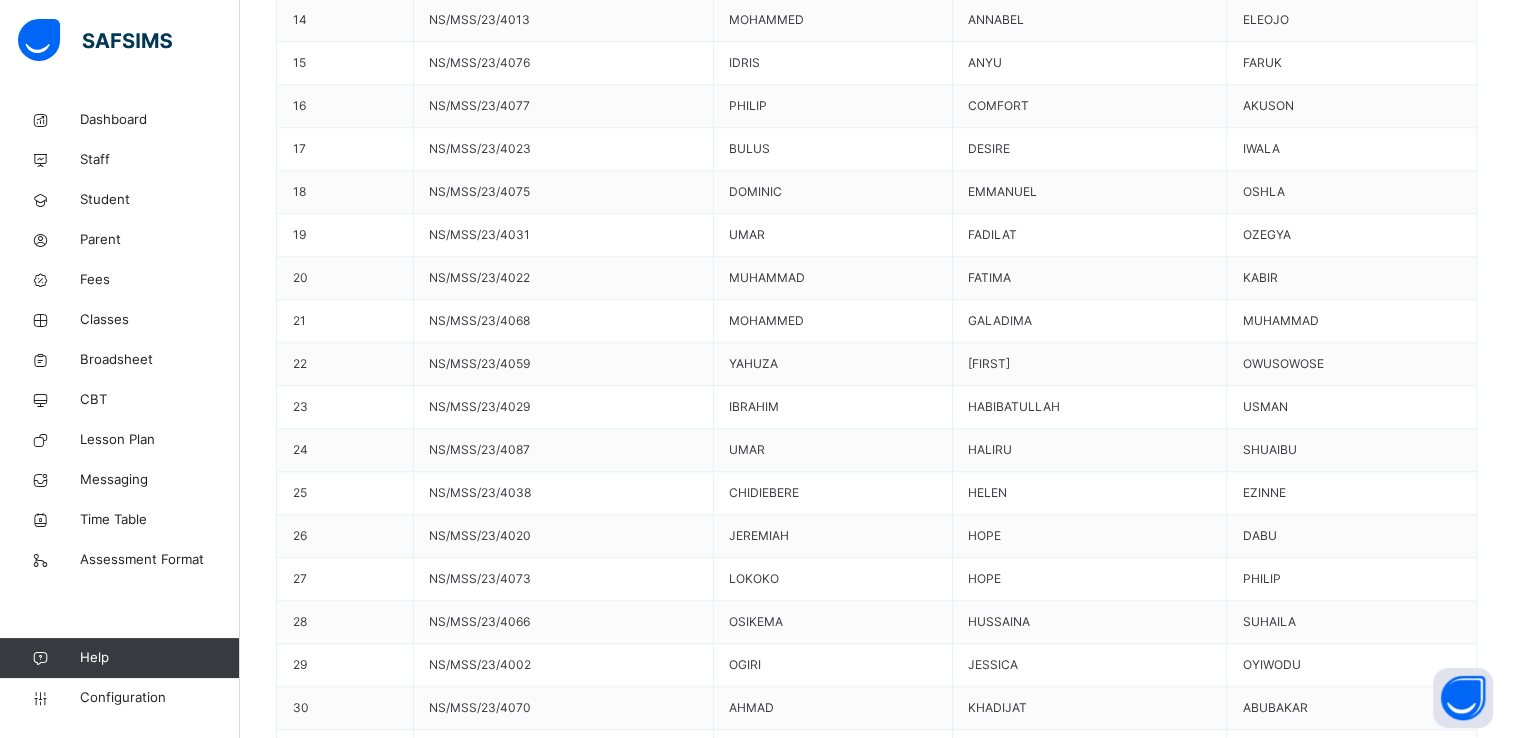 click on "Save Comment" at bounding box center (1419, 9901) 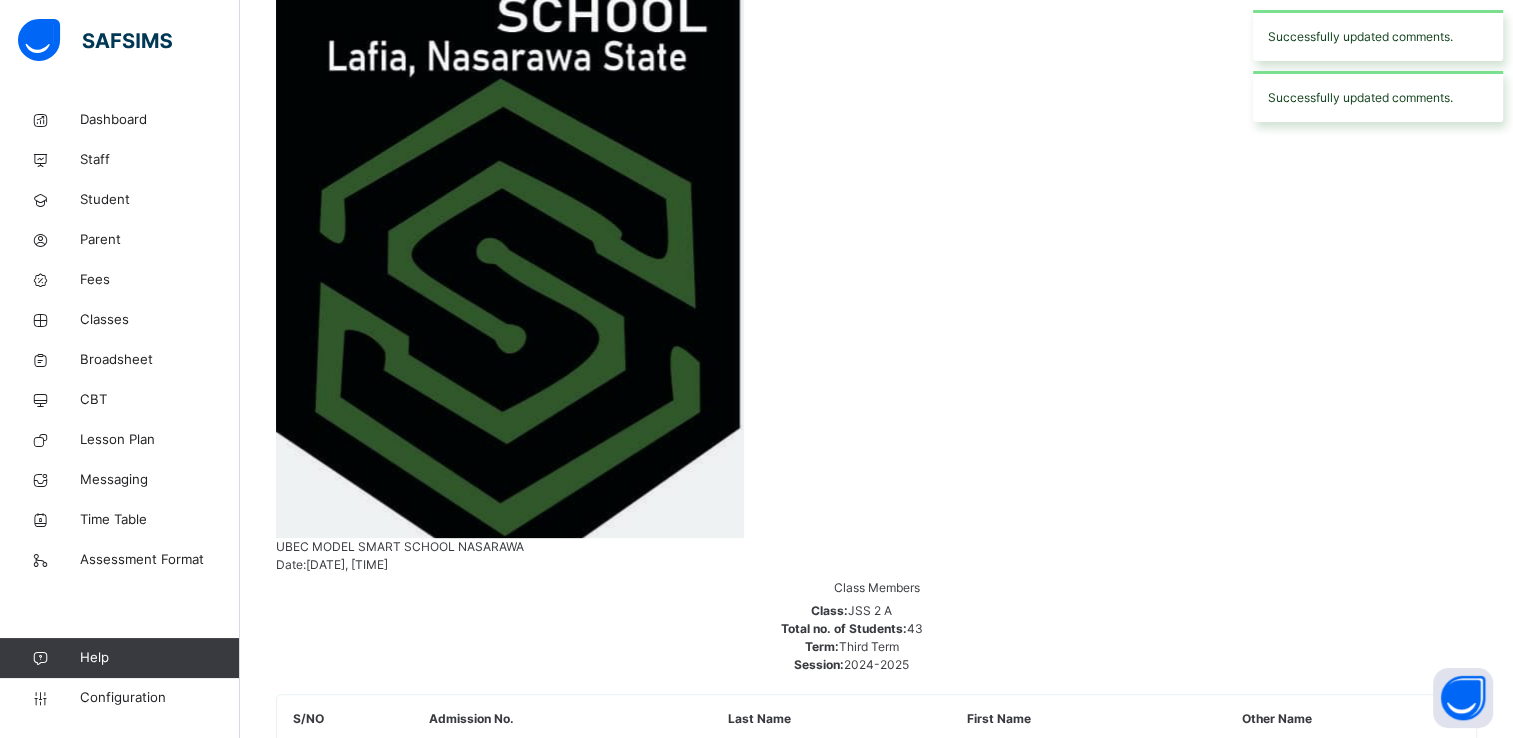 scroll, scrollTop: 524, scrollLeft: 0, axis: vertical 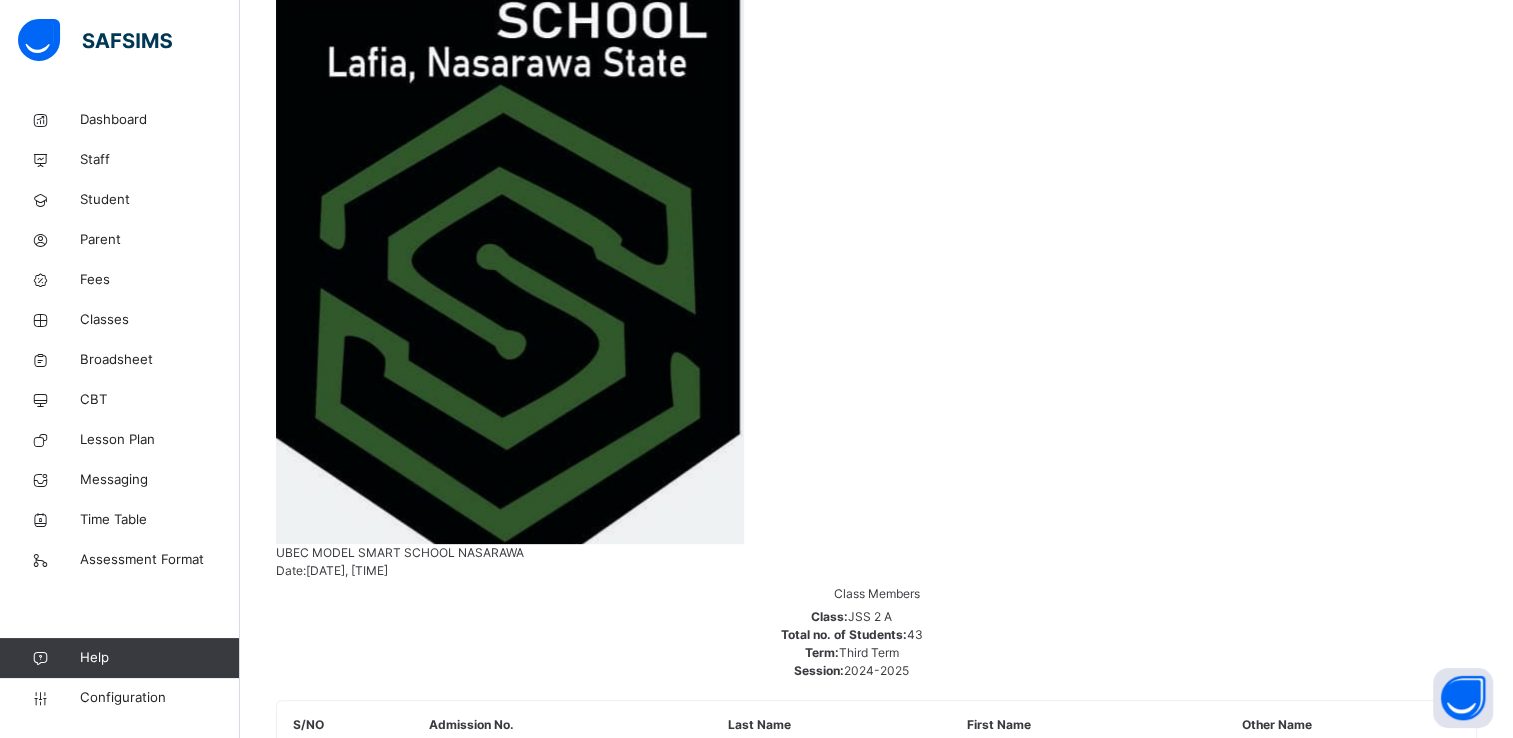 click on "[FIRST] [LAST] [LAST]" at bounding box center [876, 8566] 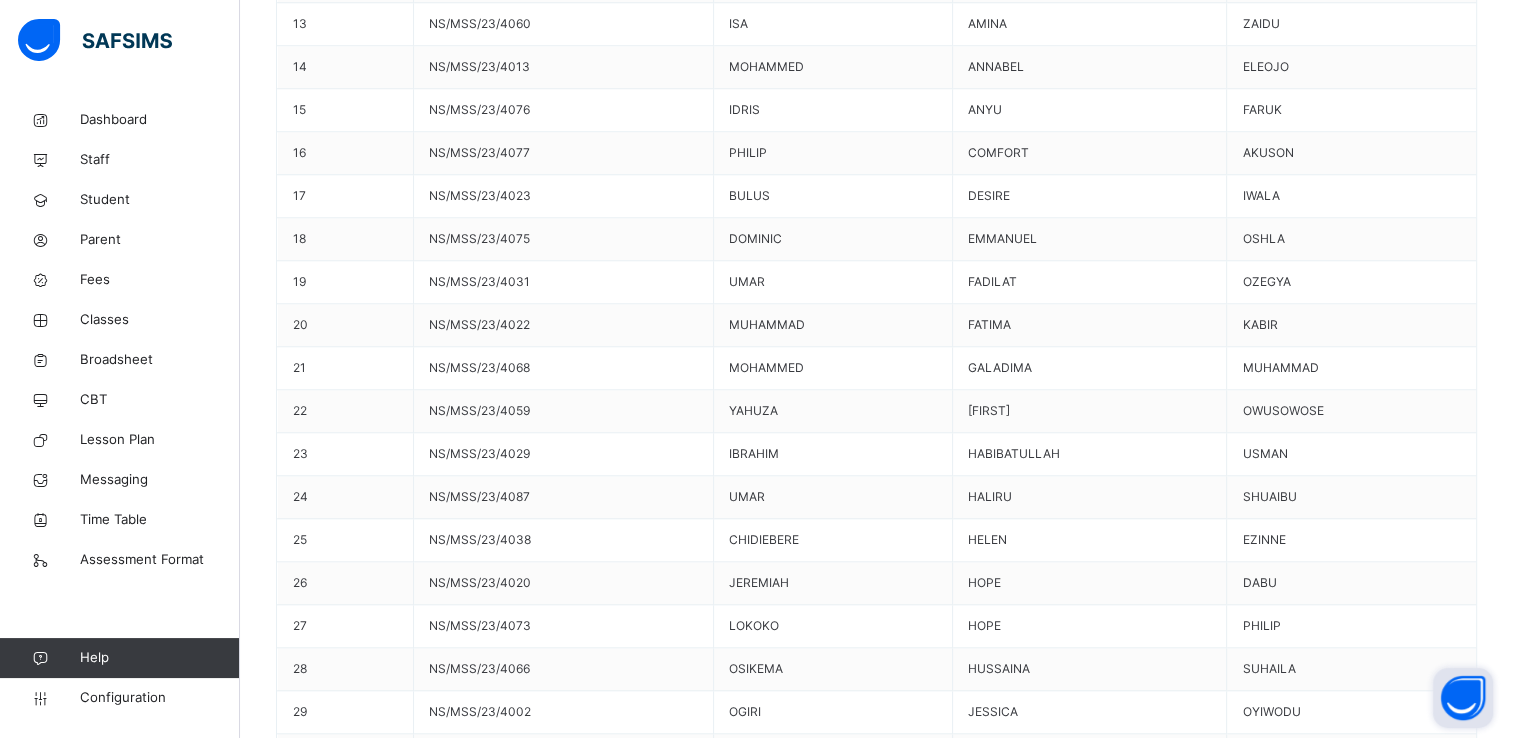 scroll, scrollTop: 1796, scrollLeft: 0, axis: vertical 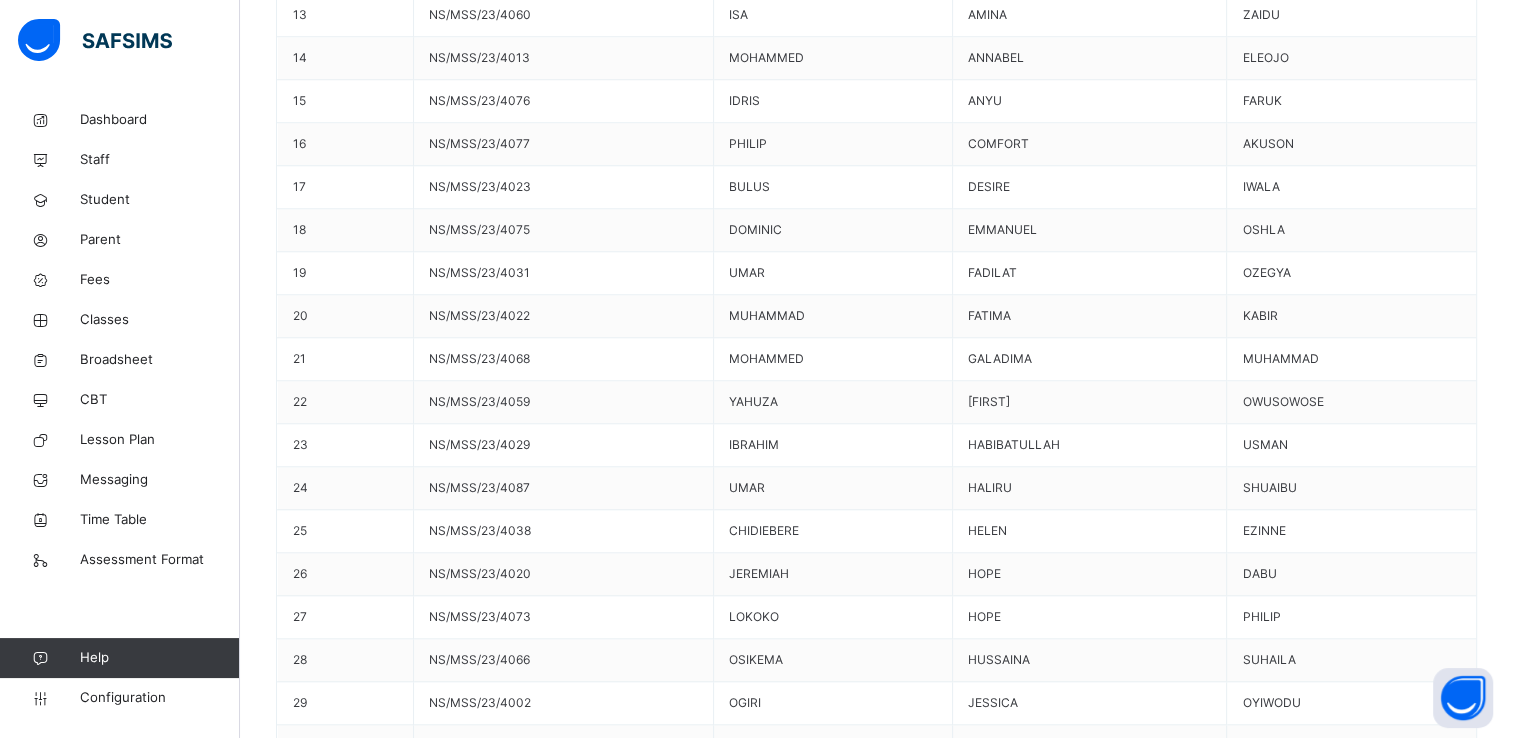 click on "Generate" at bounding box center [322, 9797] 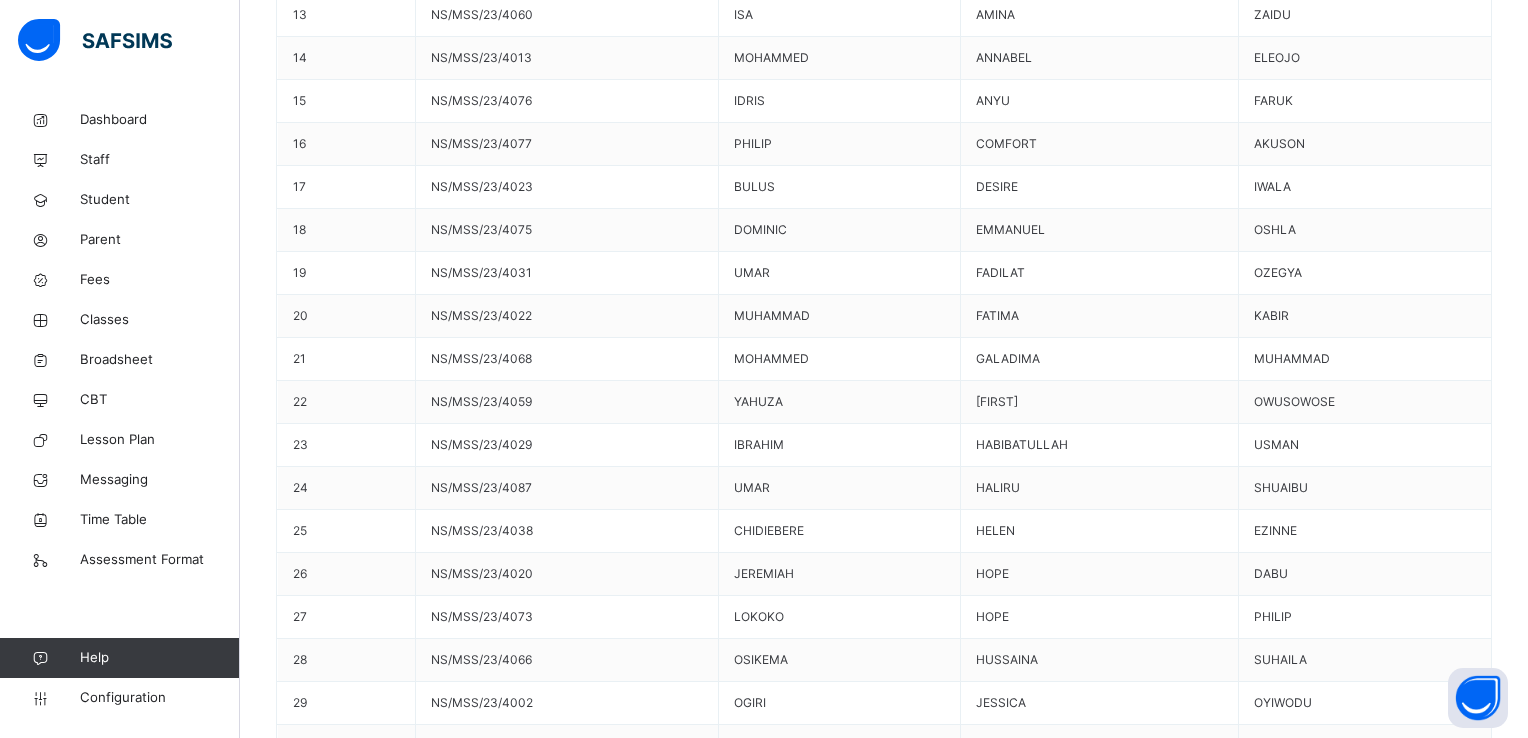click on "Use this comment" at bounding box center (344, 10140) 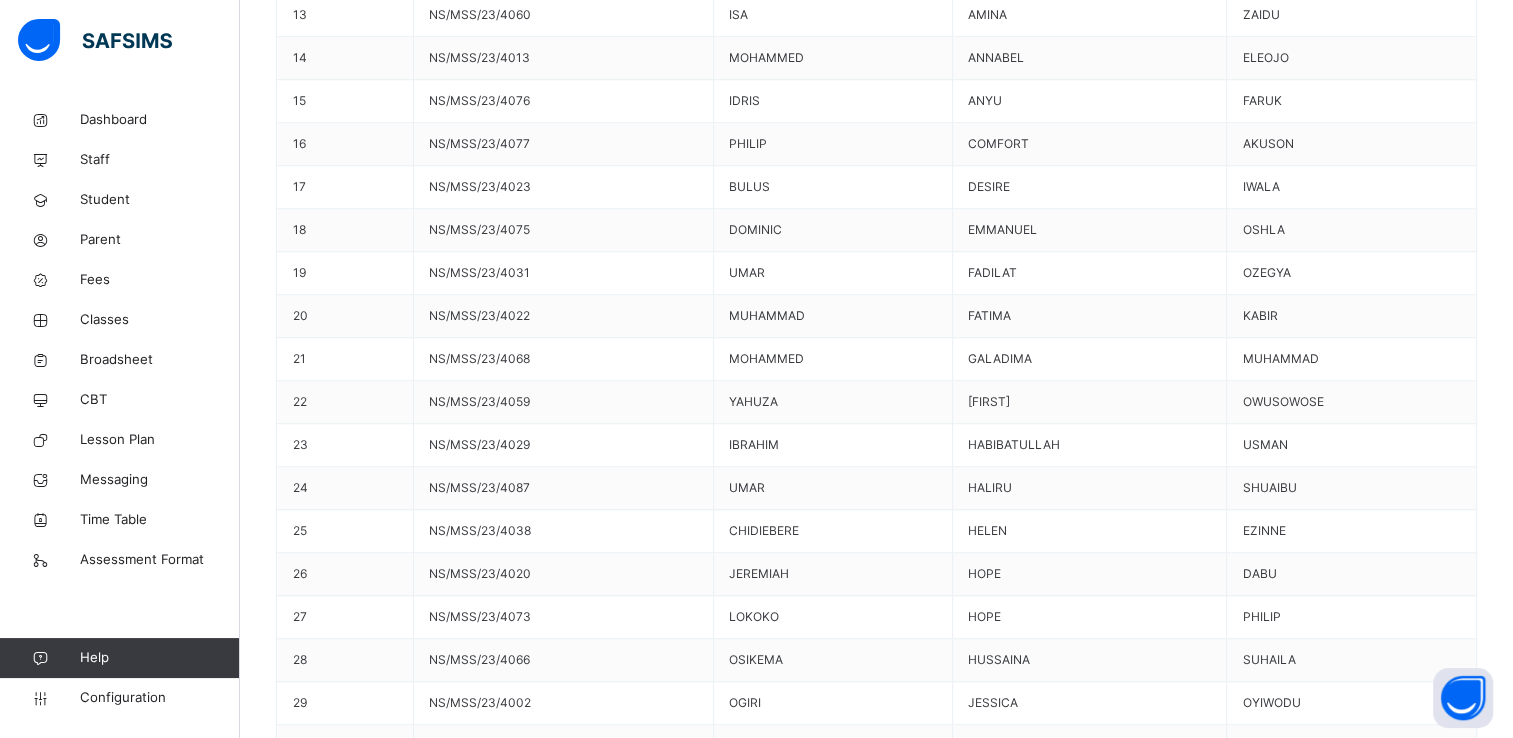 scroll, scrollTop: 33, scrollLeft: 0, axis: vertical 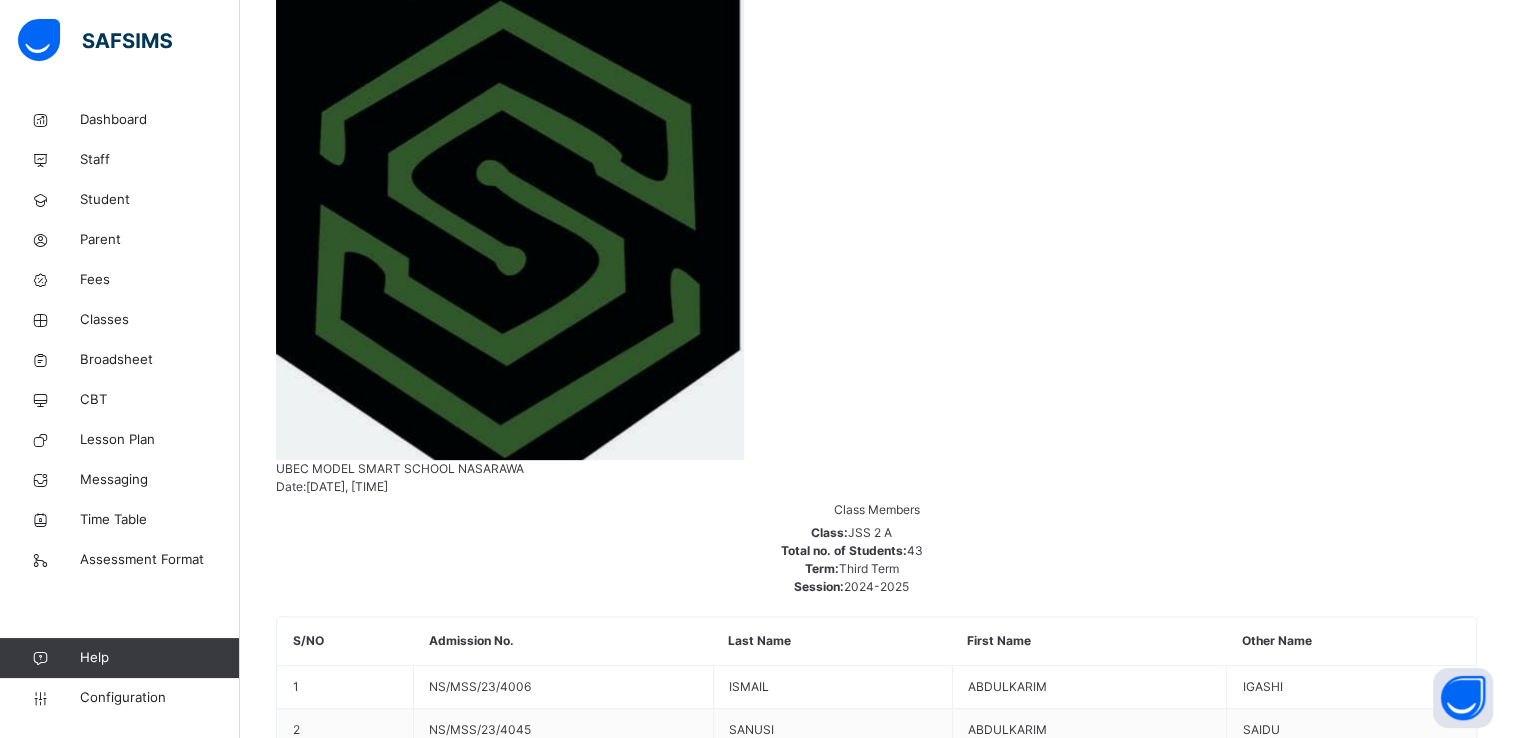 click on "[FIRST] [LAST] [LAST]" at bounding box center (876, 8554) 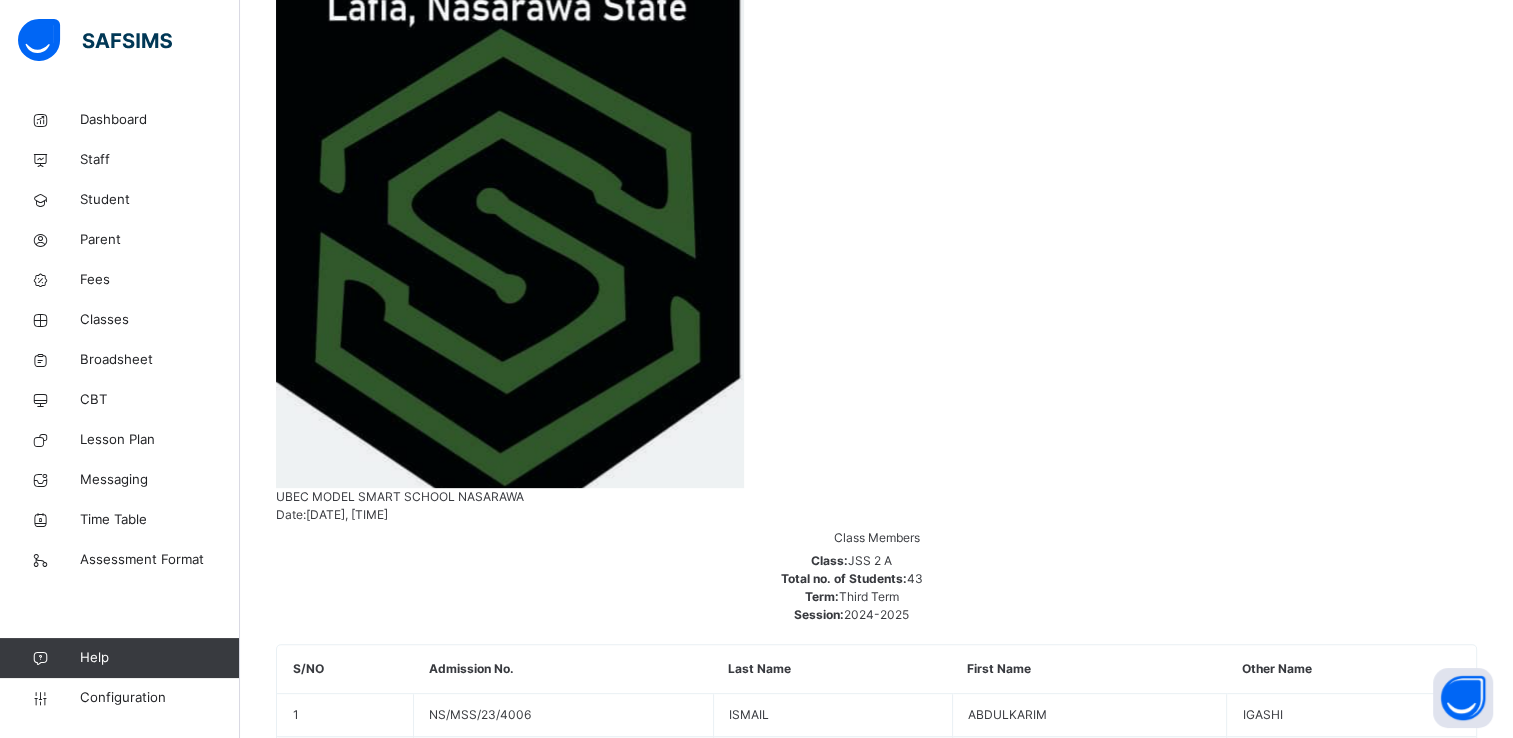 scroll, scrollTop: 608, scrollLeft: 0, axis: vertical 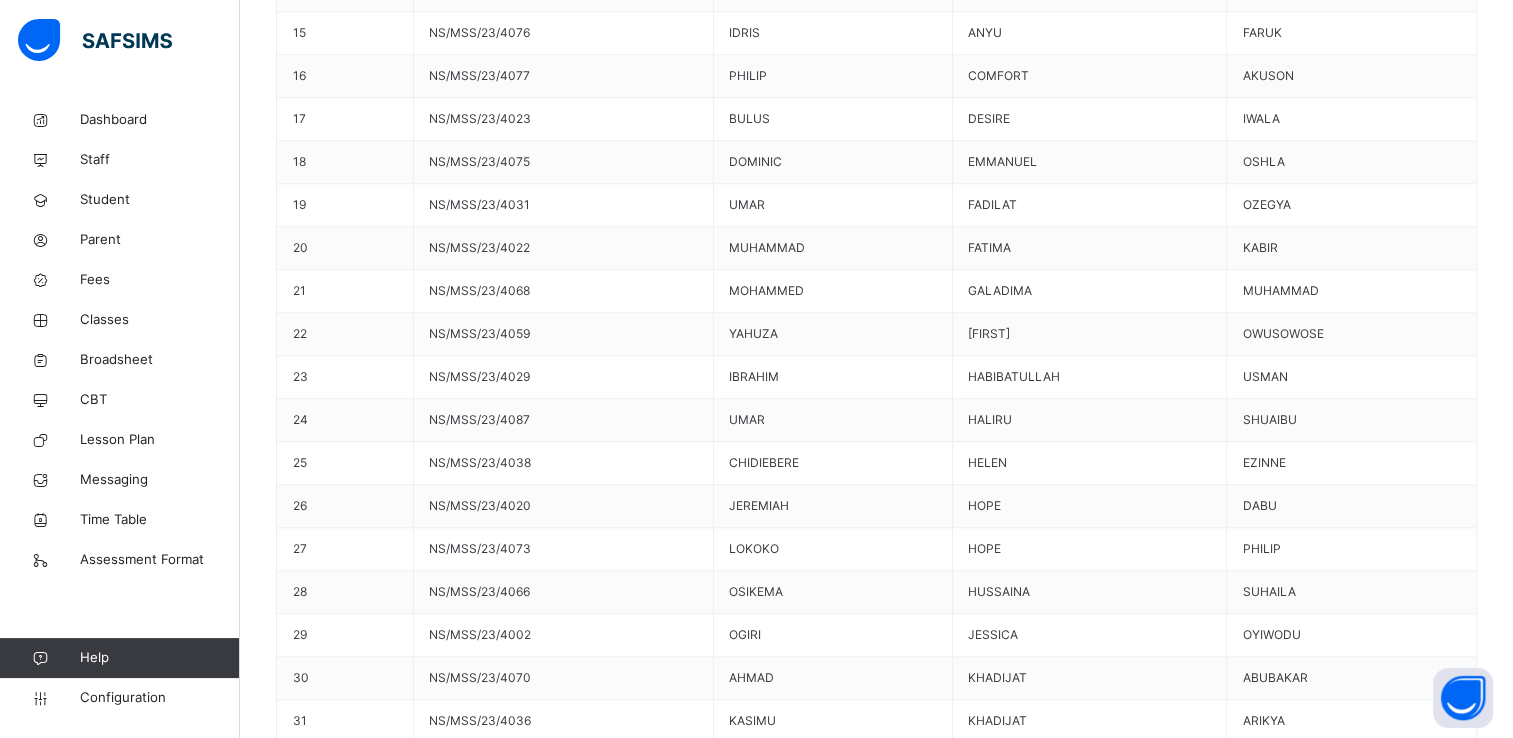 click on "Generate" at bounding box center (322, 9743) 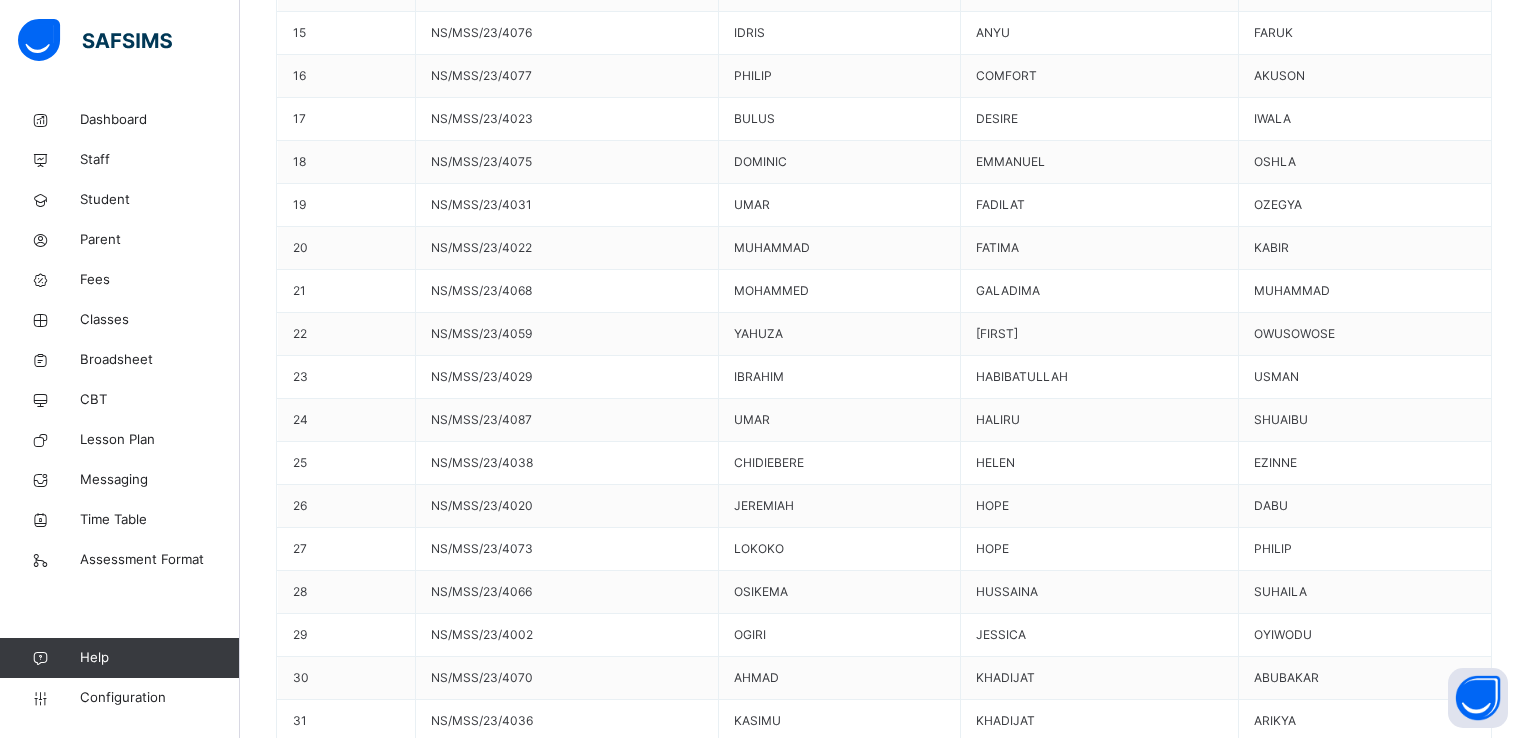 click on "Use this comment" at bounding box center (344, 10086) 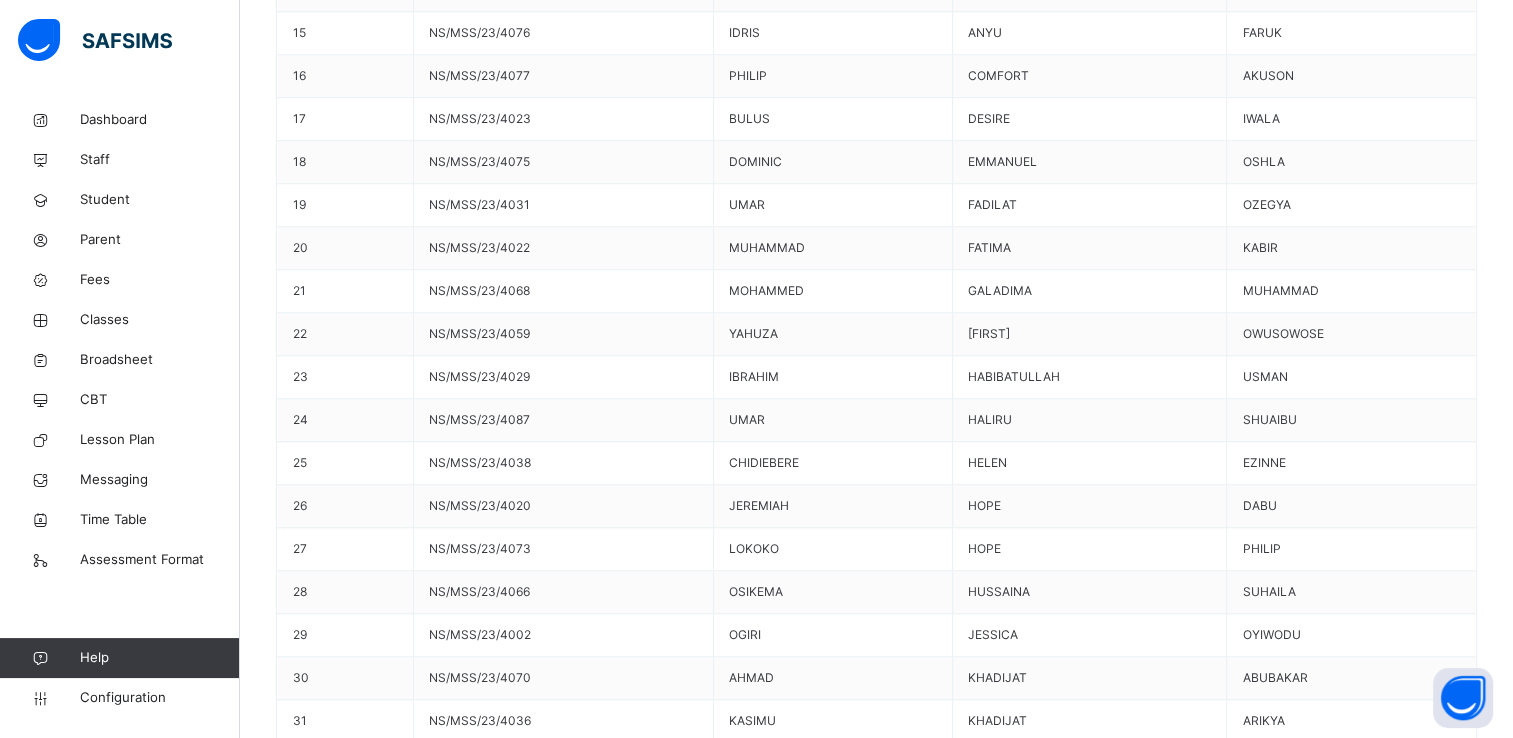 click on "Save Comment" at bounding box center [1419, 9885] 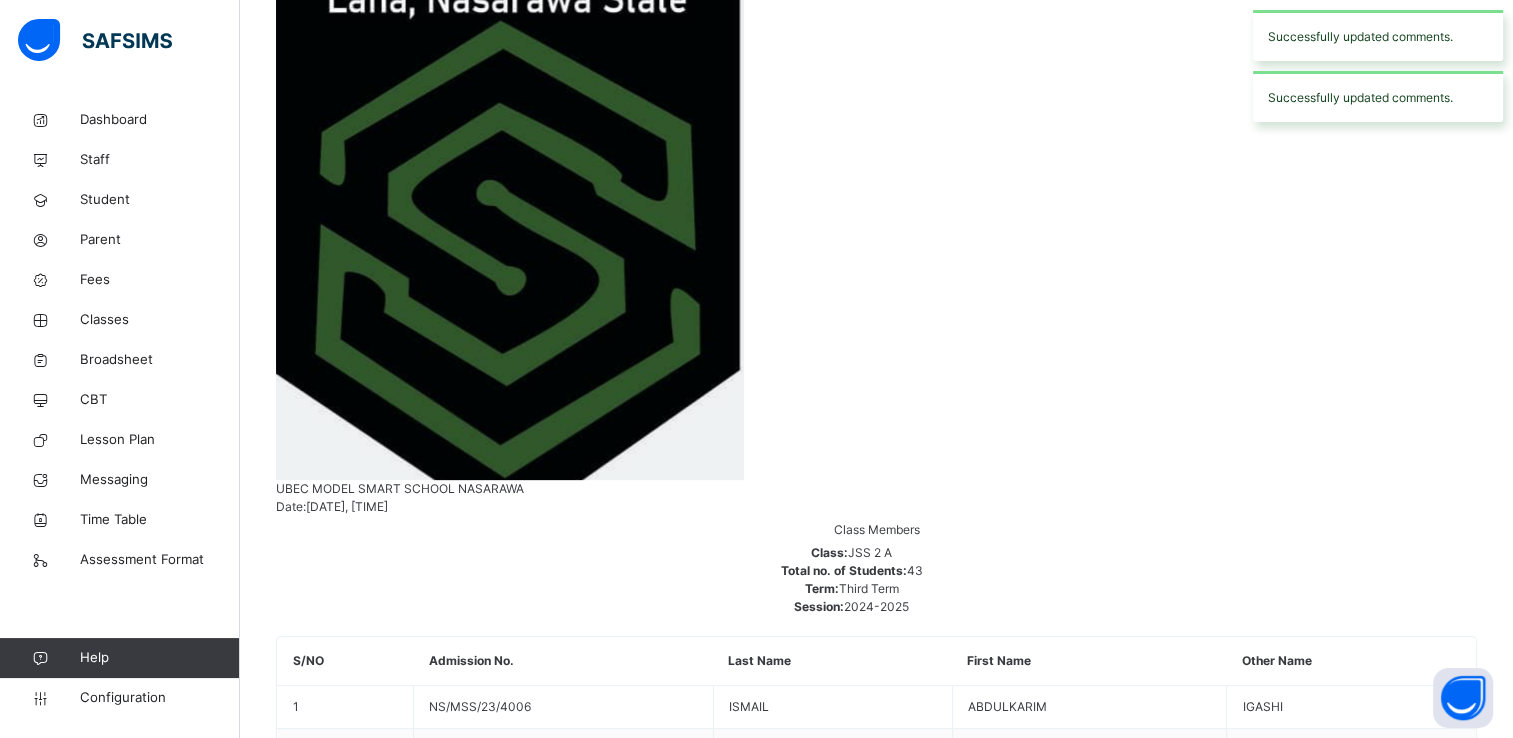 scroll, scrollTop: 576, scrollLeft: 0, axis: vertical 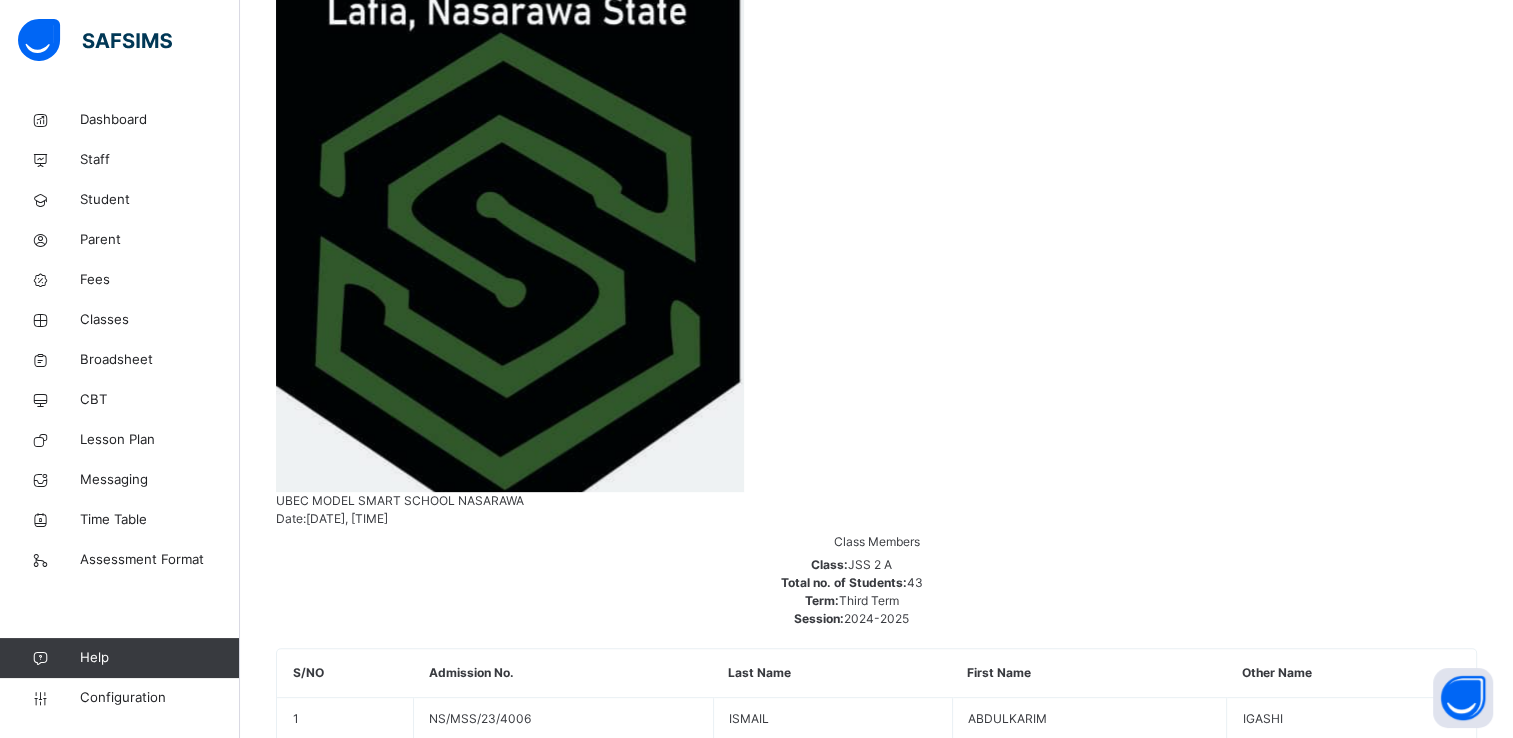 click on "[FIRST] [LAST]" at bounding box center (876, 8662) 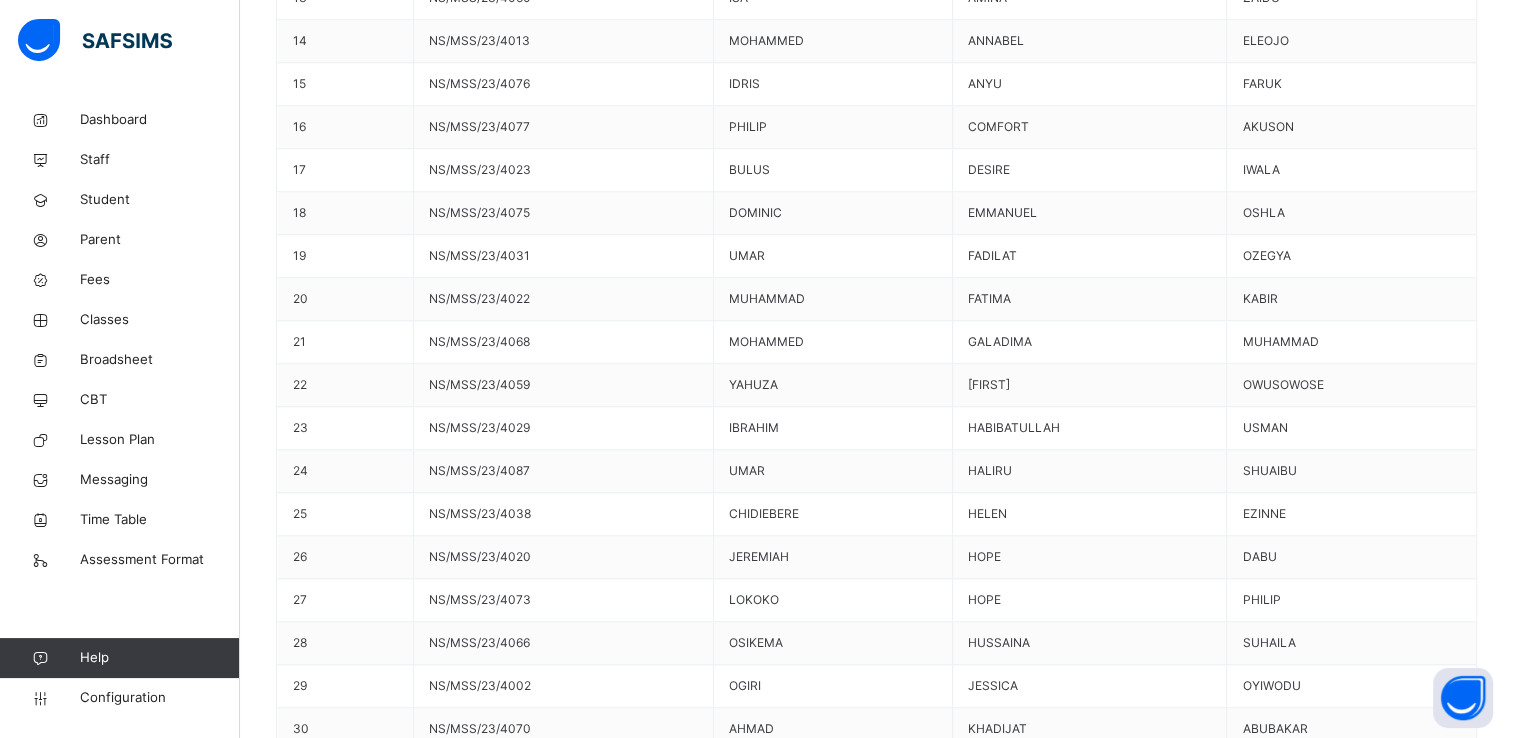 scroll, scrollTop: 1849, scrollLeft: 0, axis: vertical 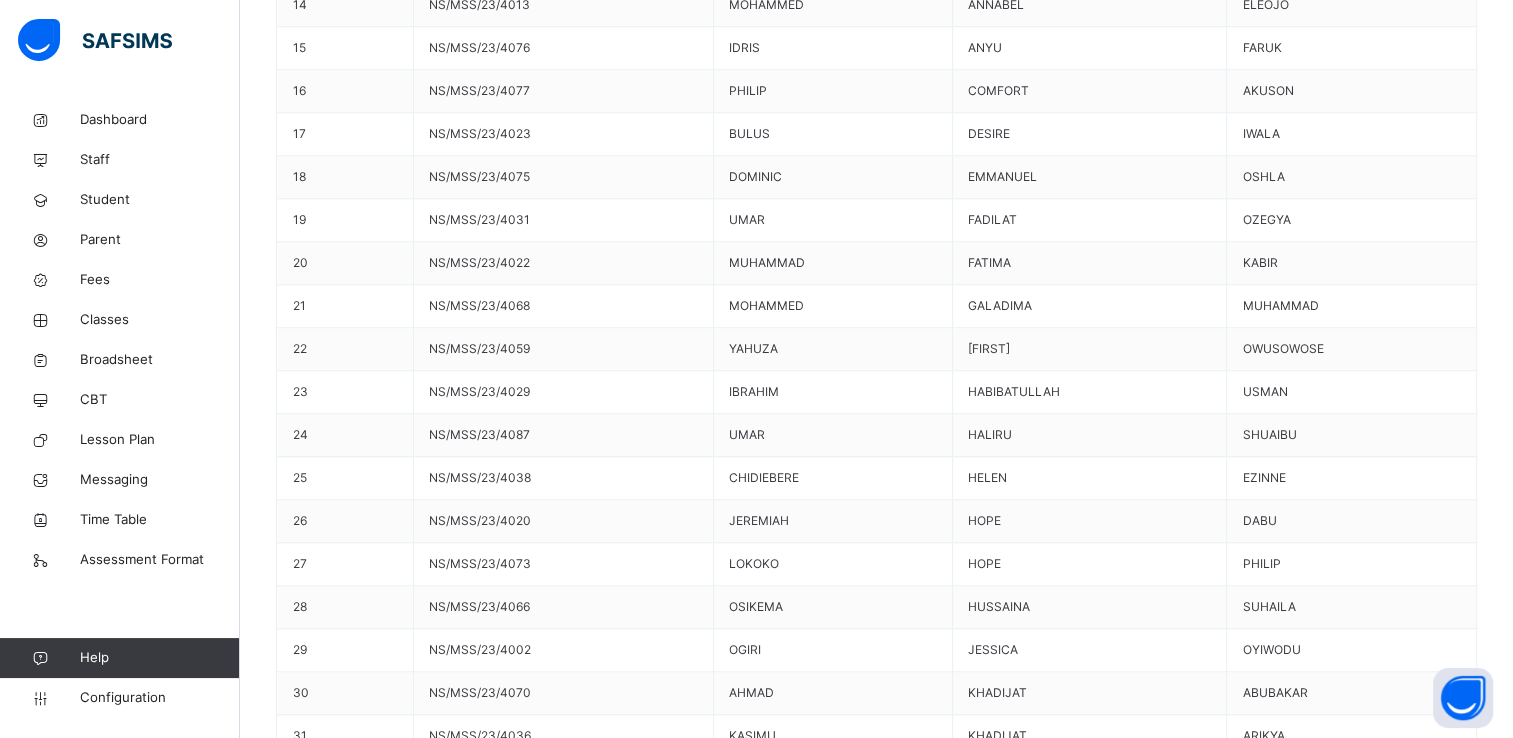 click on "Generate" at bounding box center [322, 9749] 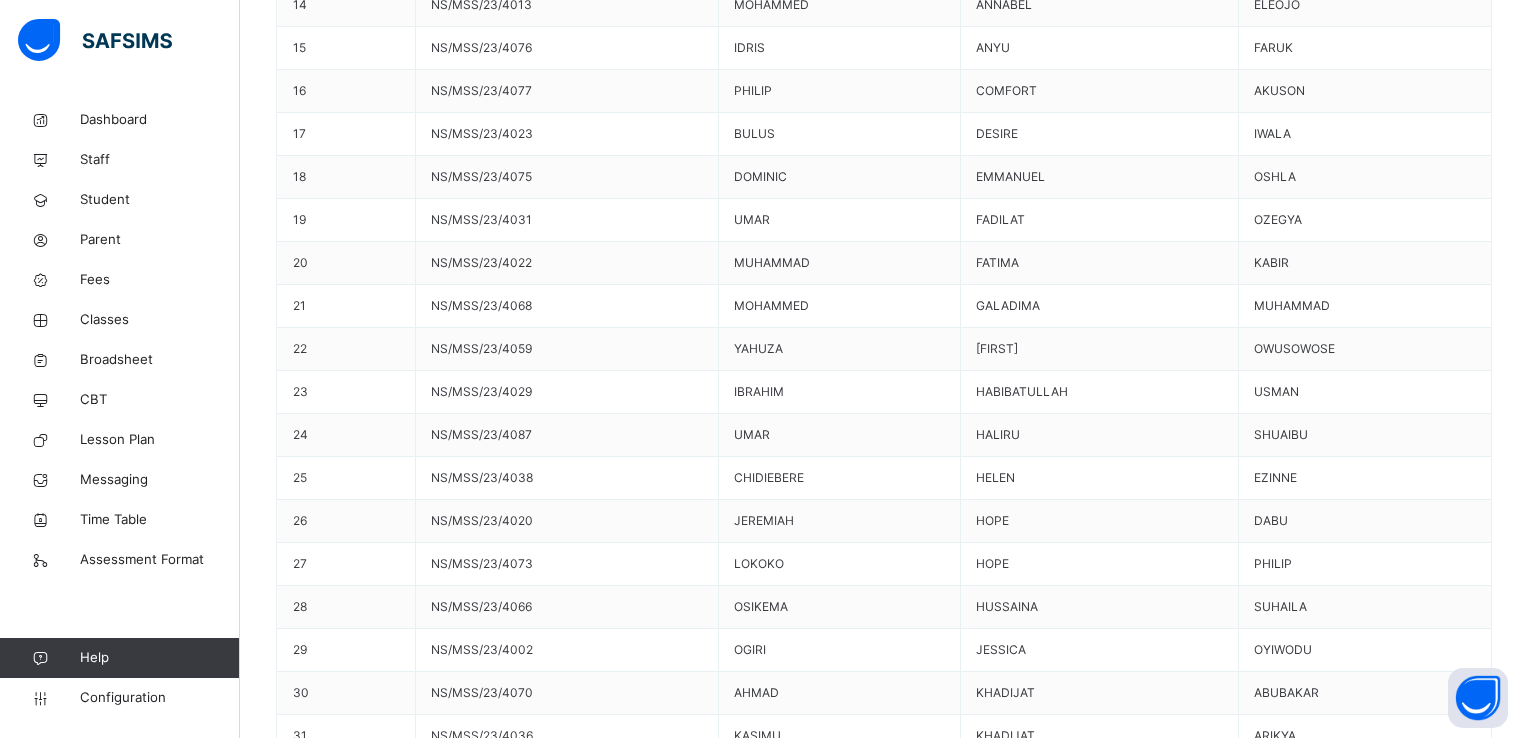 click on "Use this comment" at bounding box center [344, 10092] 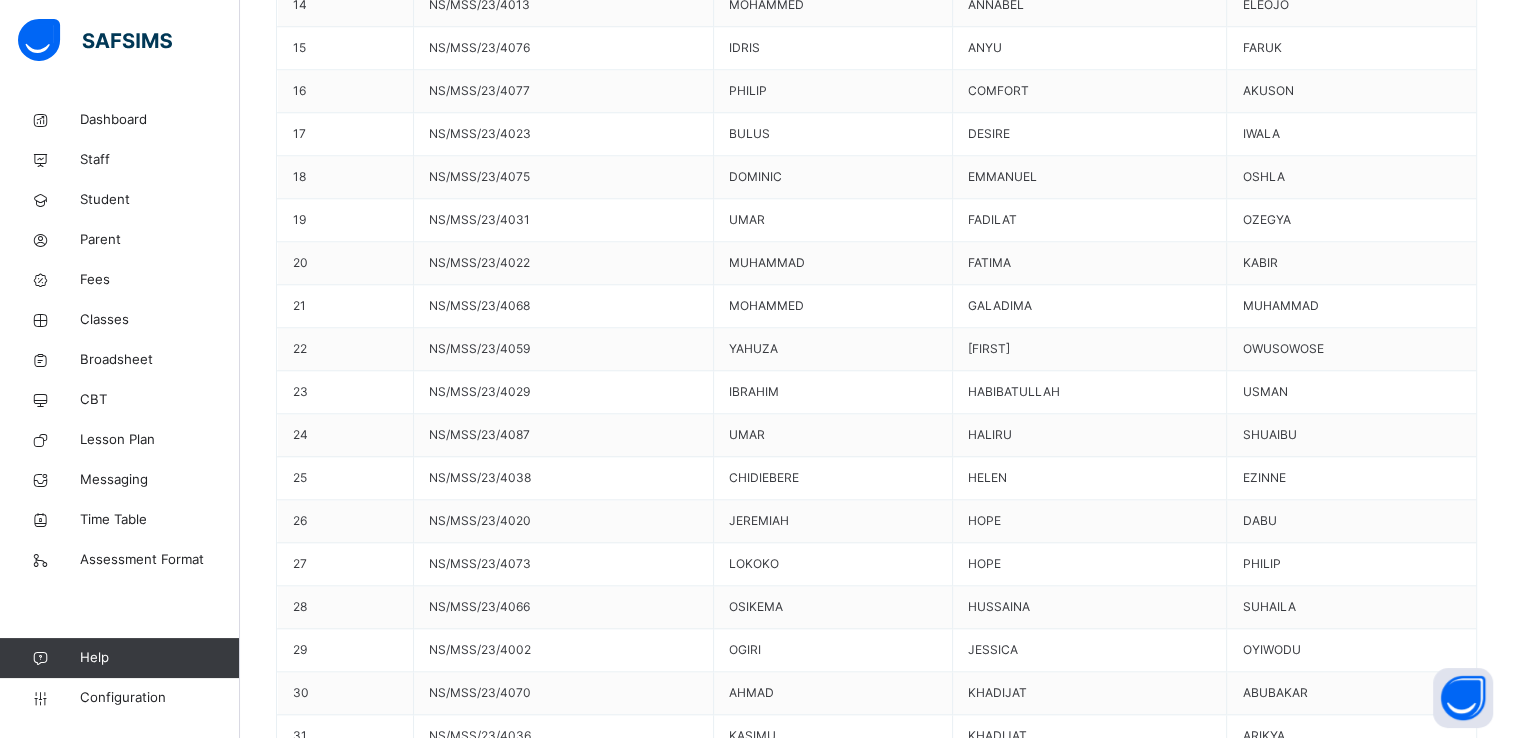 scroll, scrollTop: 51, scrollLeft: 0, axis: vertical 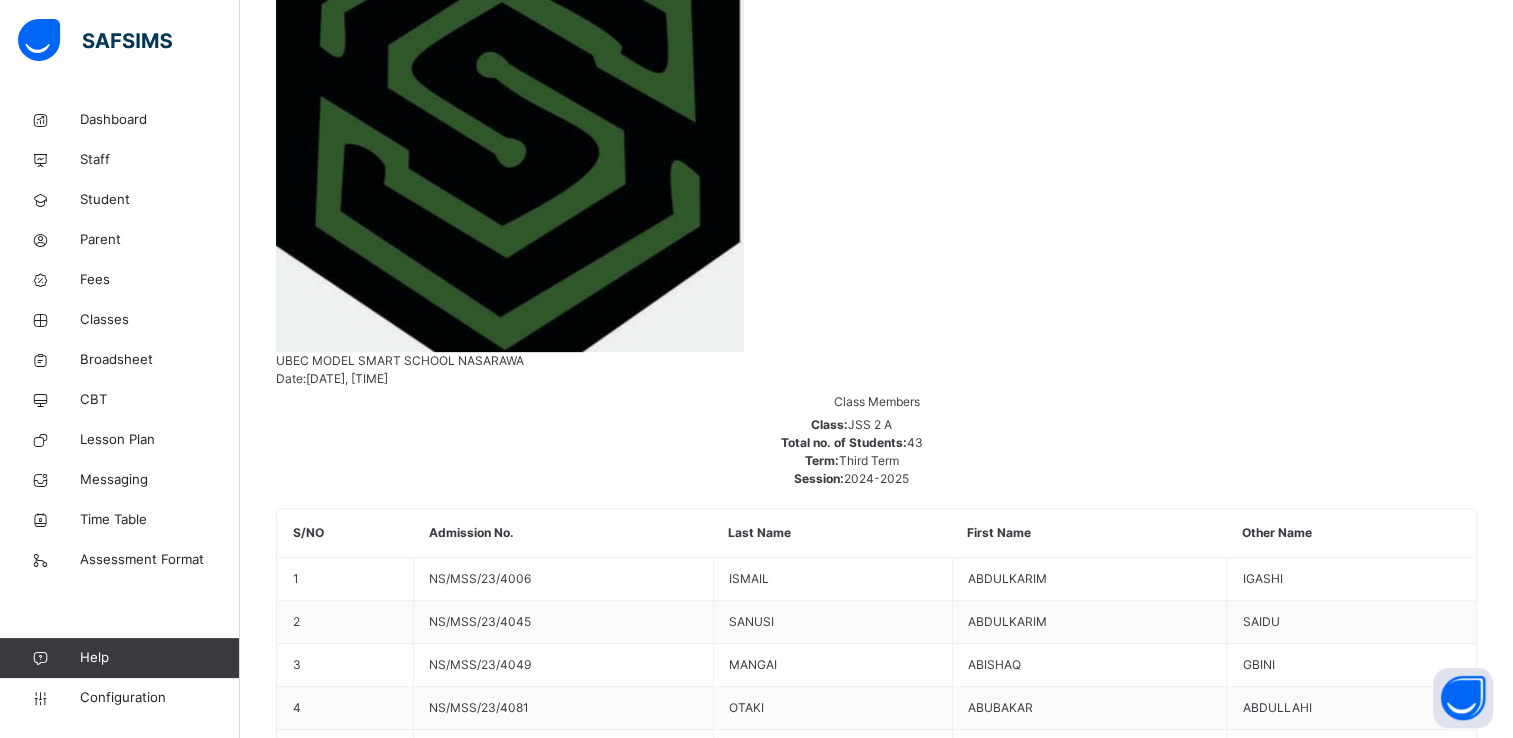 click on "[FIRST] [LAST]" at bounding box center (876, 8588) 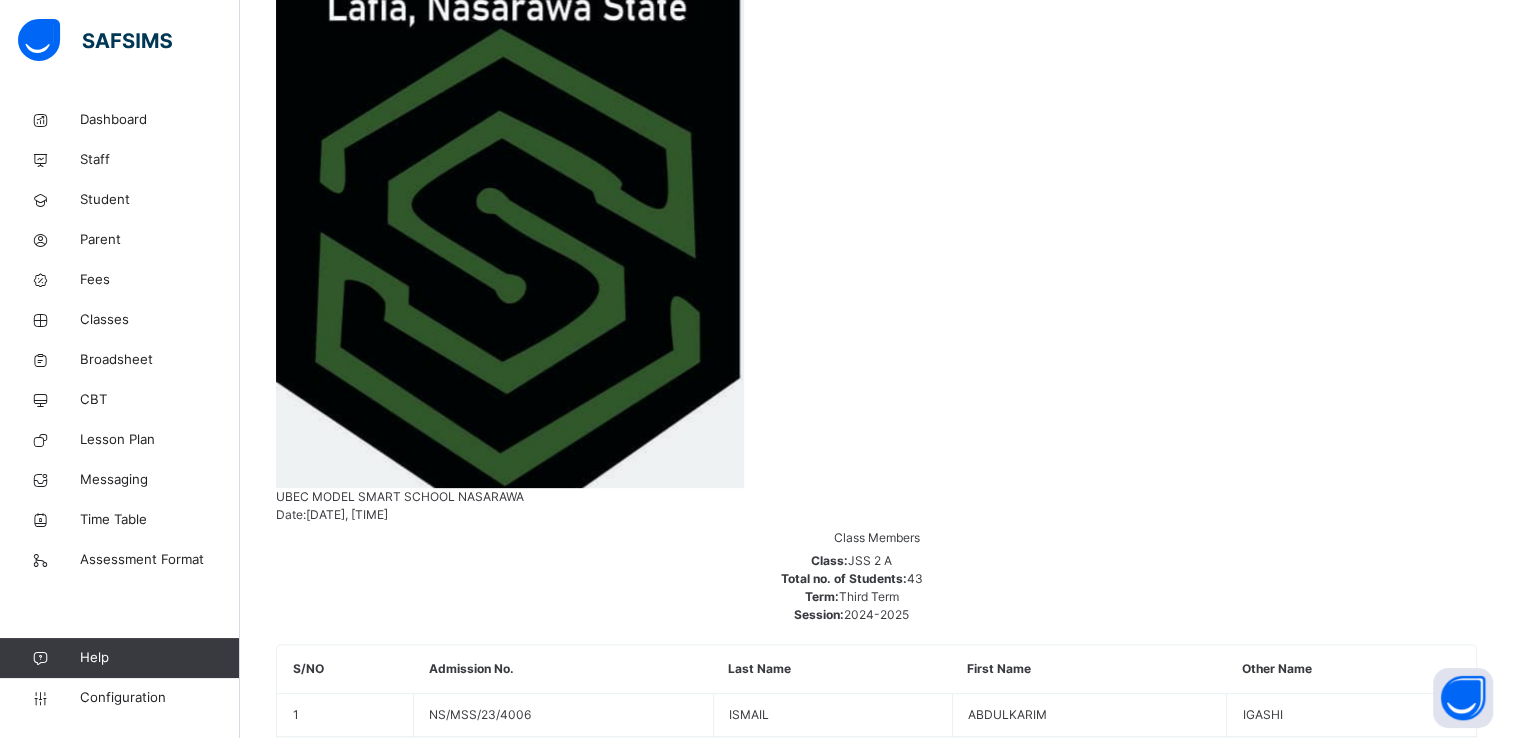scroll, scrollTop: 716, scrollLeft: 0, axis: vertical 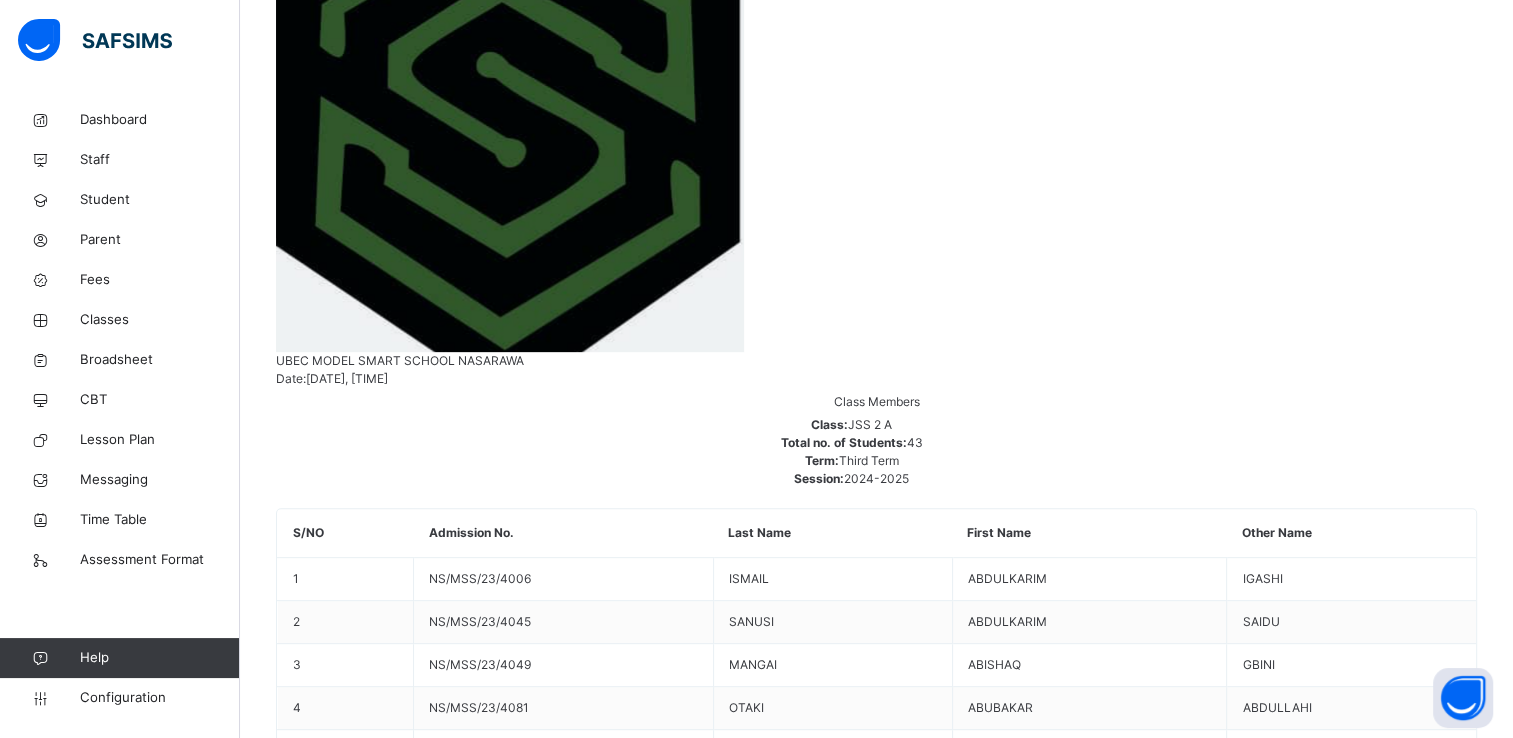 click on "NS/MSS/23/4036" at bounding box center [327, 8679] 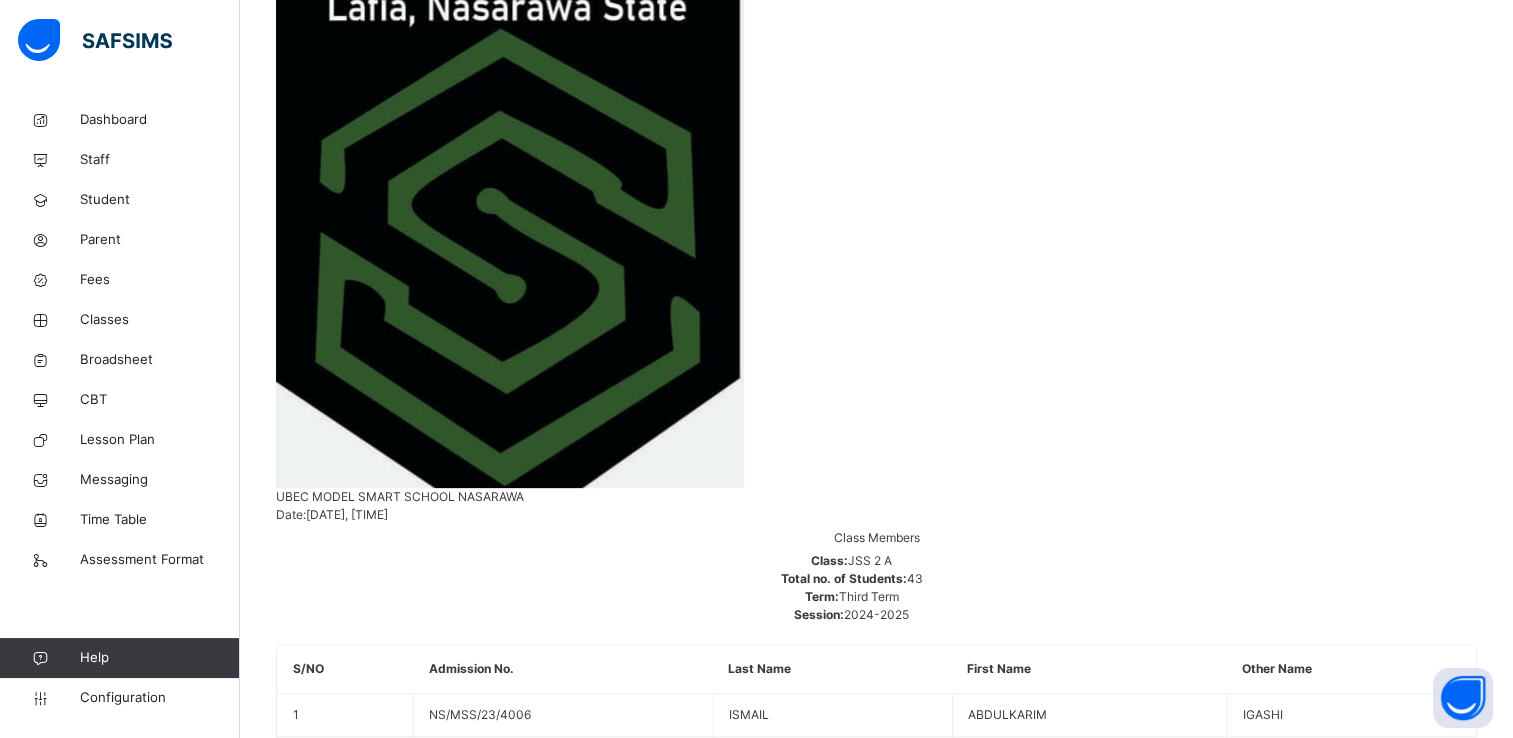 scroll, scrollTop: 716, scrollLeft: 0, axis: vertical 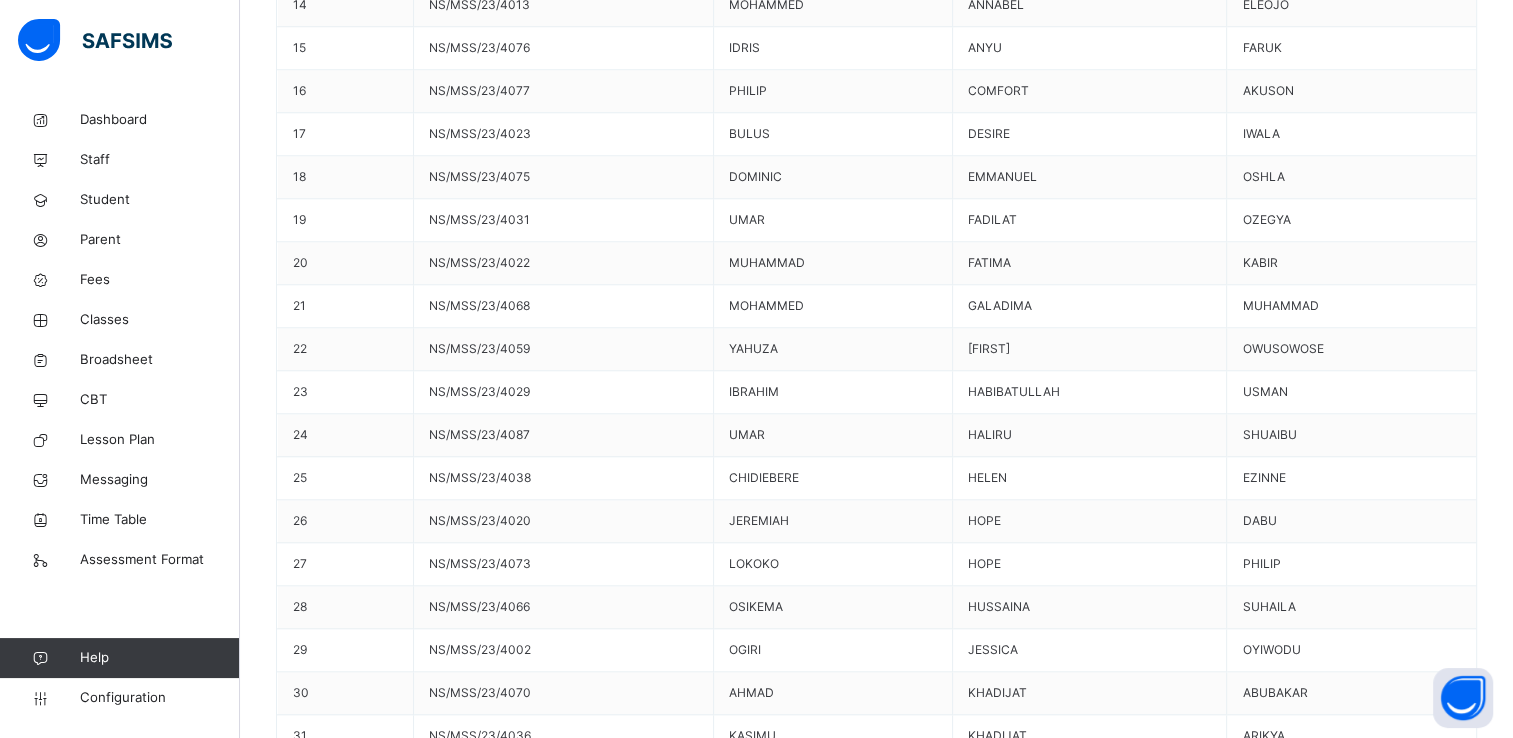 click on "Generate" at bounding box center (322, 9762) 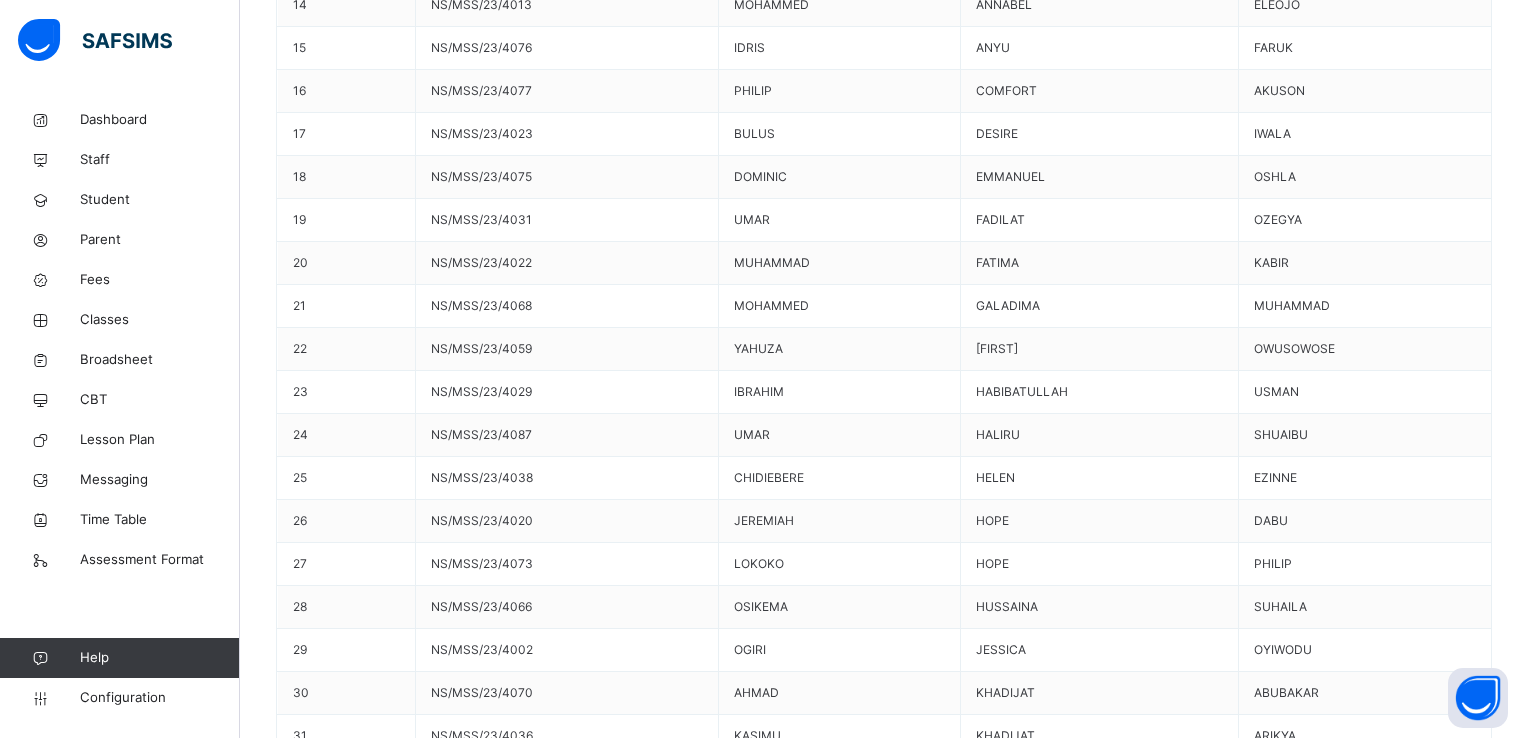 click on "Use this comment" at bounding box center (344, 10105) 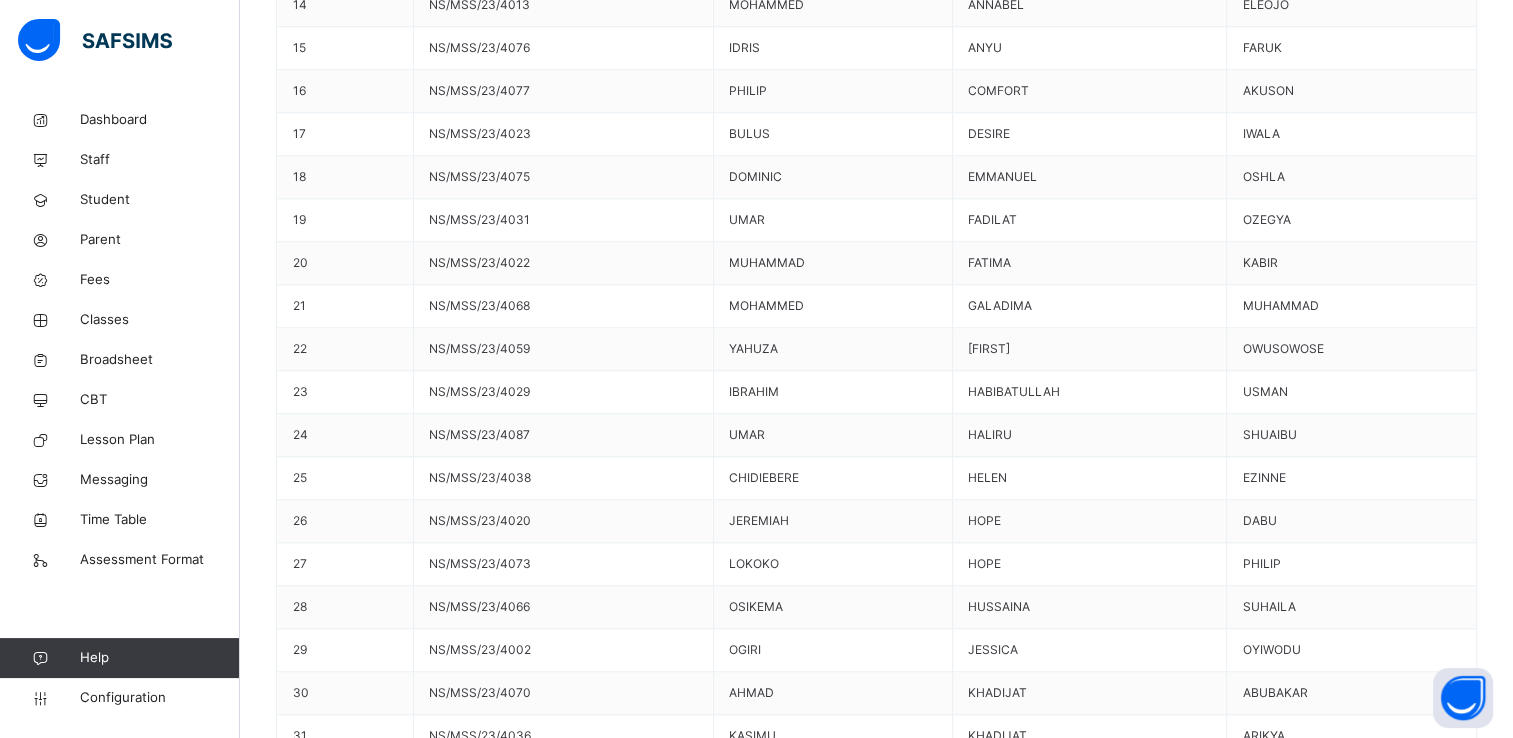 click on "Save Comment" at bounding box center (1419, 9904) 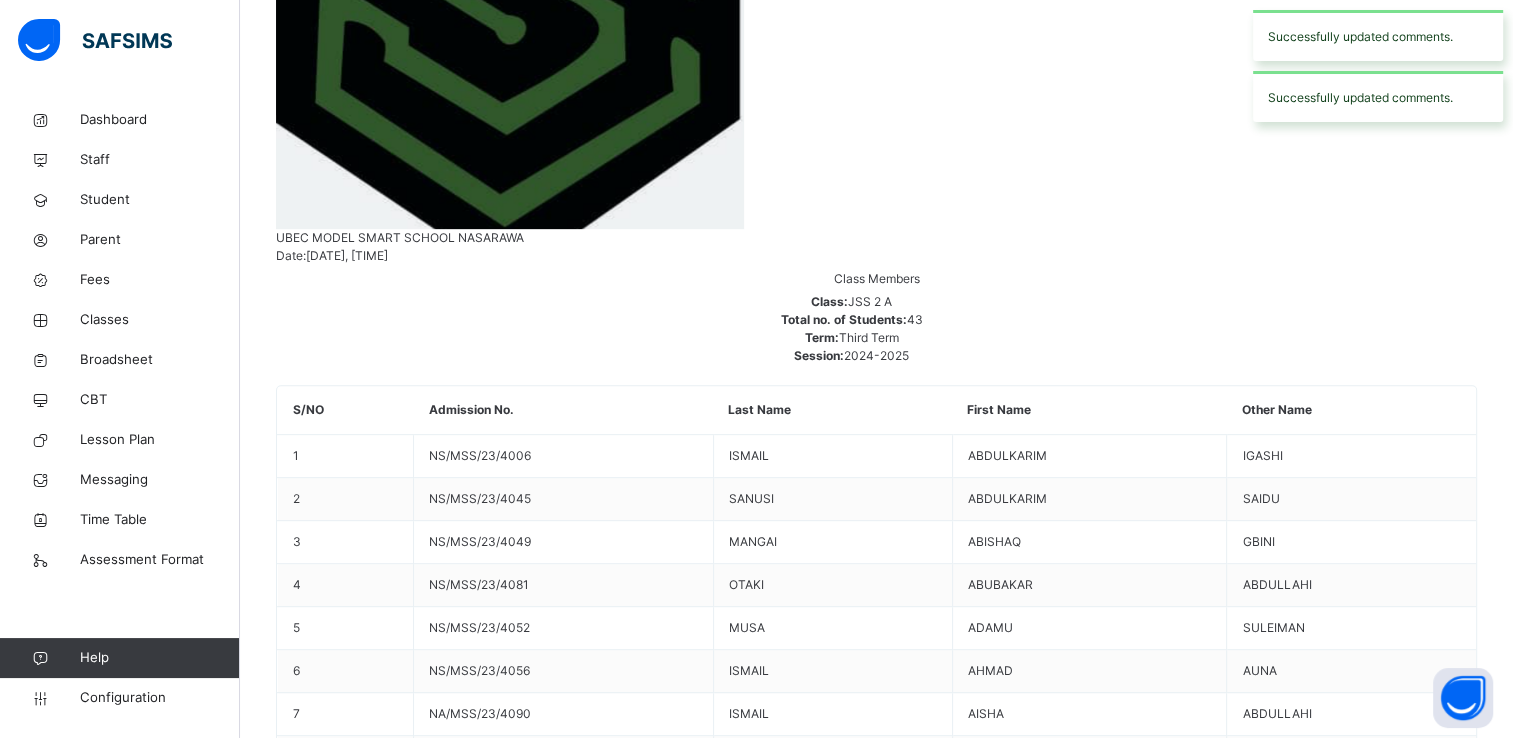 scroll, scrollTop: 848, scrollLeft: 0, axis: vertical 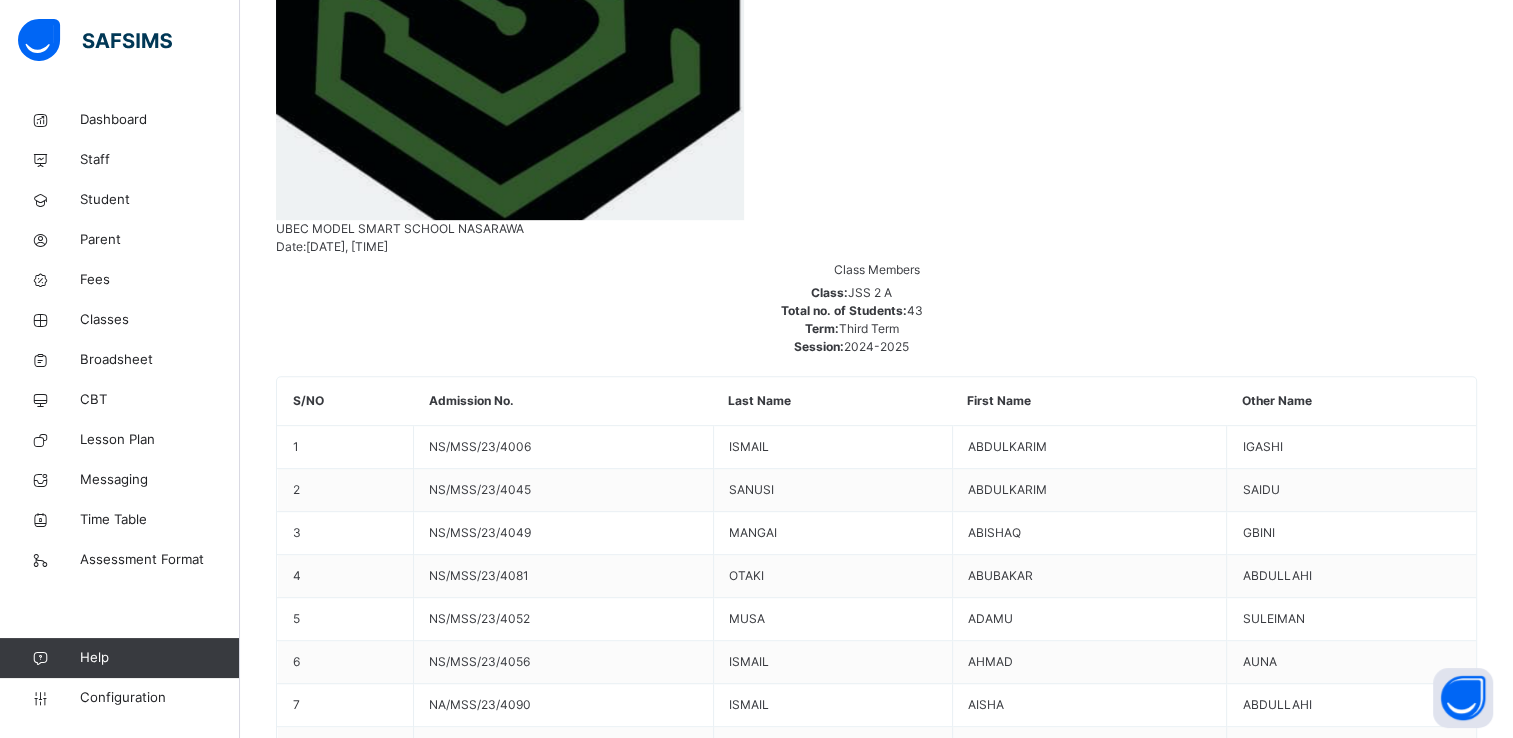 click on "[FIRST] [LAST] NS/MSS/23/4012" at bounding box center [876, 8591] 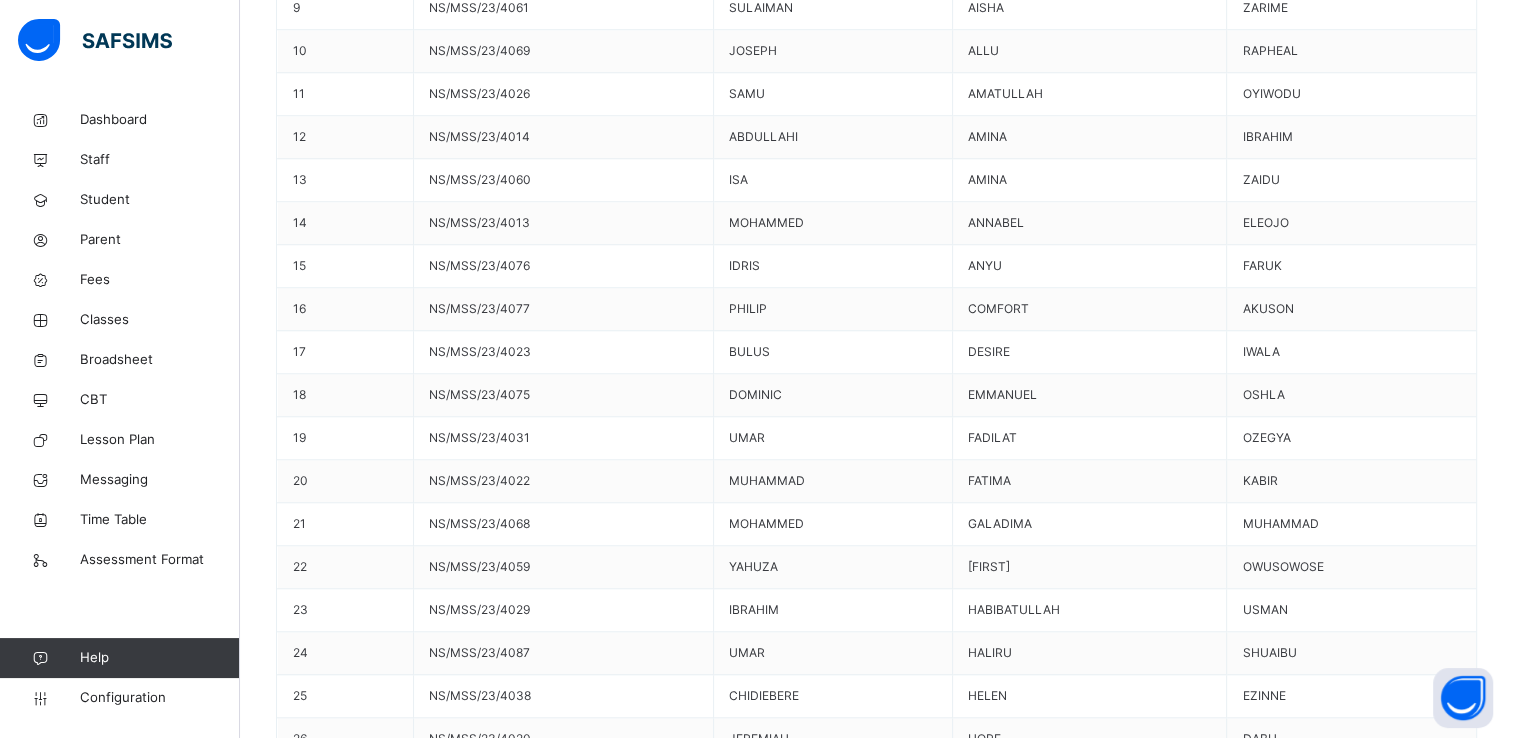 scroll, scrollTop: 1634, scrollLeft: 0, axis: vertical 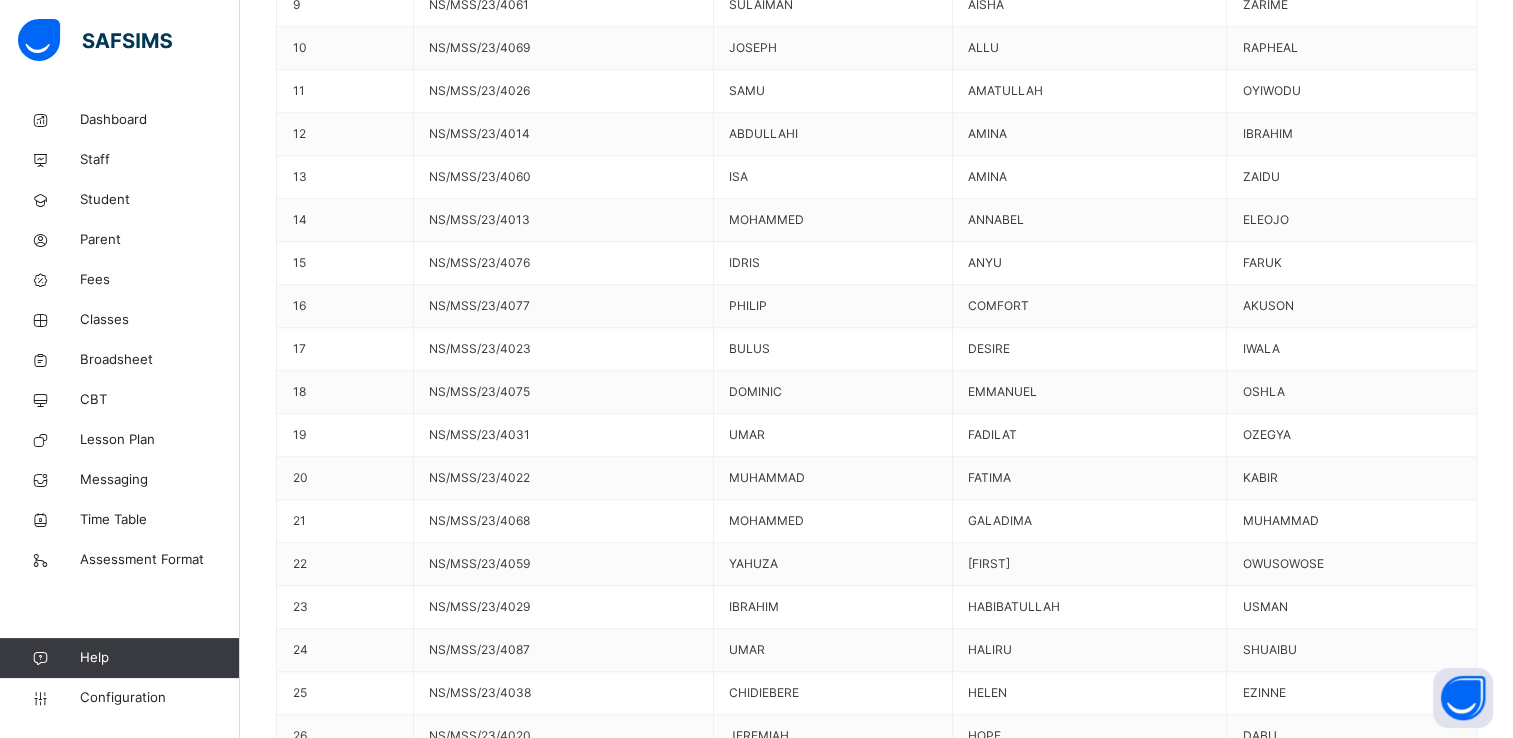click on "Back  / JSS 2 A JSS 2 A Junior Secondary School  Third Term 2024-2025 Class Members Subjects Results Skills Attendance Timetable Form Teacher Results More Options   43  Students in class Download Pdf Report Excel Report View subject profile Bulk upload Add Class Members UBEC MODEL SMART SCHOOL NASARAWA Date: [DATE], [TIME] Class Members Class:  JSS 2 A Total no. of Students:  43 Term:  Third Term Session:  2024-2025 S/NO Admission No. Last Name First Name Other Name 1 NS/MSS/23/4006 [LAST] [FIRST] [LAST] 2 NS/MSS/23/4045 [LAST] [FIRST] [LAST] 3 NS/MSS/23/4049 [LAST] [FIRST] [LAST] 4 NS/MSS/23/4081 [LAST] [FIRST] [LAST] 5 NS/MSS/23/4052 [LAST] [FIRST] [LAST] 6 NS/MSS/23/4056 [LAST] [FIRST] [LAST] 7 NA/MSS/23/4090 [LAST] [FIRST] [LAST] 8 NS/MSS/23/4030 [LAST] [FIRST] [LAST] 9 NS/MSS/23/4061 [LAST] [FIRST] [LAST] 10 NS/MSS/23/4069 [LAST] [FIRST] [LAST] 11 NS/MSS/23/4026 [LAST] [FIRST] [LAST] 12 NS/MSS/23/4014 [LAST] [FIRST] [LAST] 13 NS/MSS/23/4060 [LAST] [FIRST] [LAST] 14 NS/MSS/23/4013 [LAST] [FIRST]" at bounding box center [876, 7839] 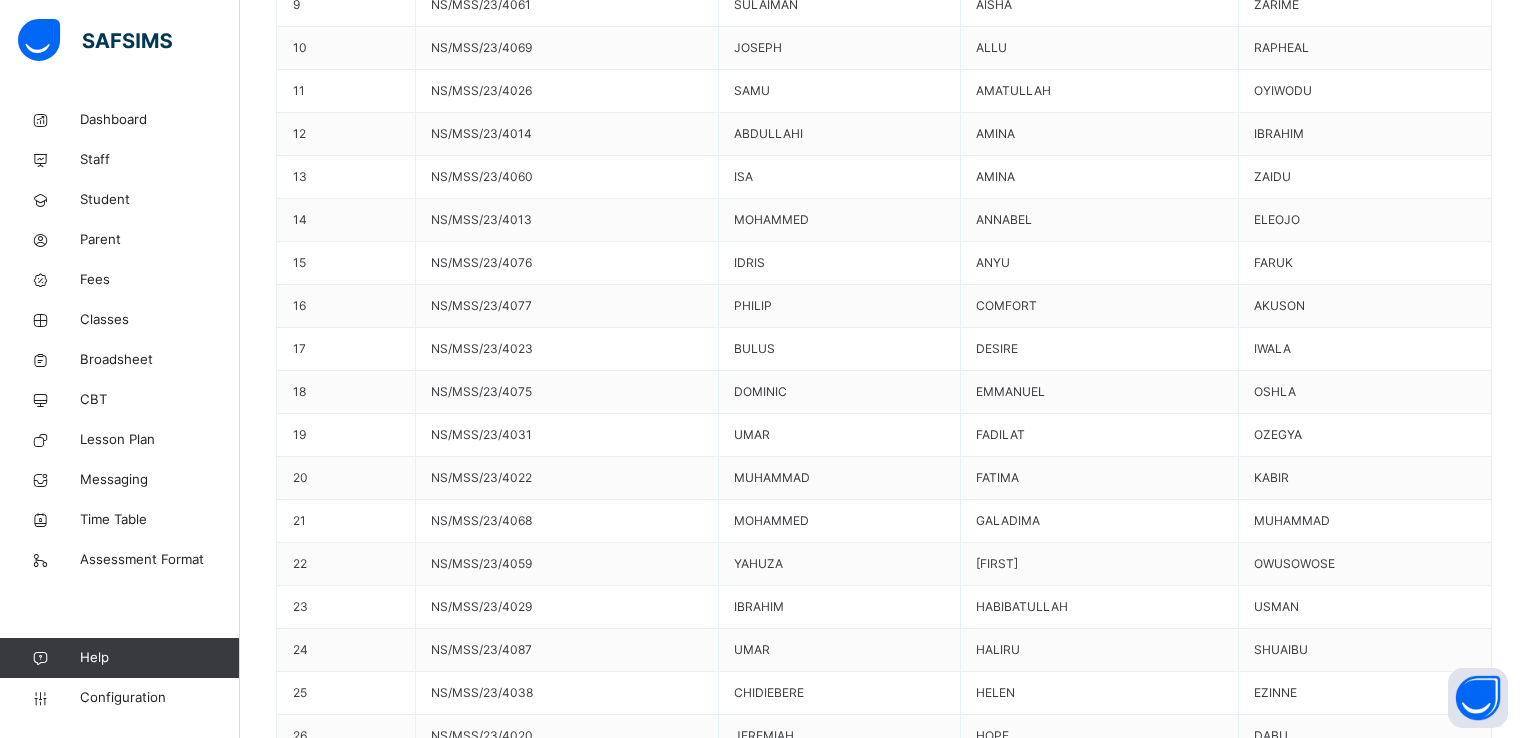click on "Use this comment" at bounding box center (344, 10309) 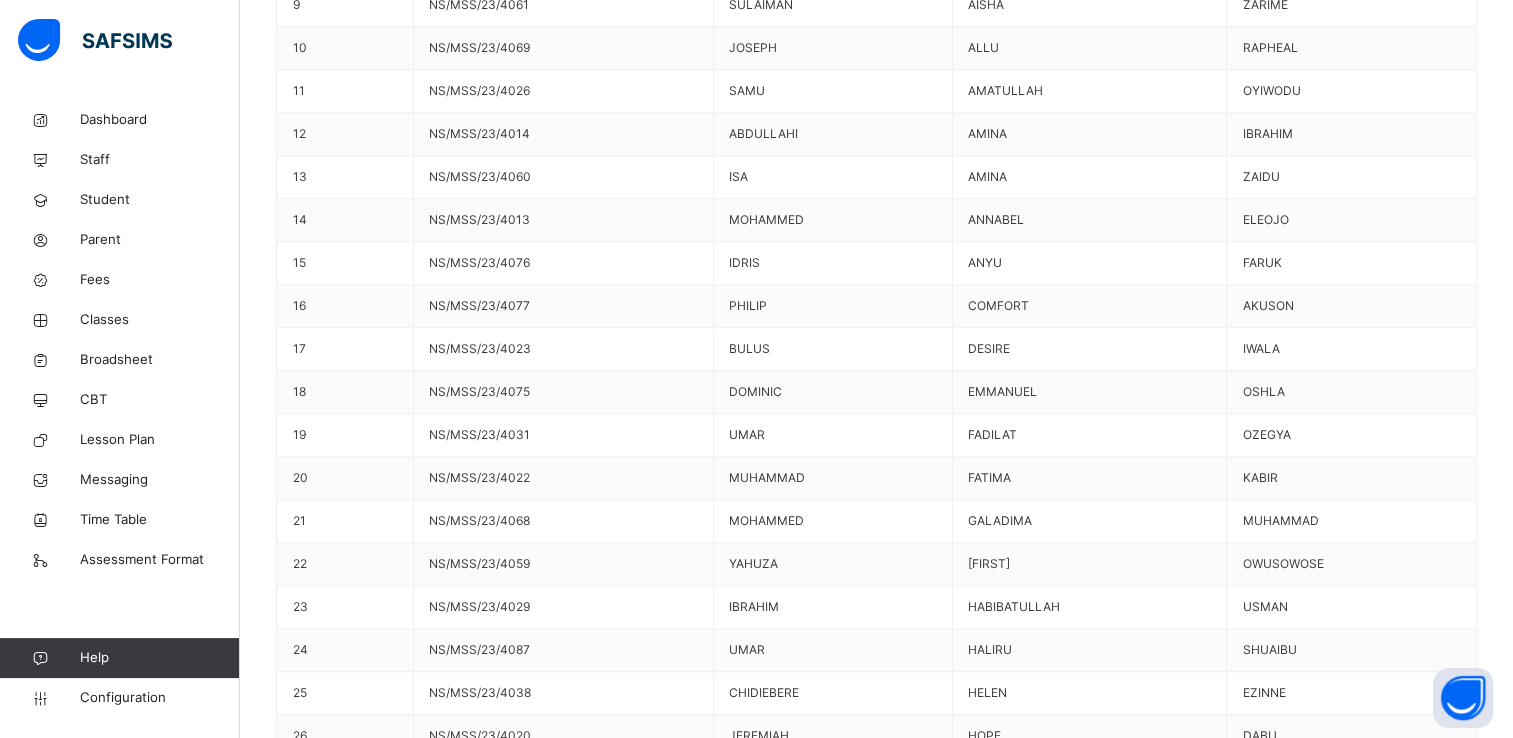 scroll, scrollTop: 33, scrollLeft: 0, axis: vertical 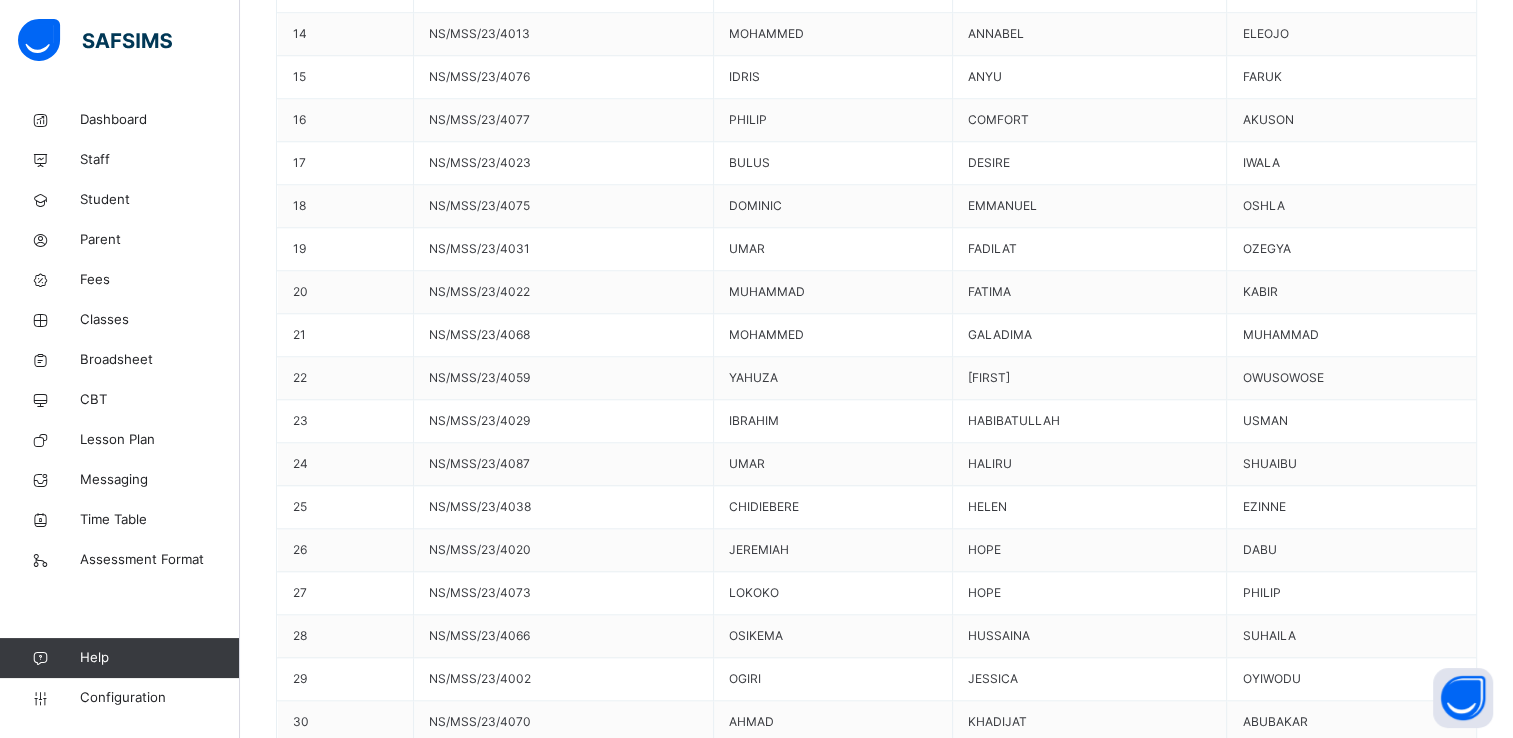 type on "**********" 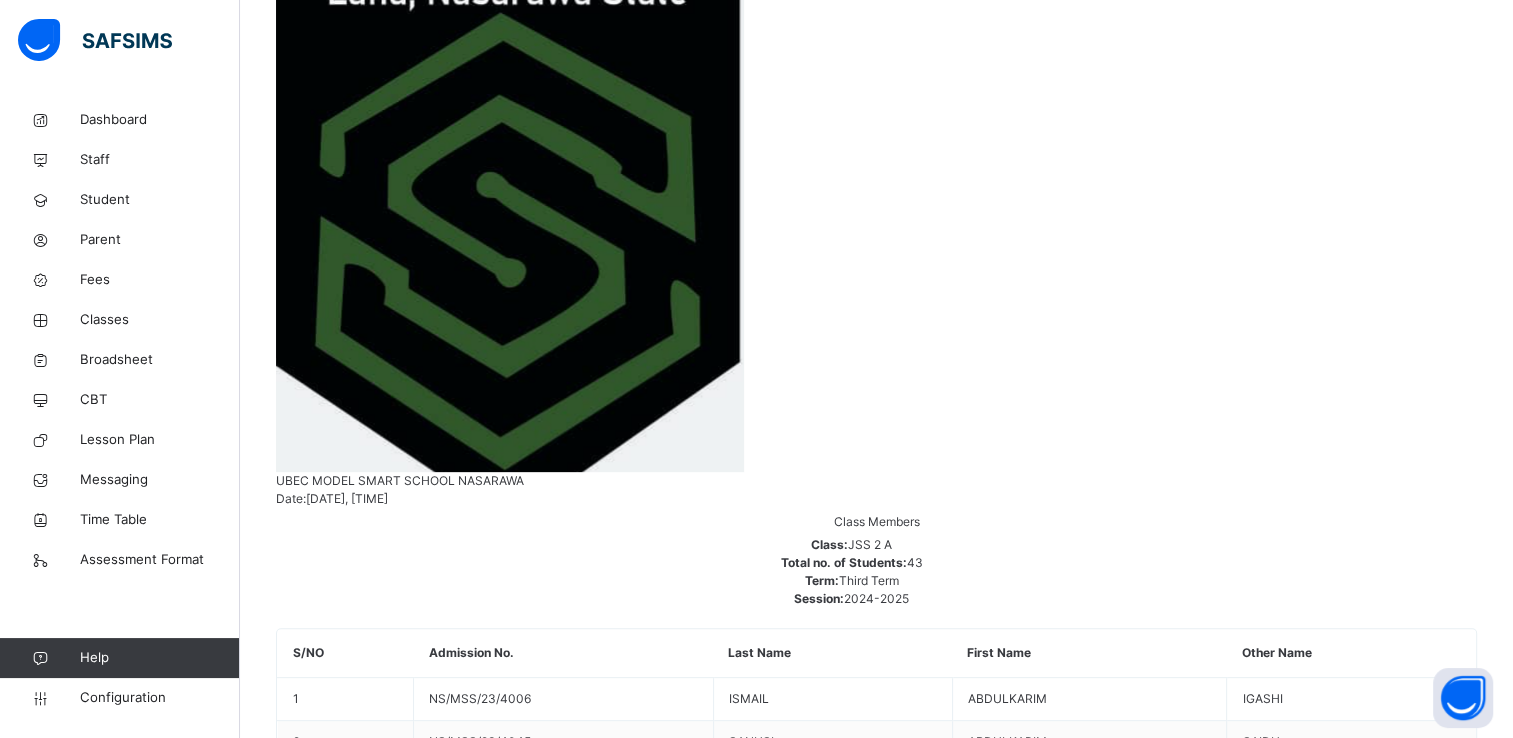 scroll, scrollTop: 606, scrollLeft: 0, axis: vertical 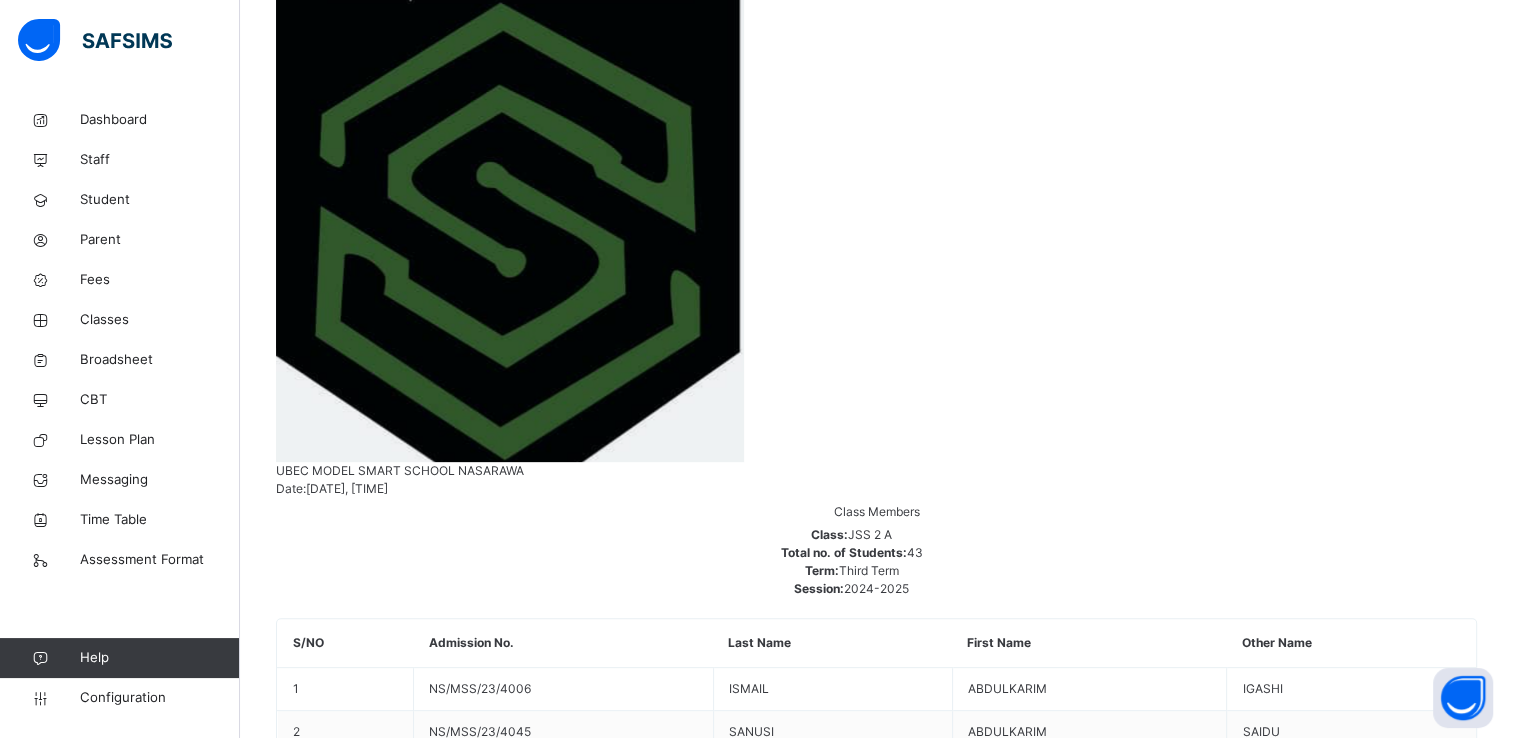 click on "[FIRST] [LAST]" at bounding box center [876, 8907] 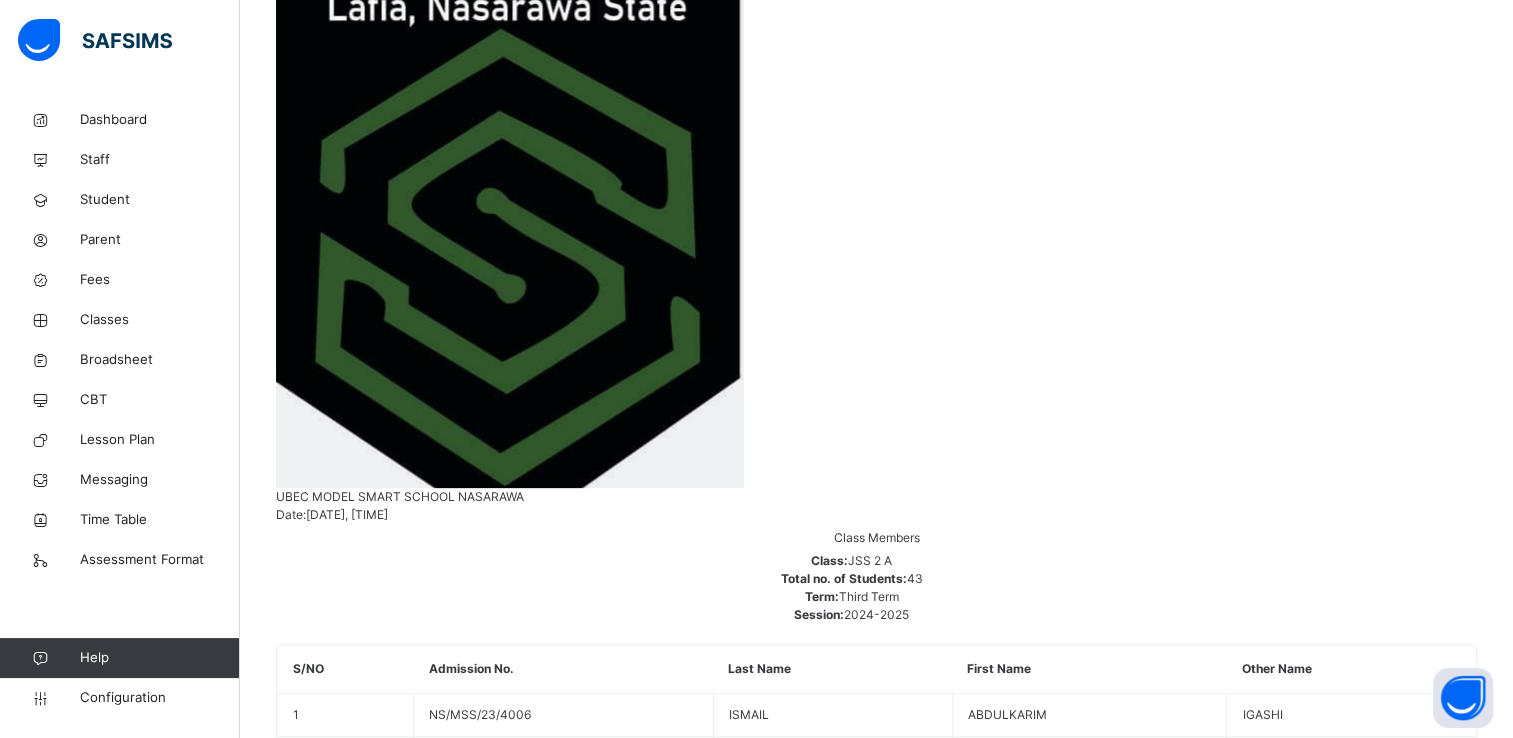 scroll, scrollTop: 606, scrollLeft: 0, axis: vertical 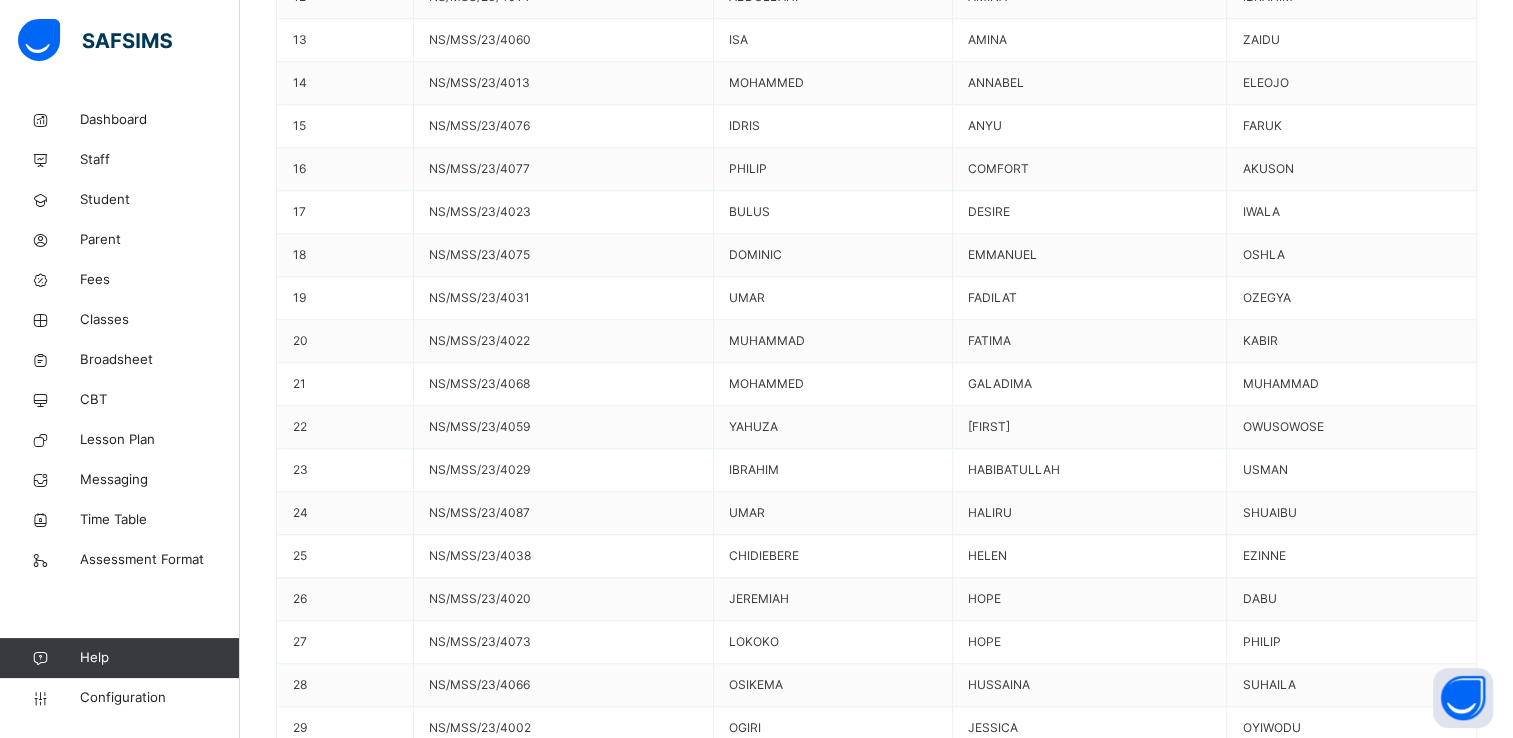 click on "Generate" at bounding box center [322, 9801] 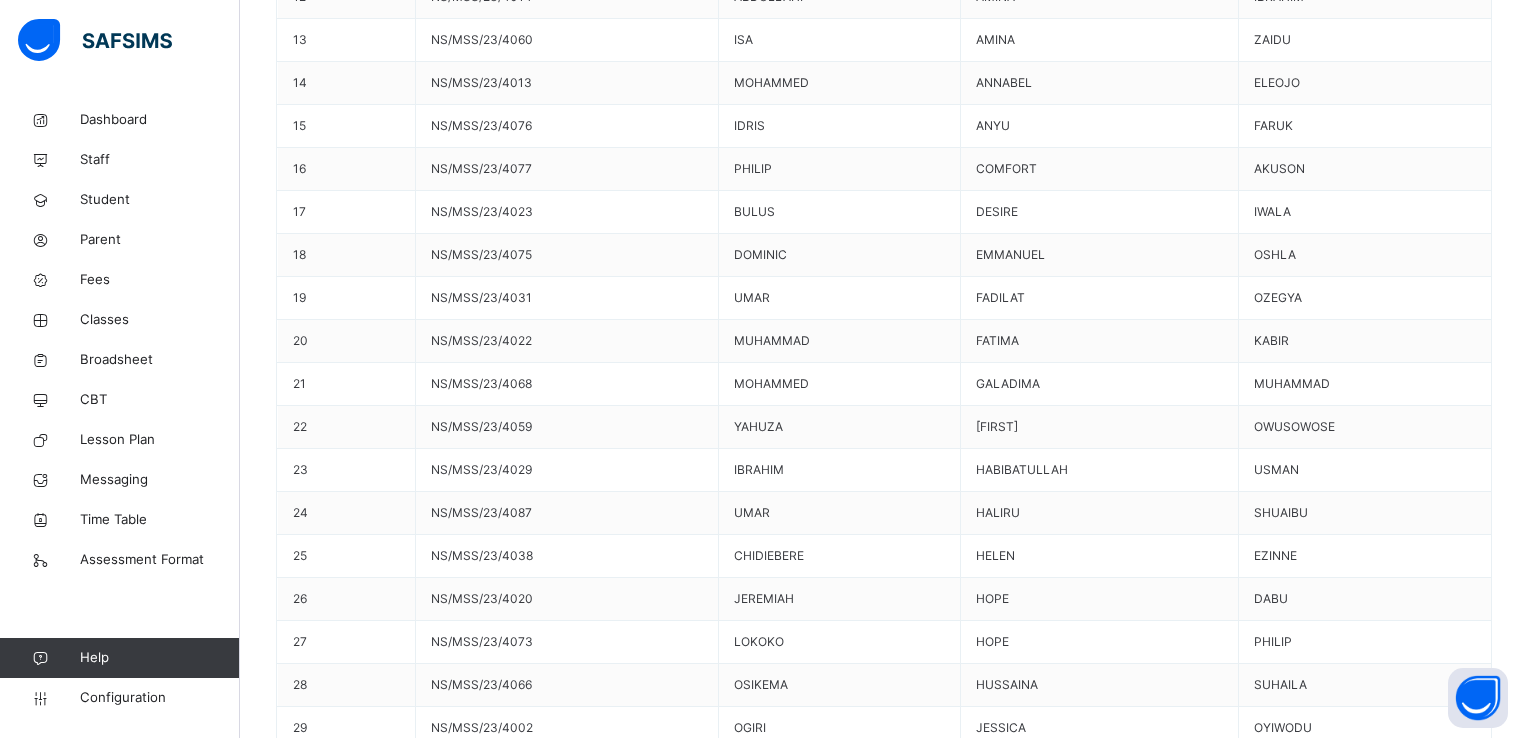 click on "Use this comment" at bounding box center (344, 10143) 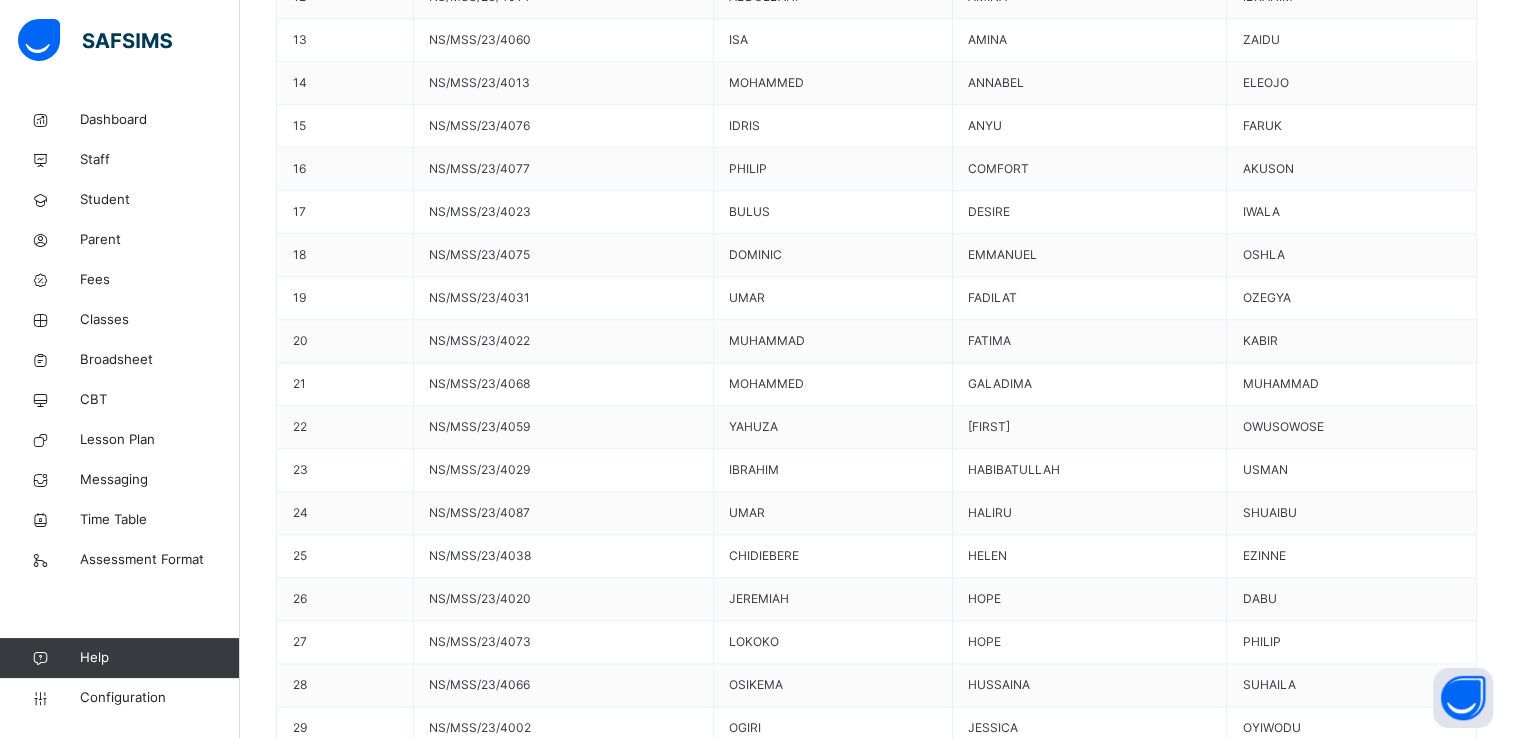 scroll, scrollTop: 33, scrollLeft: 0, axis: vertical 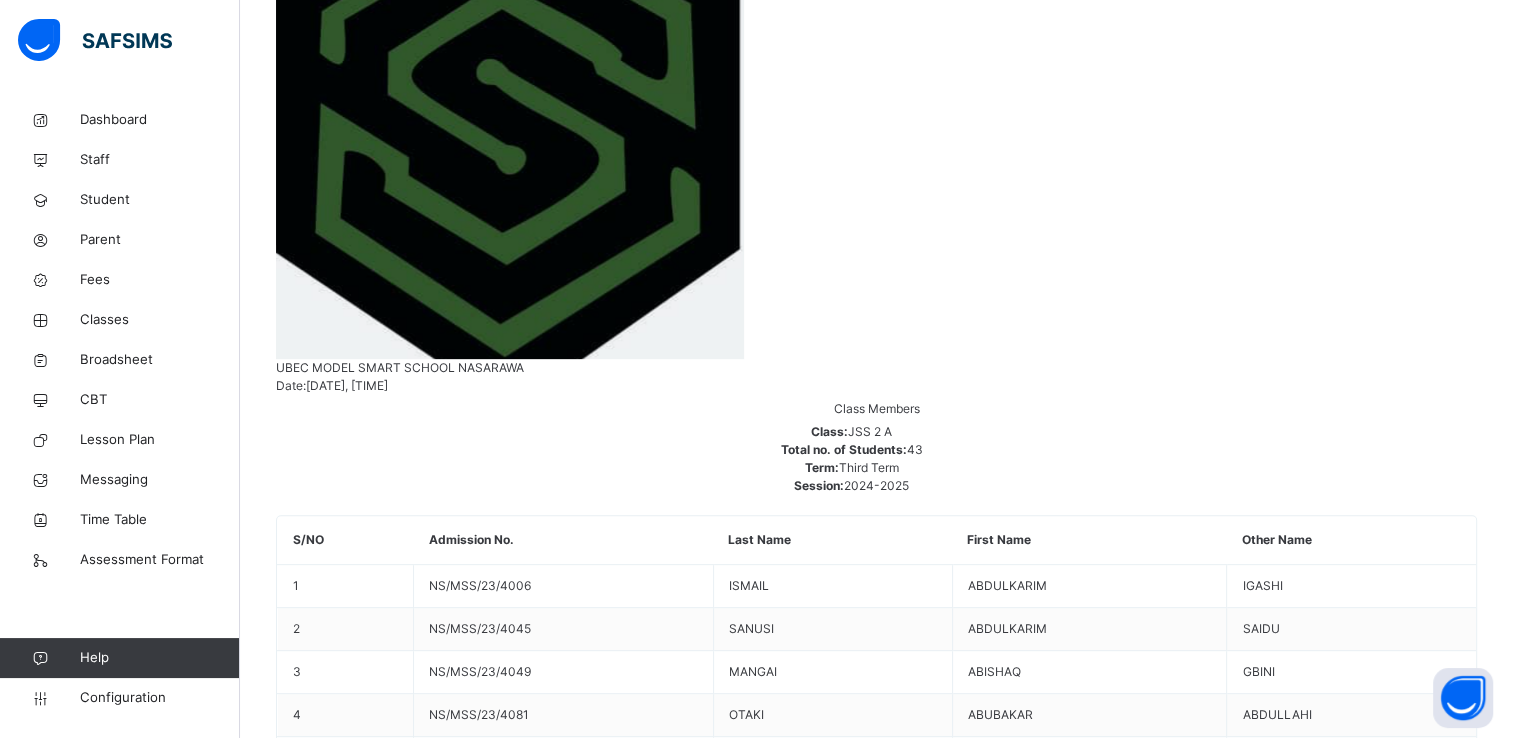 click on "[FIRST] [LAST] [LAST]" at bounding box center (876, 8880) 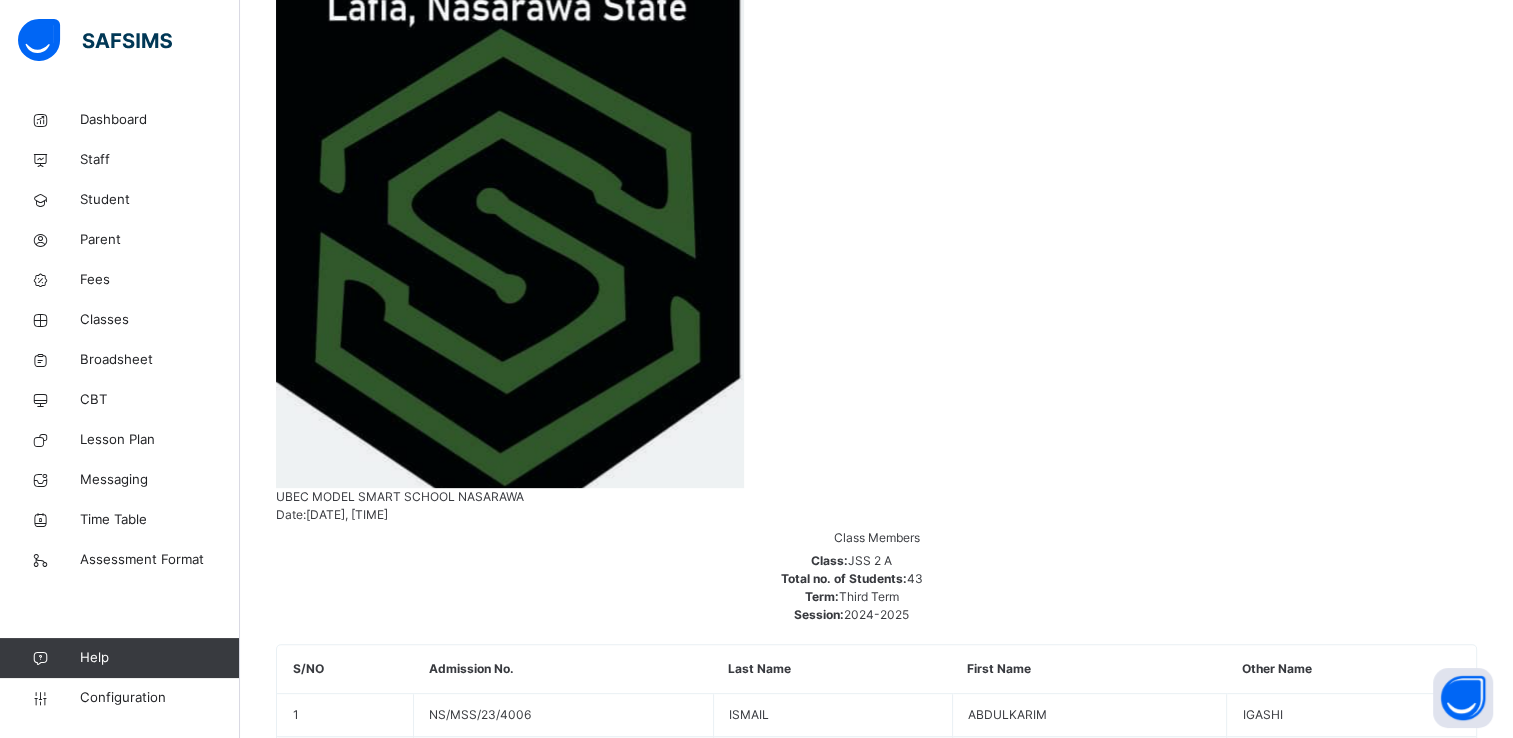 scroll, scrollTop: 709, scrollLeft: 0, axis: vertical 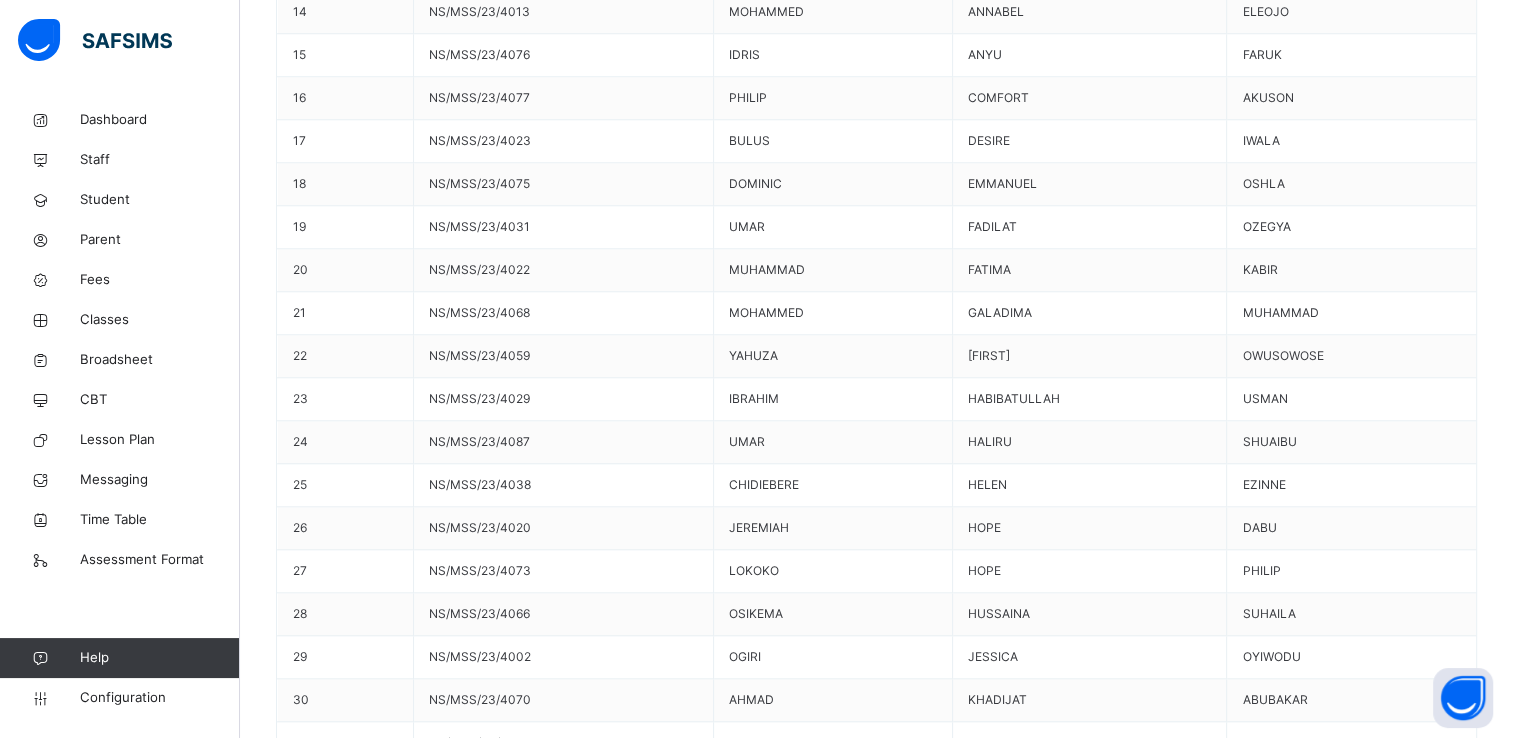 click on "Generate" at bounding box center (322, 9773) 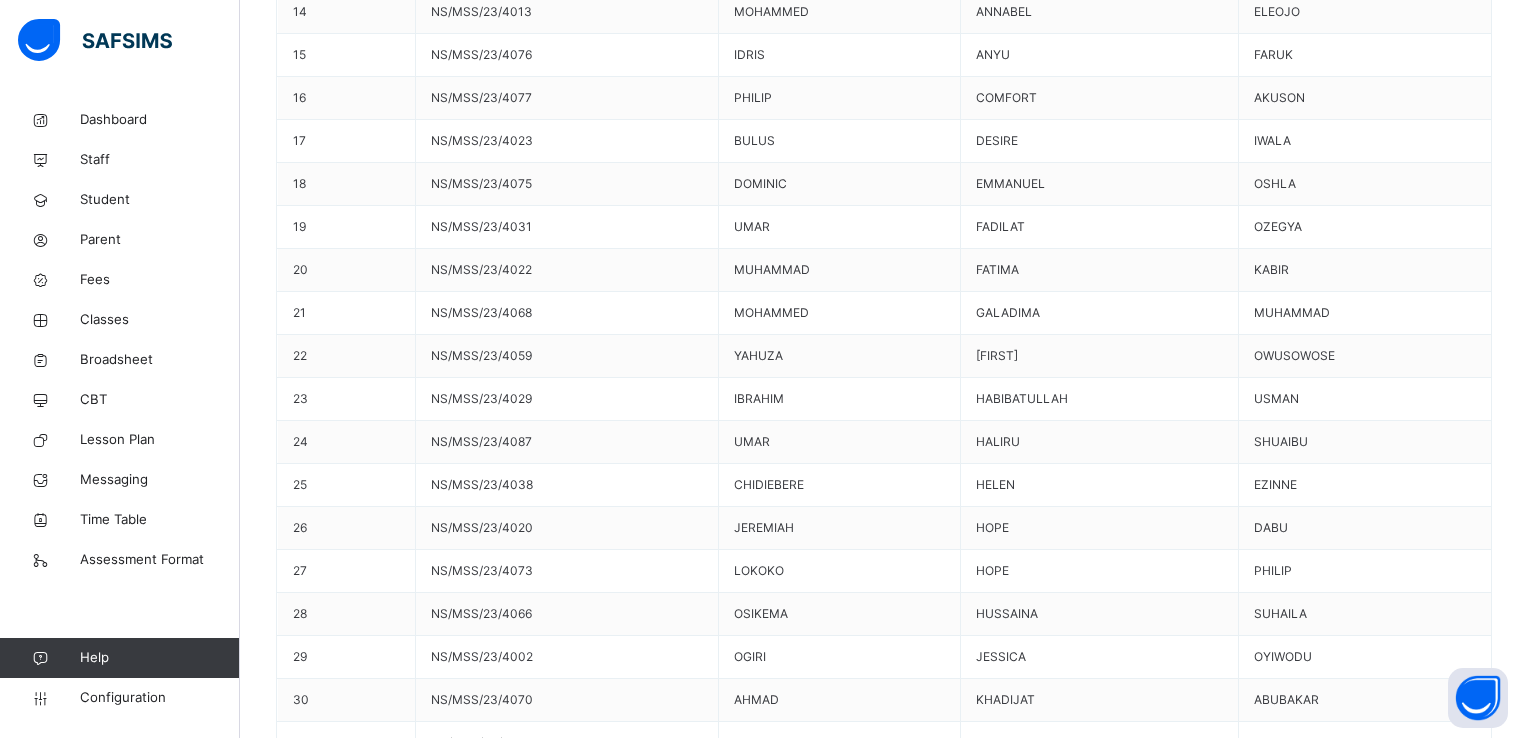 click on "Use this comment" at bounding box center [344, 10115] 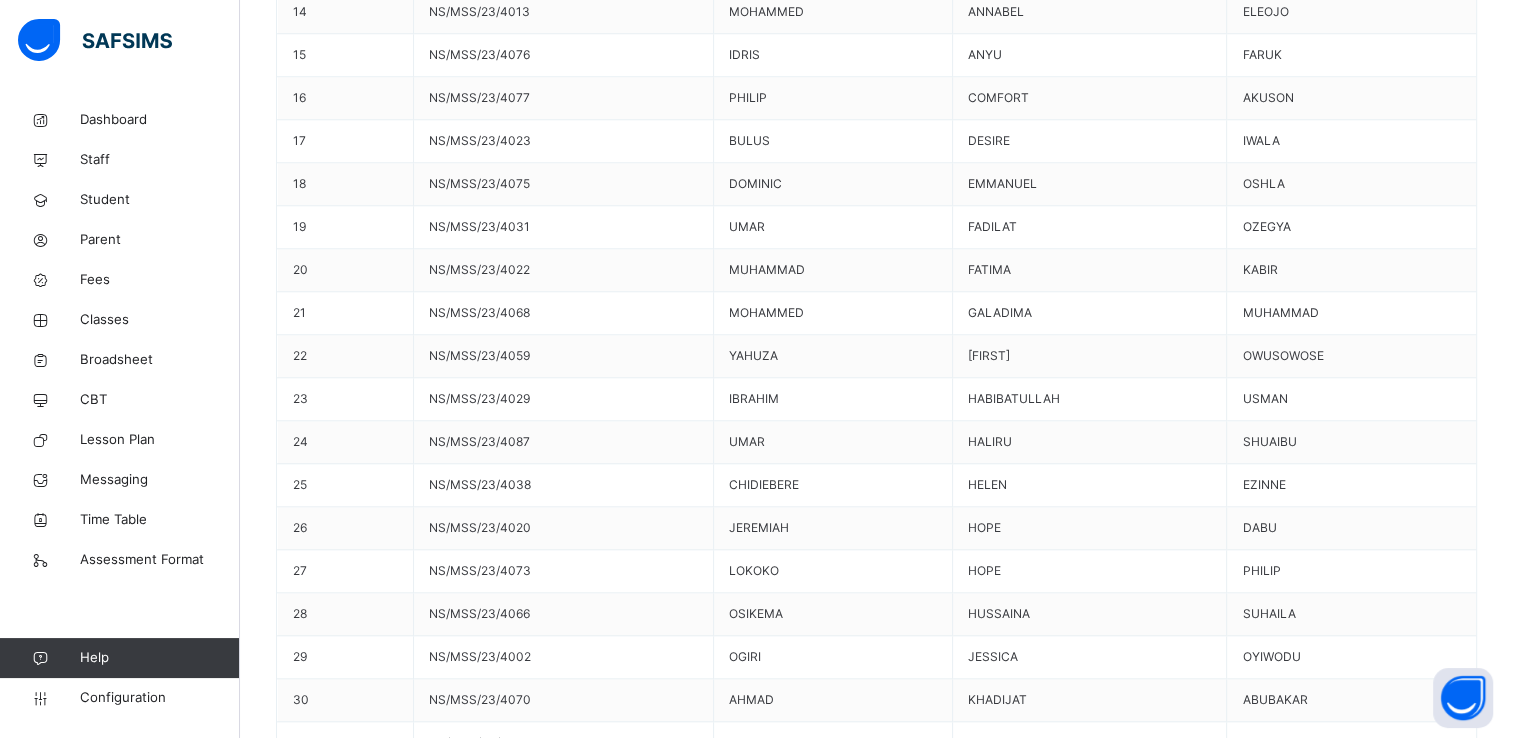 scroll, scrollTop: 40, scrollLeft: 0, axis: vertical 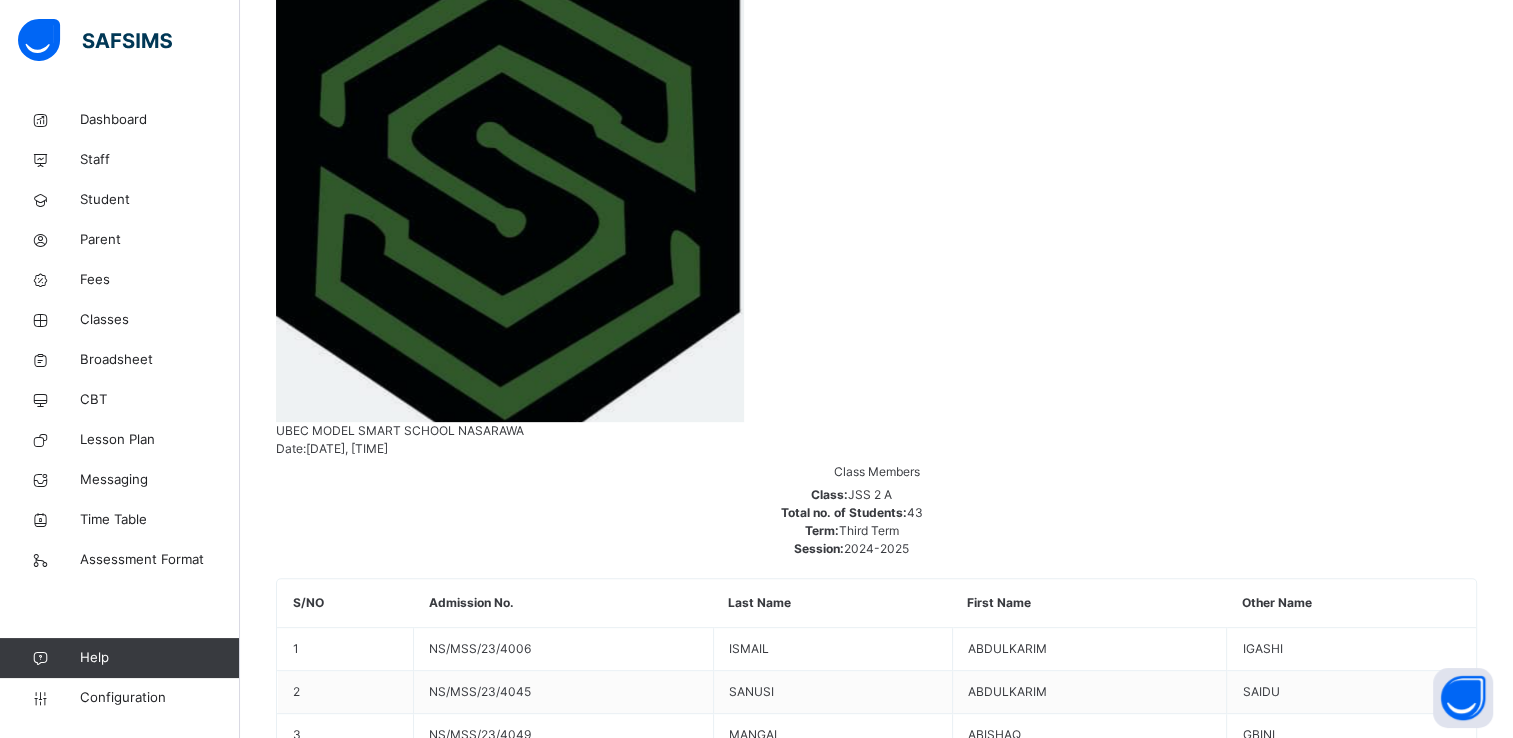 click on "[FIRST] [LAST] [LAST]" at bounding box center (876, 9014) 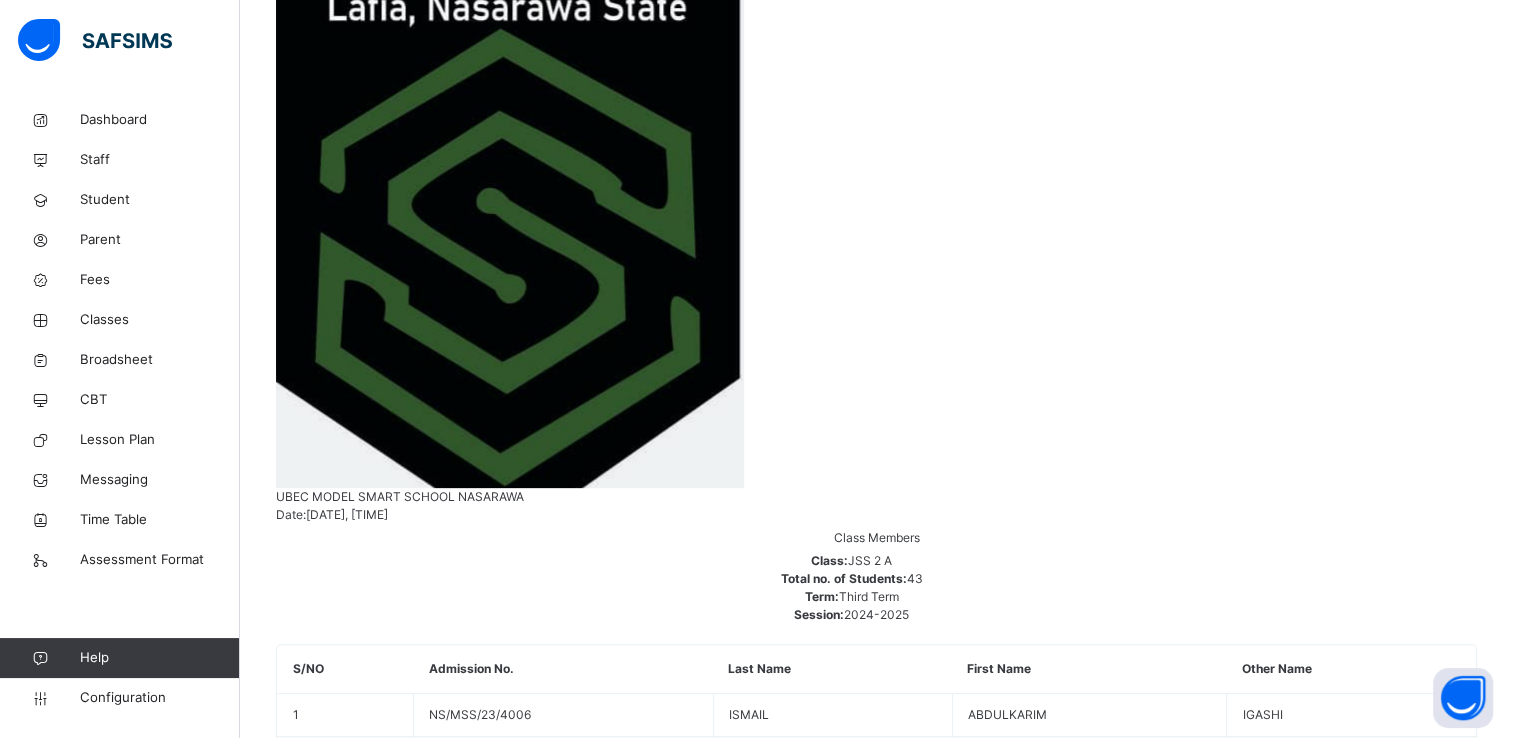 scroll, scrollTop: 646, scrollLeft: 0, axis: vertical 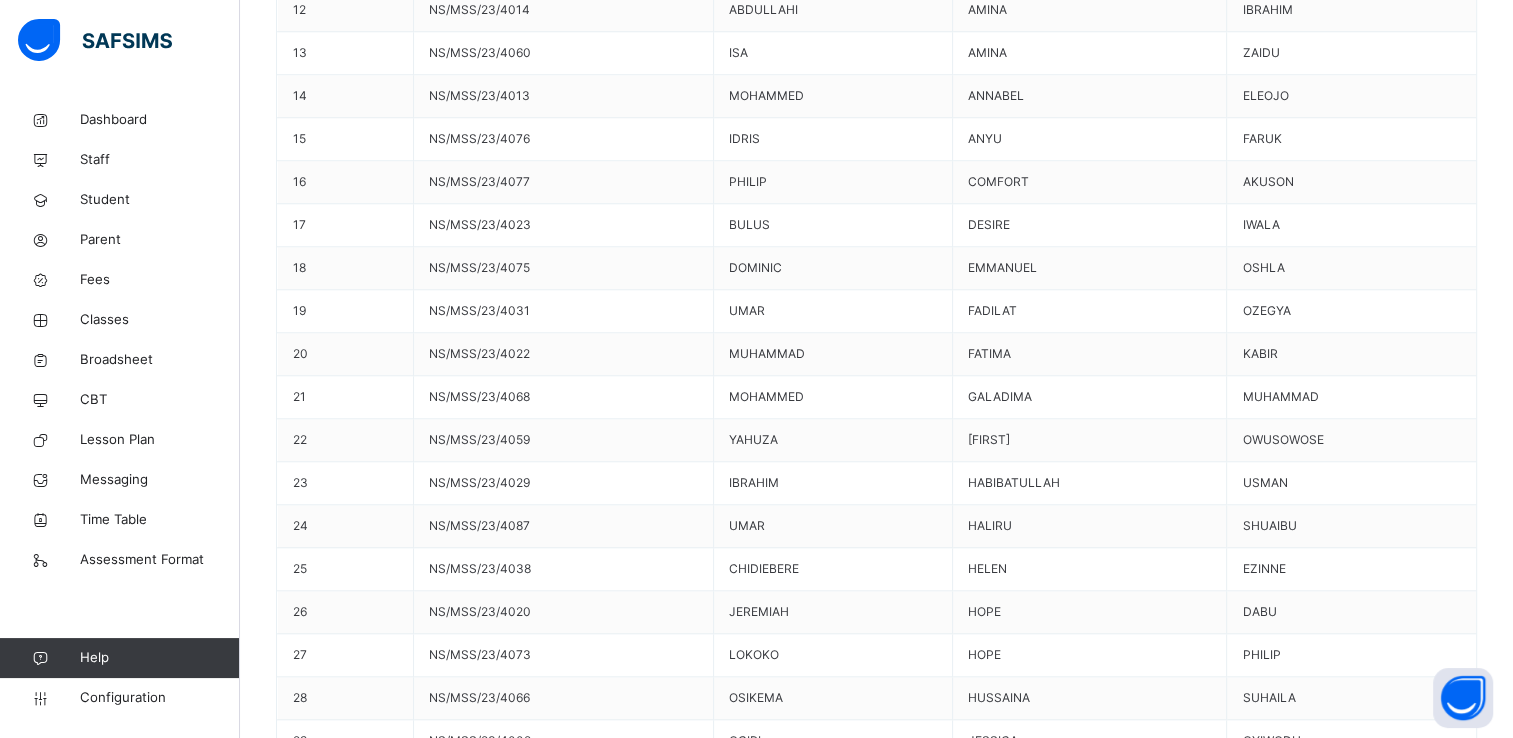 click on "Generate" at bounding box center (876, 9832) 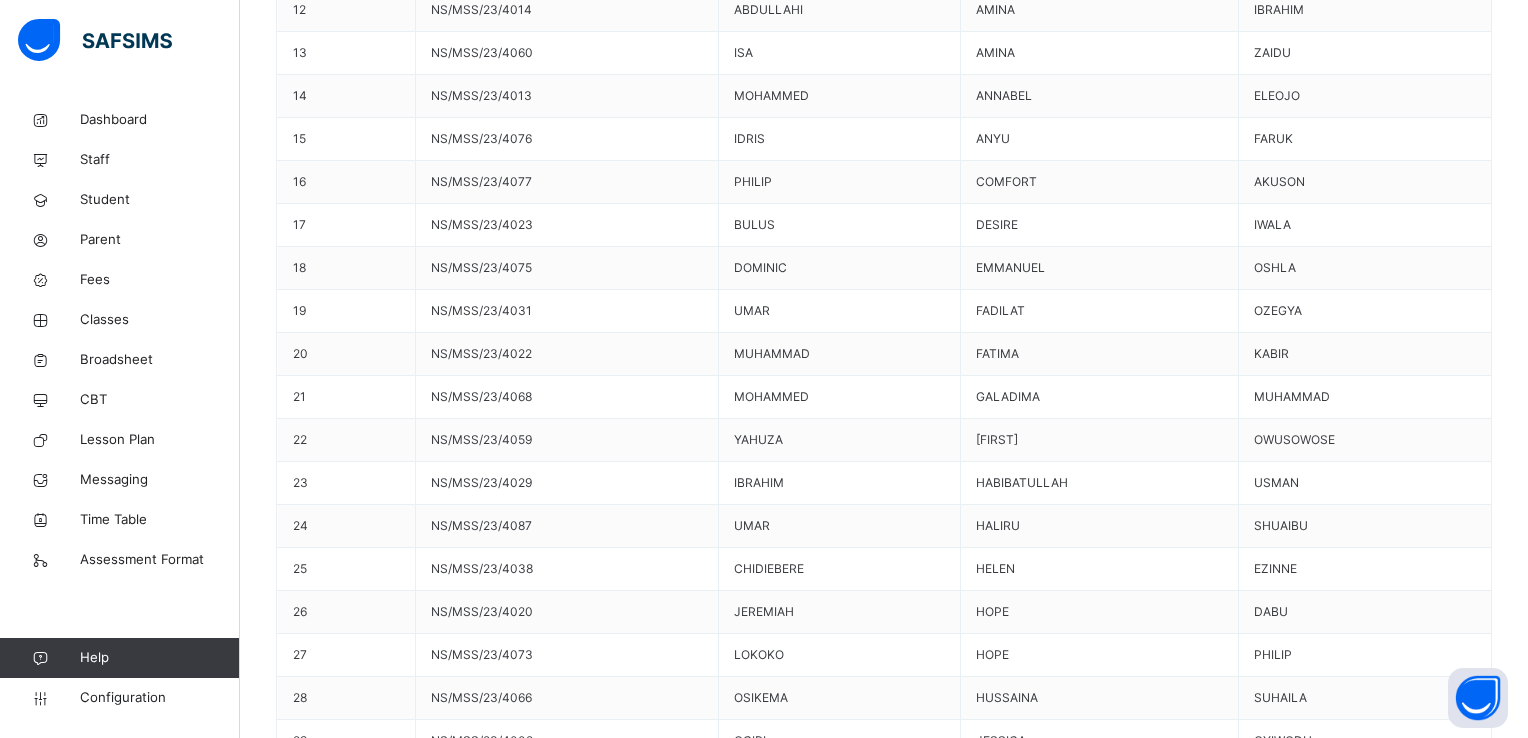 click on "×   Head Teacher ’s Comment Generate and see in full the comment developed by the AI with an option to regenerate the comment MS [FIRST] [LAST] [LAST] NS/MSS/23/4074 Final Average 70.93 Final Grade A Sims Bot Dear Guardian,
[FIRST] is performing excellently, ranking 6th out of 42 students. His strengths lie in ICT, CRS, and Civic Education. To support growth, encourage consistent study habits and participation in extracurricular activities.
Best regards,
Class Teacher   Regenerate     Use this comment" at bounding box center [884, 10029] 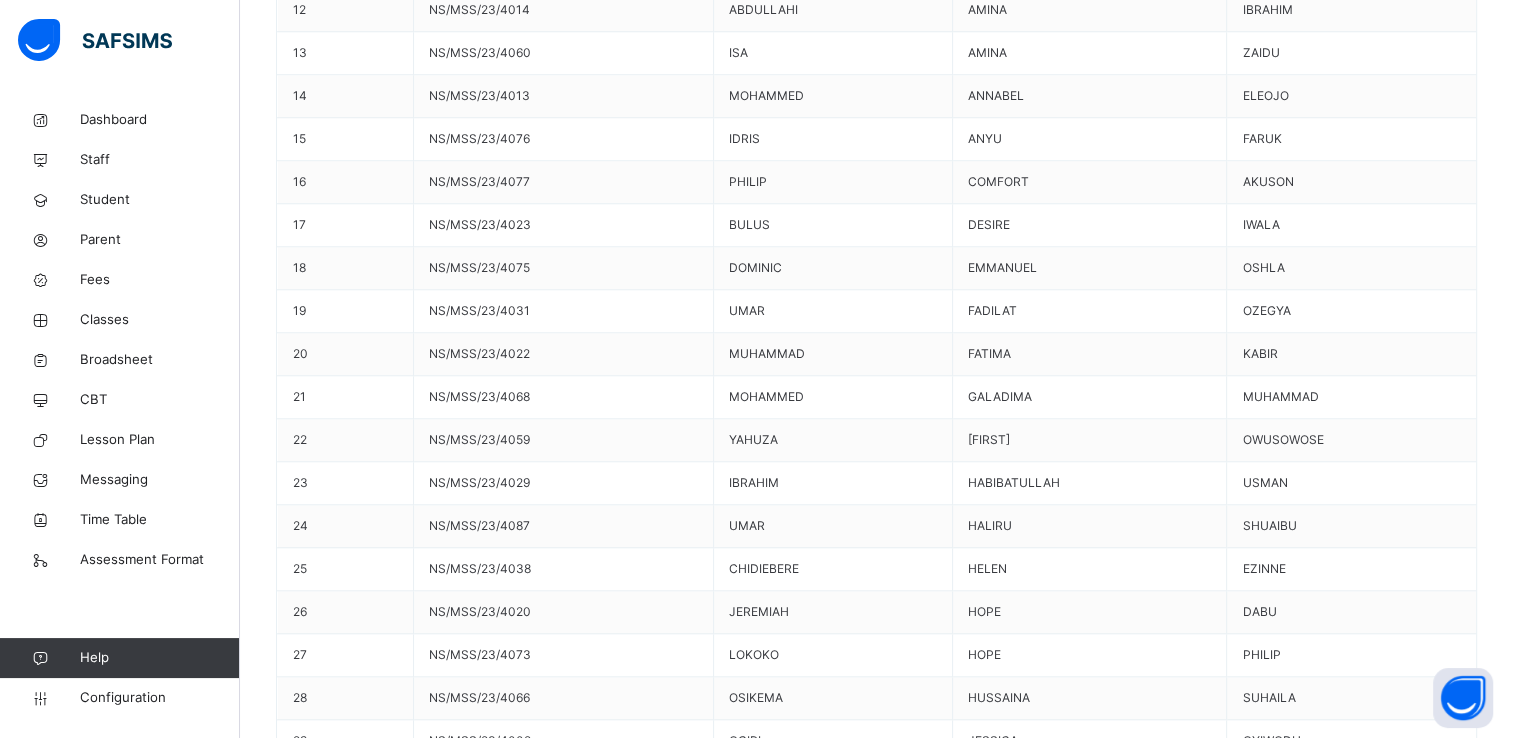scroll, scrollTop: 33, scrollLeft: 0, axis: vertical 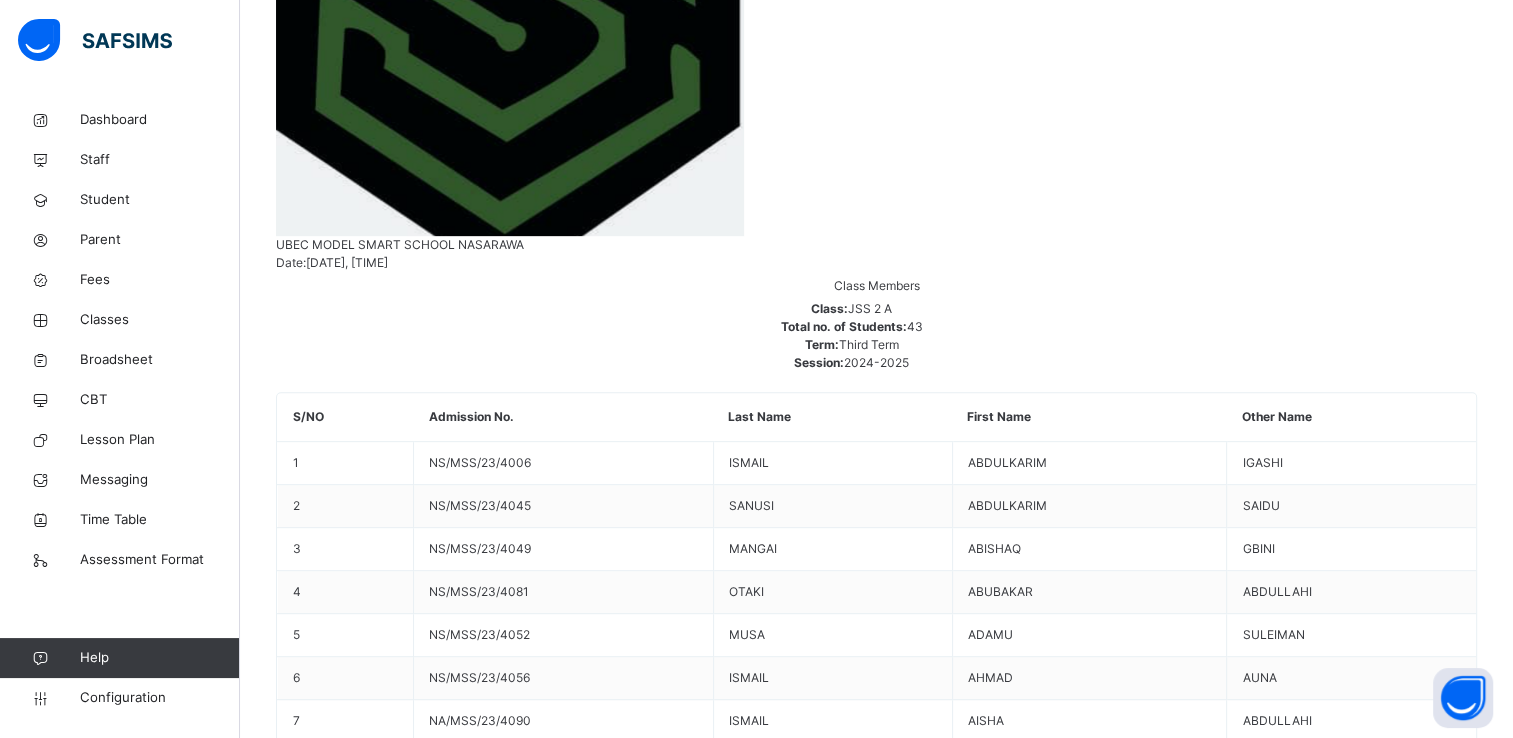 click on "[FIRST] [LAST]" at bounding box center (876, 8901) 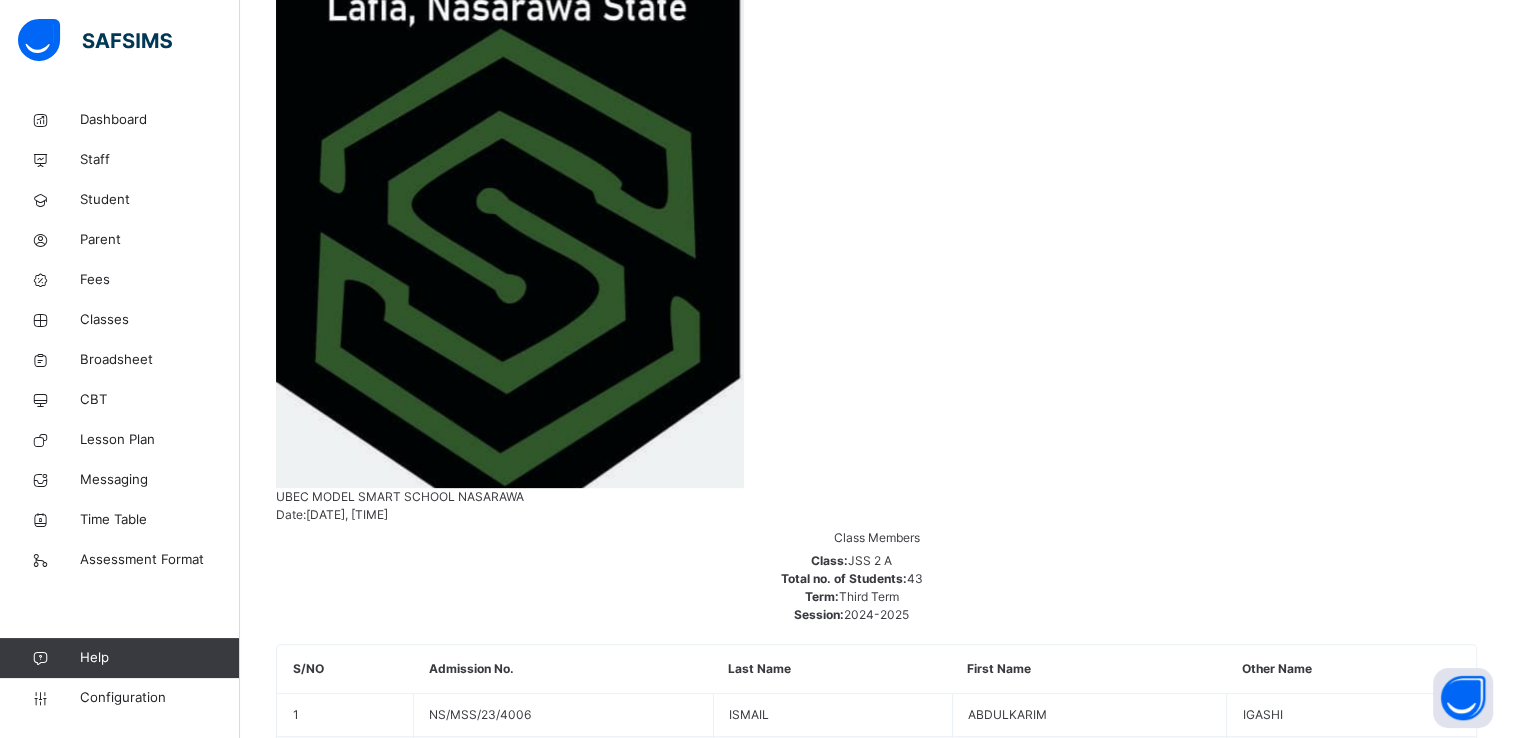 scroll, scrollTop: 832, scrollLeft: 0, axis: vertical 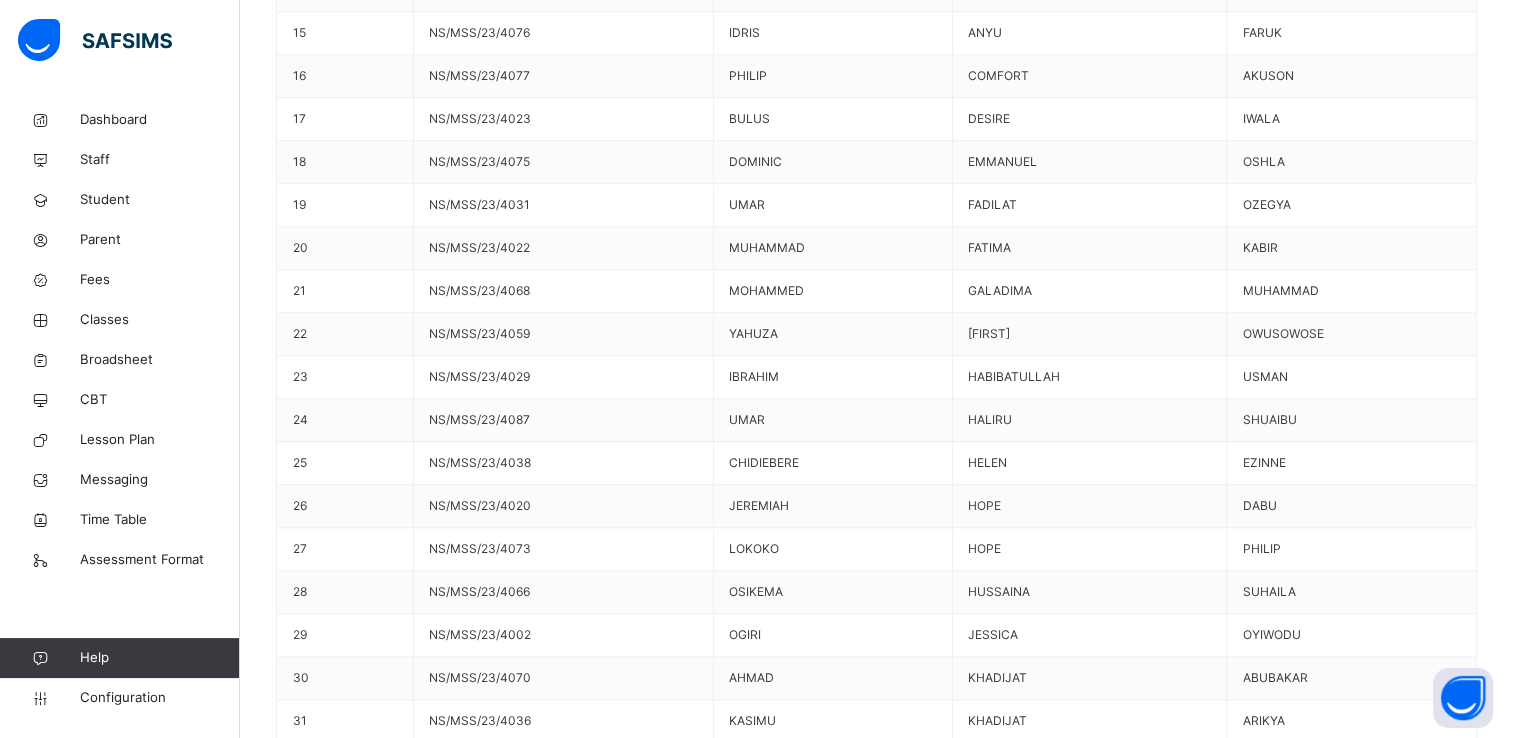 click on "Generate" at bounding box center [322, 9745] 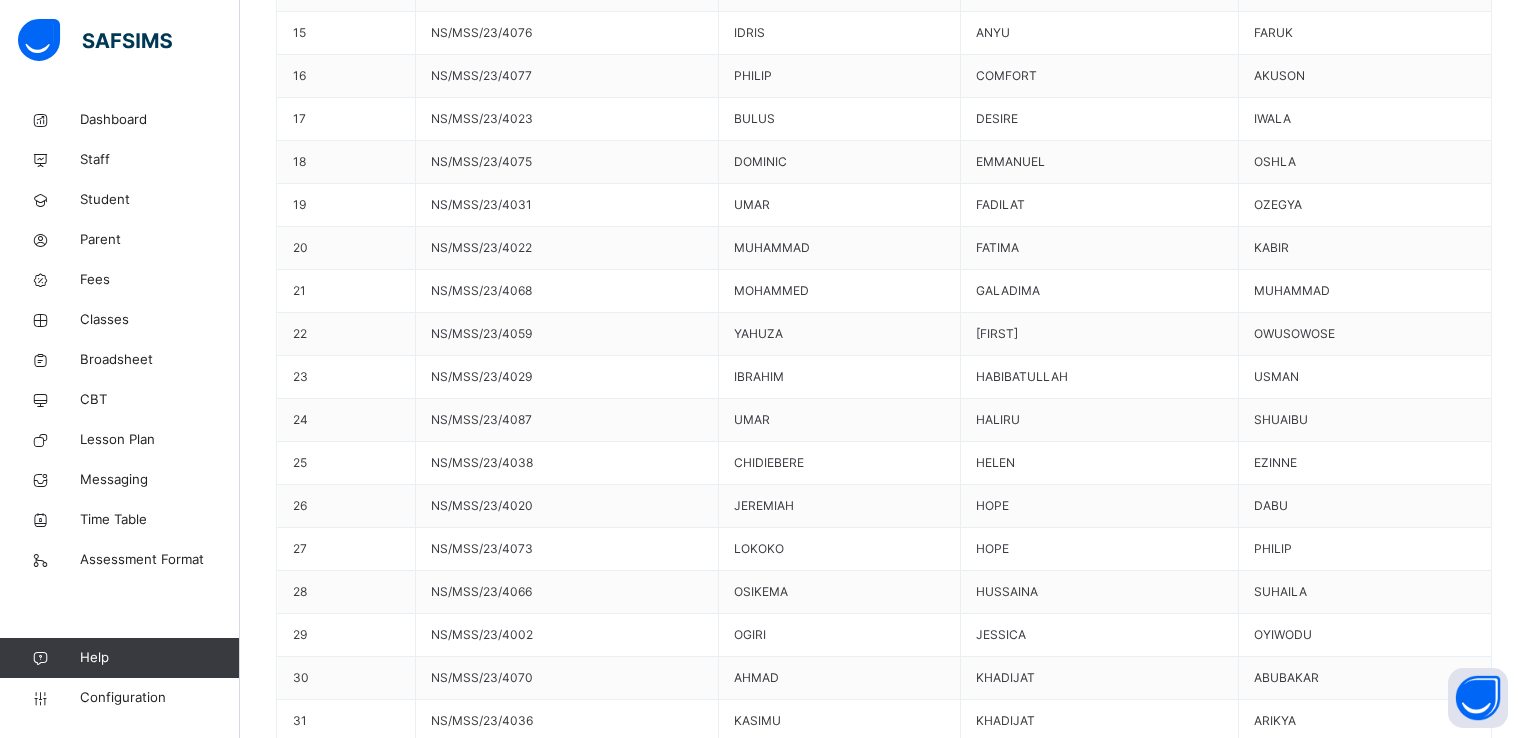 click on "Use this comment" at bounding box center (344, 10088) 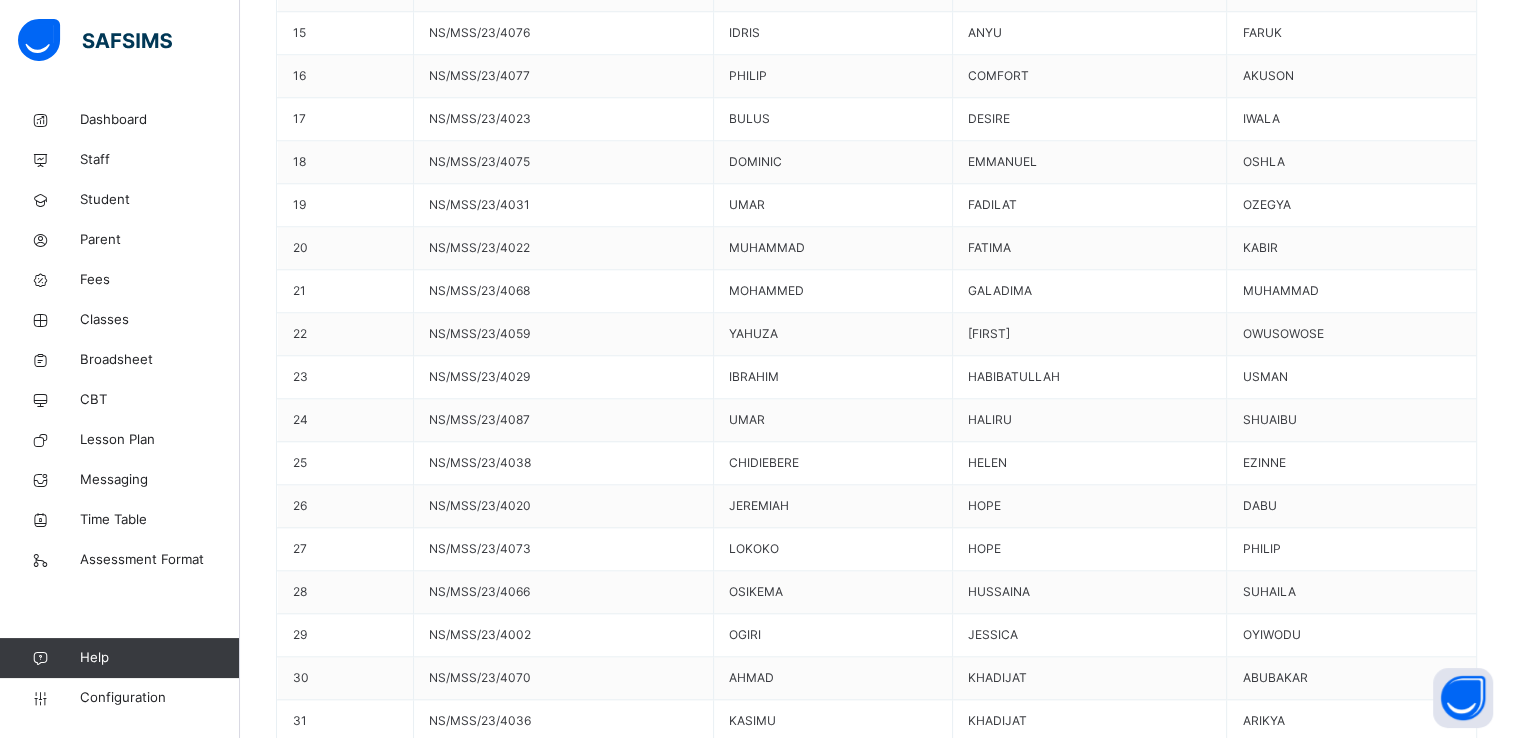 click on "Save Comment" at bounding box center (1419, 9887) 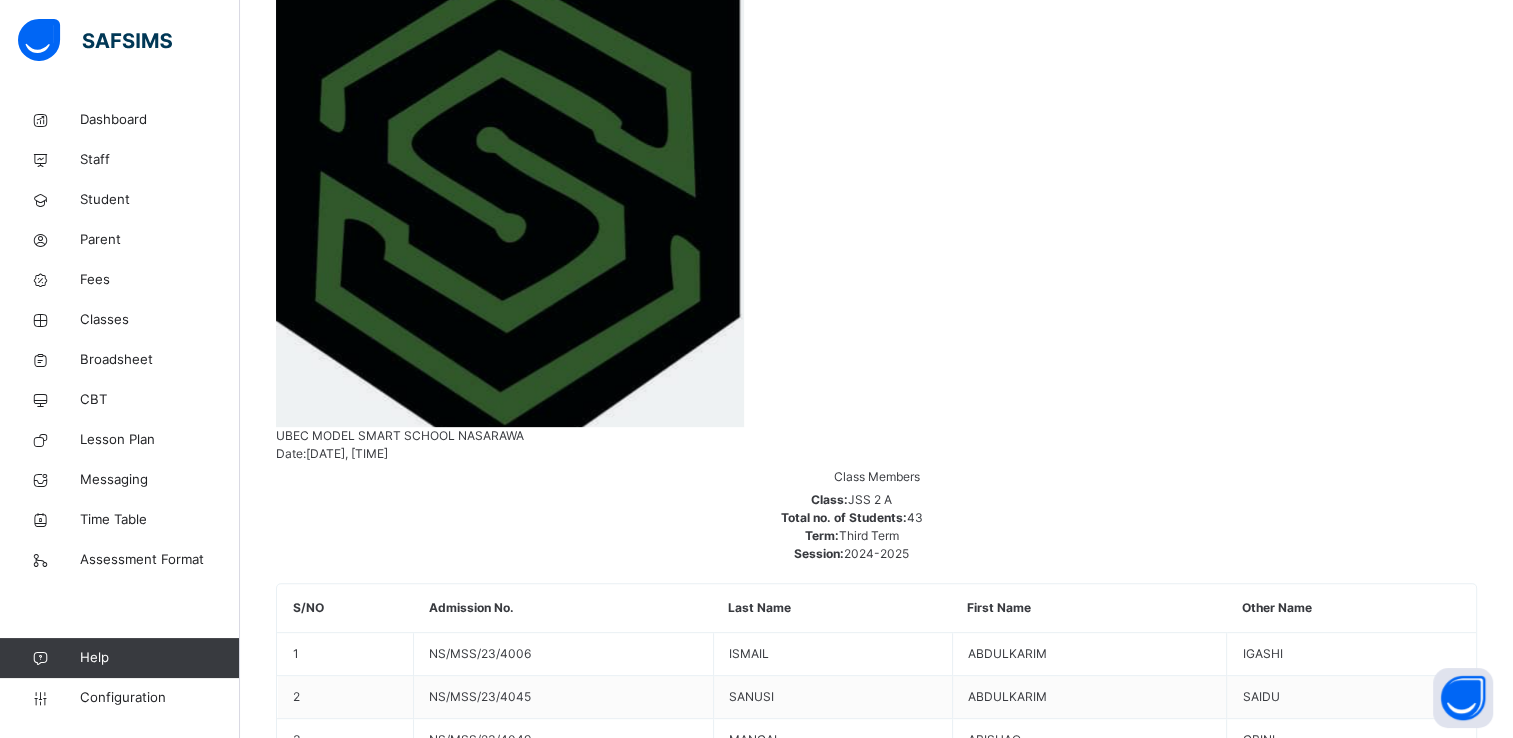 scroll, scrollTop: 620, scrollLeft: 0, axis: vertical 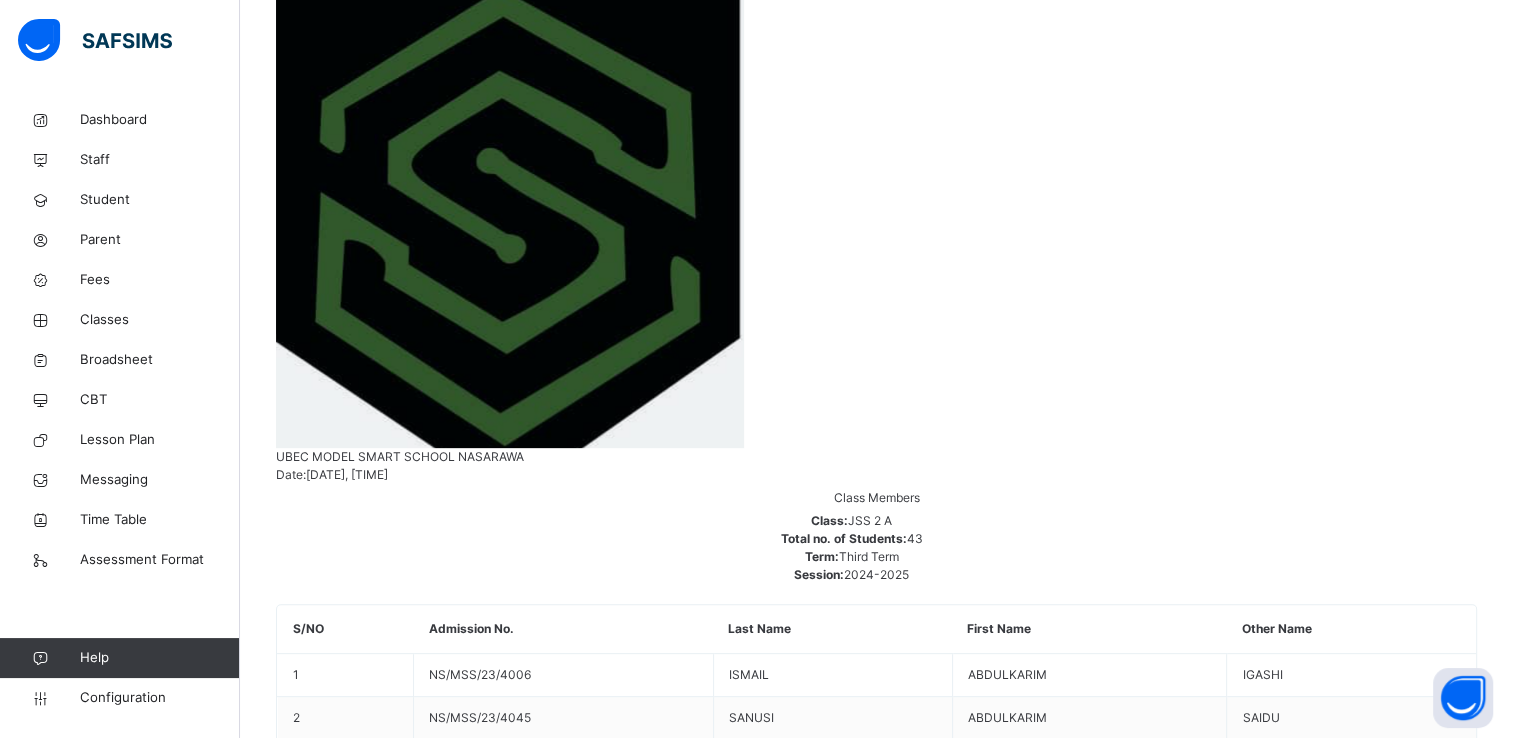 click on "[FIRST] [LAST] [LAST] [STUDENT_ID]" at bounding box center (876, 9198) 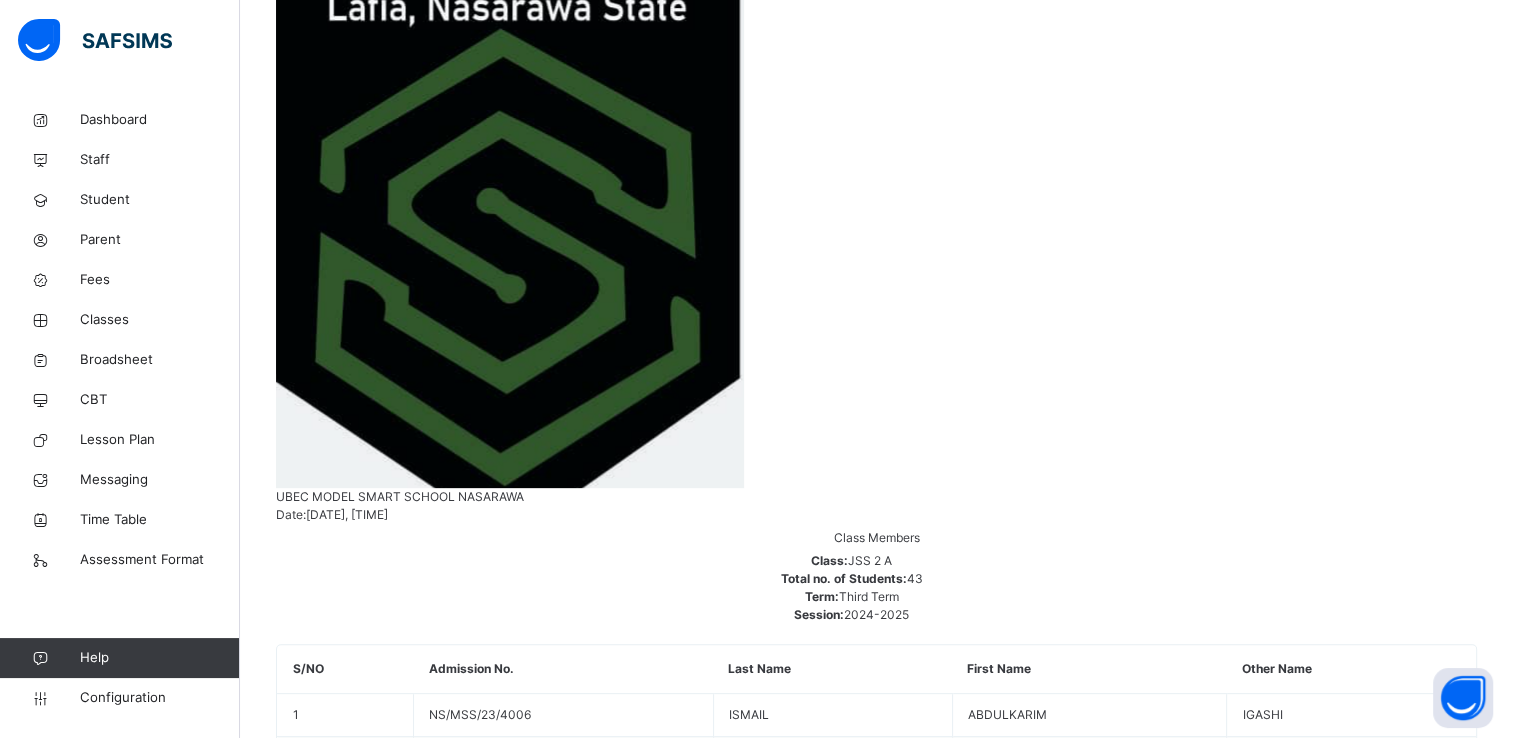 scroll, scrollTop: 620, scrollLeft: 0, axis: vertical 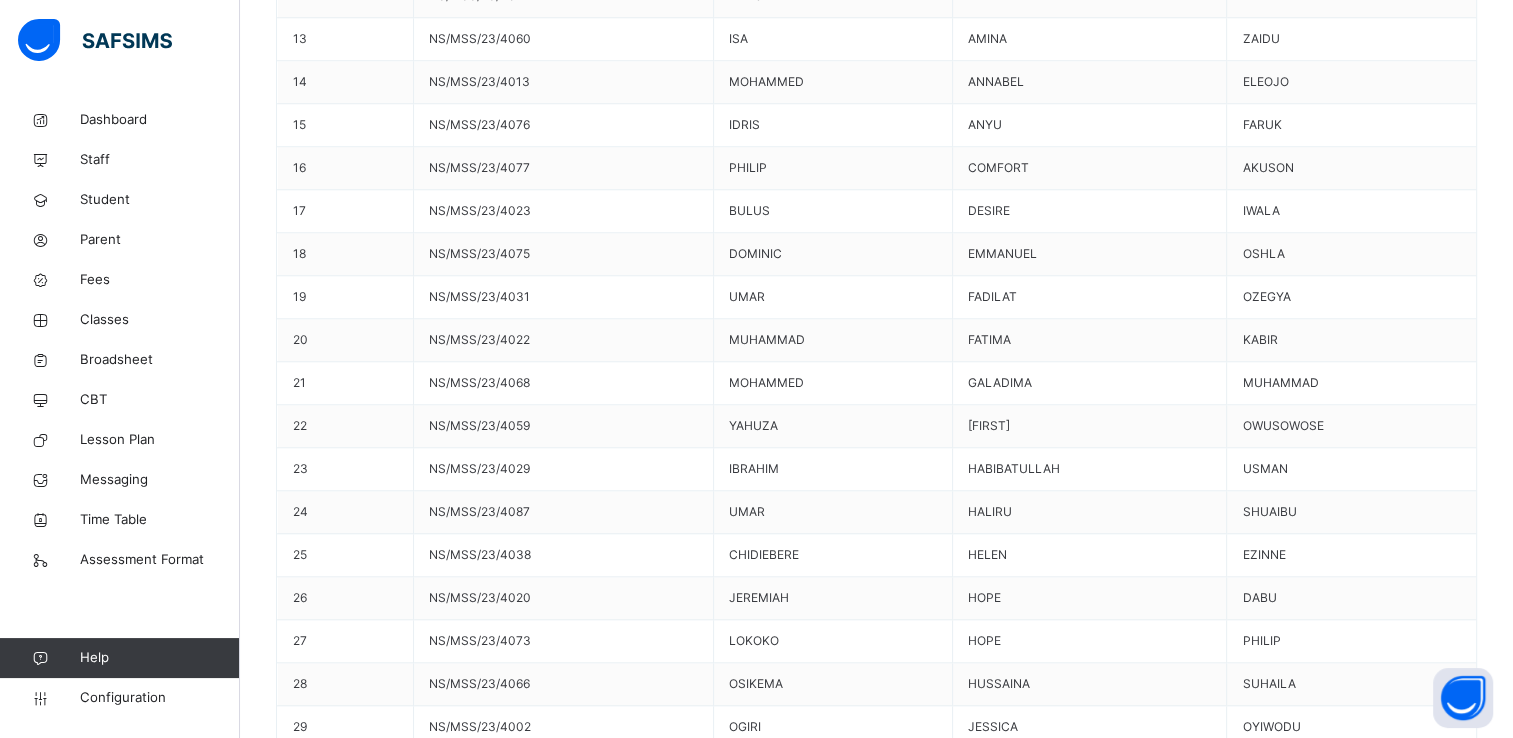 click at bounding box center [286, 9827] 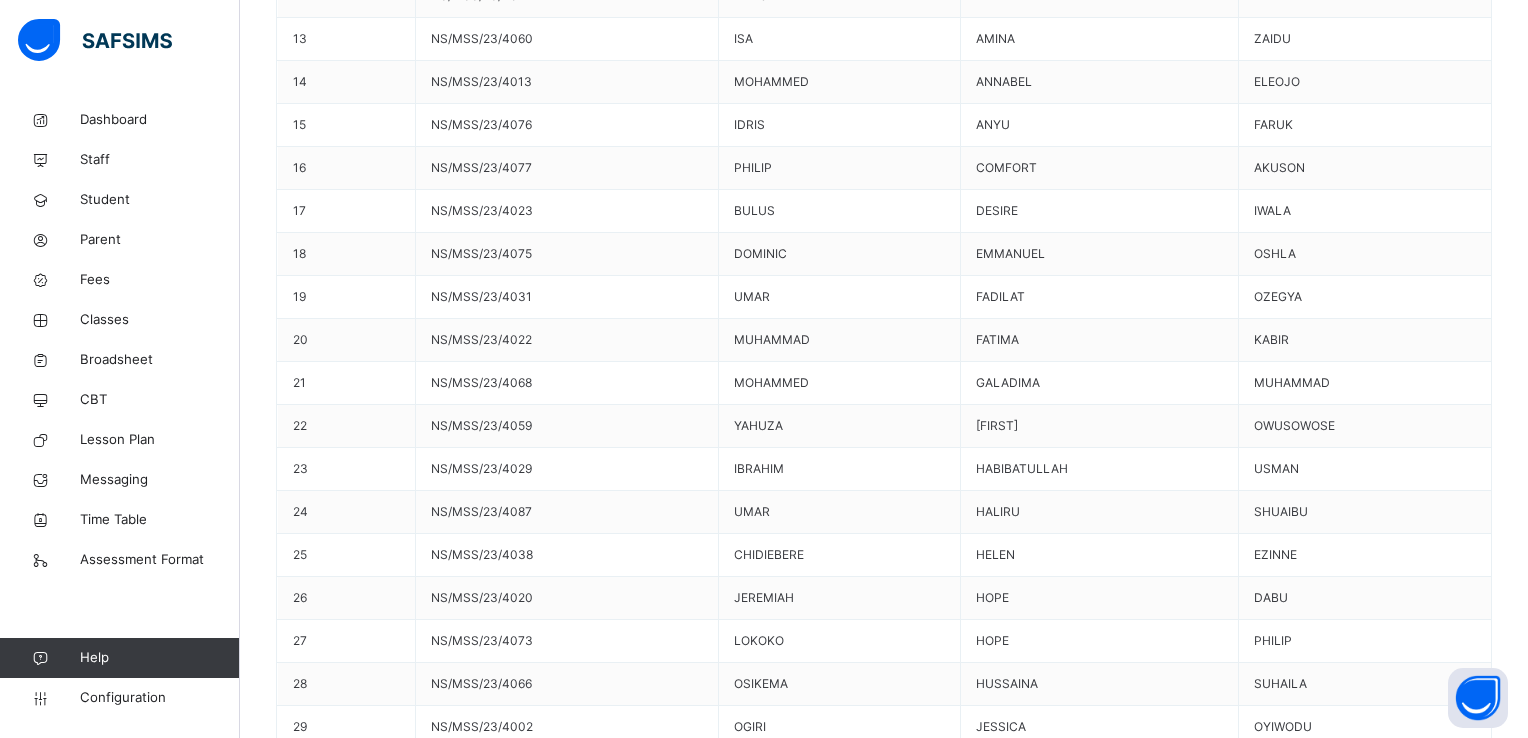 click on "Use this comment" at bounding box center [344, 10170] 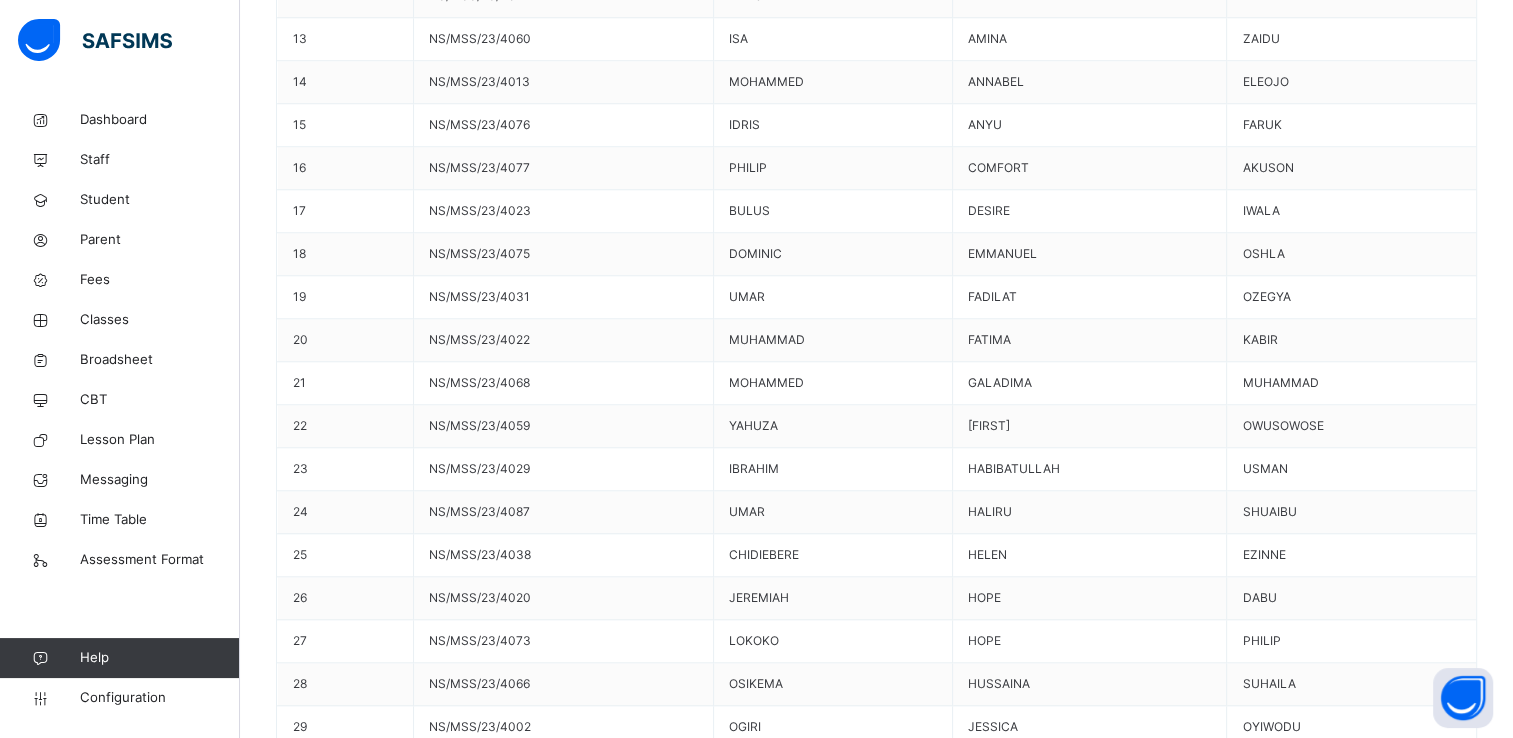 scroll, scrollTop: 33, scrollLeft: 0, axis: vertical 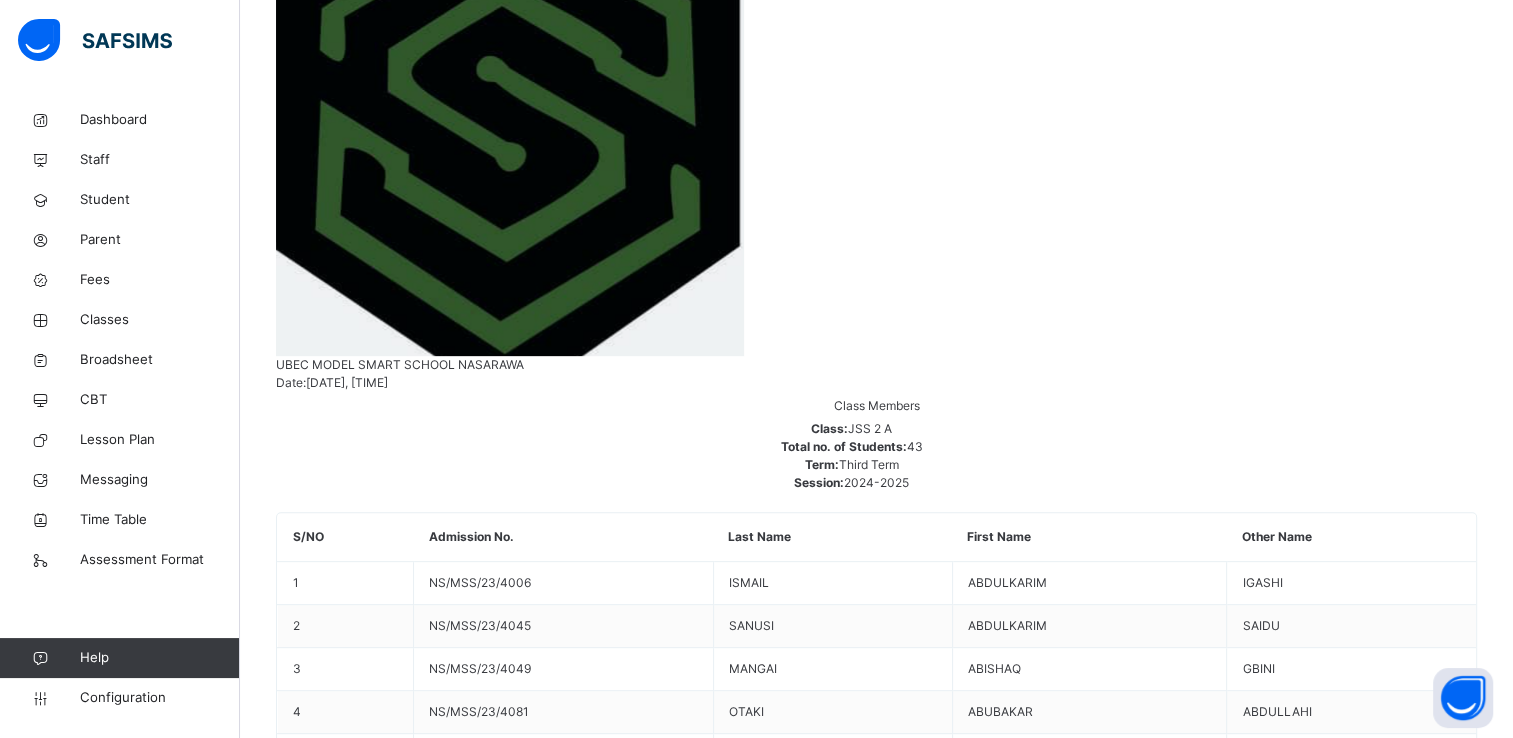 click on "[FIRST] [LAST]" at bounding box center [876, 9167] 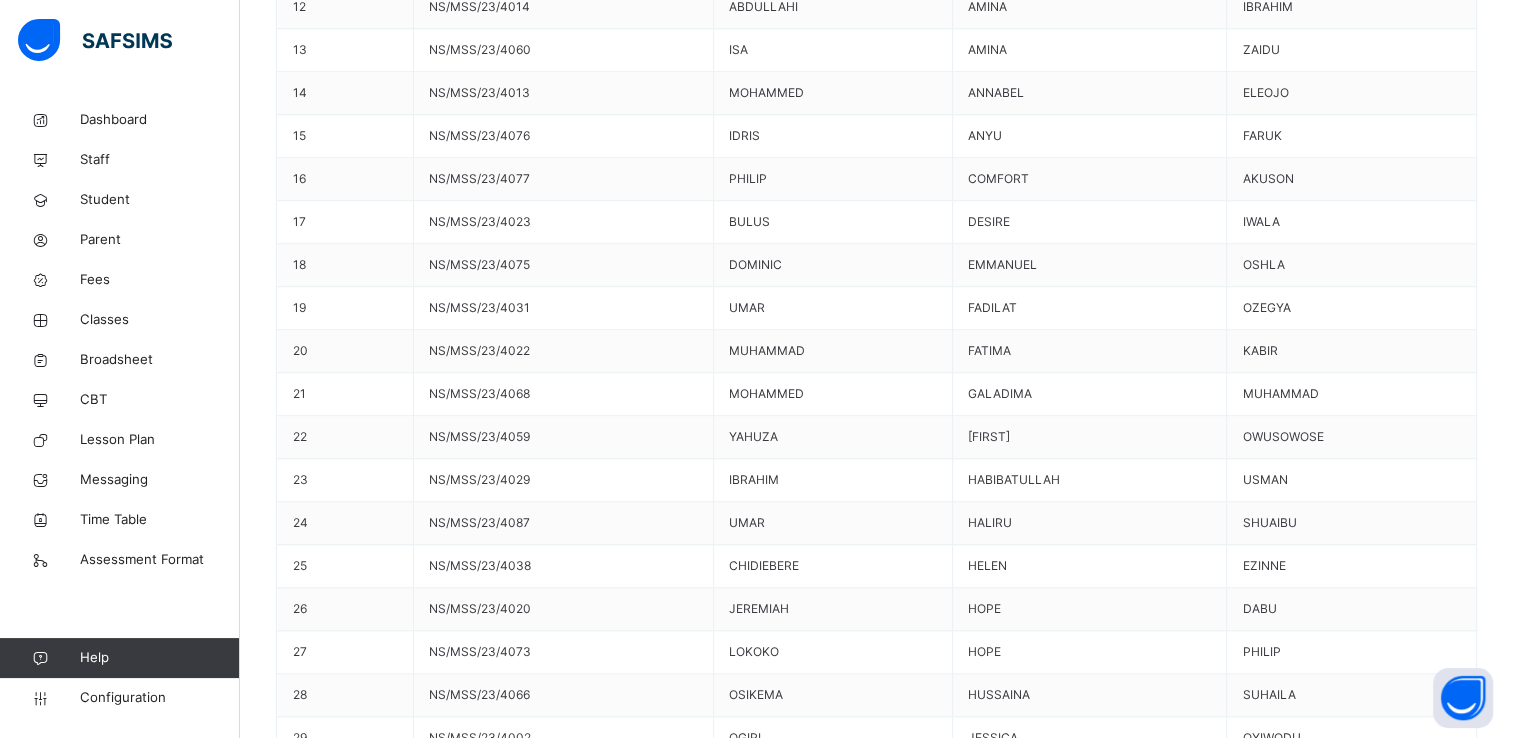 scroll, scrollTop: 1833, scrollLeft: 0, axis: vertical 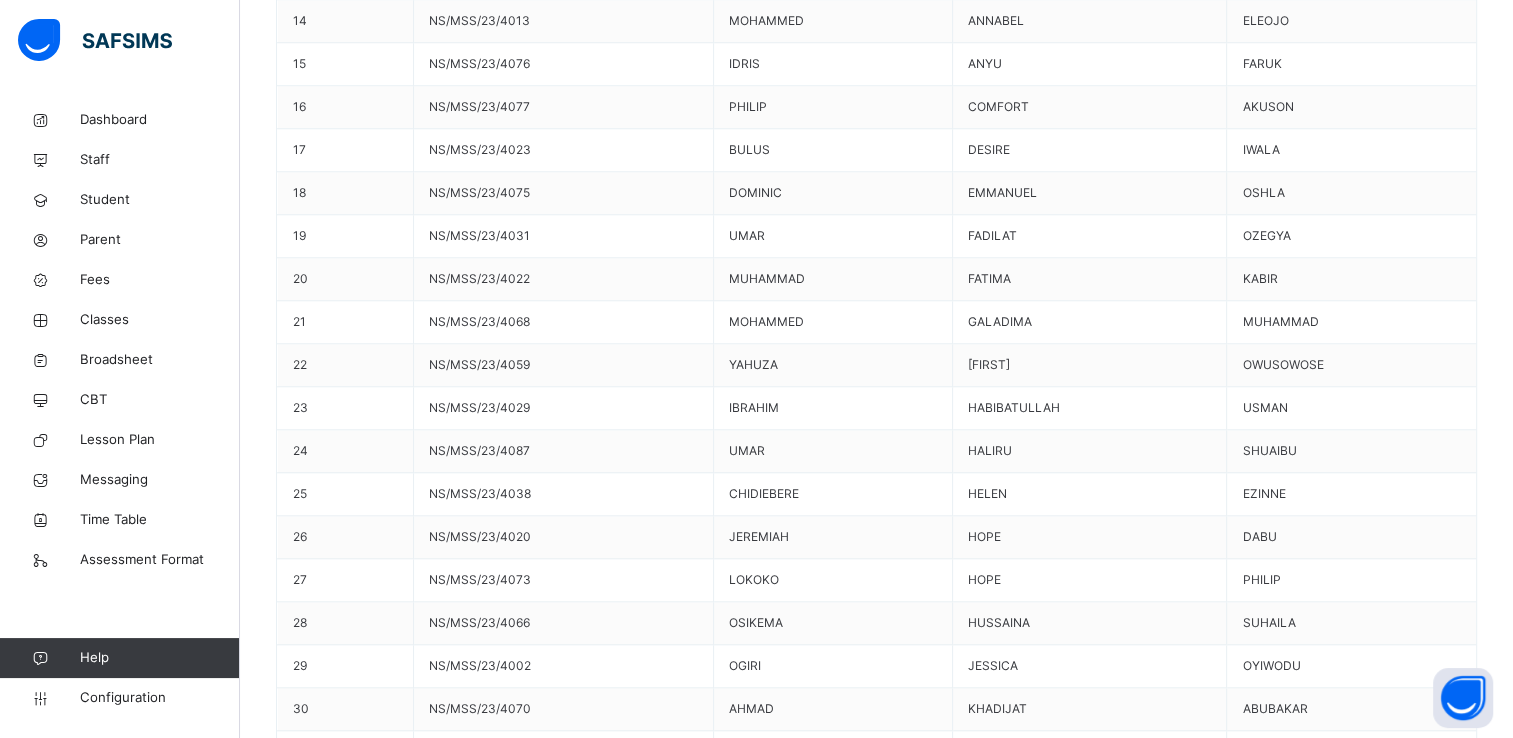 click on "Generate" at bounding box center [322, 9754] 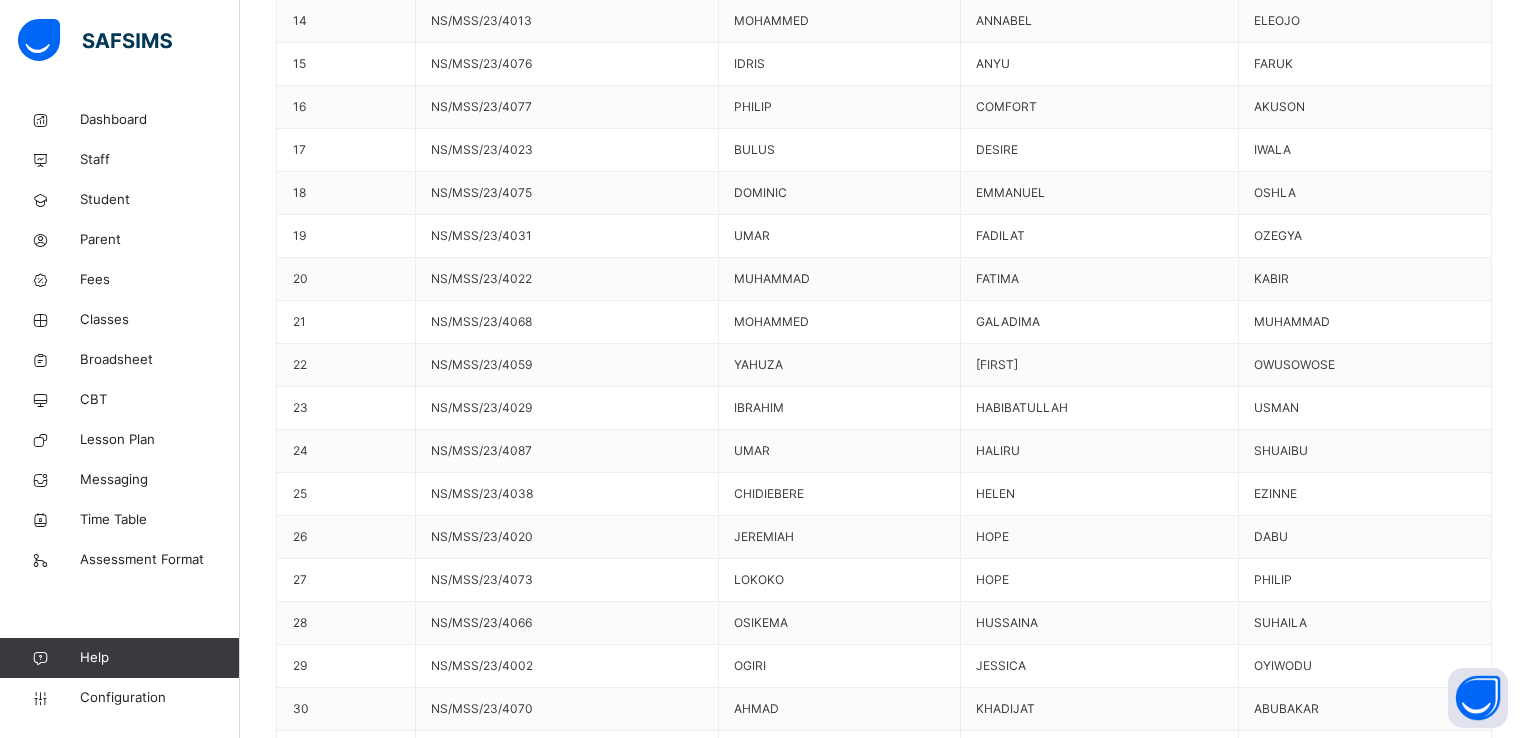 click on "Use this comment" at bounding box center [344, 10097] 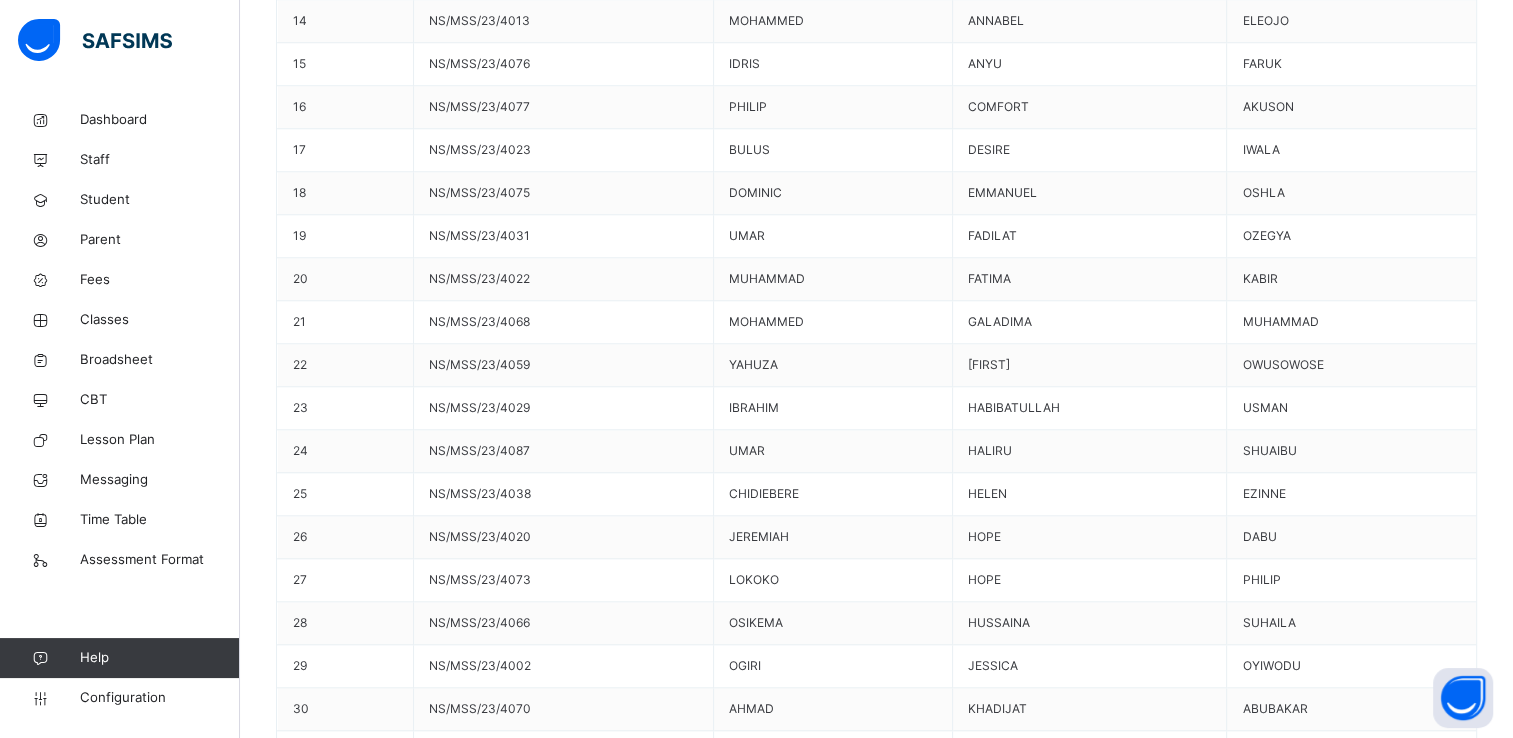 scroll, scrollTop: 33, scrollLeft: 0, axis: vertical 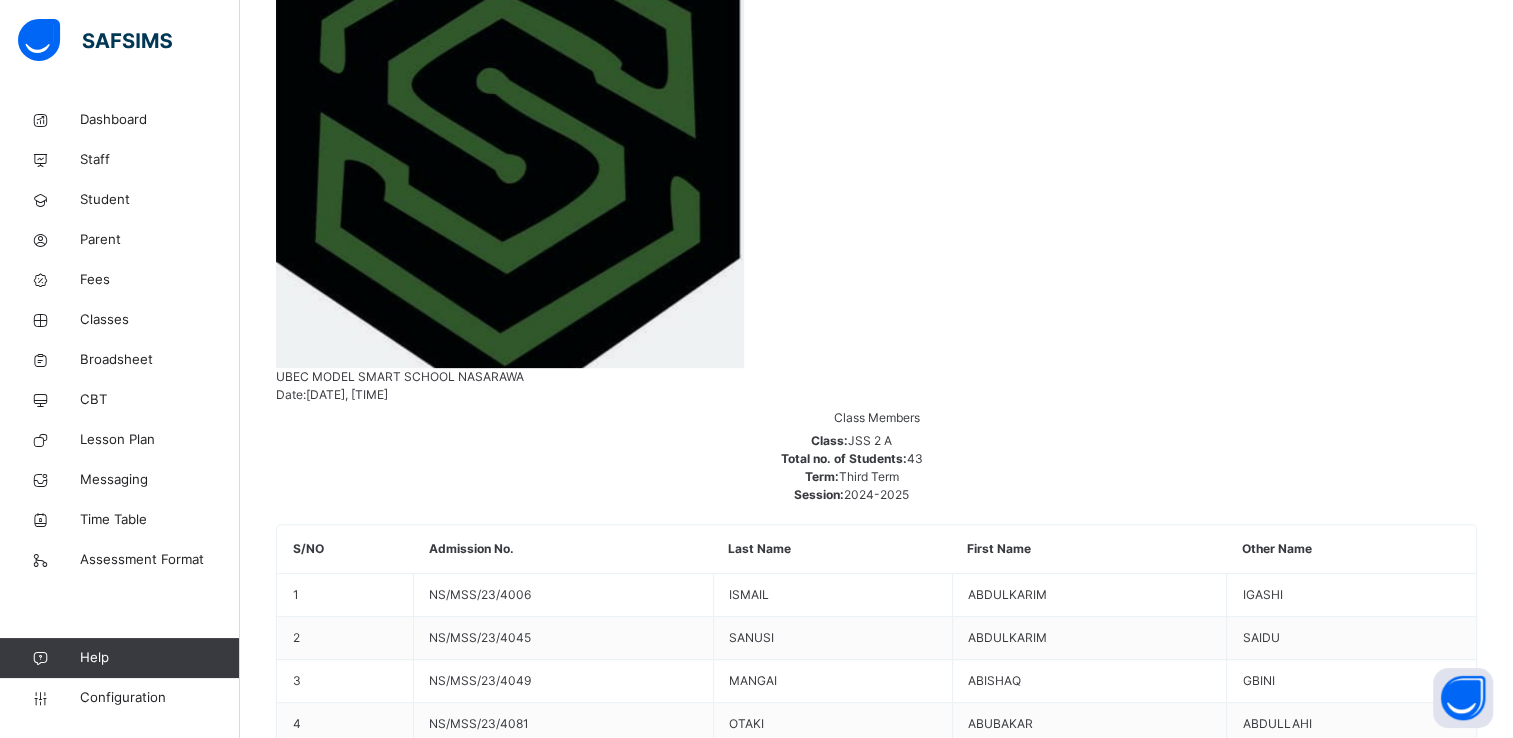 click on "[FIRST] [LAST]" at bounding box center (876, 9249) 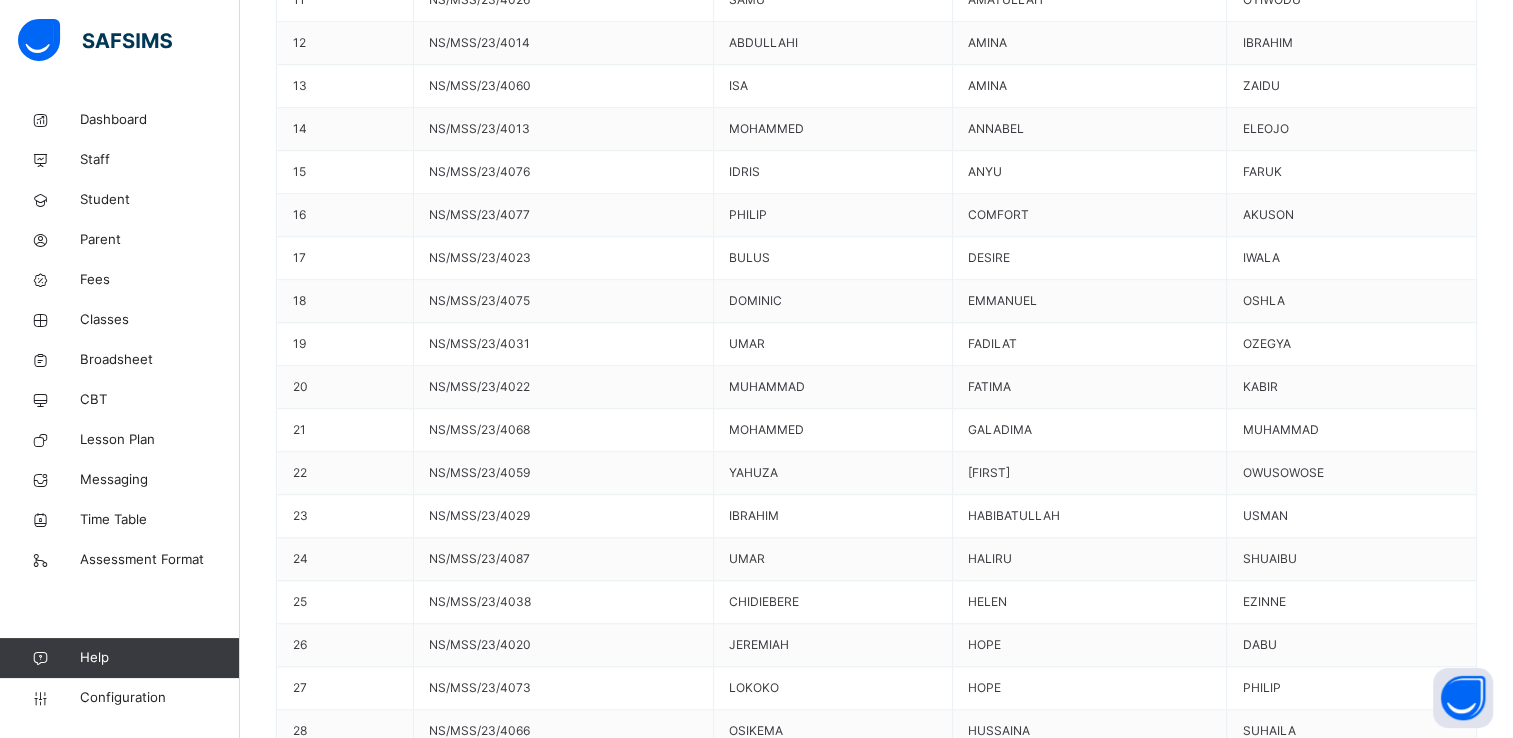 scroll, scrollTop: 1849, scrollLeft: 0, axis: vertical 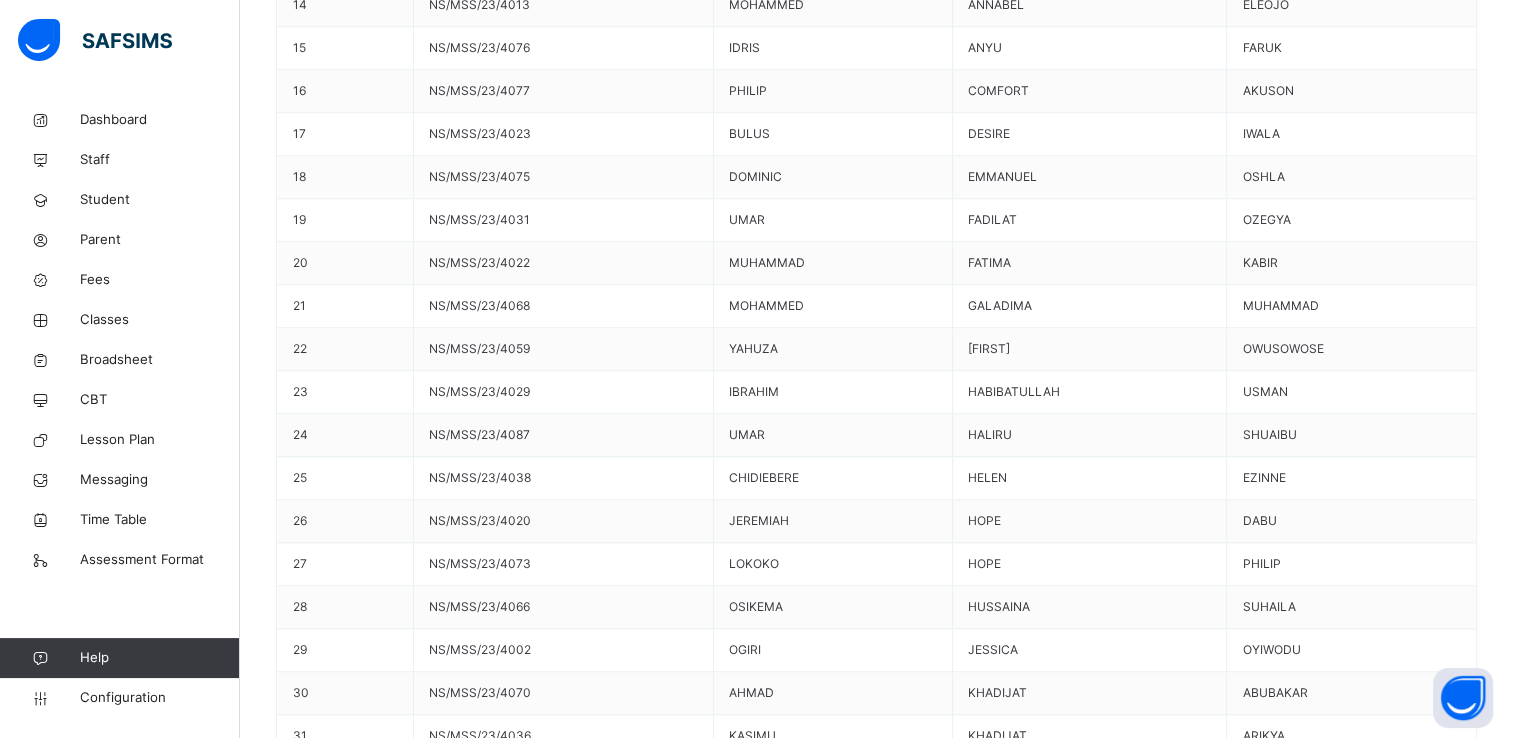 click on "Generate" at bounding box center [322, 9754] 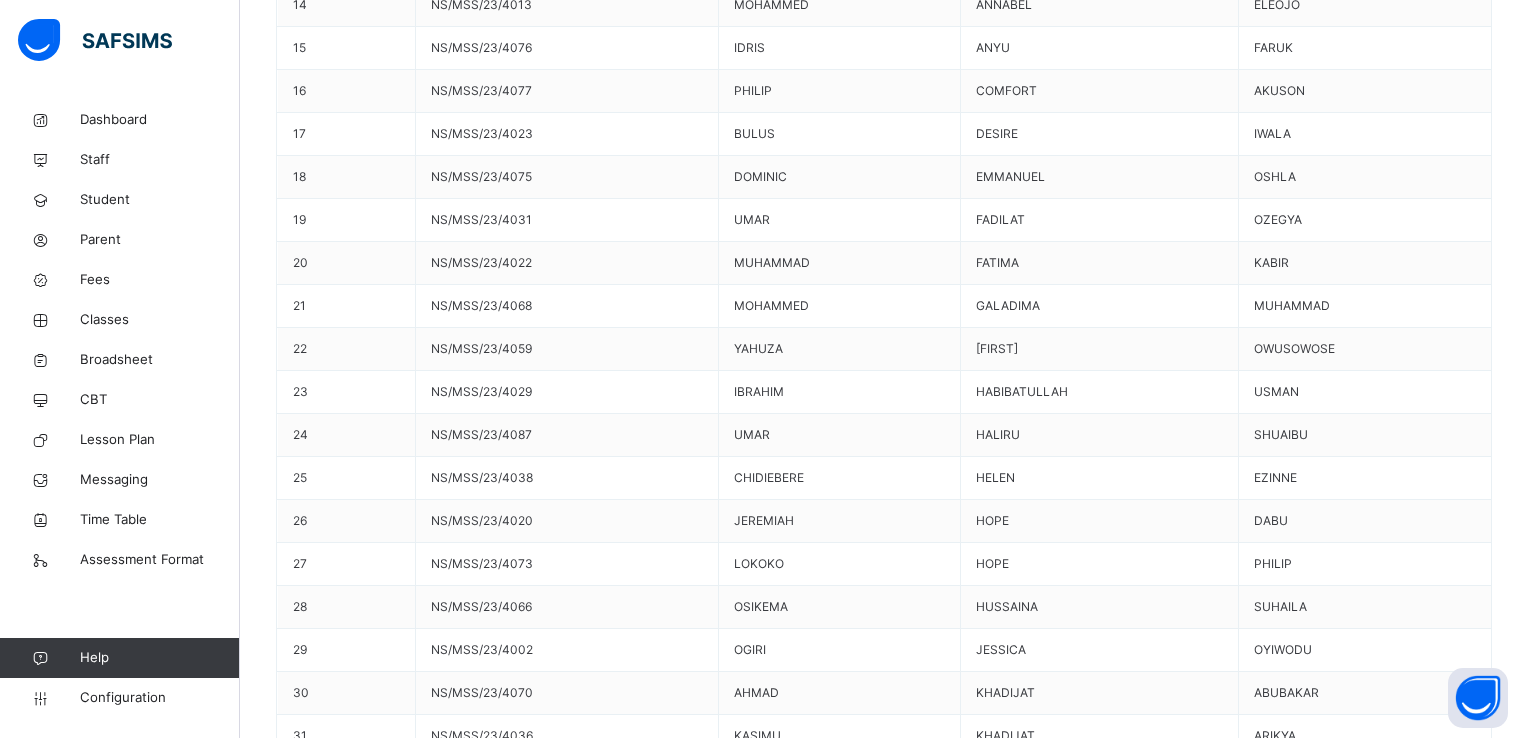 click on "Use this comment" at bounding box center [884, 10098] 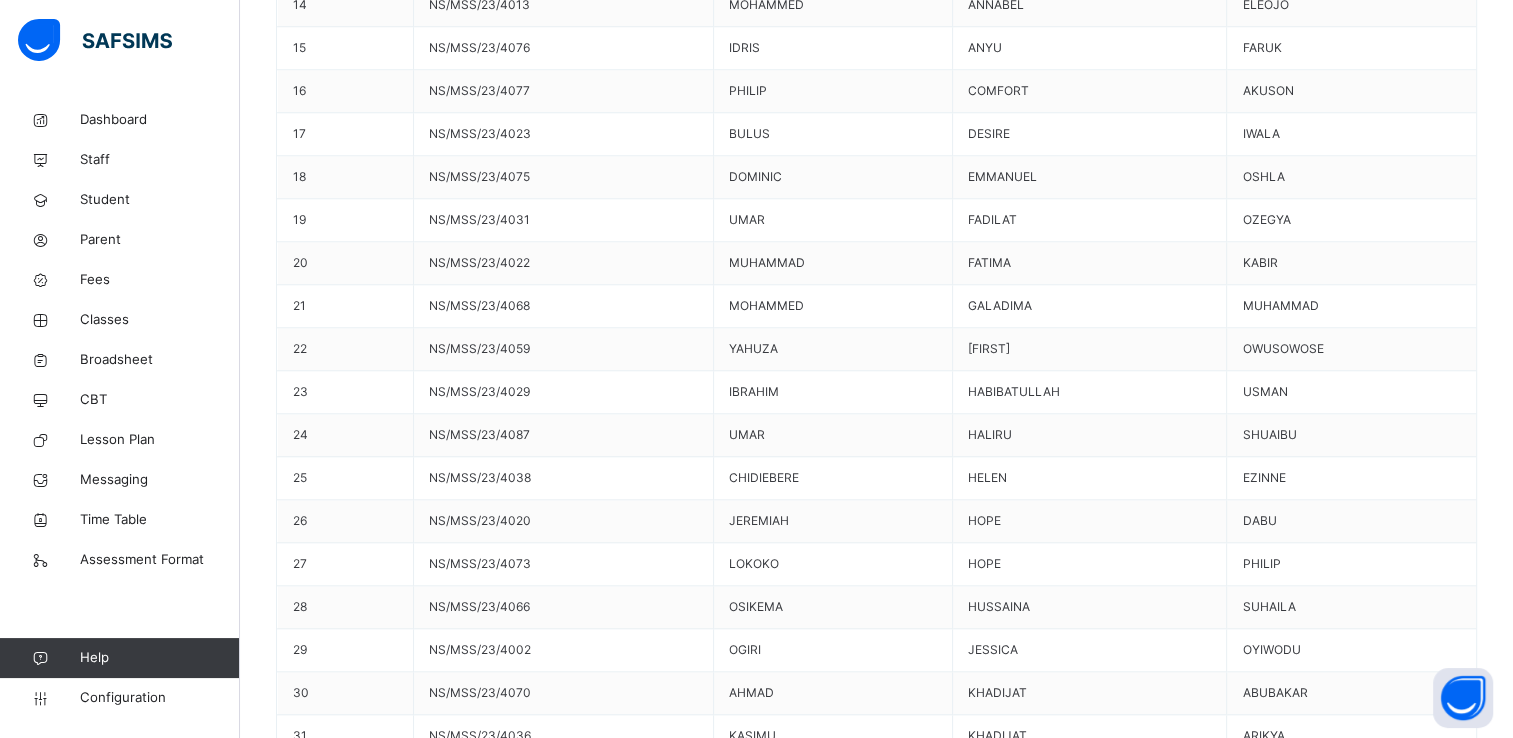 click on "Save Comment" at bounding box center [1419, 9896] 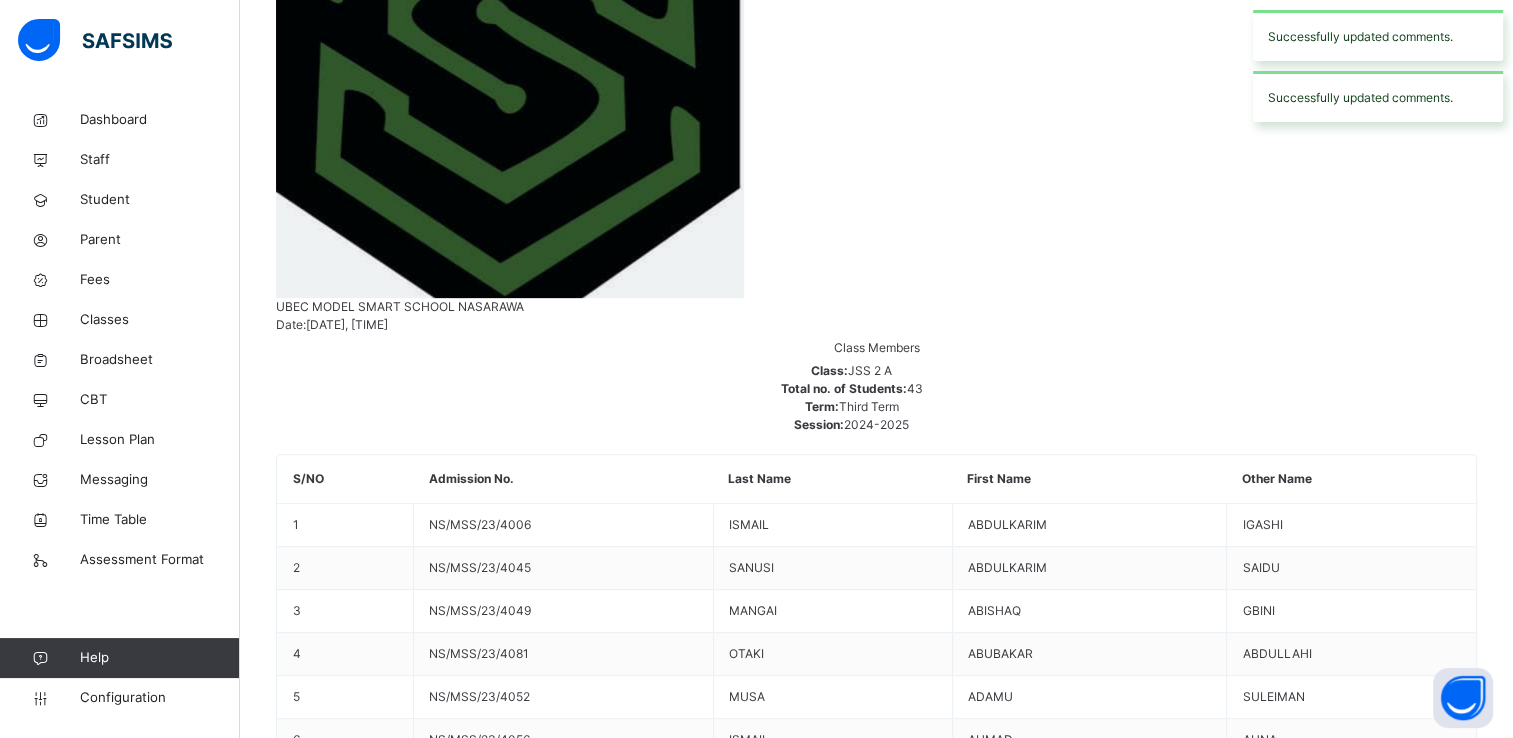 scroll, scrollTop: 768, scrollLeft: 0, axis: vertical 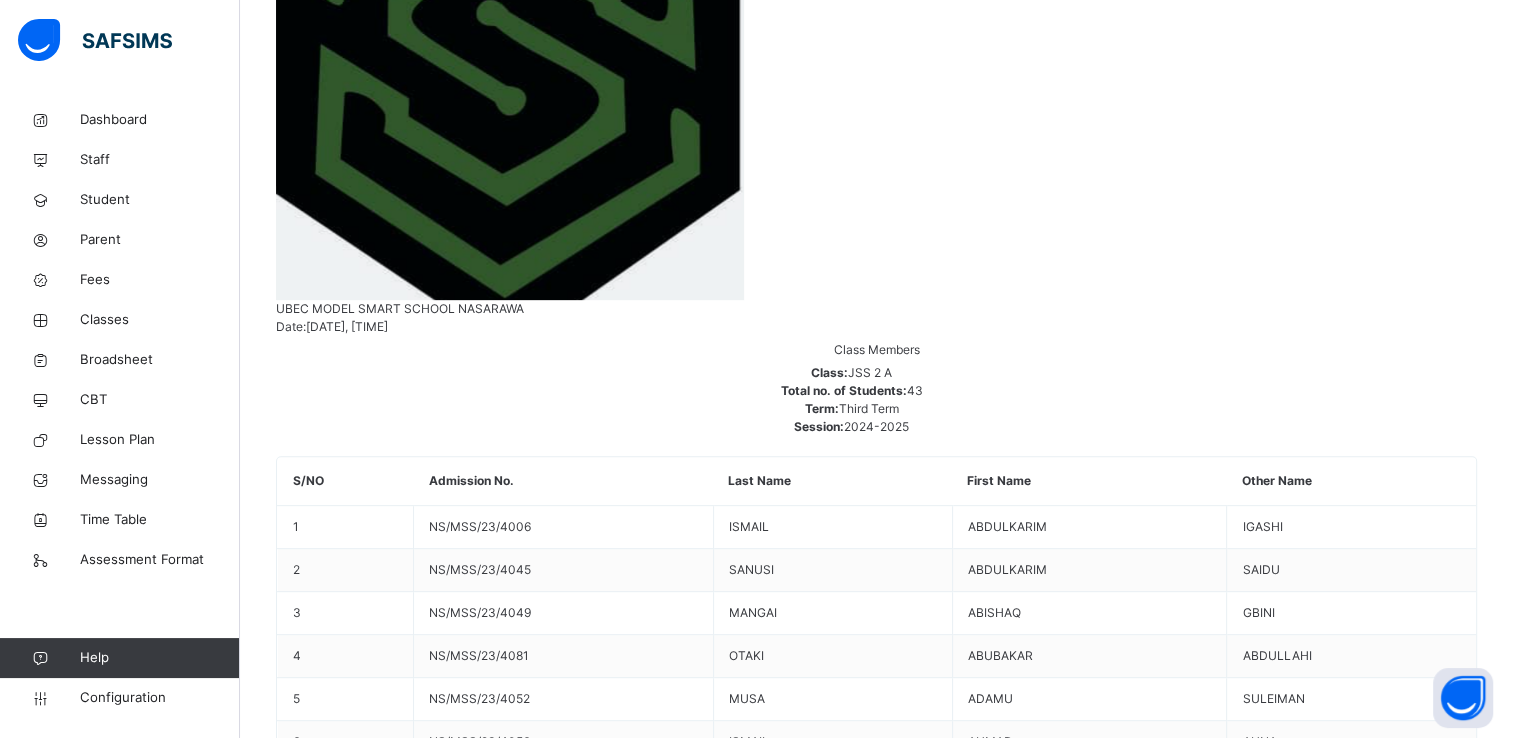 click on "[FIRST] [LAST] [ADMISSION_NUMBER]" at bounding box center (876, 9266) 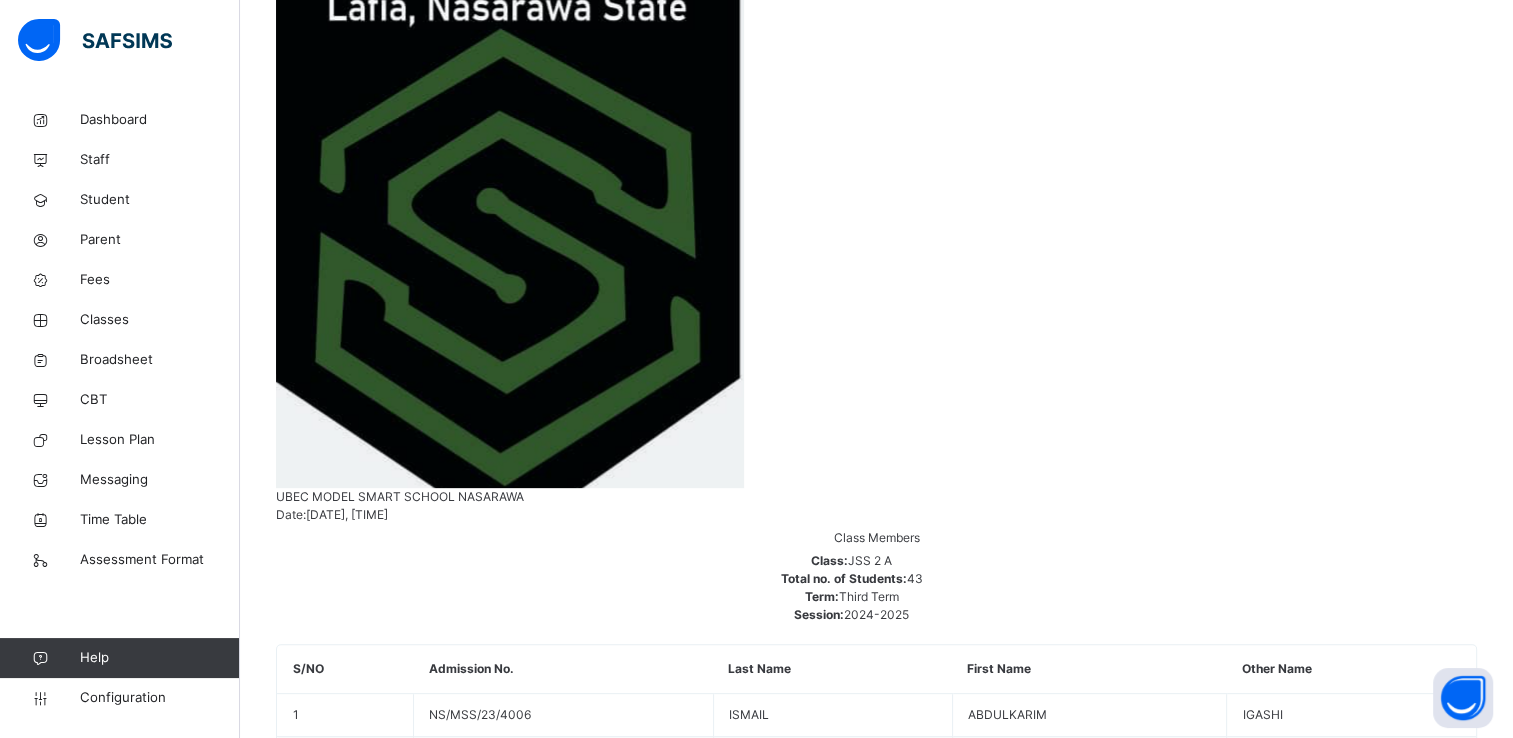 scroll, scrollTop: 768, scrollLeft: 0, axis: vertical 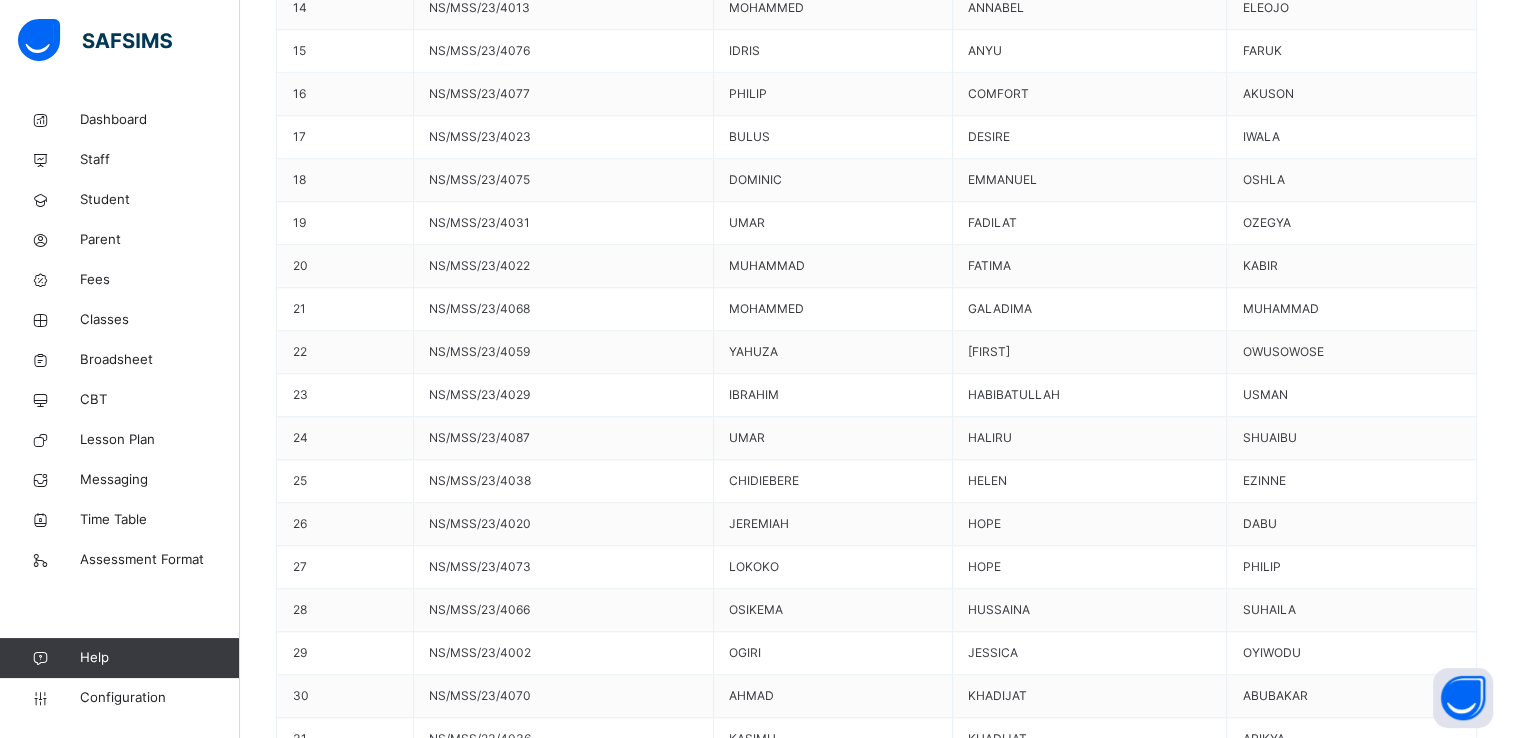 click on "Generate" at bounding box center [322, 9755] 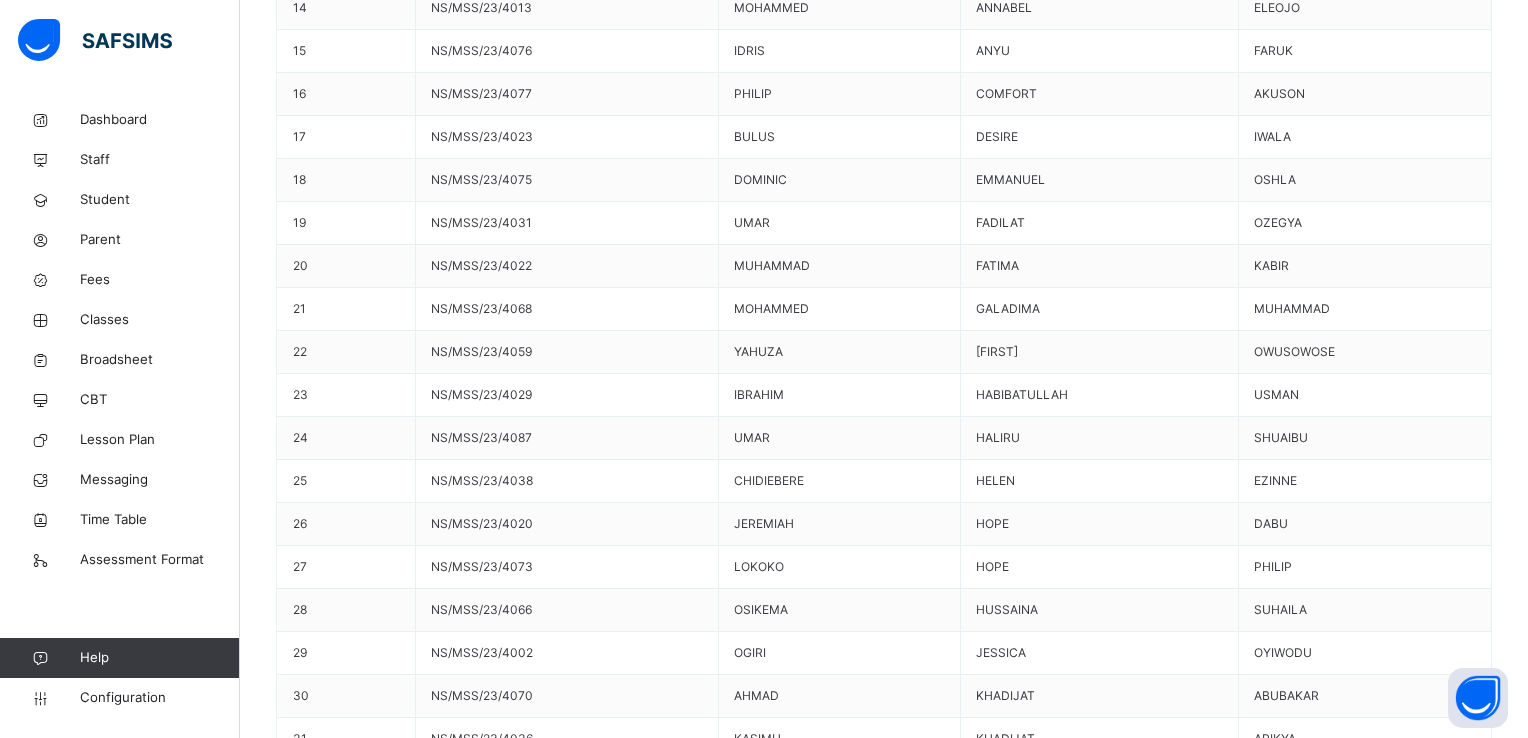 click on "Use this comment" at bounding box center (344, 10097) 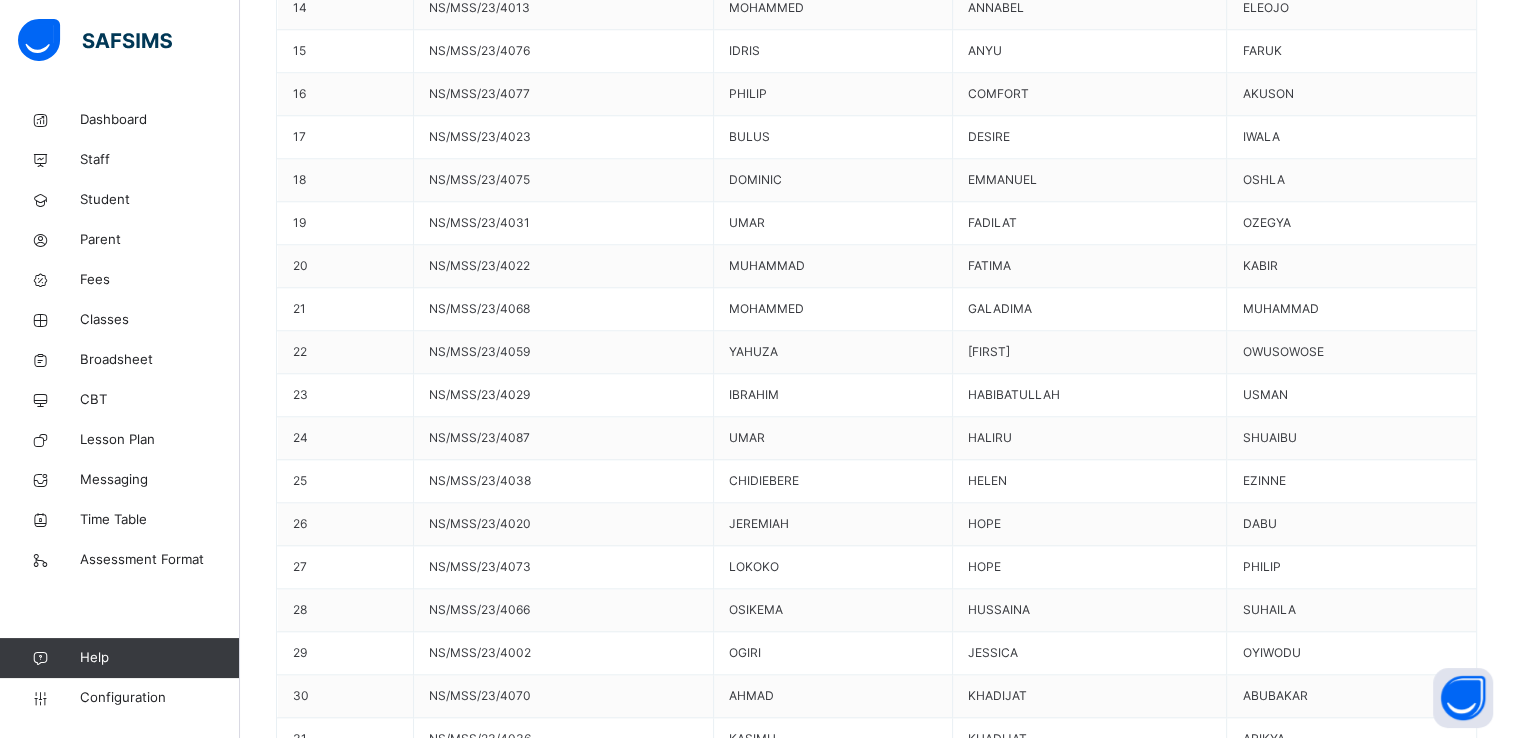 click on "Save Comment" at bounding box center (1419, 9897) 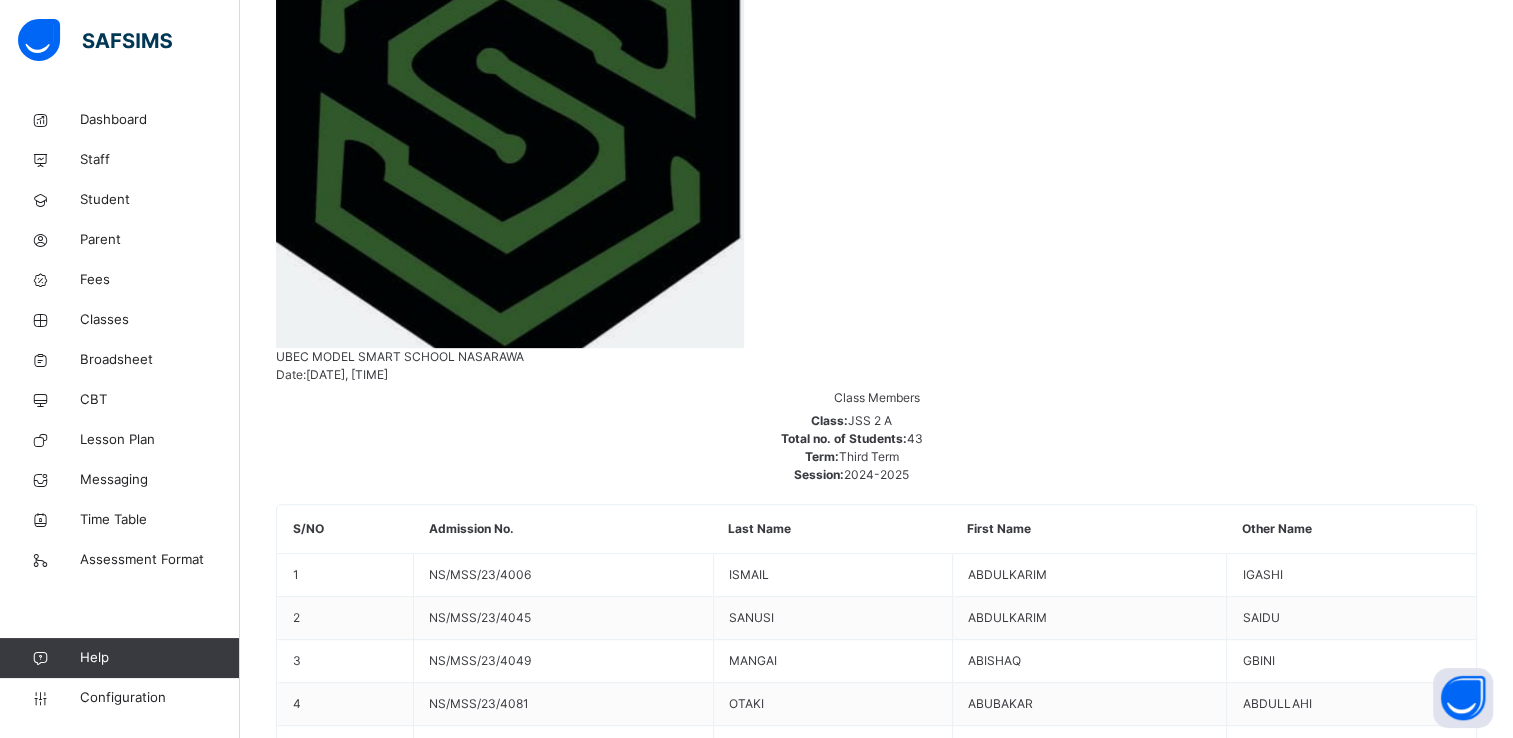 scroll, scrollTop: 722, scrollLeft: 0, axis: vertical 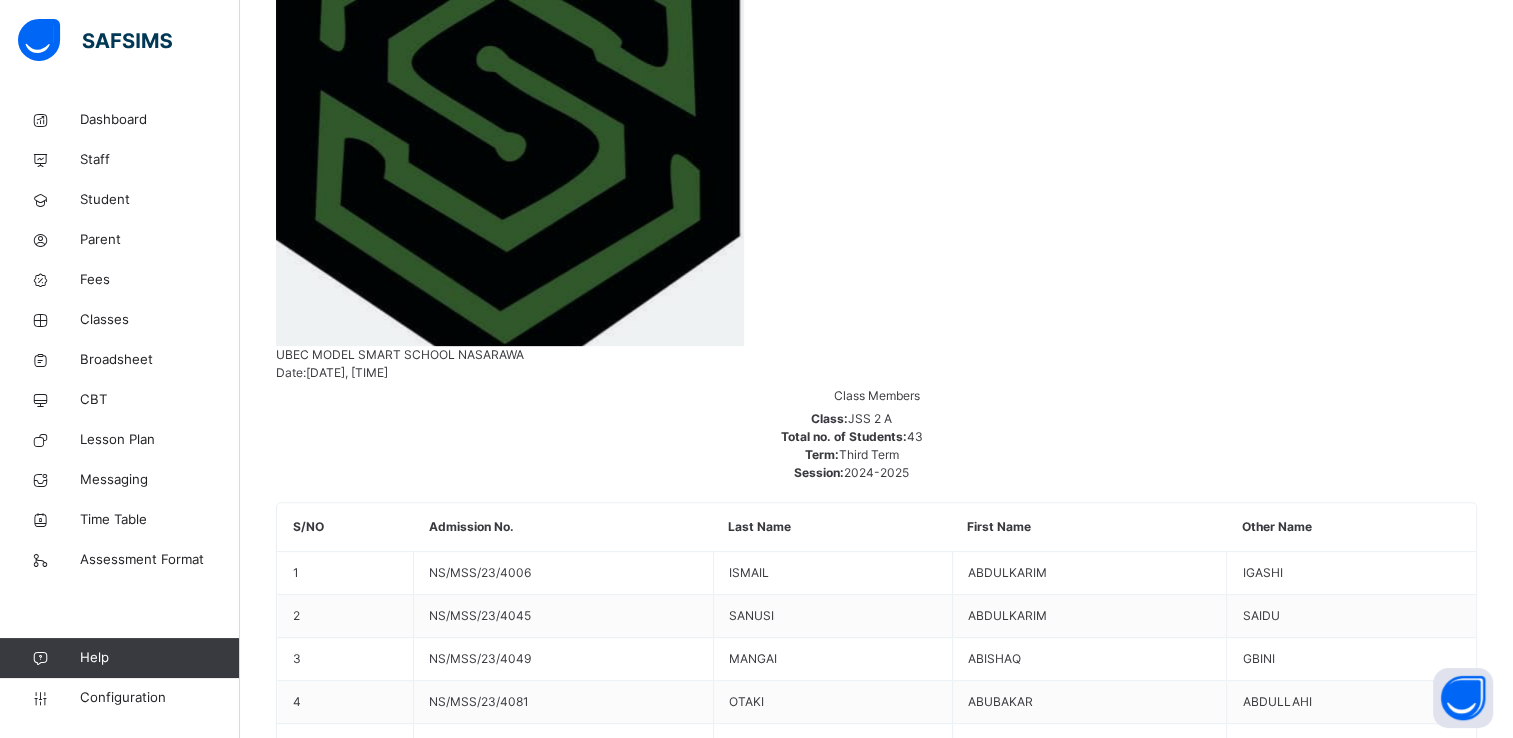 click on "[FIRST] [LAST] [LAST]" at bounding box center [876, 9373] 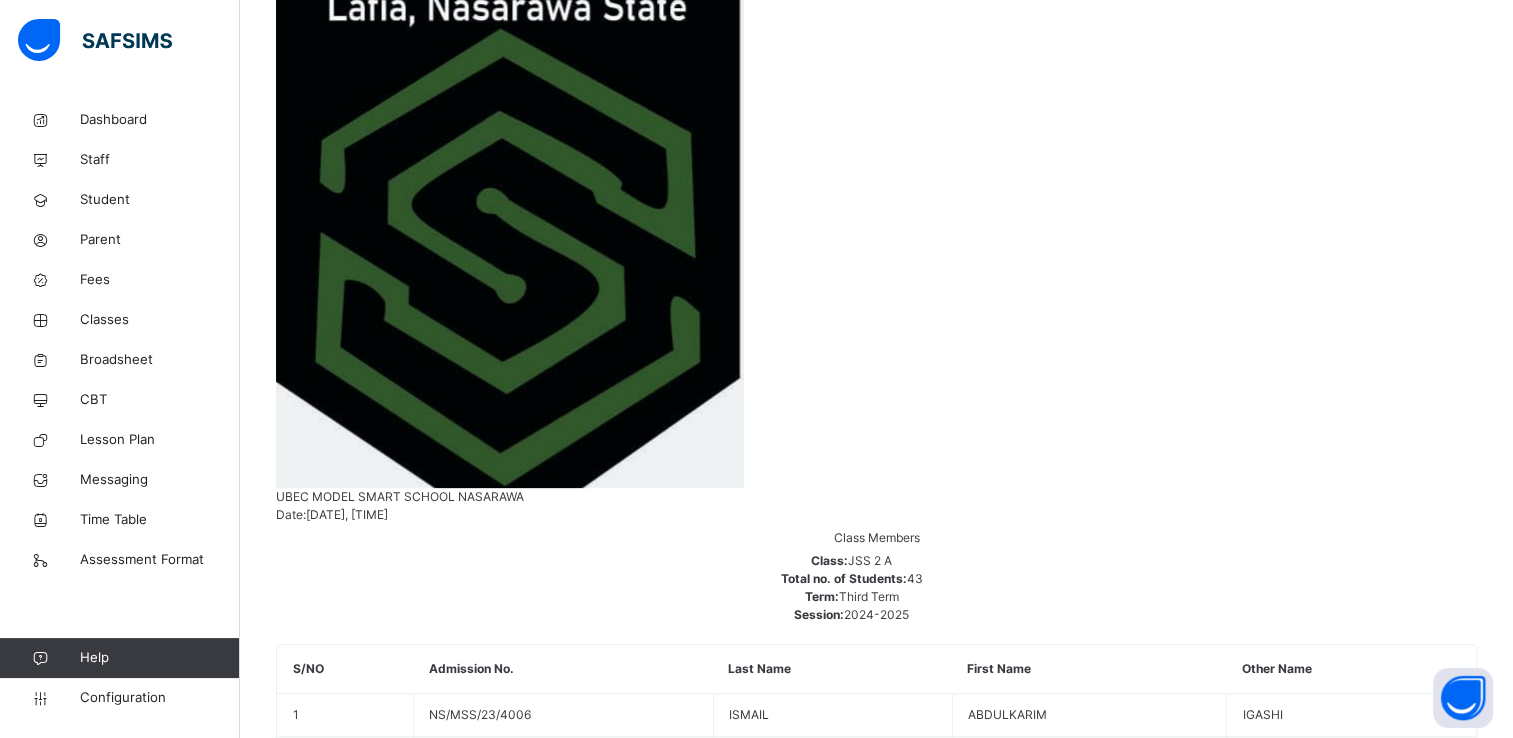 scroll, scrollTop: 722, scrollLeft: 0, axis: vertical 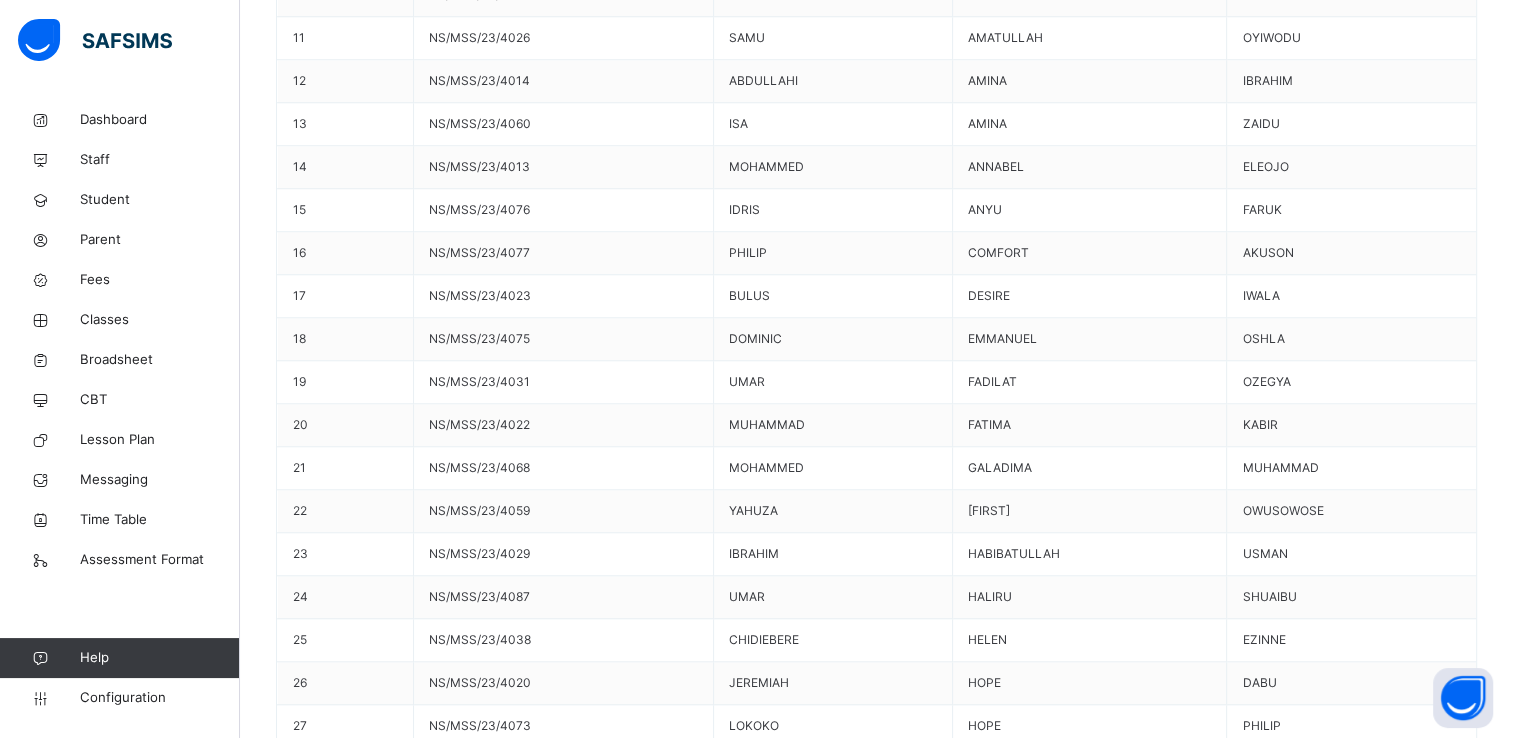 click on "Generate" at bounding box center (322, 9914) 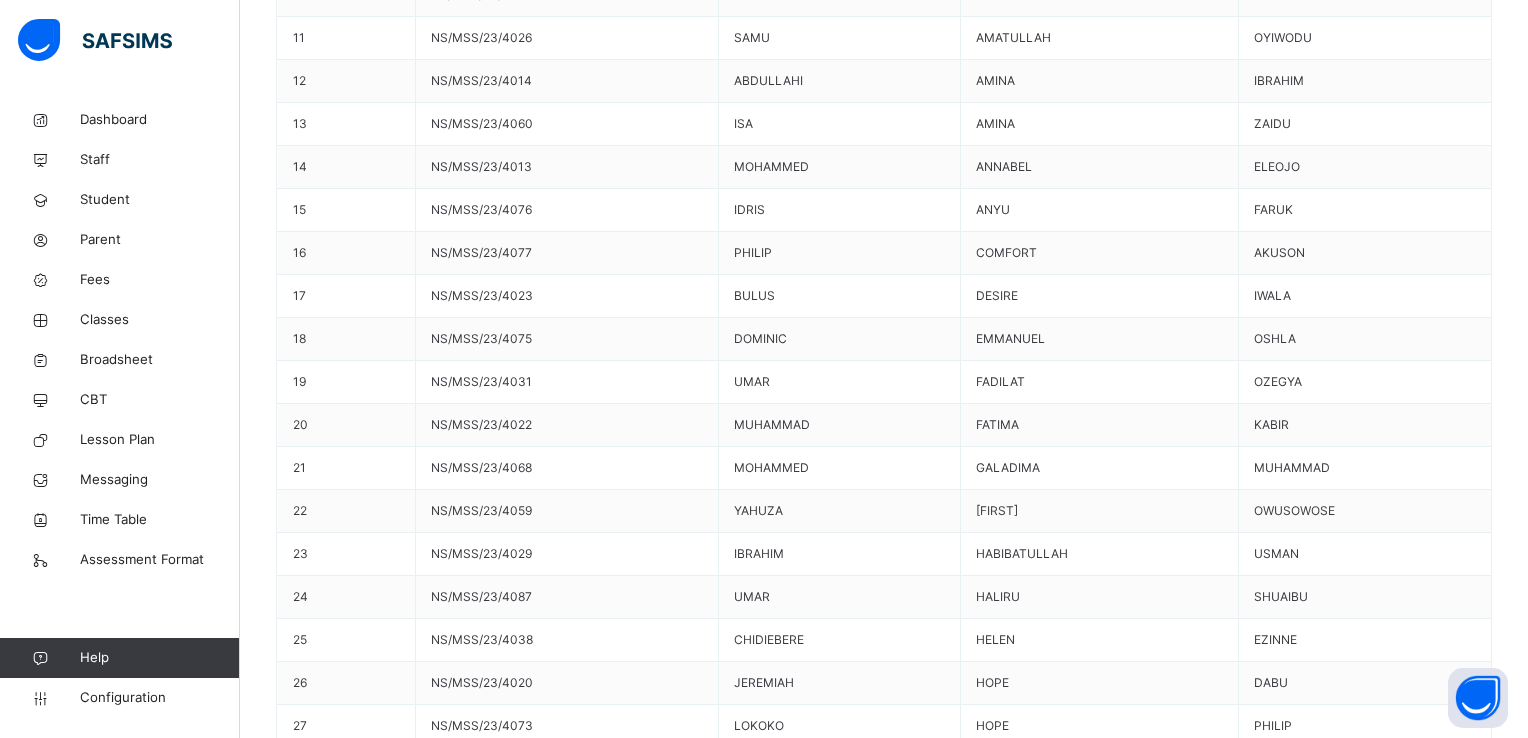 click on "Use this comment" at bounding box center (344, 10257) 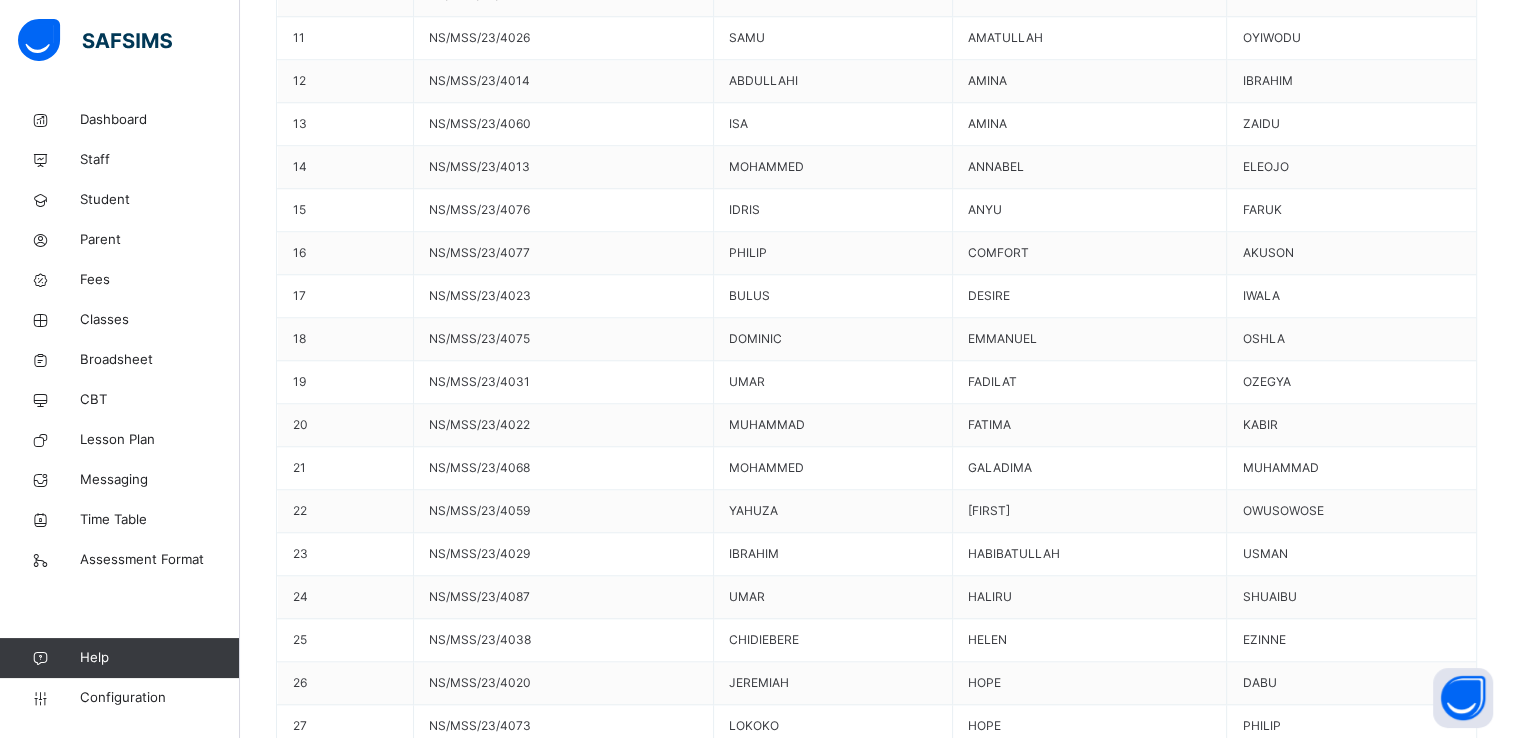 scroll, scrollTop: 33, scrollLeft: 0, axis: vertical 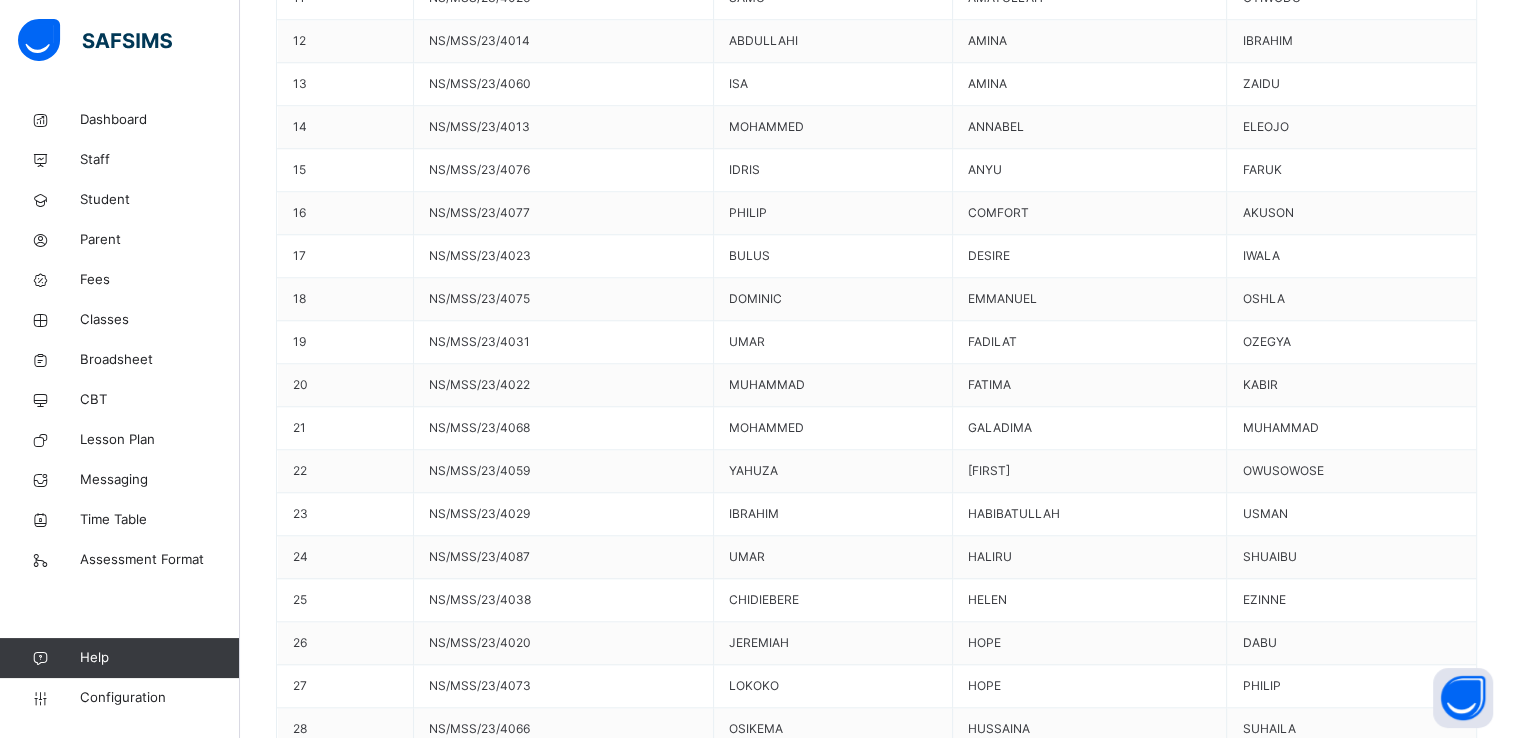 type on "**********" 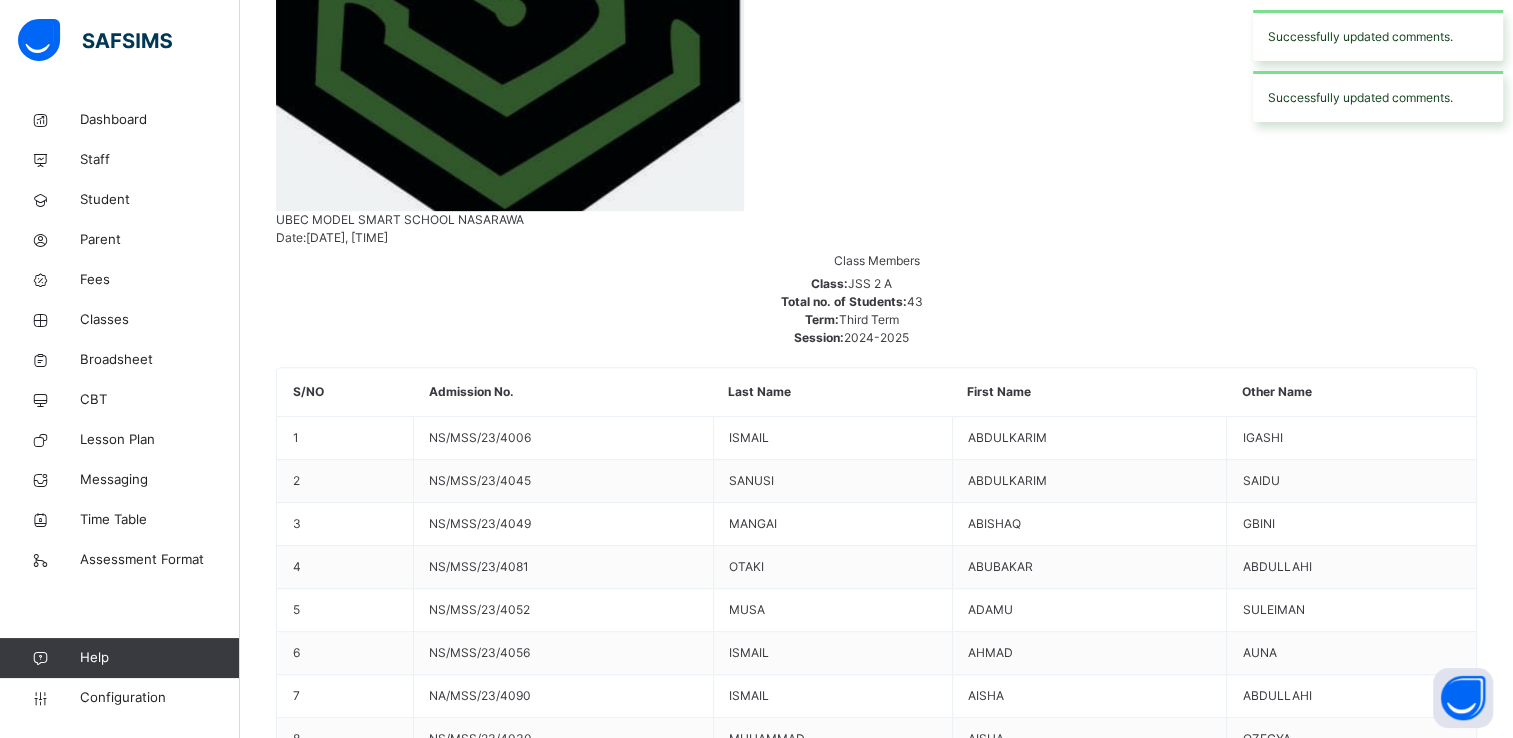 scroll, scrollTop: 854, scrollLeft: 0, axis: vertical 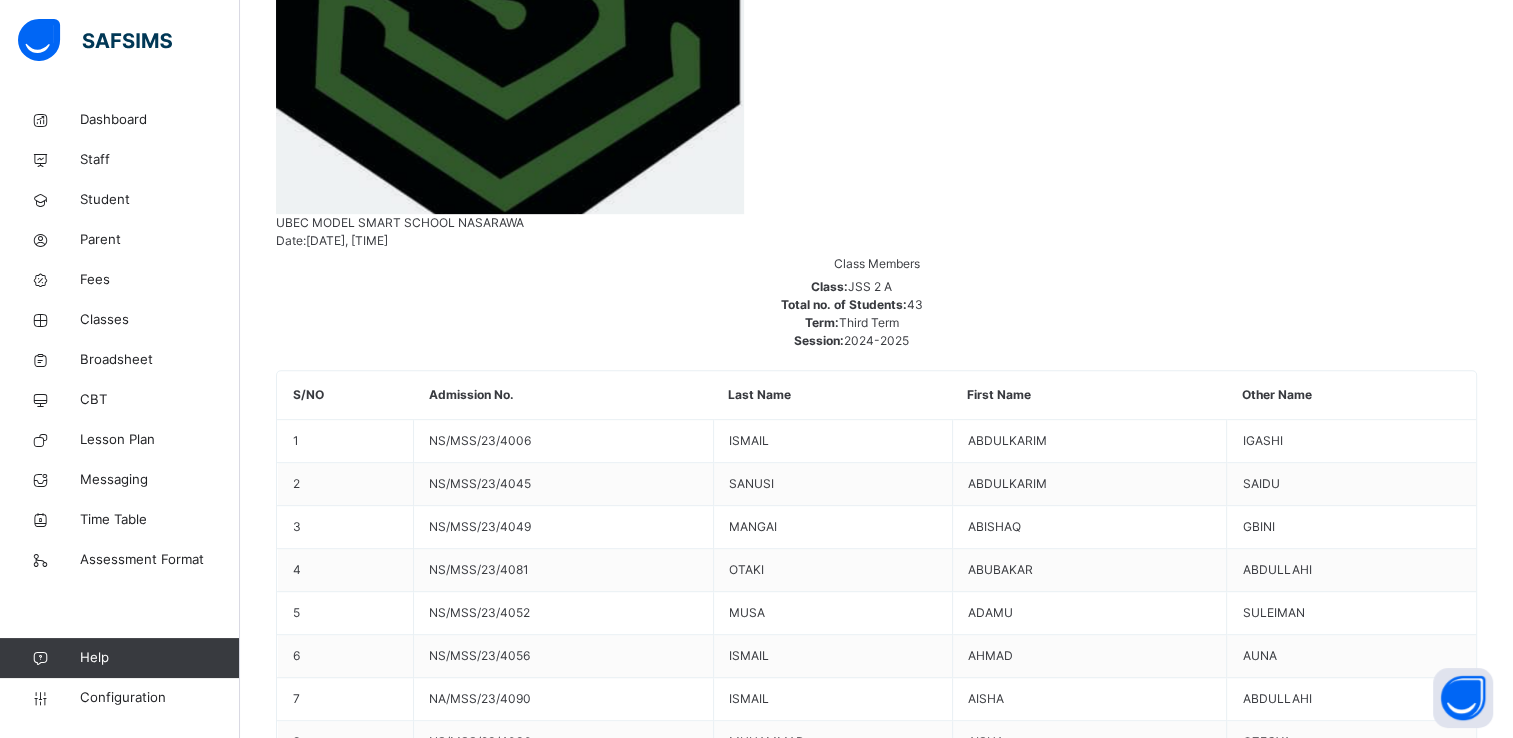 click on "[FIRST] [LAST]" at bounding box center (876, 9315) 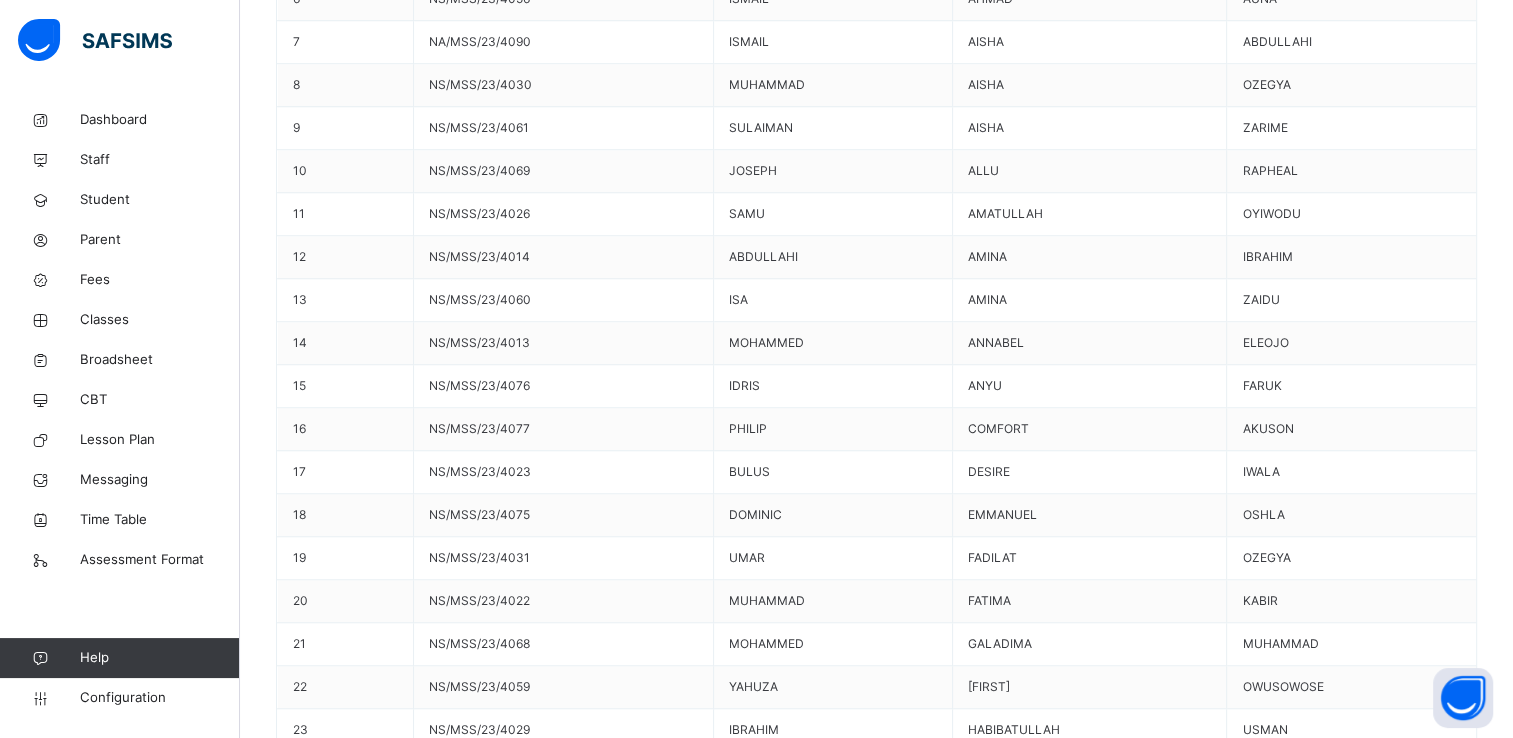 scroll, scrollTop: 1864, scrollLeft: 0, axis: vertical 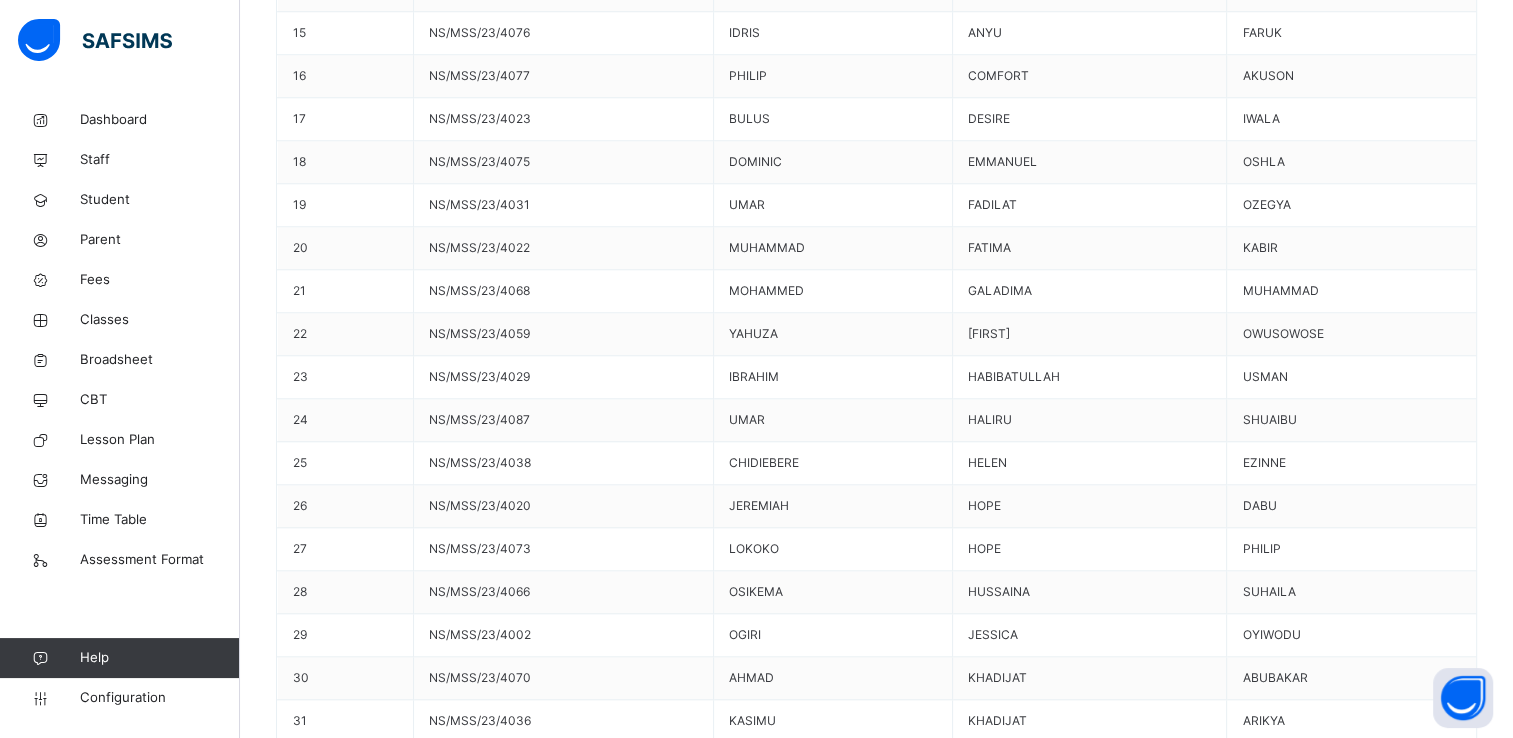 click on "Generate" at bounding box center [322, 9747] 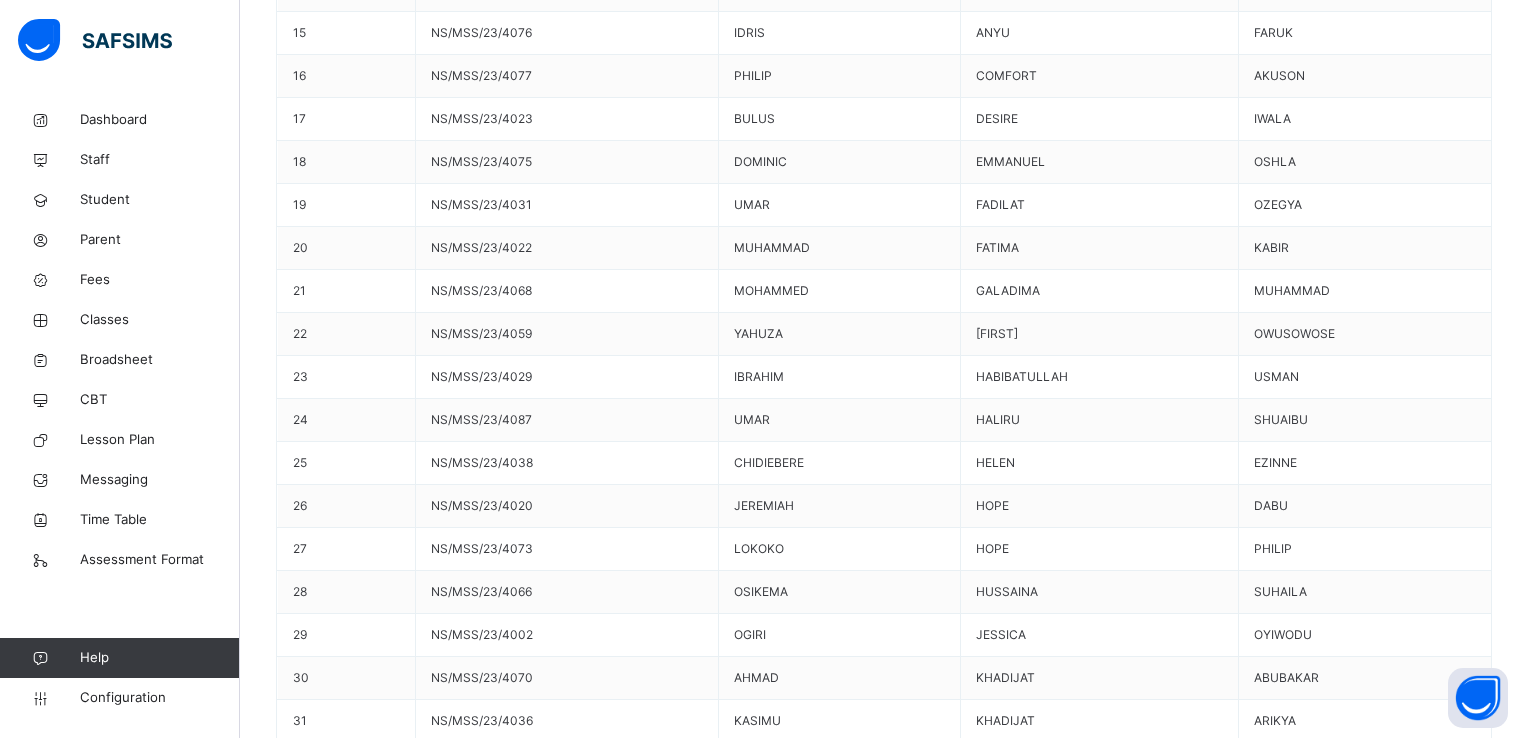 click on "Use this comment" at bounding box center [344, 10089] 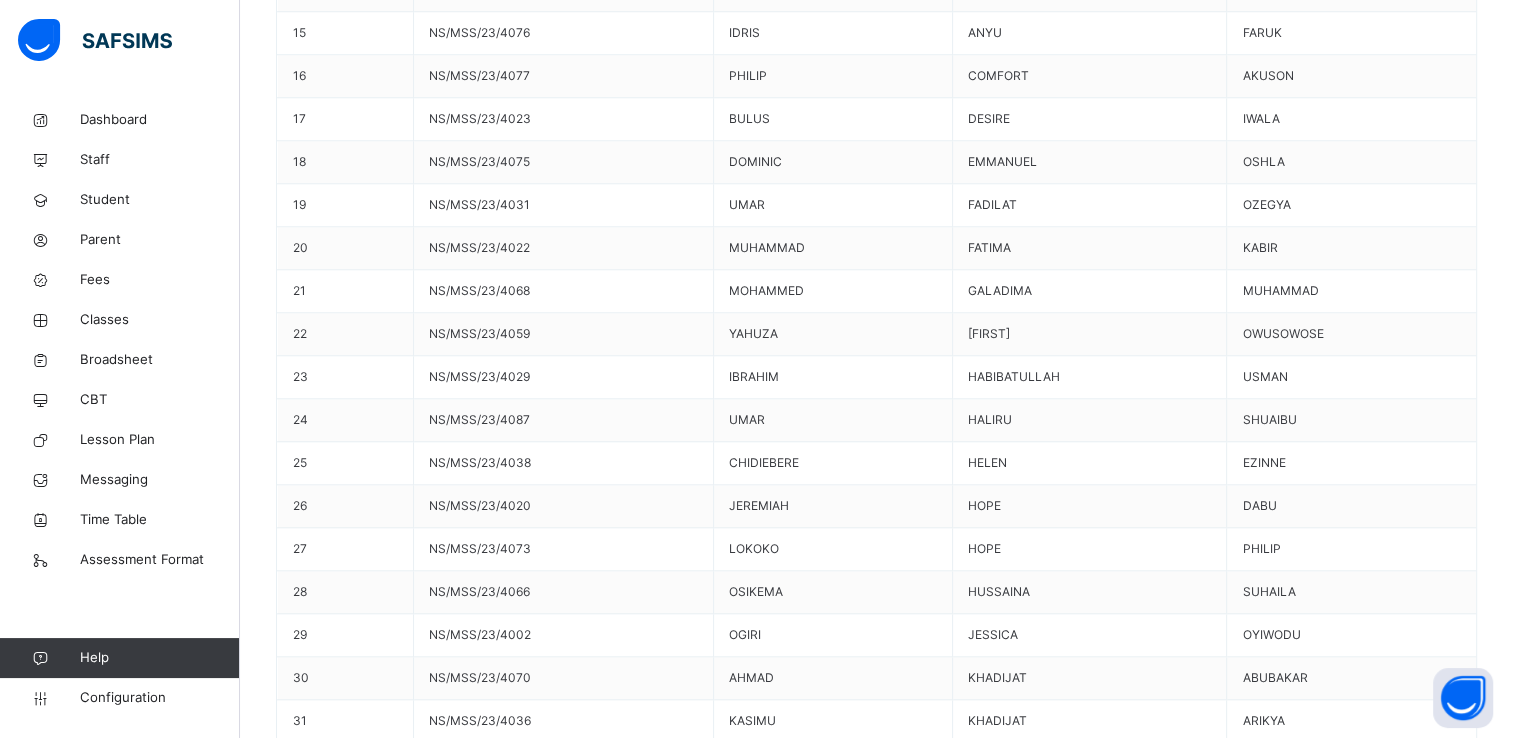 scroll, scrollTop: 33, scrollLeft: 0, axis: vertical 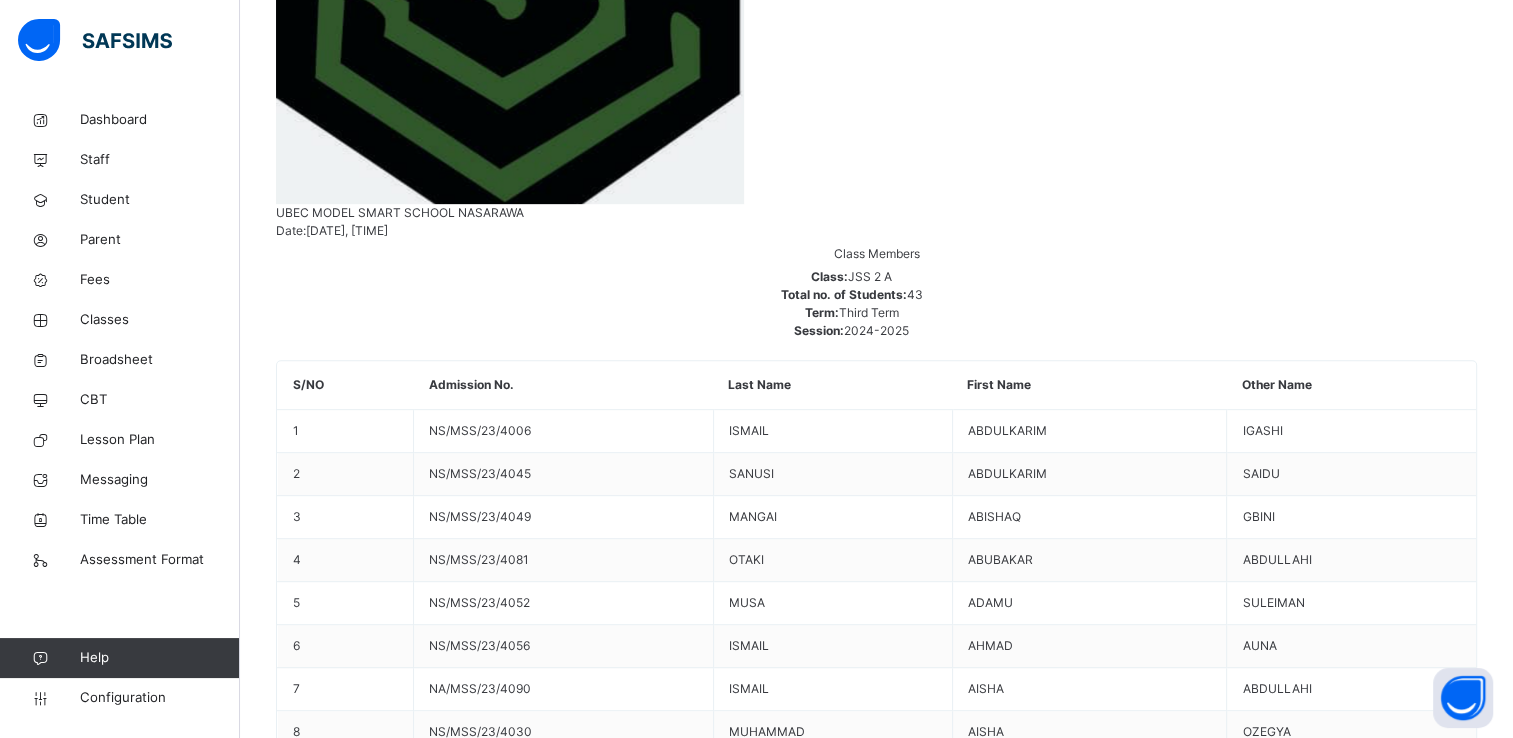 click on "[FIRST] [LAST] [ADMISSION_NUMBER]" at bounding box center [876, 9383] 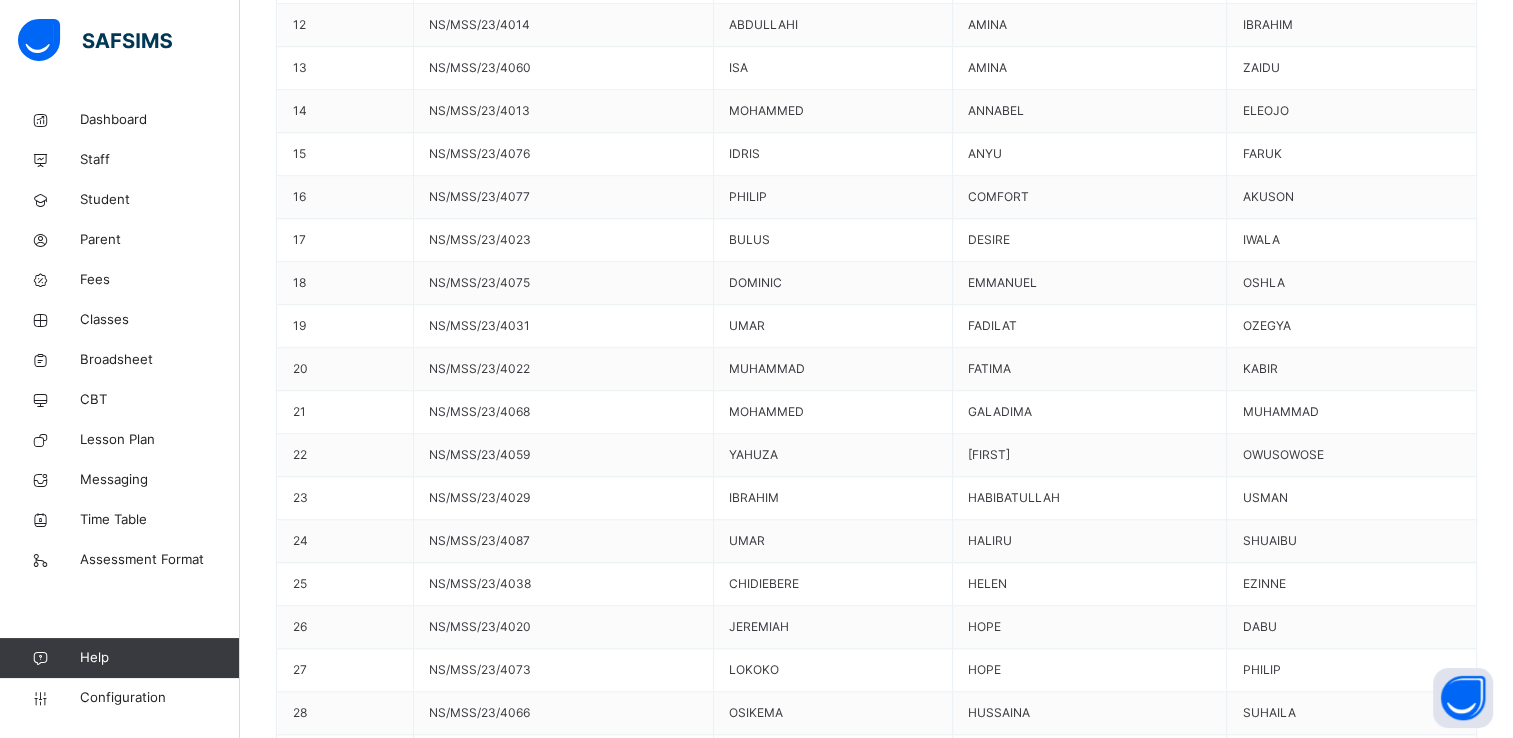 scroll, scrollTop: 1833, scrollLeft: 0, axis: vertical 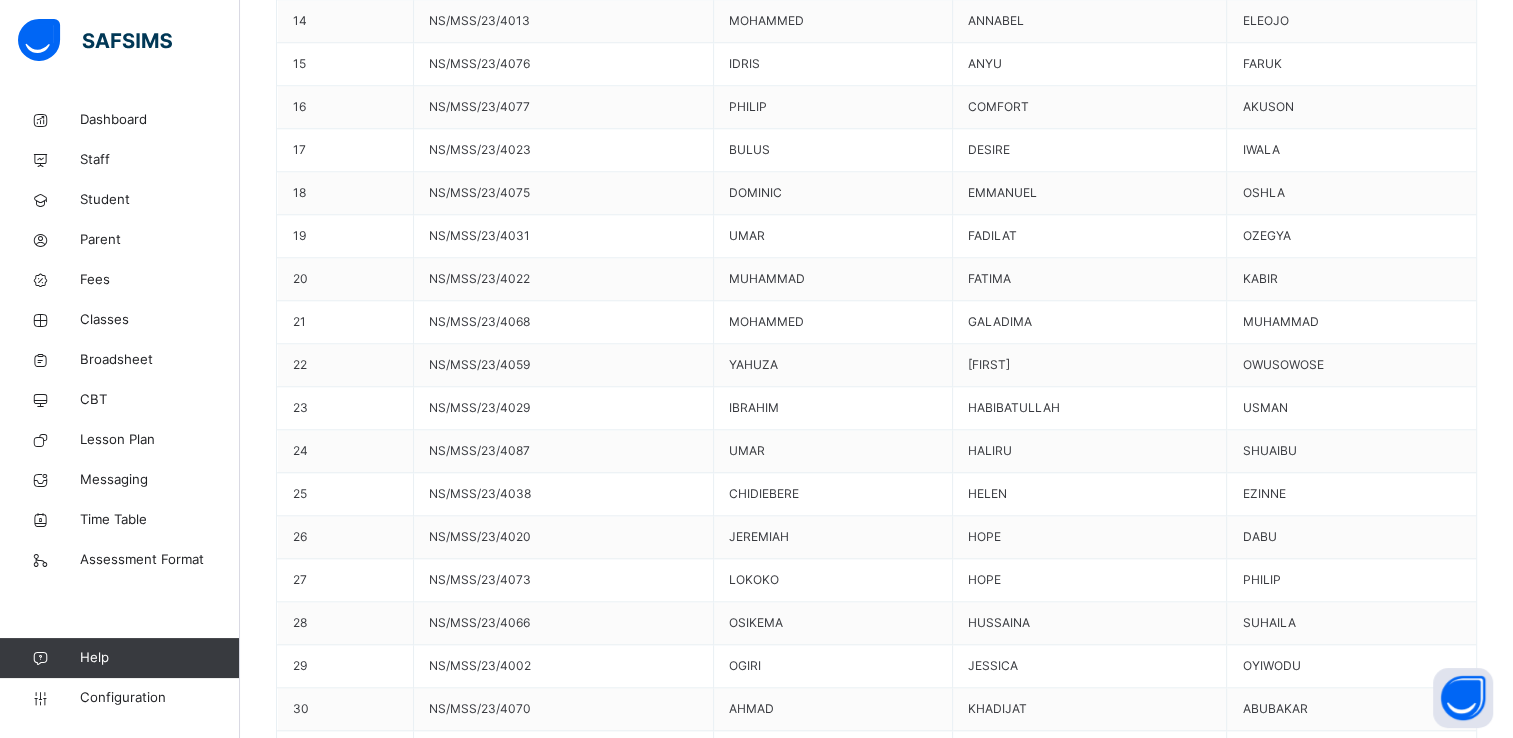 click on "Generate" at bounding box center [322, 9769] 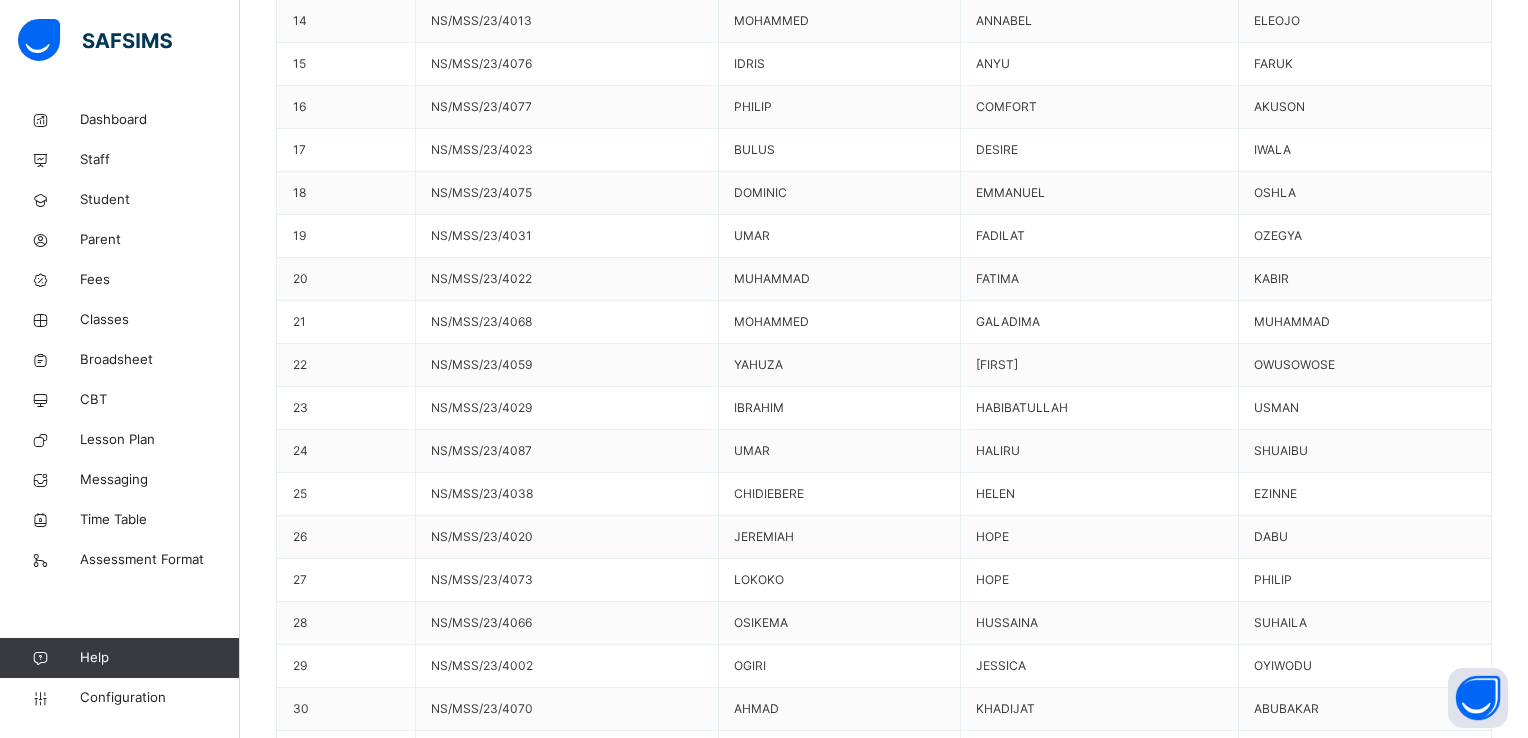 click on "Use this comment" at bounding box center (884, 10112) 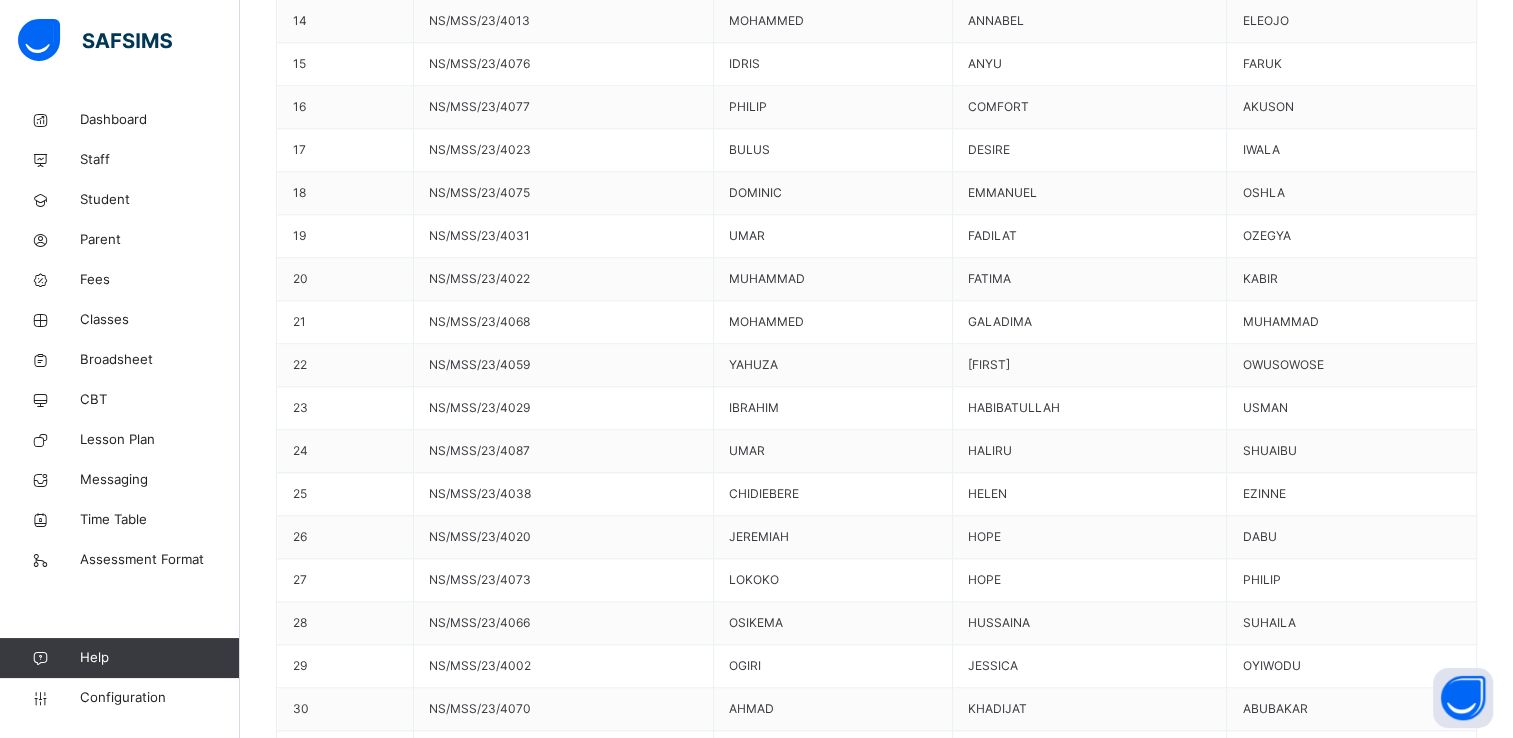 click on "Save Comment" at bounding box center (1419, 9911) 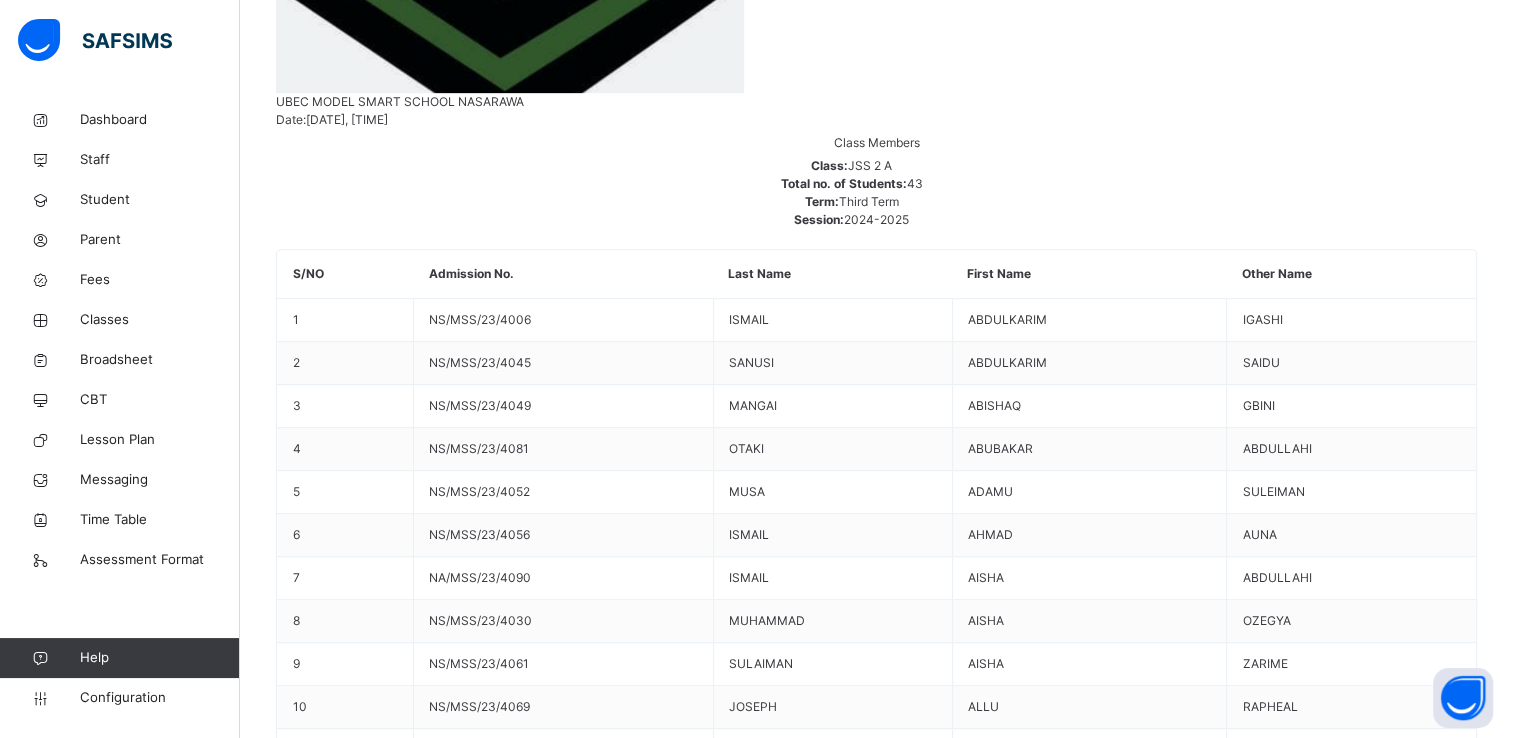 scroll, scrollTop: 428, scrollLeft: 0, axis: vertical 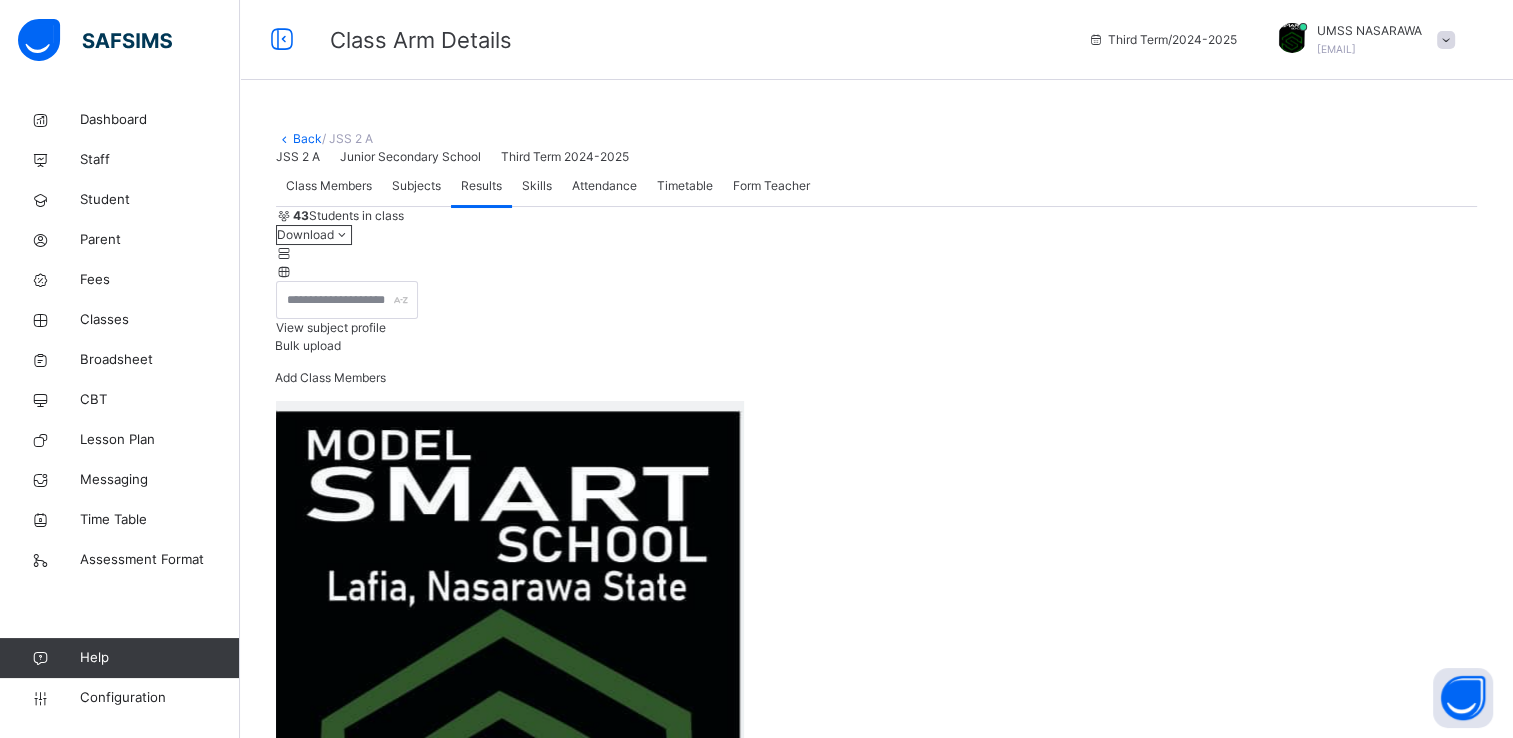click on "Skills" at bounding box center [537, 186] 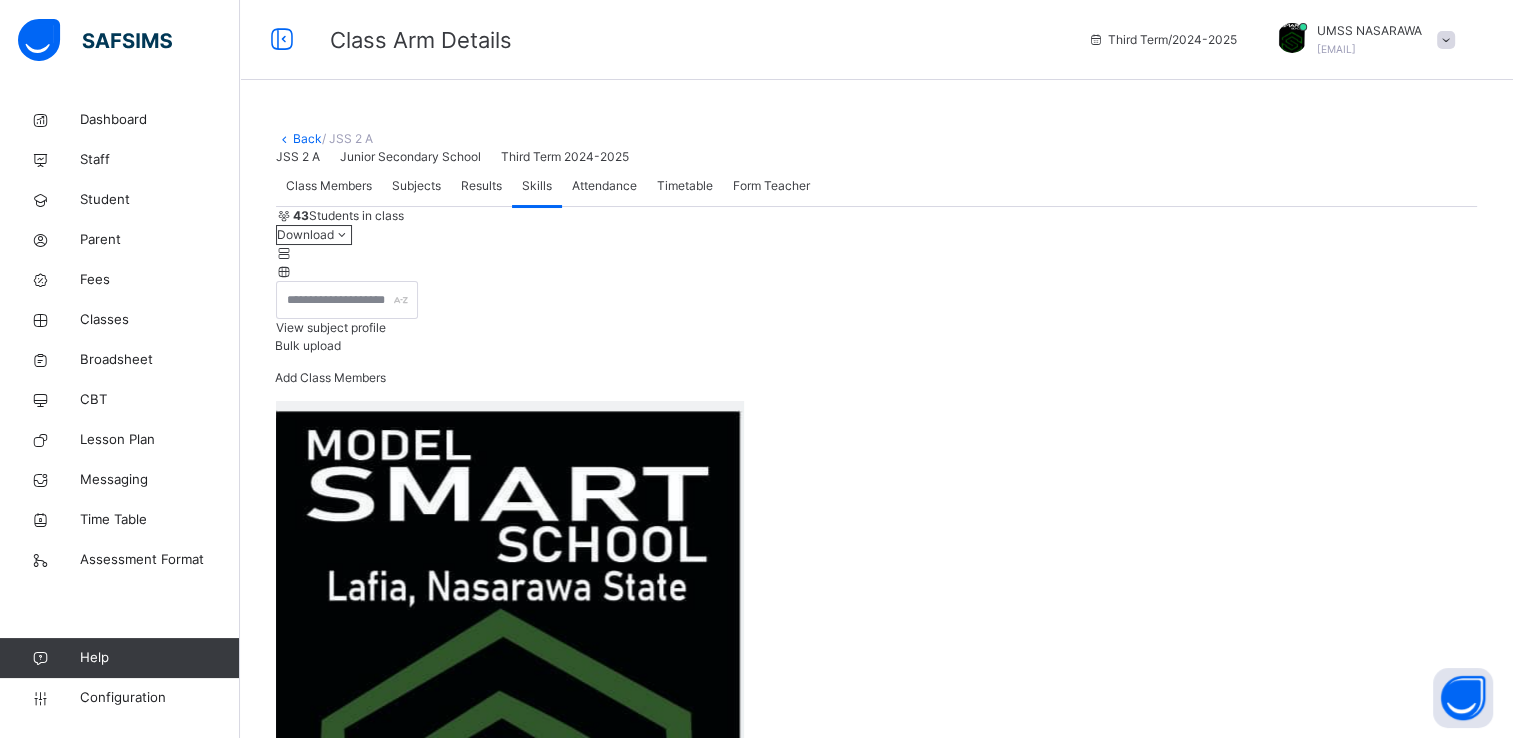 click on "NS/MSS/23/4006" at bounding box center (327, 11663) 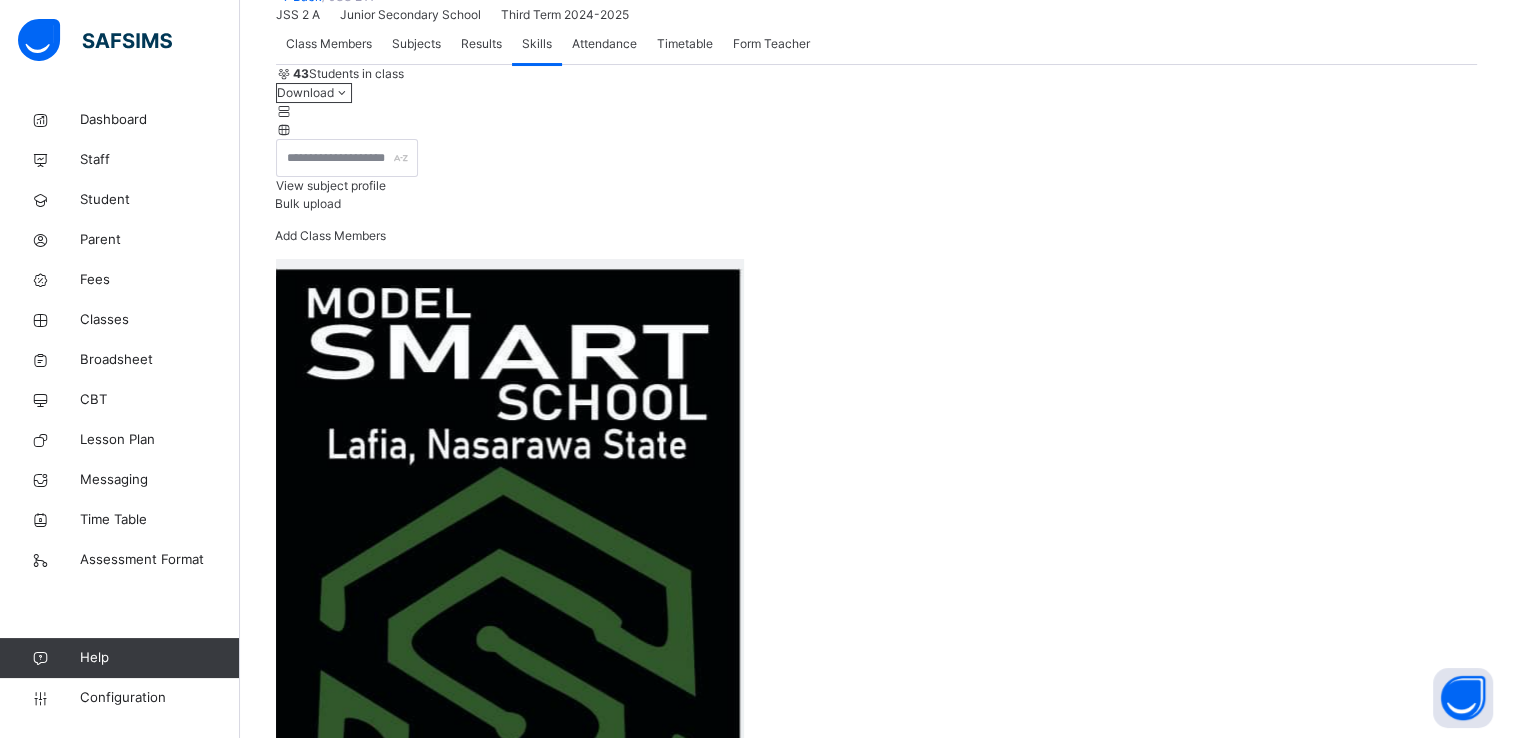 scroll, scrollTop: 160, scrollLeft: 0, axis: vertical 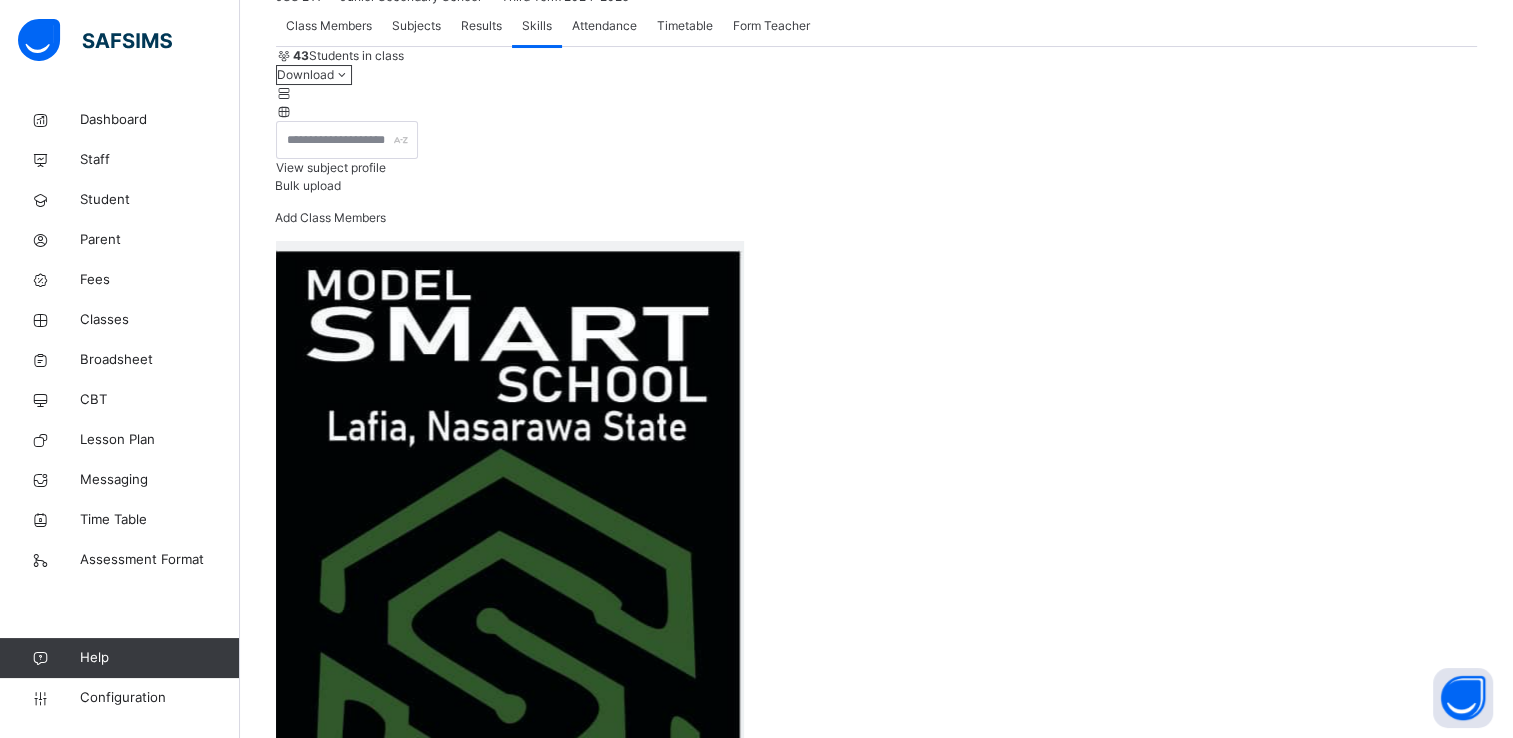 click 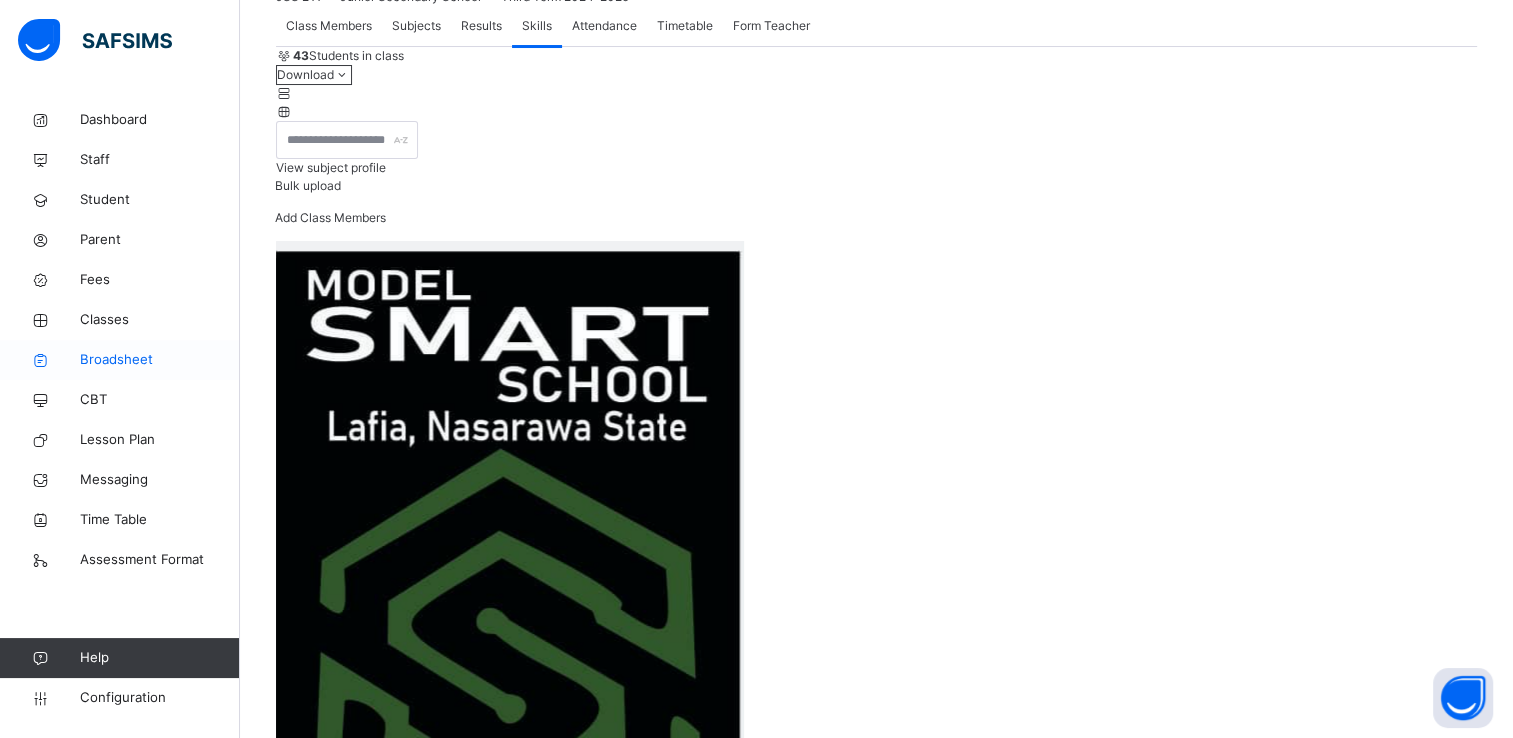 click on "Broadsheet" at bounding box center (160, 360) 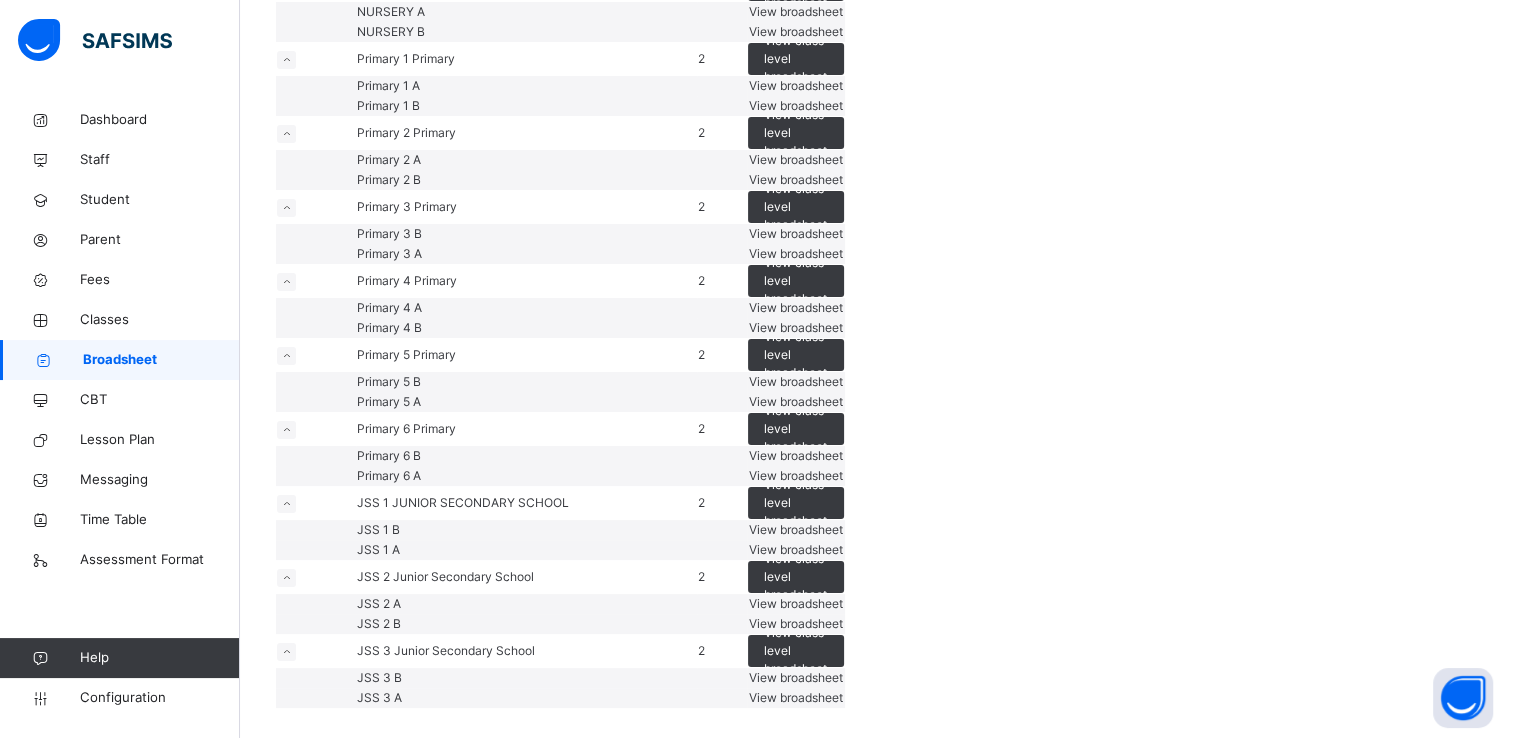 scroll, scrollTop: 1253, scrollLeft: 0, axis: vertical 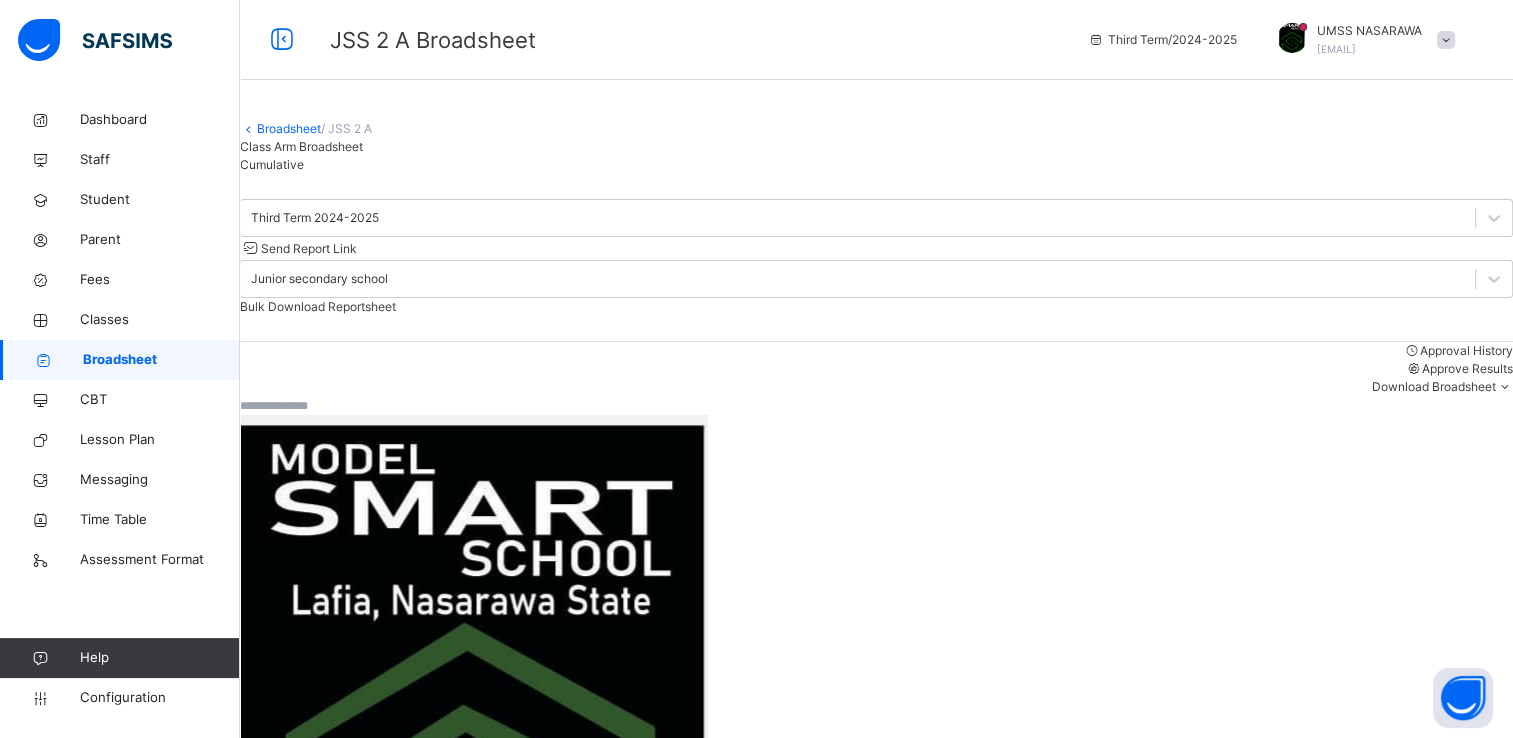 click on "Approve Results" at bounding box center [1467, 368] 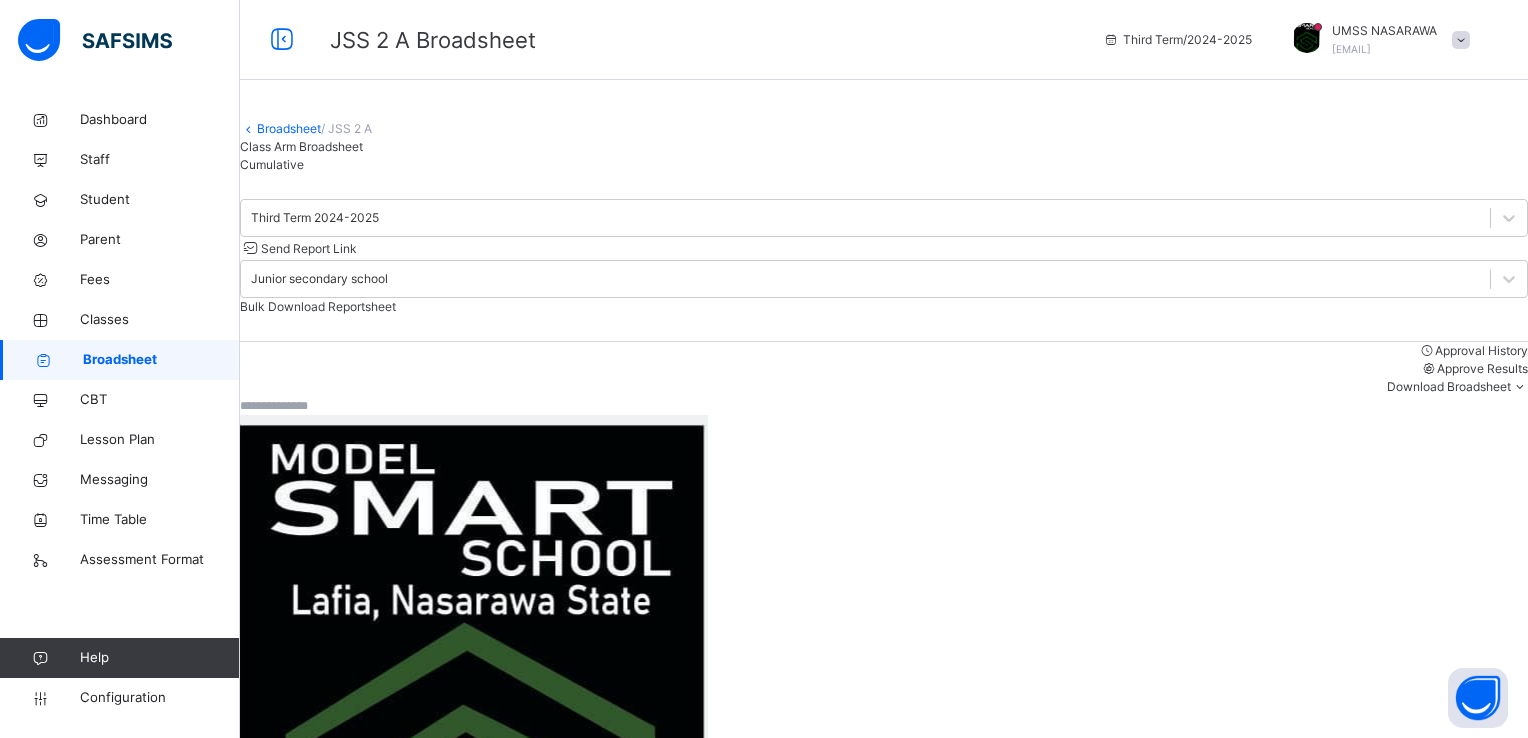 click on "Yes, Approve" at bounding box center [1010, 4092] 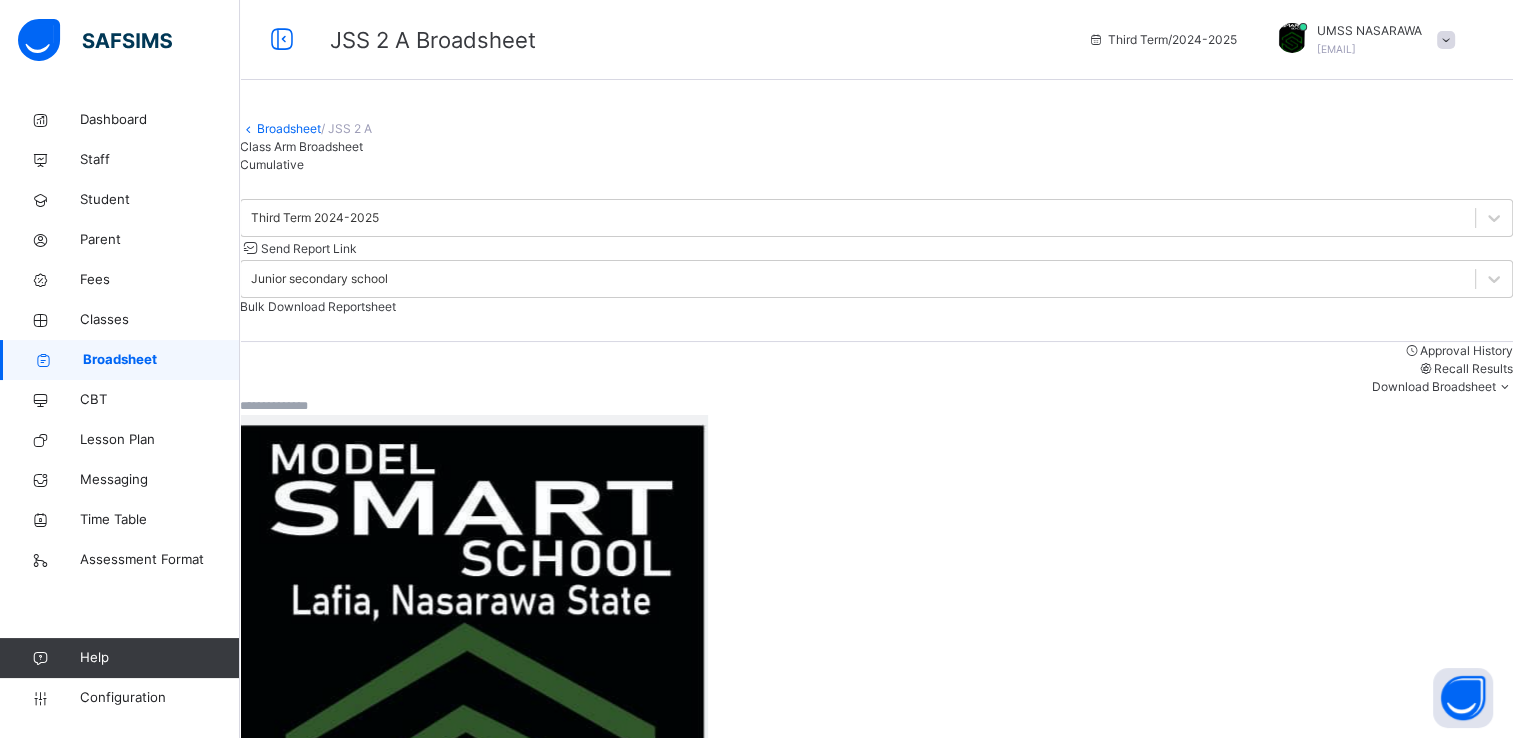 click on "Broadsheet" at bounding box center [289, 128] 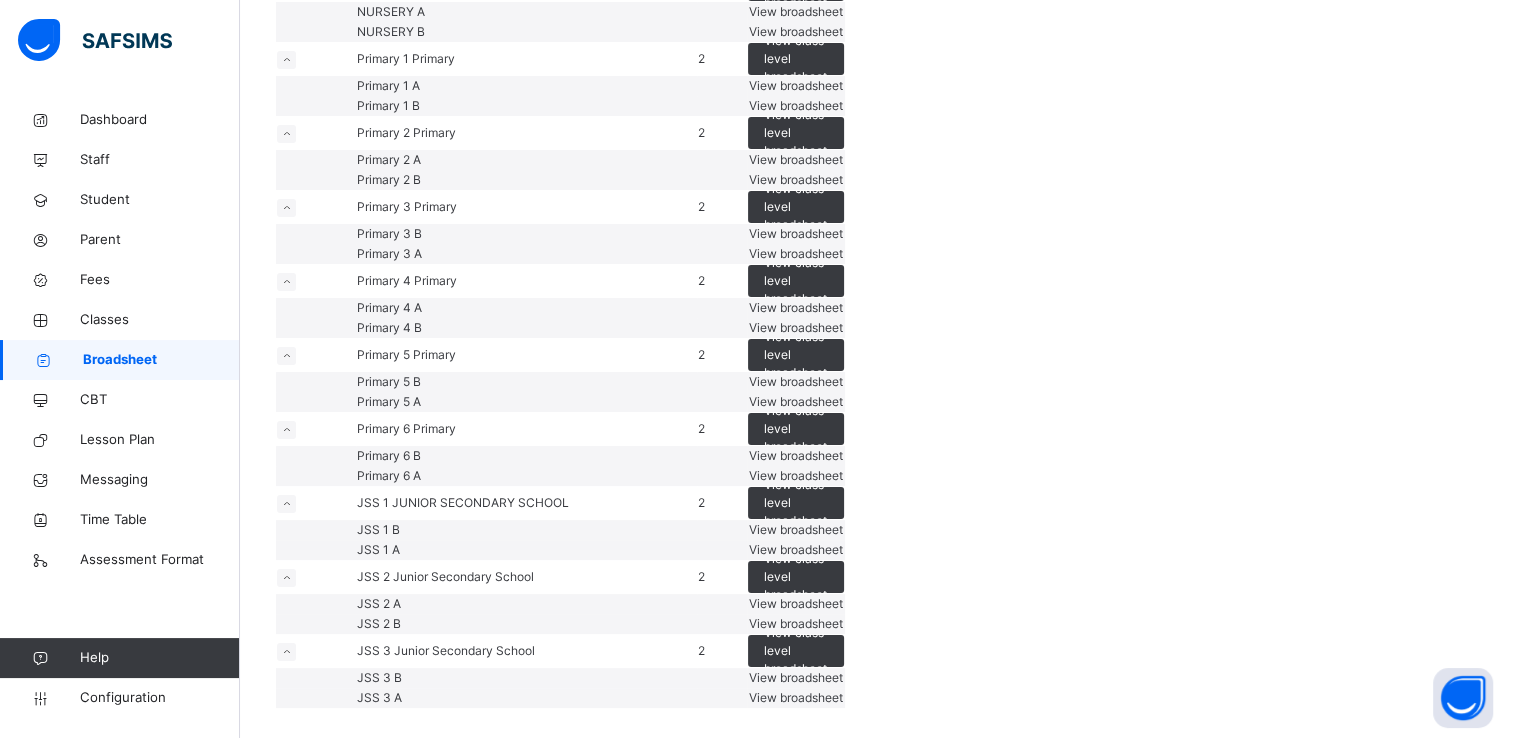 scroll, scrollTop: 1253, scrollLeft: 0, axis: vertical 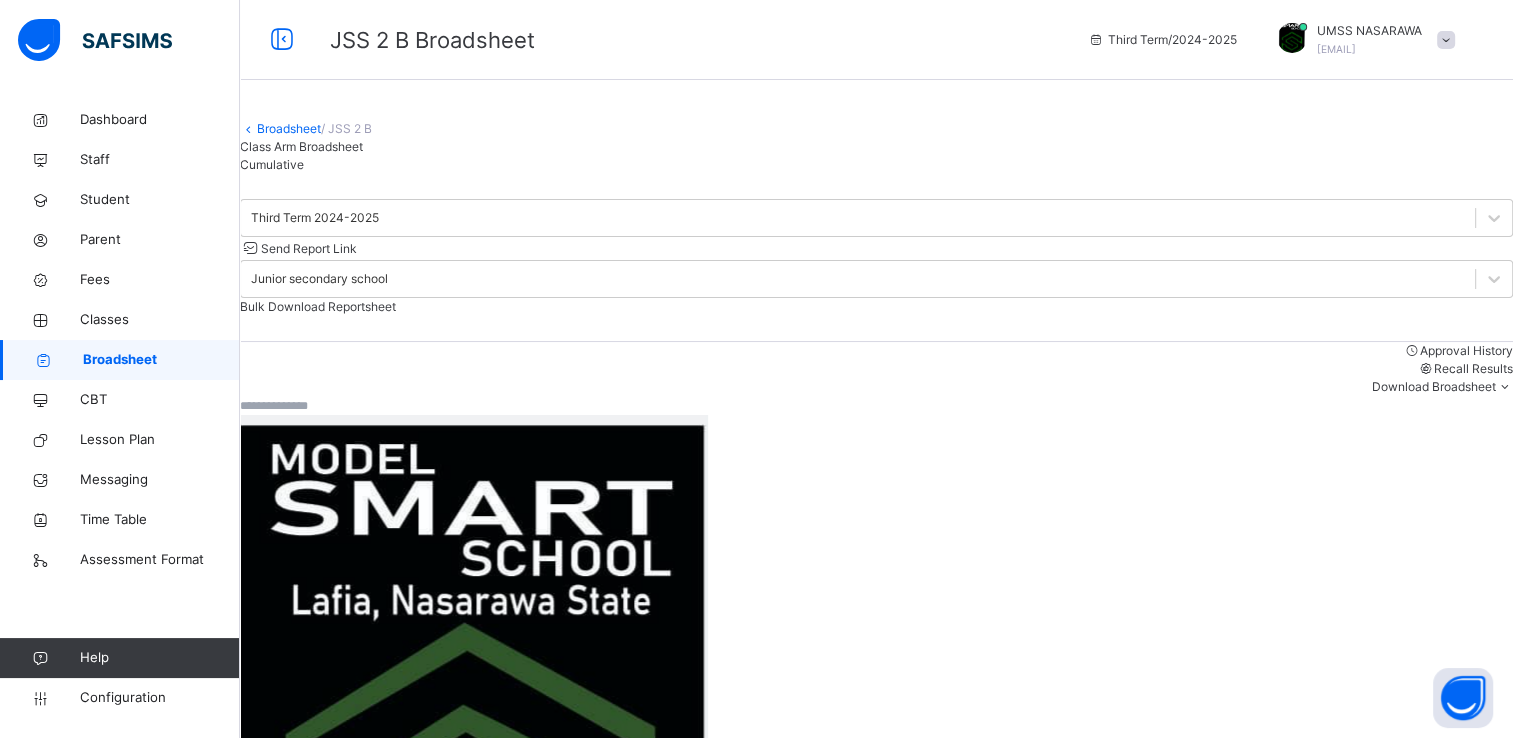 click on "Approval History  Recall Results Download Broadsheet PDF Excel sheet" at bounding box center (876, 369) 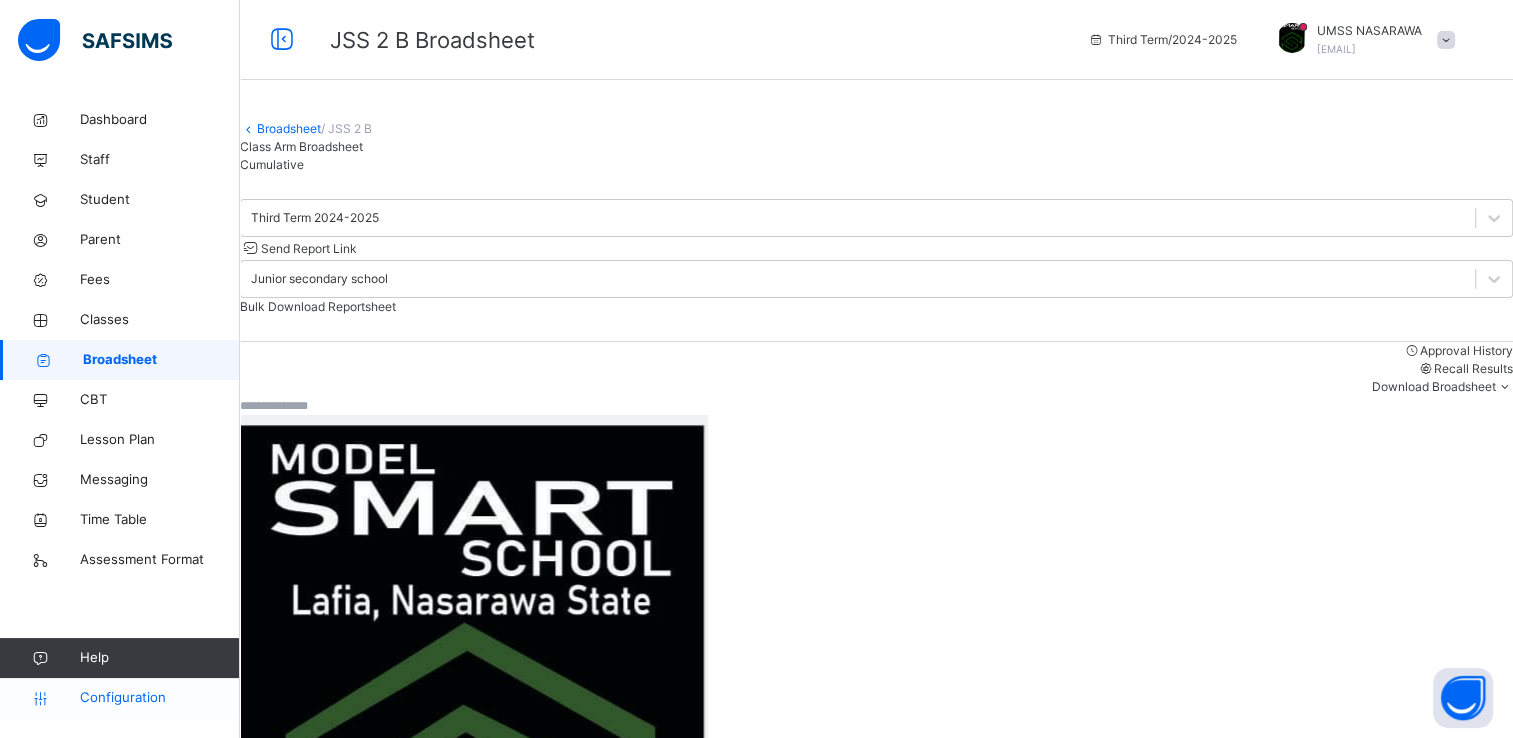 click on "Configuration" at bounding box center (159, 698) 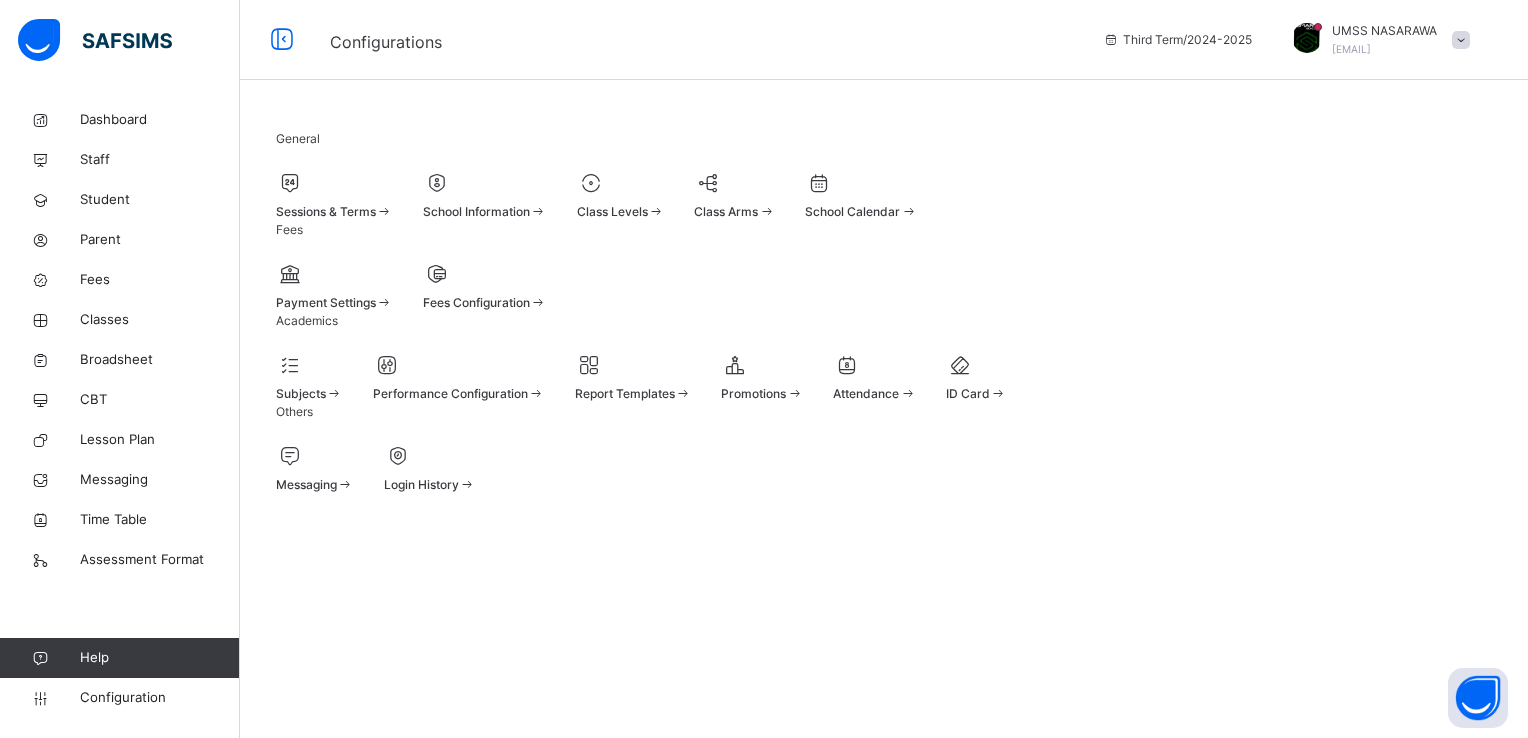 click at bounding box center (621, 200) 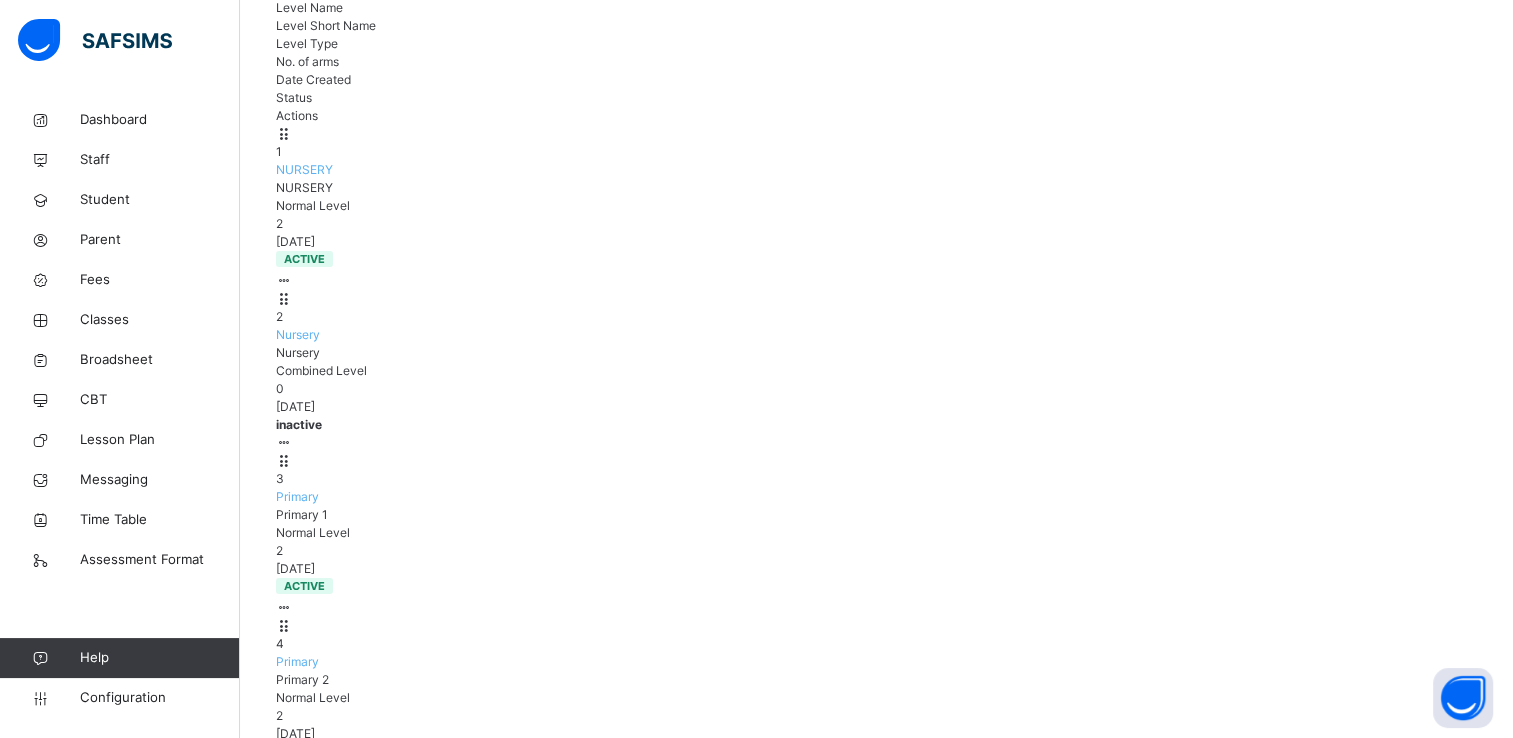 scroll, scrollTop: 222, scrollLeft: 0, axis: vertical 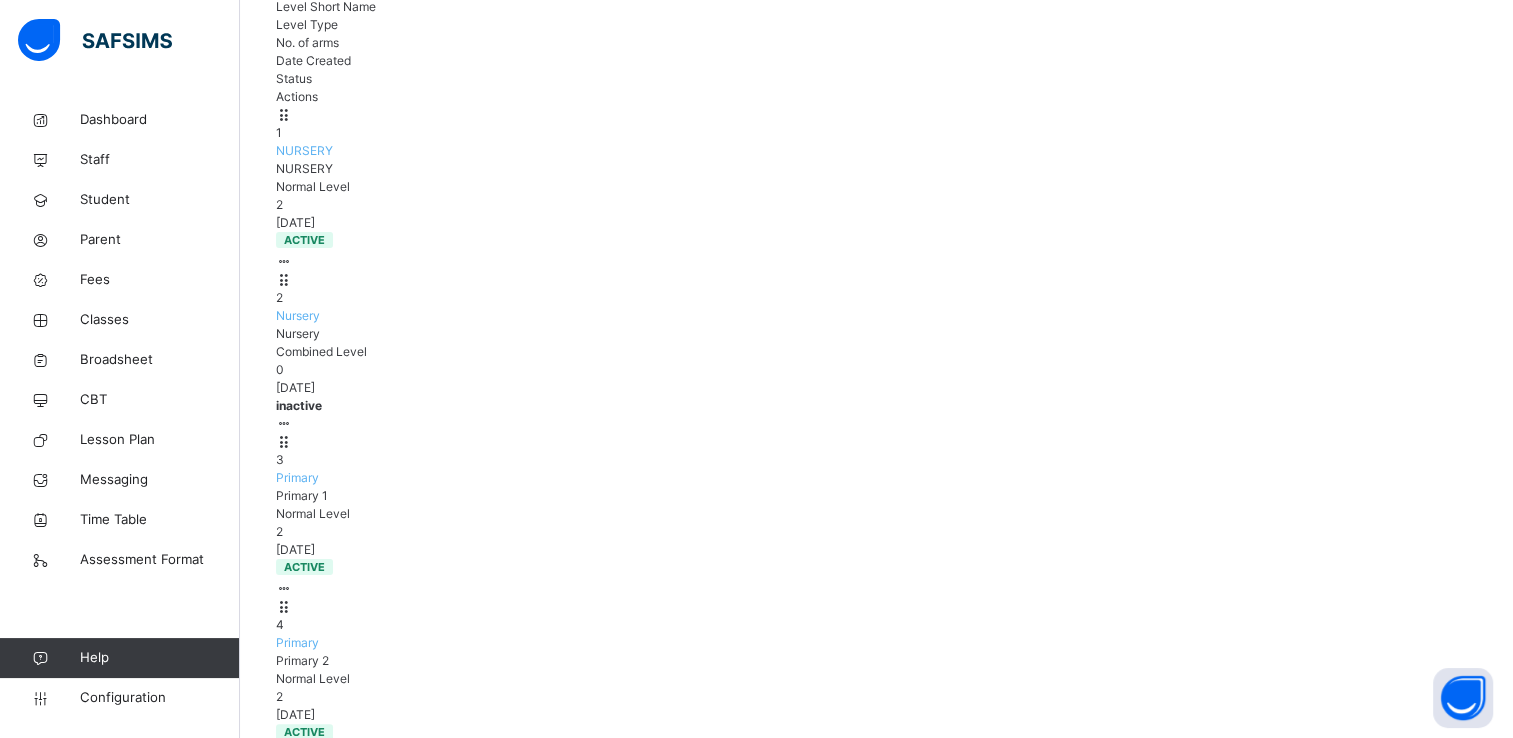 click at bounding box center [284, 1908] 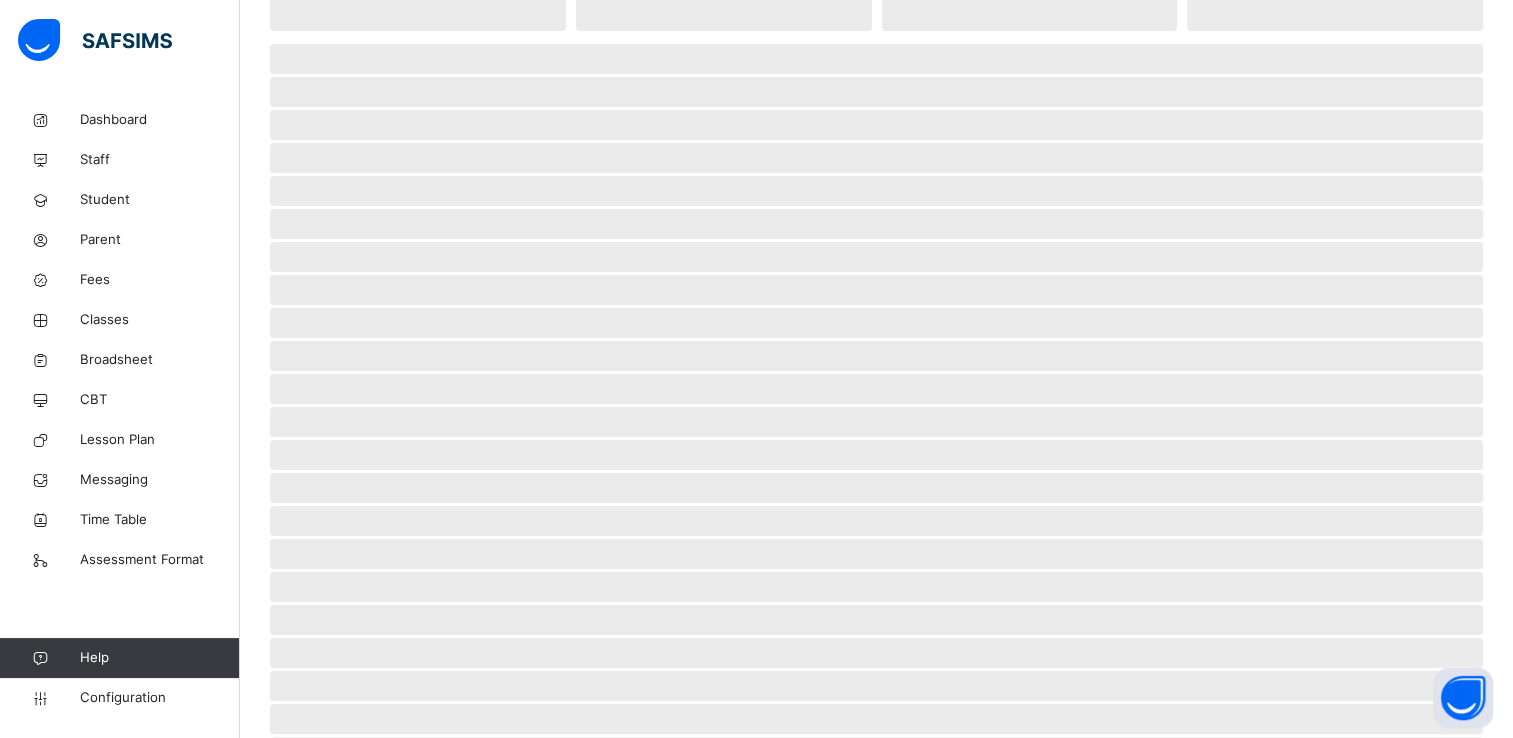scroll, scrollTop: 0, scrollLeft: 0, axis: both 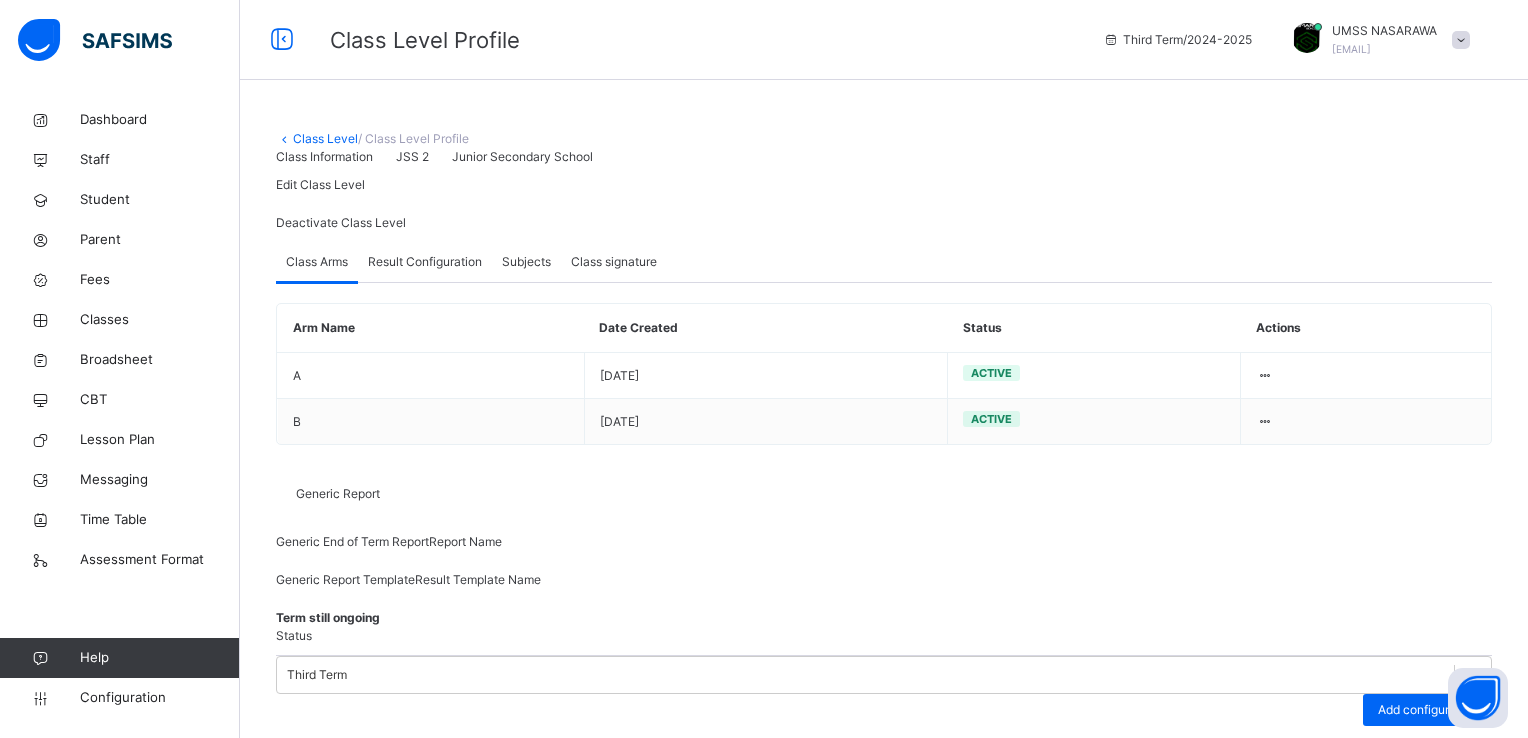click on "Result Configuration" at bounding box center (425, 262) 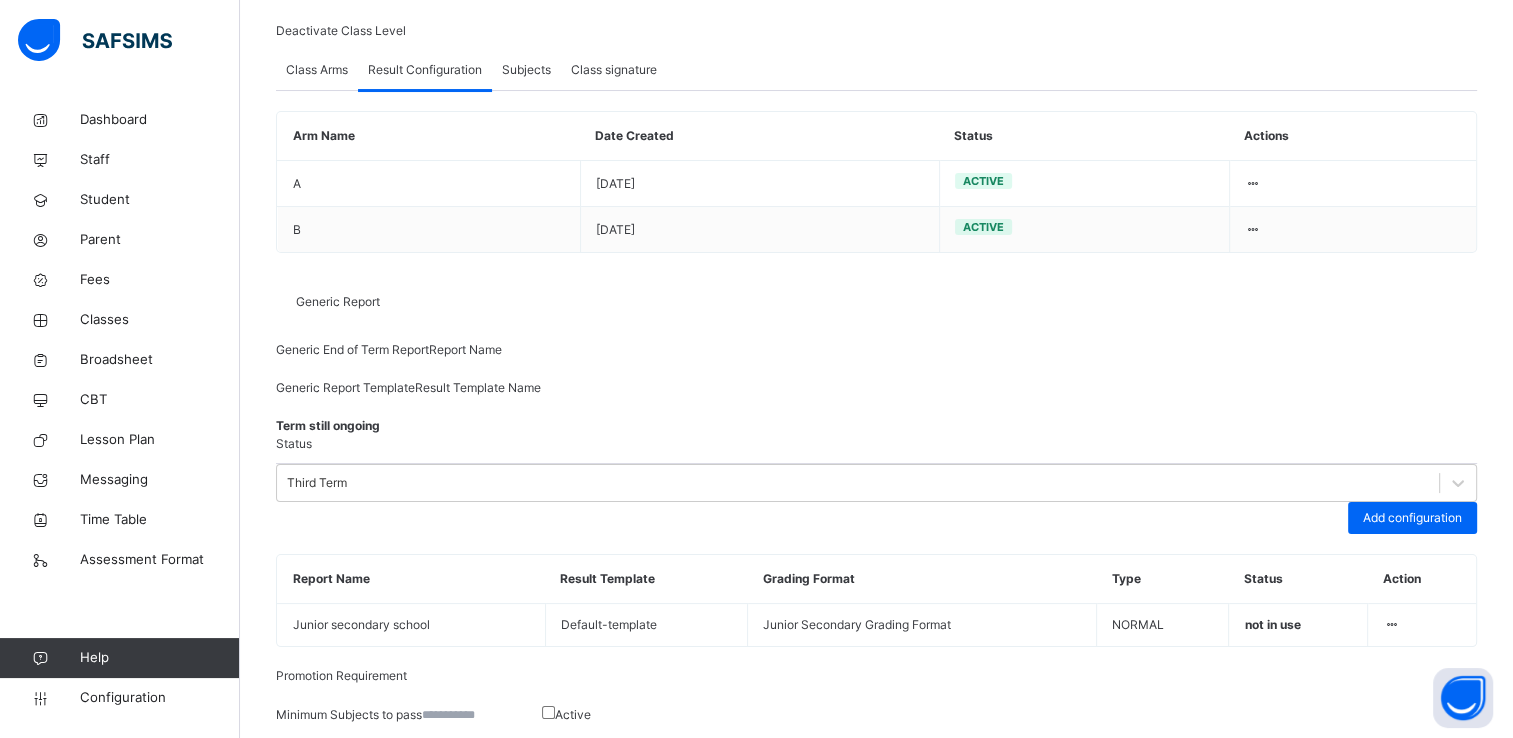 scroll, scrollTop: 217, scrollLeft: 0, axis: vertical 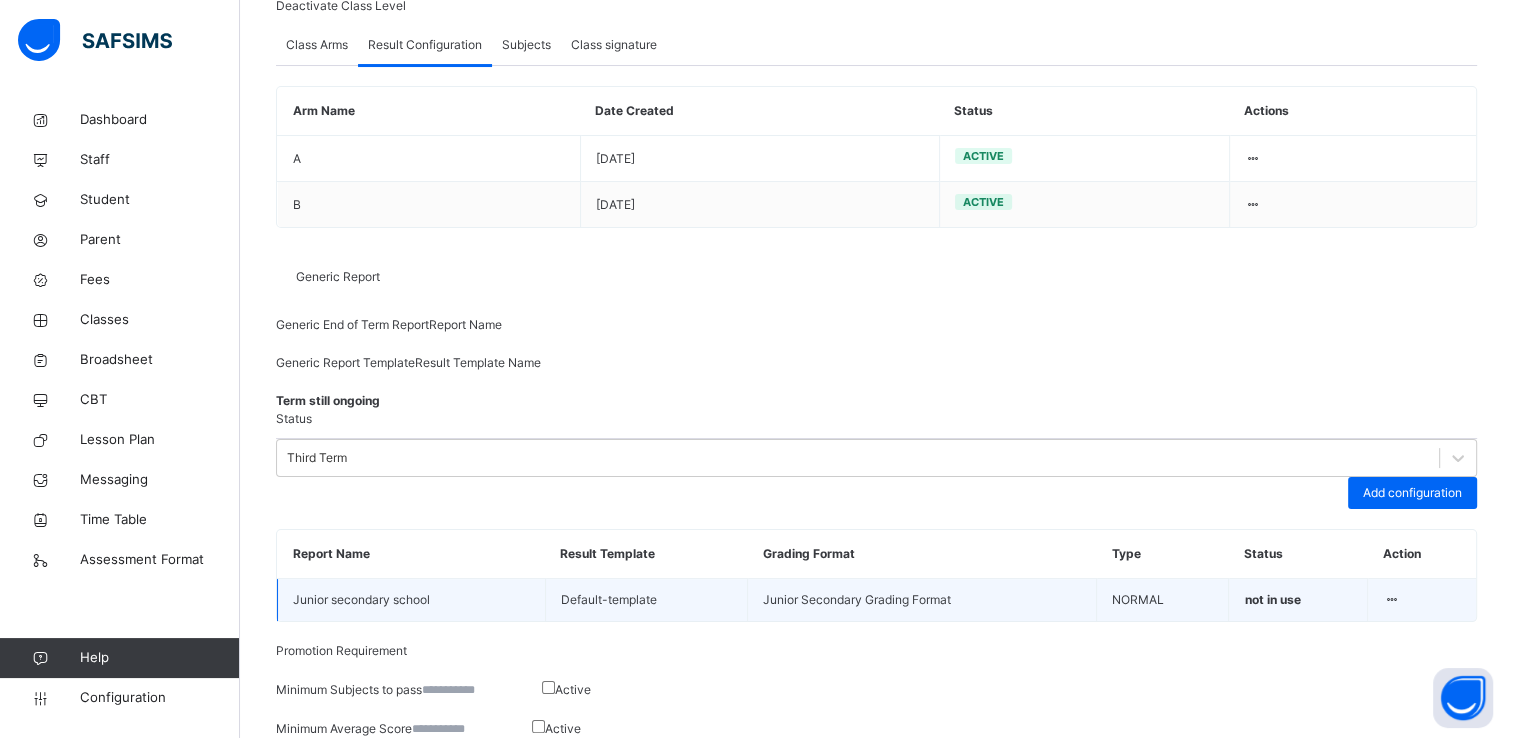 click at bounding box center [1391, 599] 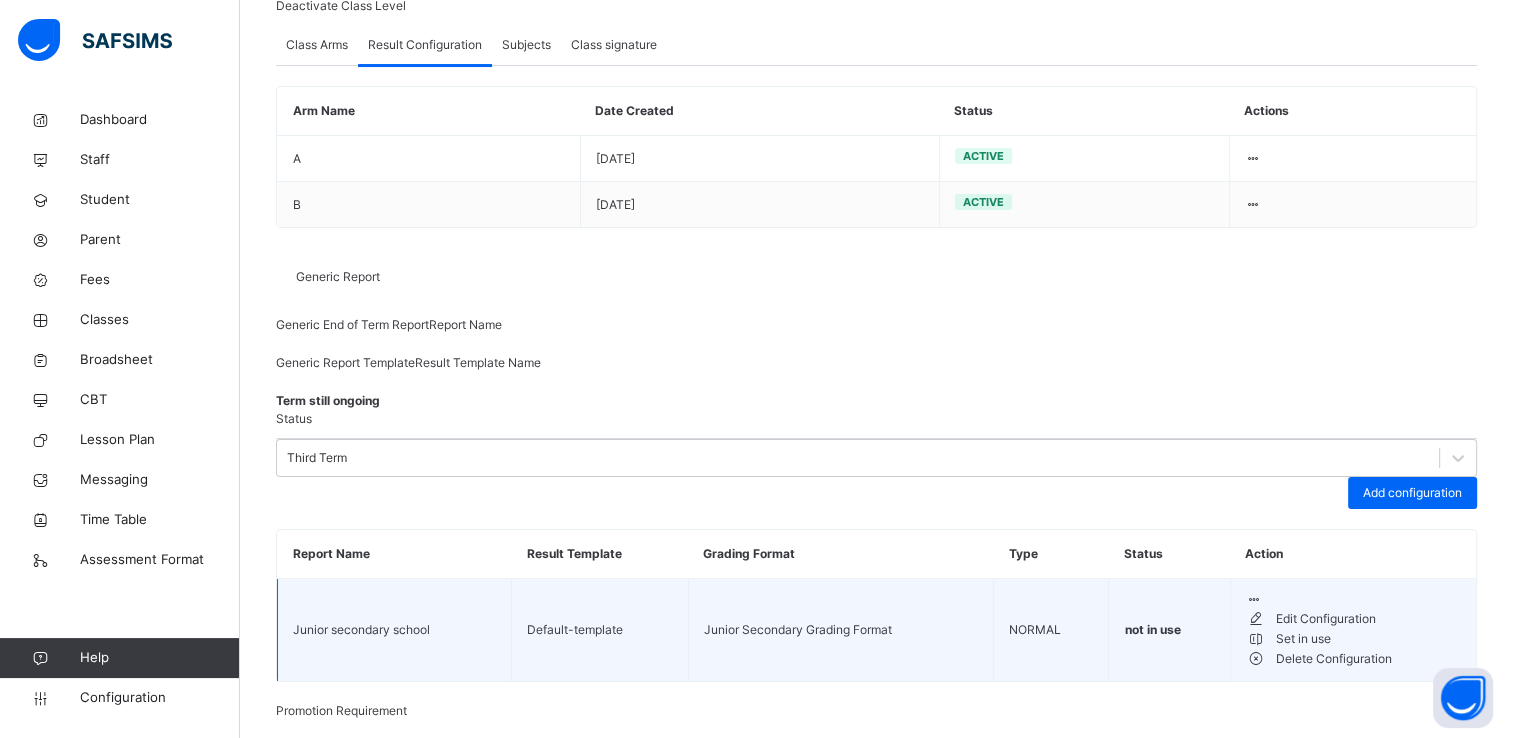 click on "Set in use" at bounding box center [1368, 639] 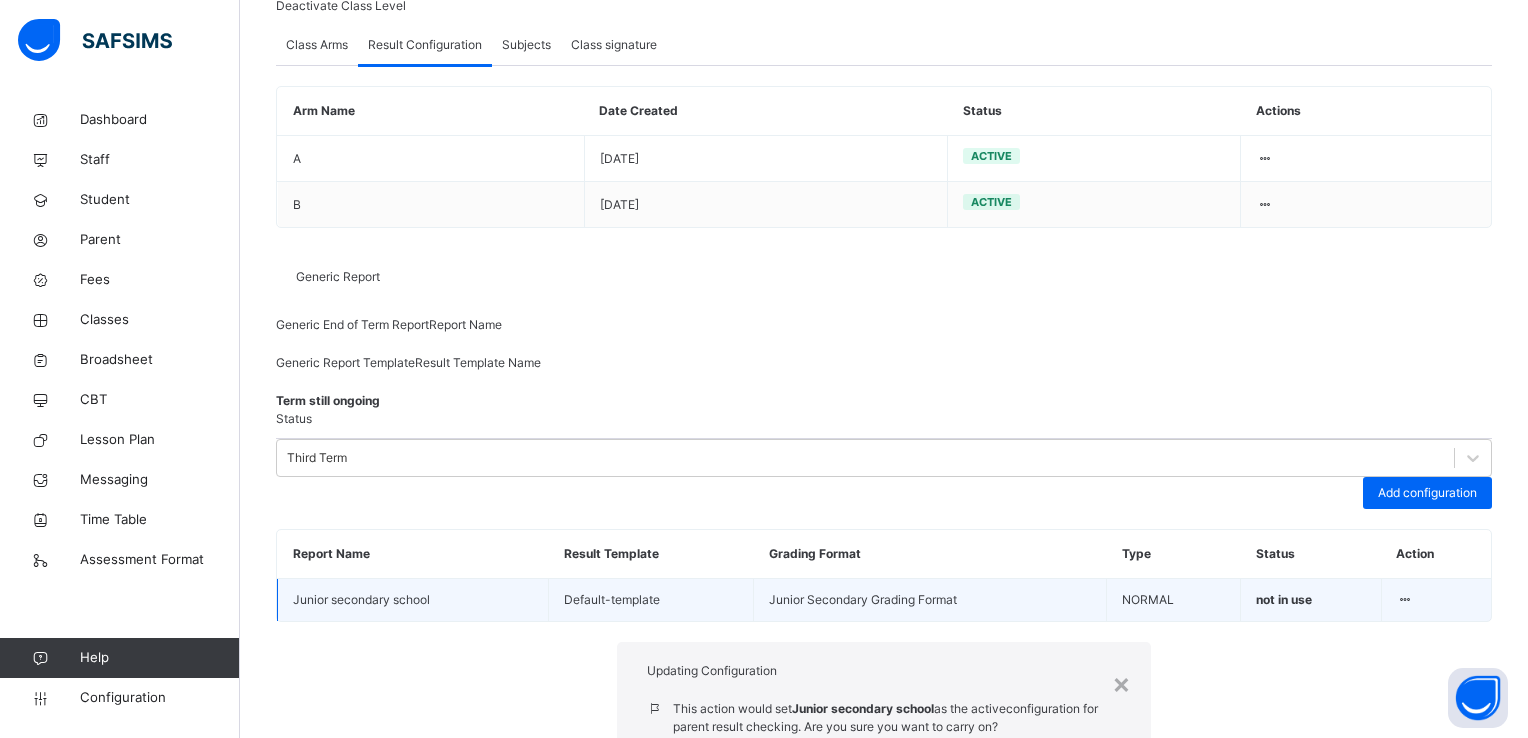 click on "Yes, Set in Use" at bounding box center [1074, 792] 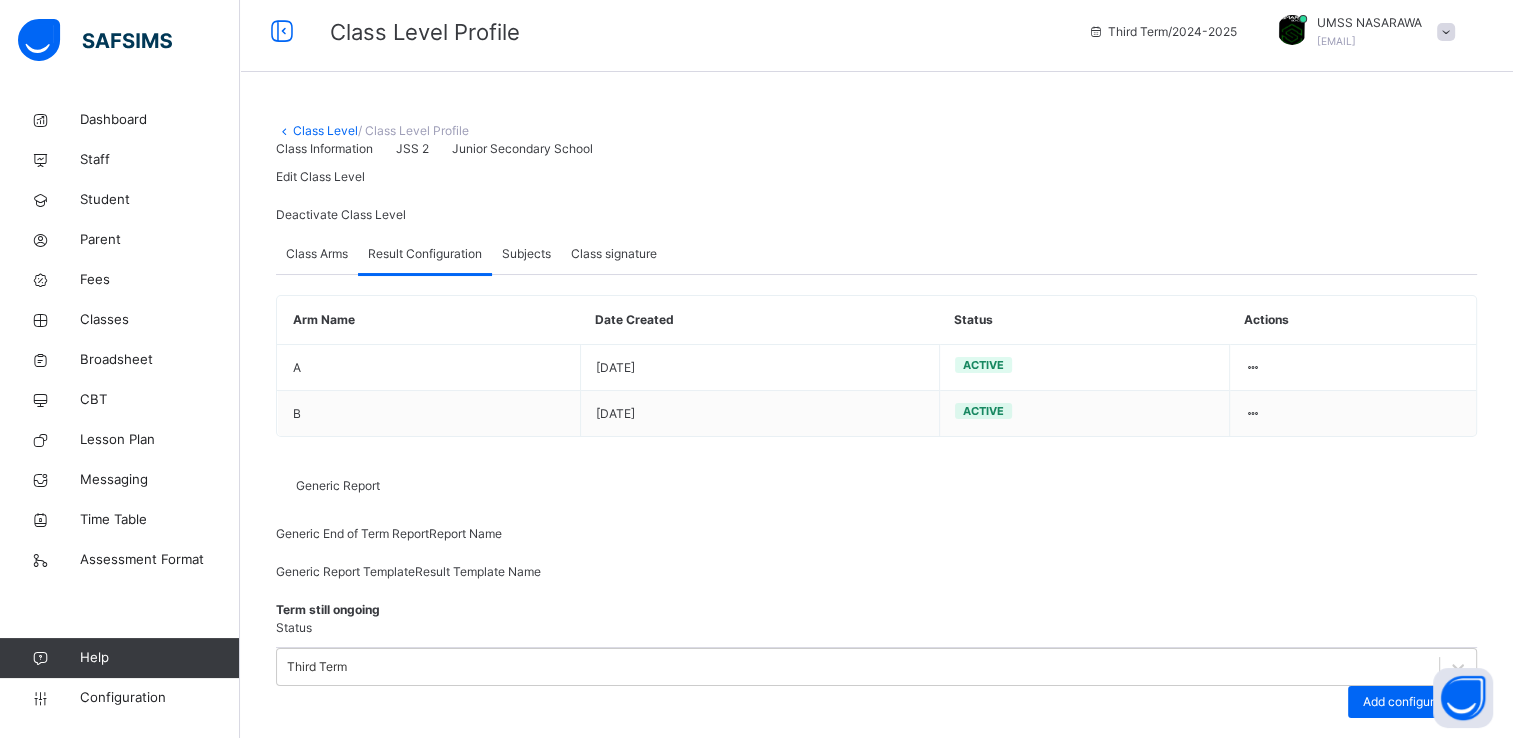 scroll, scrollTop: 0, scrollLeft: 0, axis: both 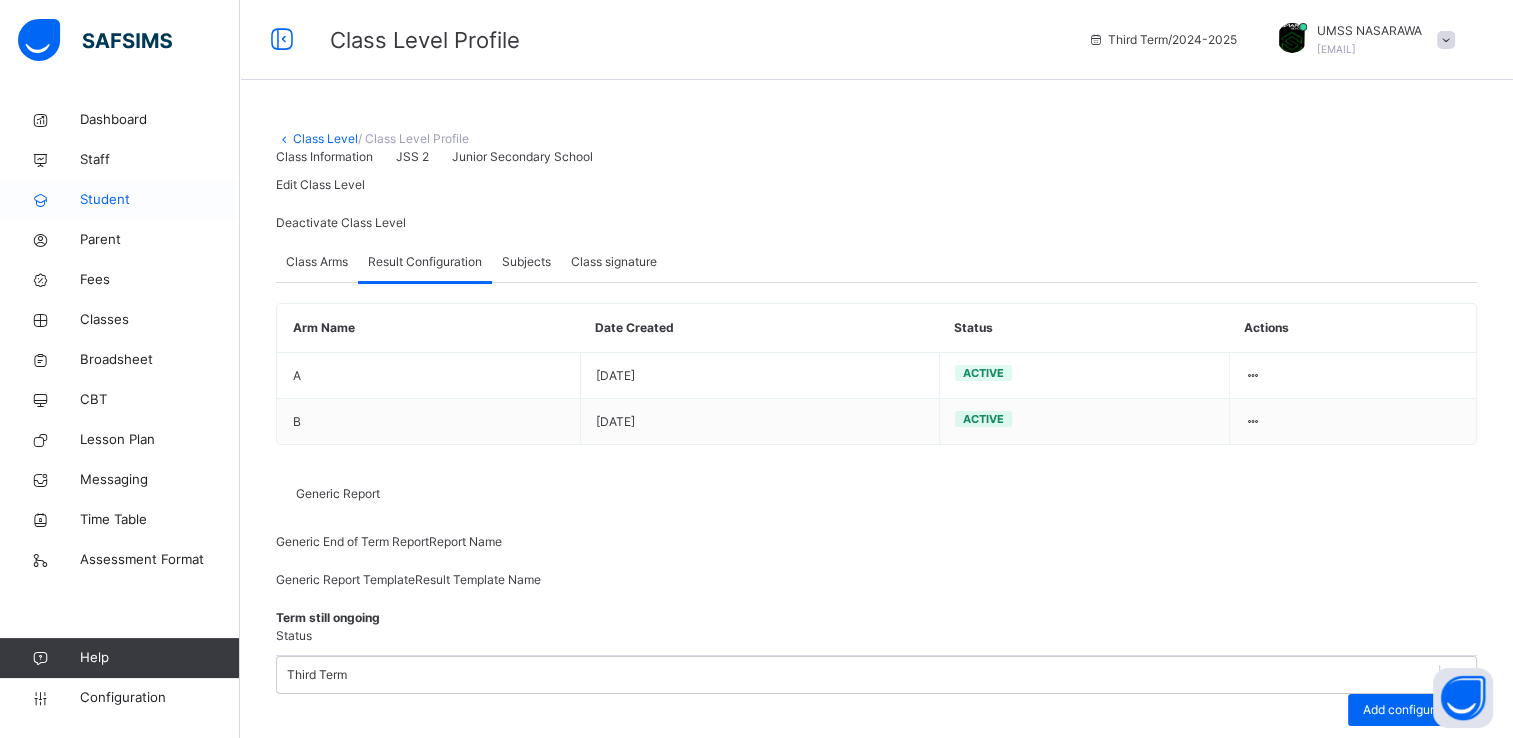 click on "Student" at bounding box center [160, 200] 